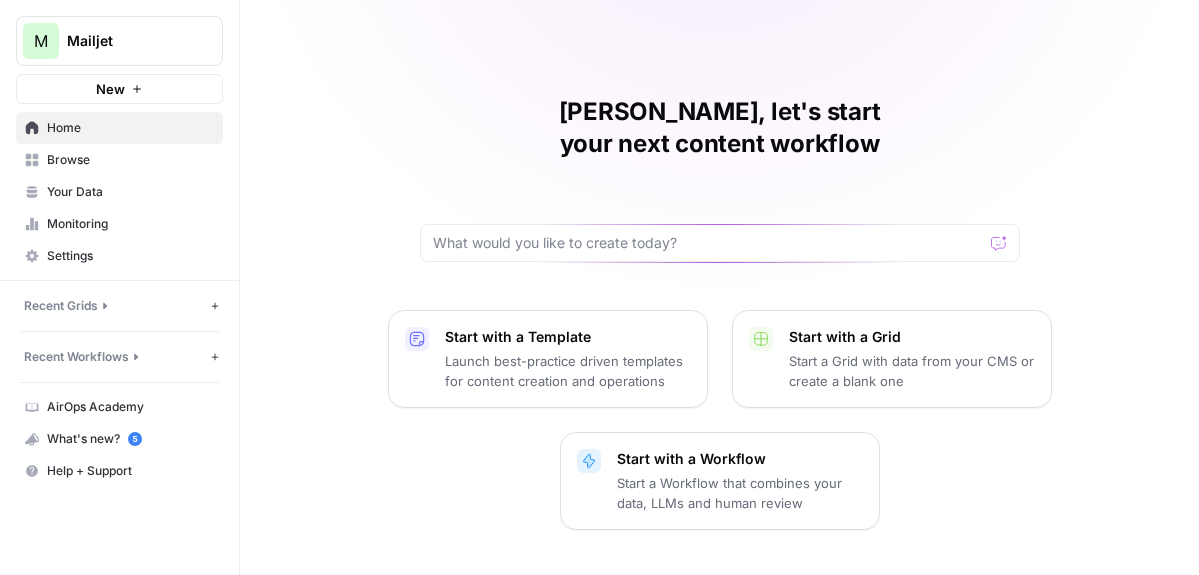 scroll, scrollTop: 0, scrollLeft: 0, axis: both 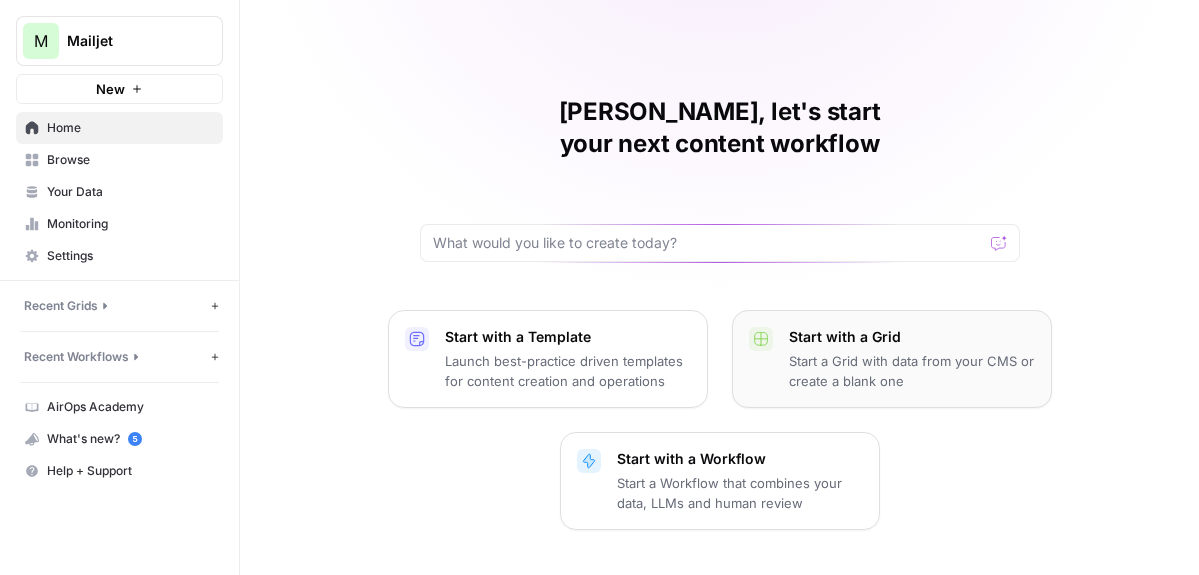 click on "Start with a Grid" at bounding box center [912, 337] 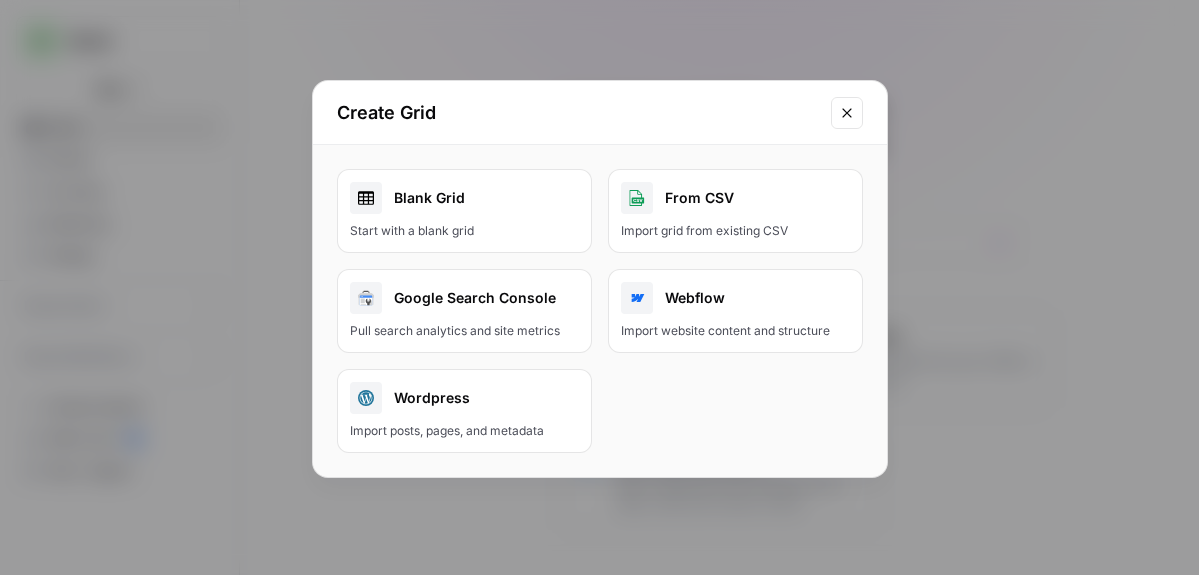 click 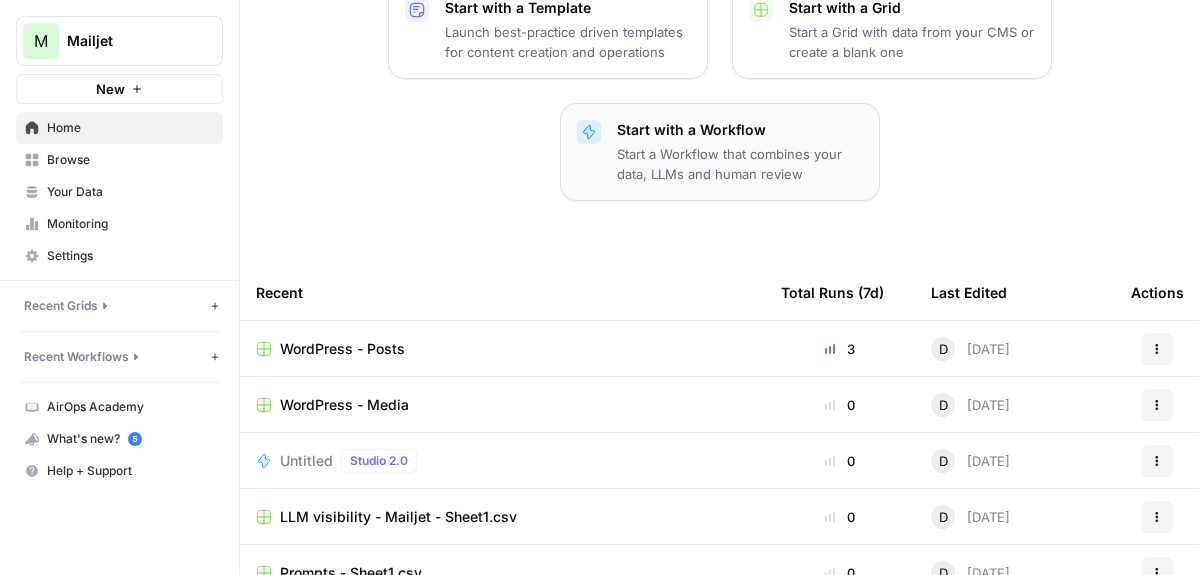 scroll, scrollTop: 355, scrollLeft: 0, axis: vertical 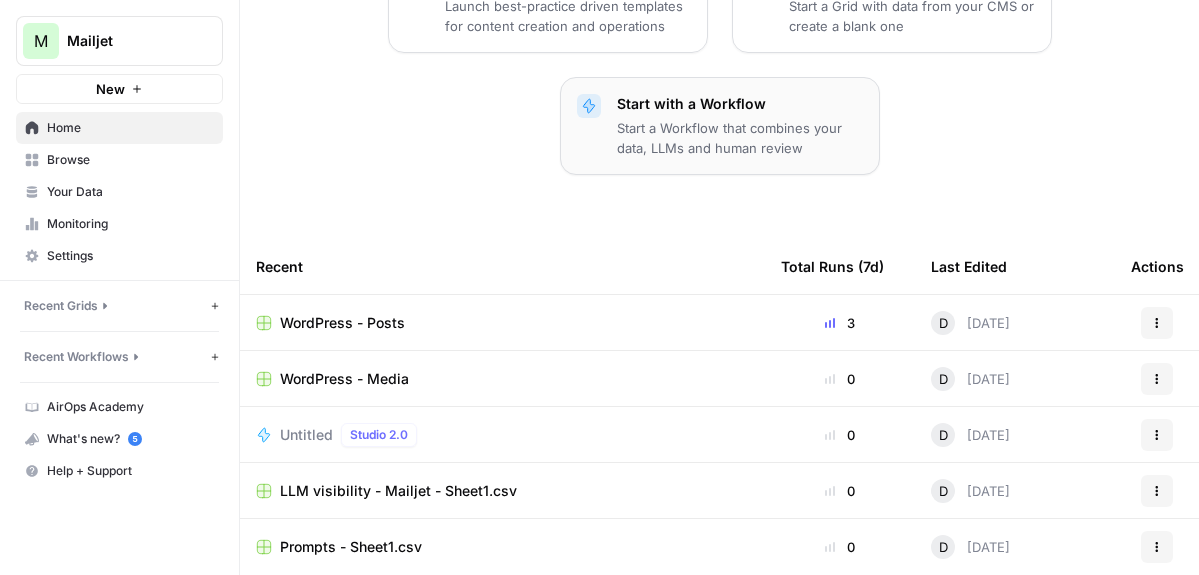 click on "Start with a Workflow Start a Workflow that combines your data, LLMs and human review" at bounding box center (720, 126) 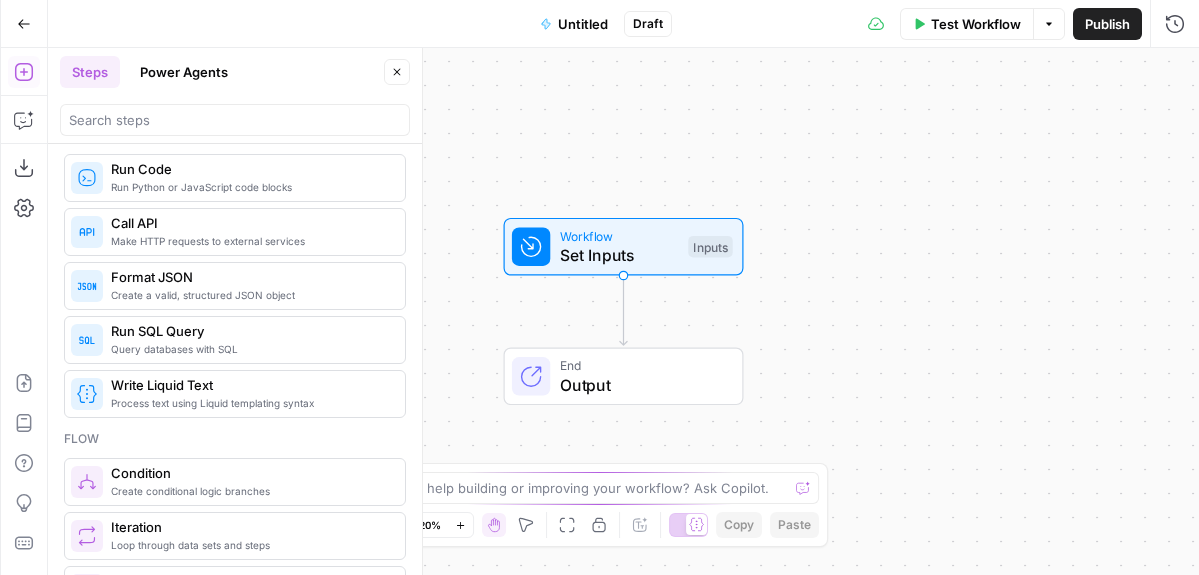 scroll, scrollTop: 374, scrollLeft: 0, axis: vertical 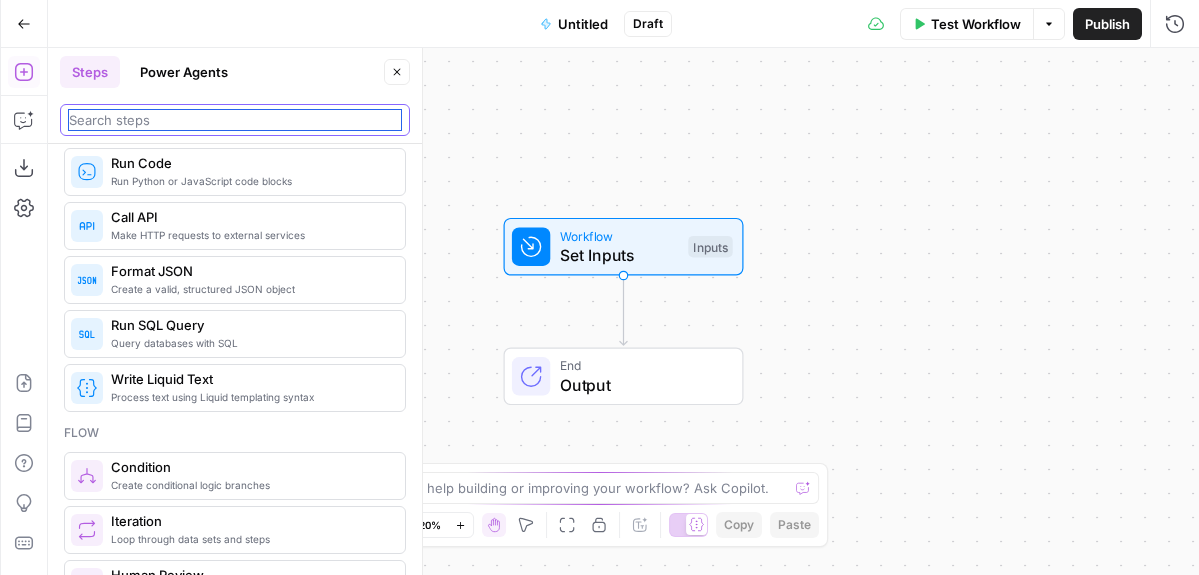 click at bounding box center [235, 120] 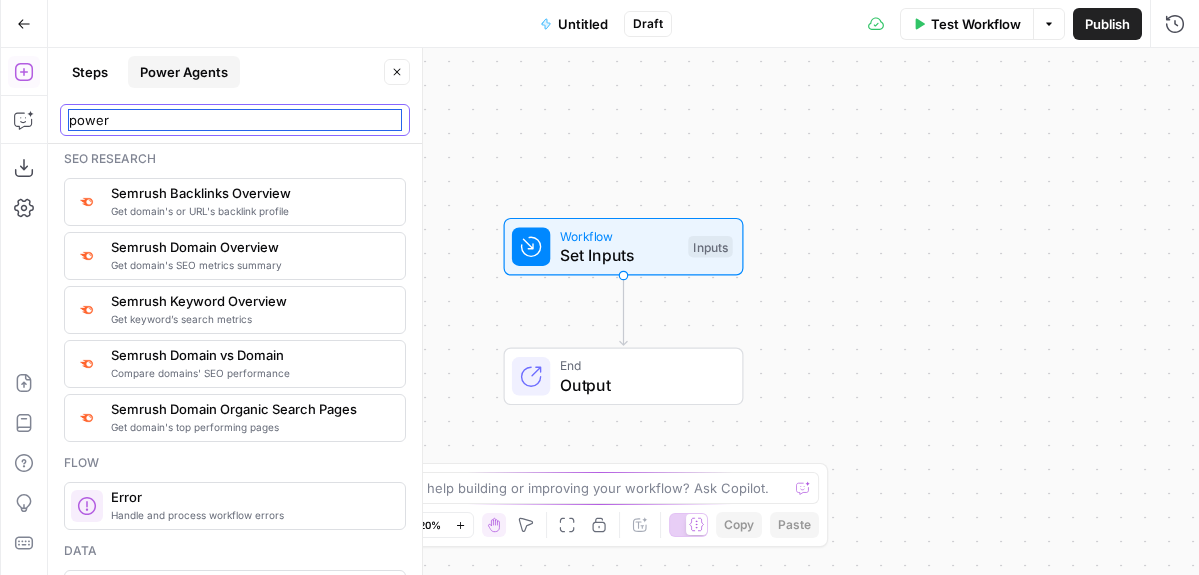 type on "power" 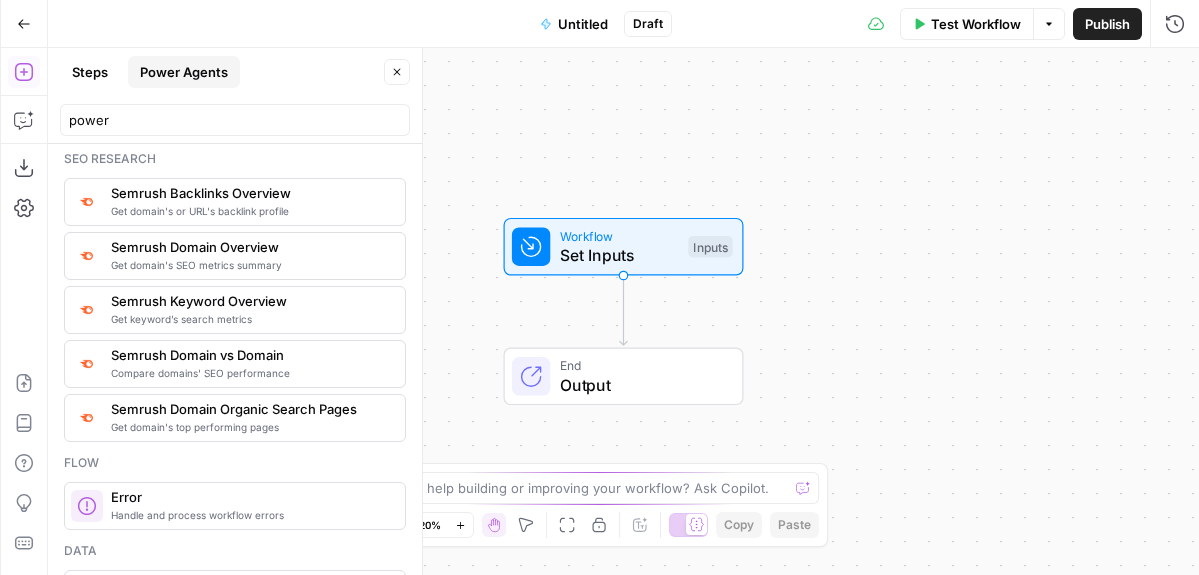 click on "Power Agents" at bounding box center (184, 72) 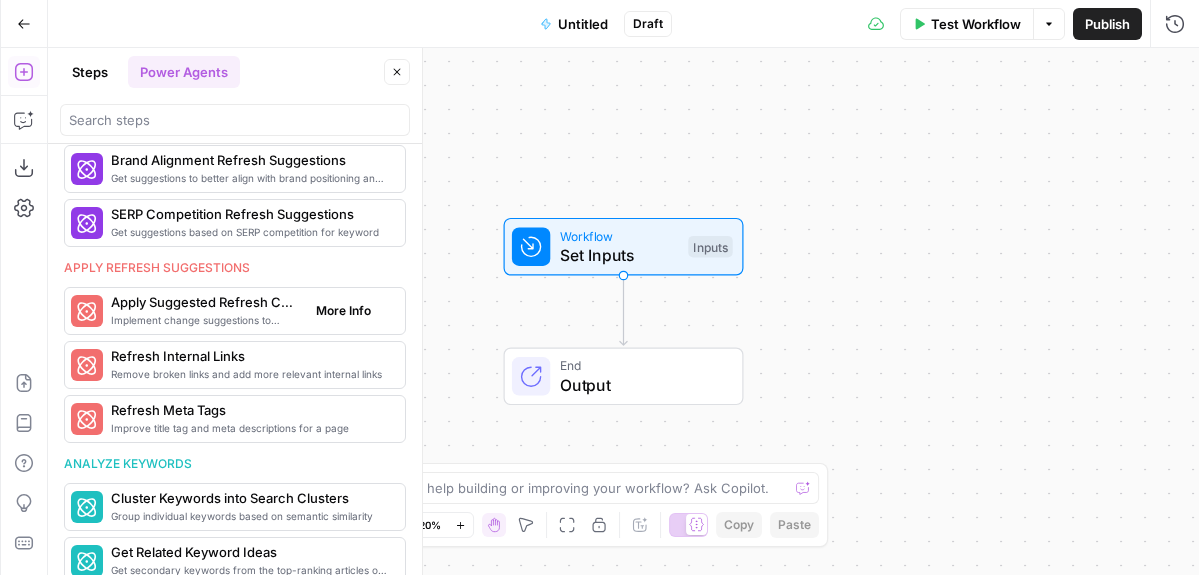 scroll, scrollTop: 1061, scrollLeft: 0, axis: vertical 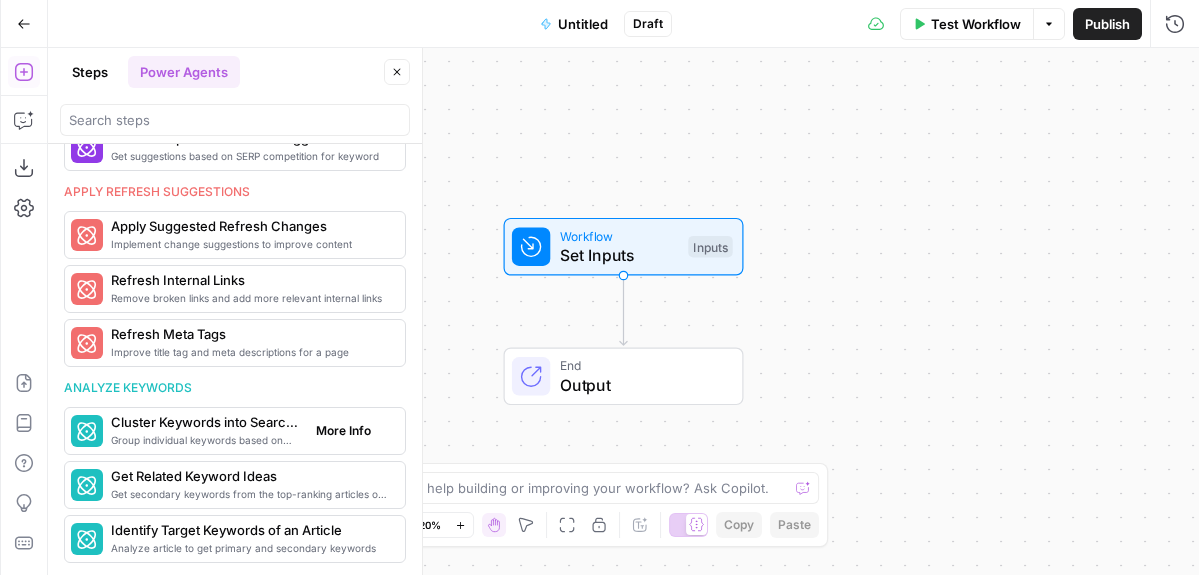 click on "Group individual keywords based on semantic similarity" at bounding box center (205, 440) 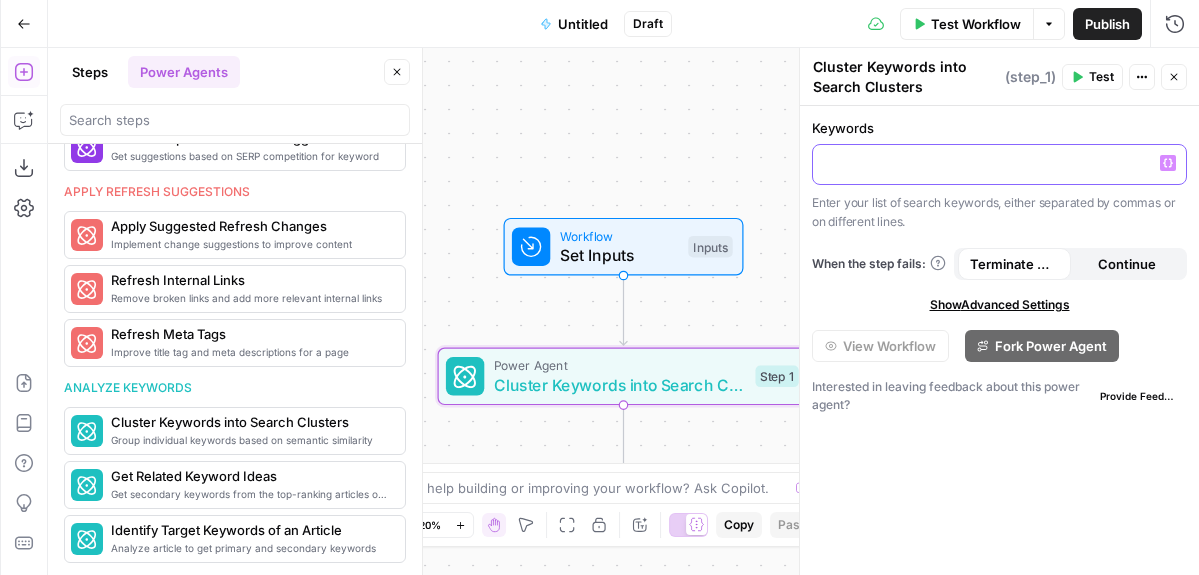 click at bounding box center (999, 163) 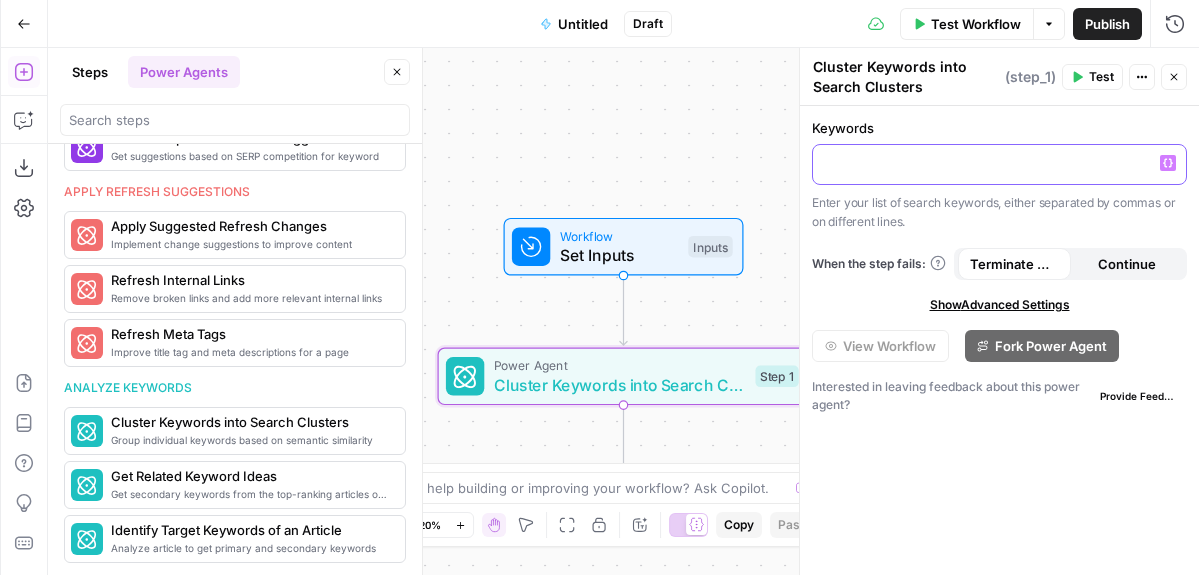 click 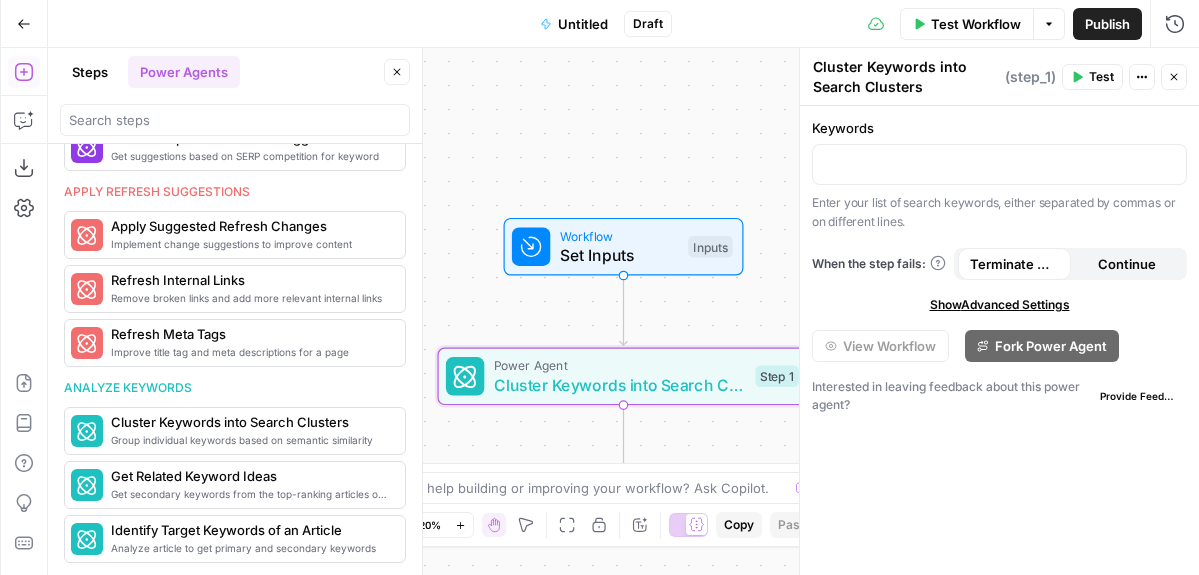 click on "Workflow Set Inputs Inputs Power Agent Cluster Keywords into Search Clusters Step 1 End Output" at bounding box center (623, 311) 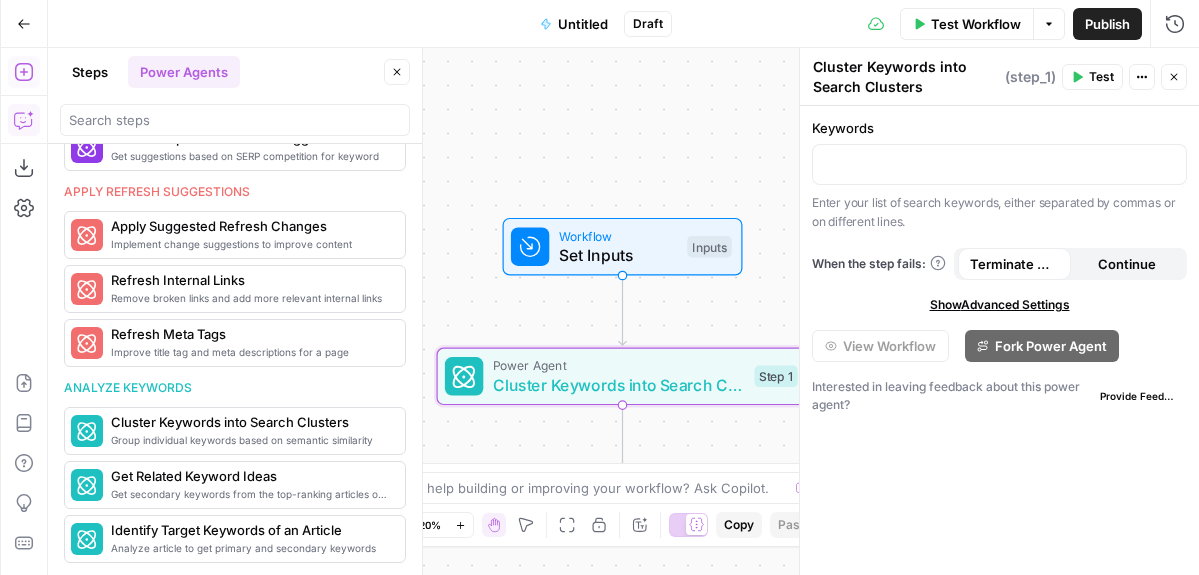 click 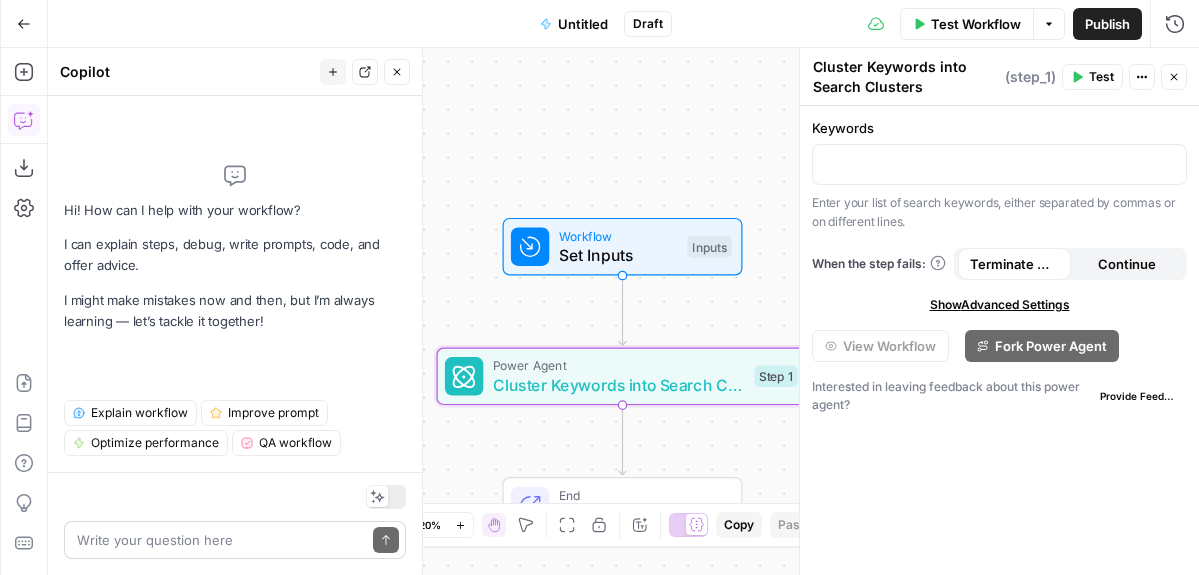 click at bounding box center (221, 540) 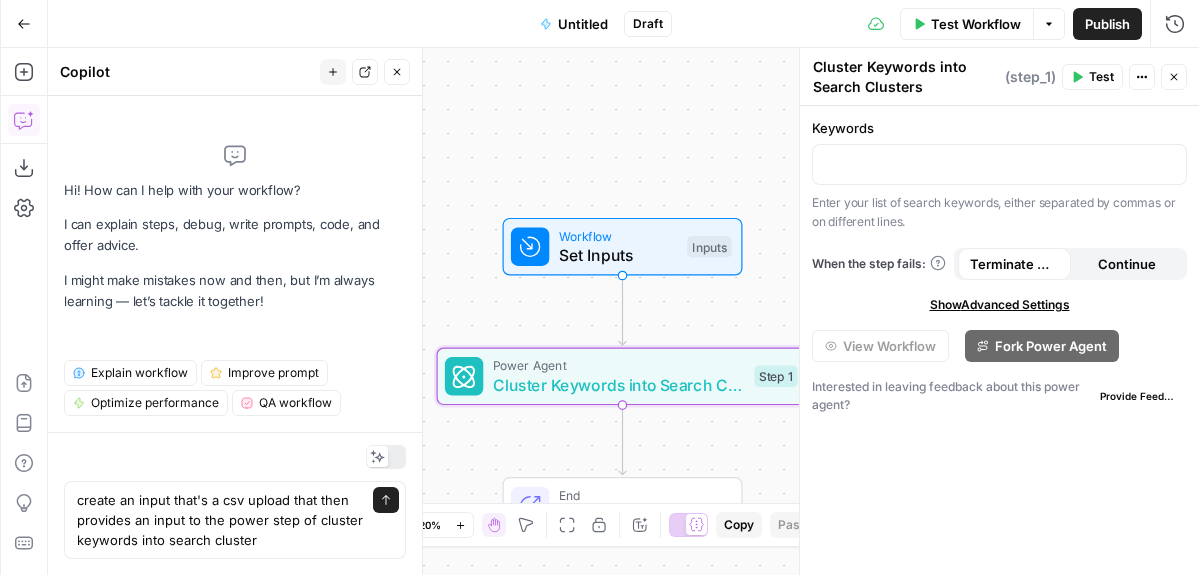 type on "create an input that's a csv upload that then provides an input to the power step of cluster keywords into search clusters" 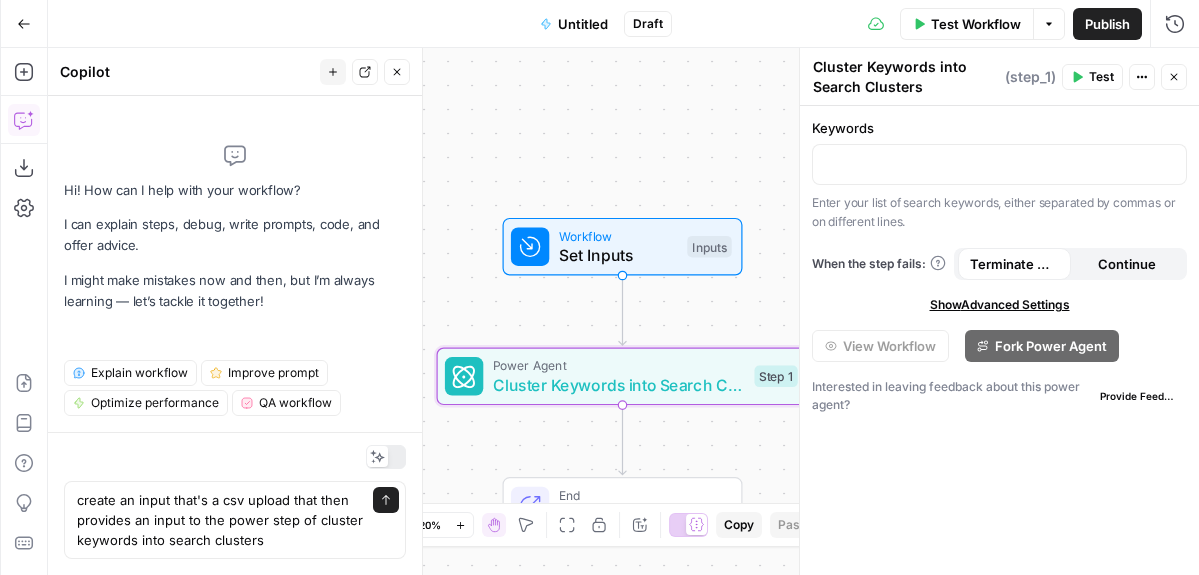 type 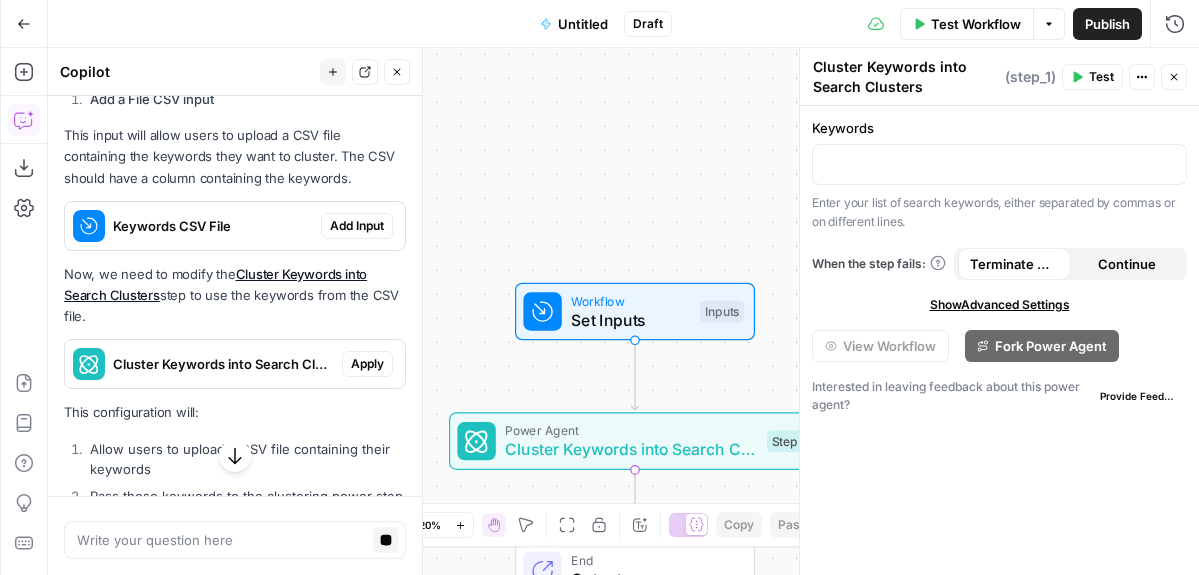 scroll, scrollTop: 471, scrollLeft: 0, axis: vertical 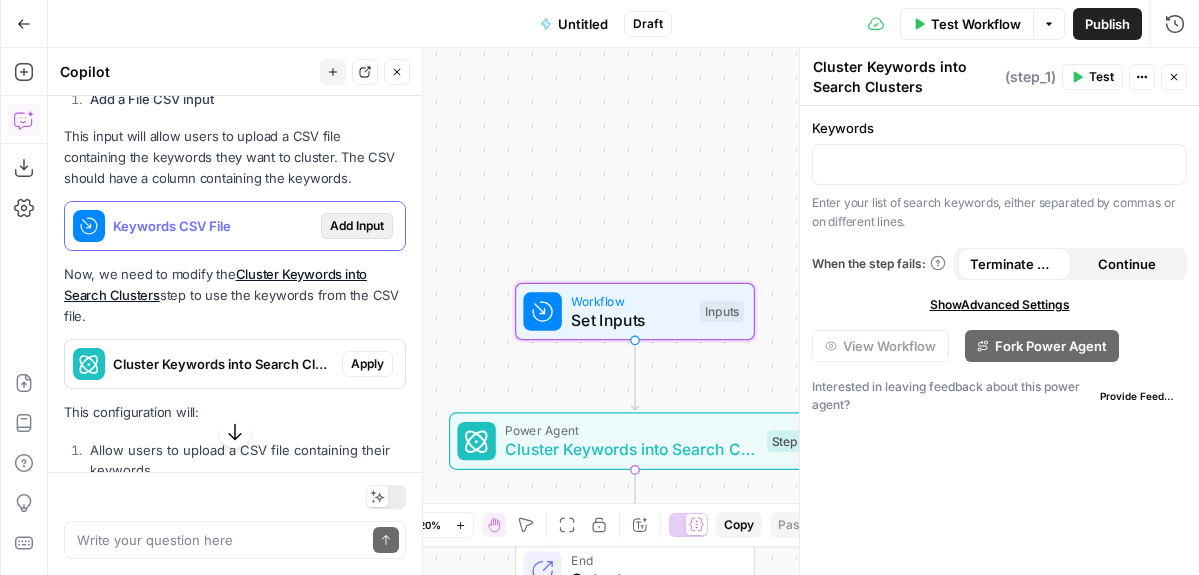 click on "Add Input" at bounding box center (357, 226) 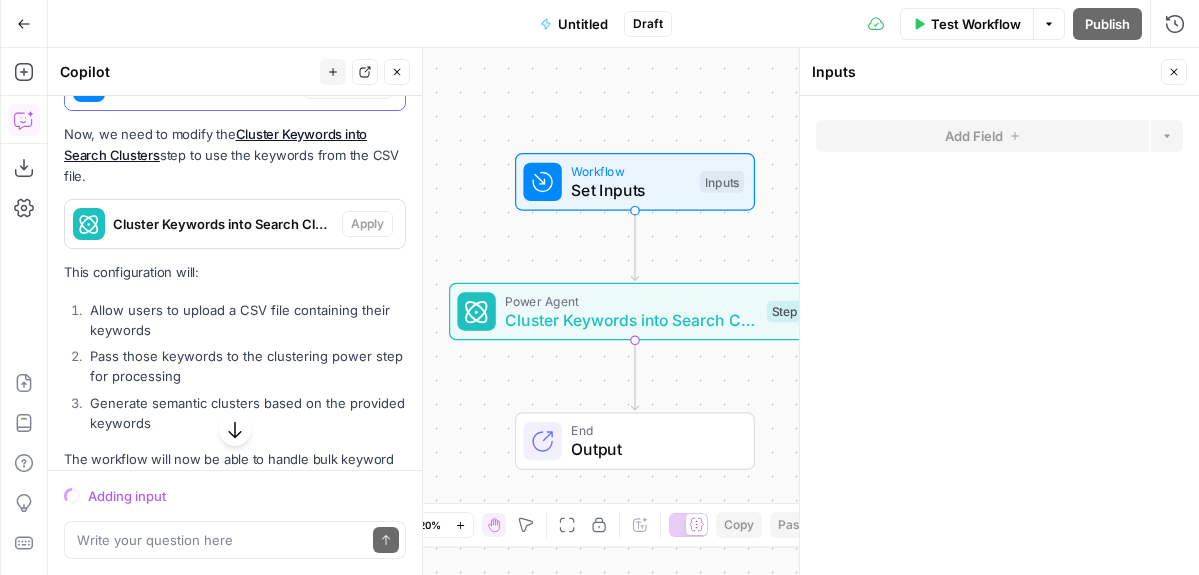scroll, scrollTop: 643, scrollLeft: 0, axis: vertical 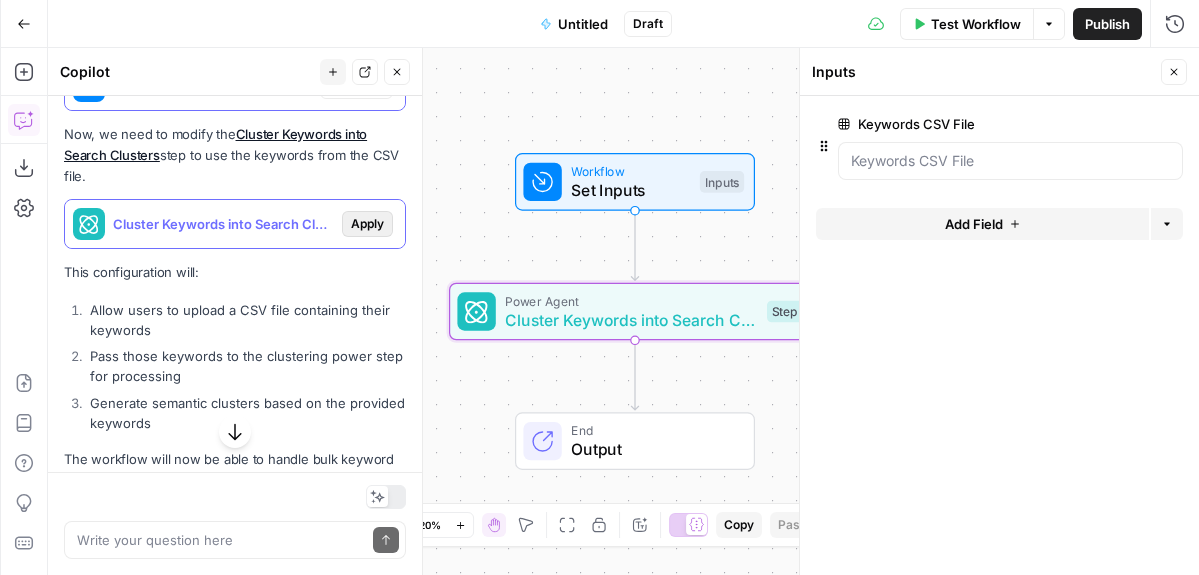 click on "Apply" at bounding box center [367, 224] 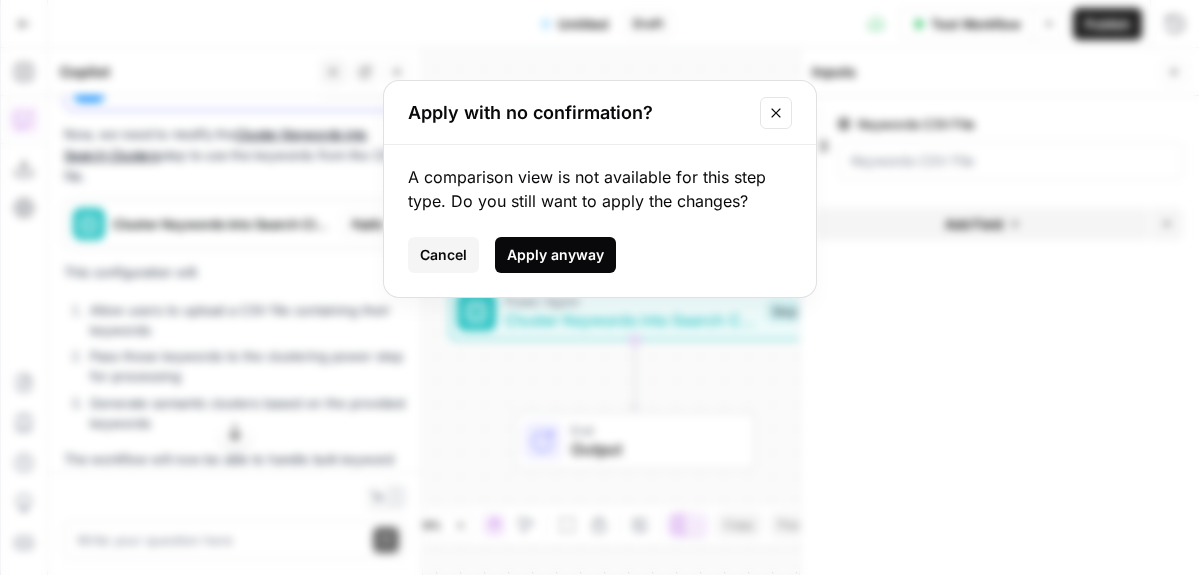 click on "Apply anyway" at bounding box center (555, 255) 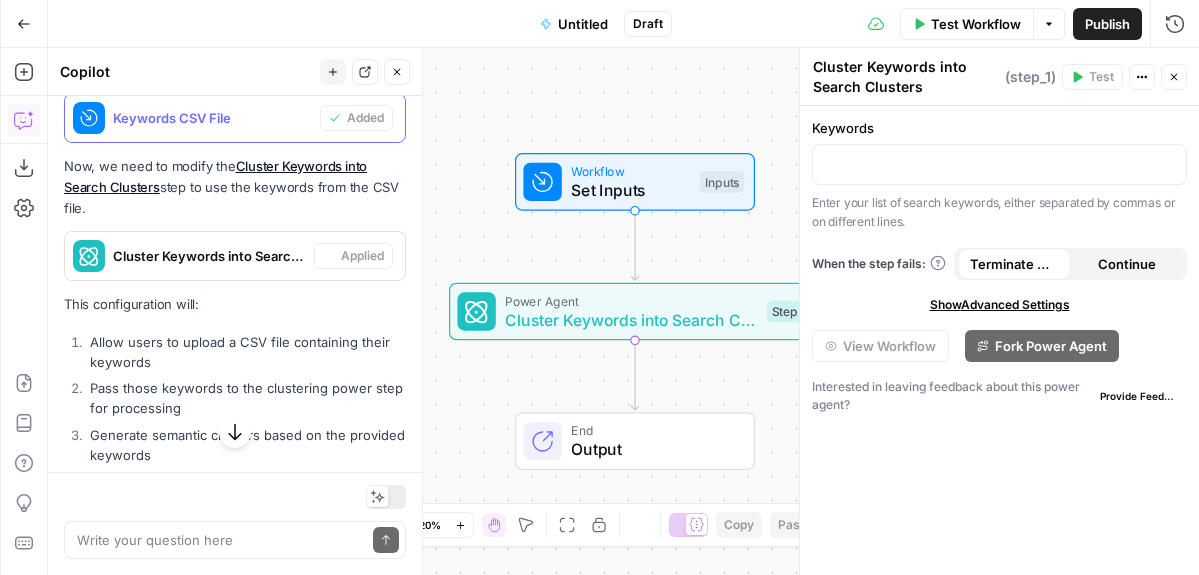 scroll, scrollTop: 643, scrollLeft: 0, axis: vertical 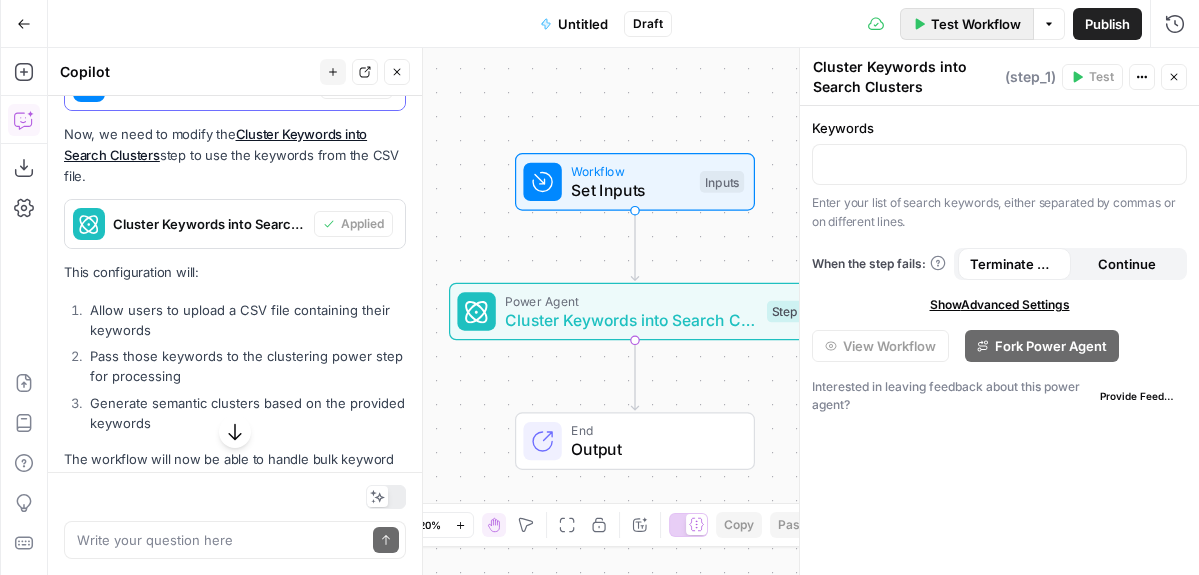 click on "Test Workflow" at bounding box center [976, 24] 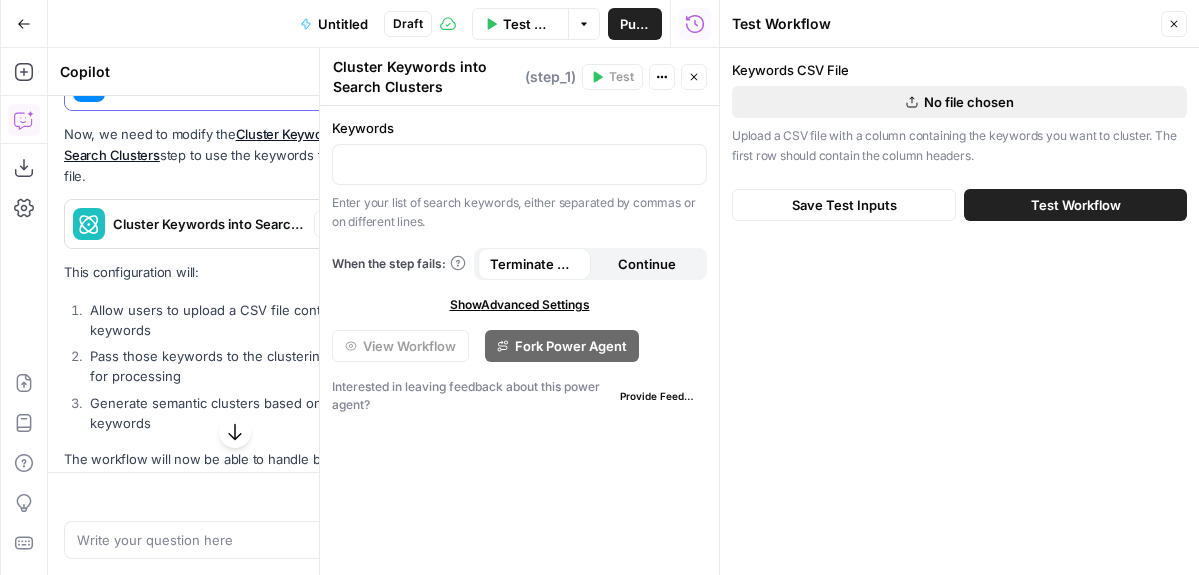 click on "No file chosen" at bounding box center (969, 102) 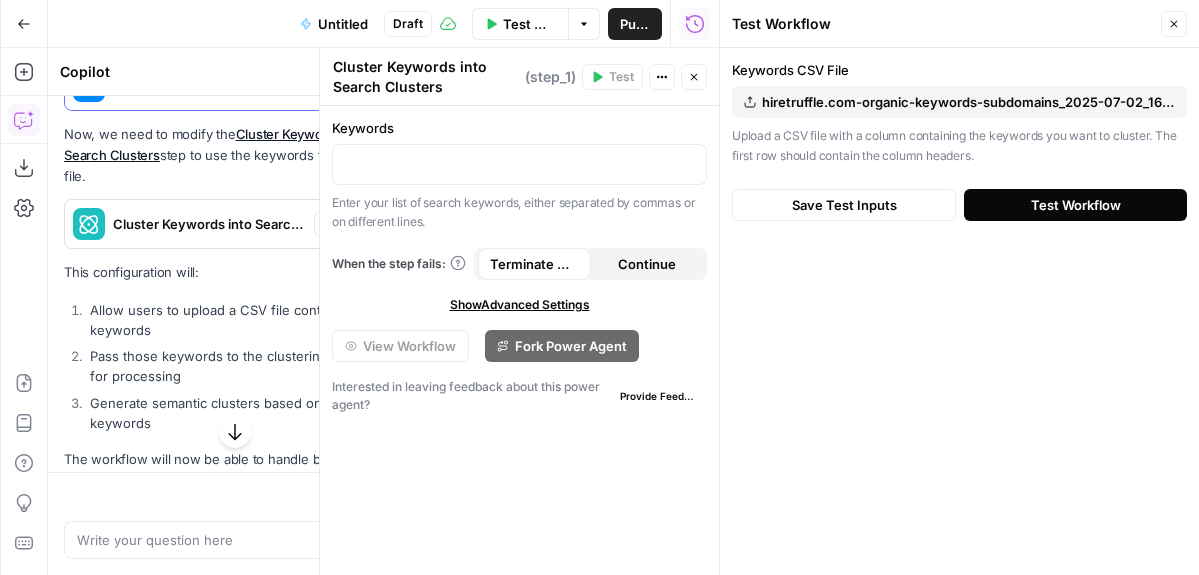 click on "Test Workflow" at bounding box center (1076, 205) 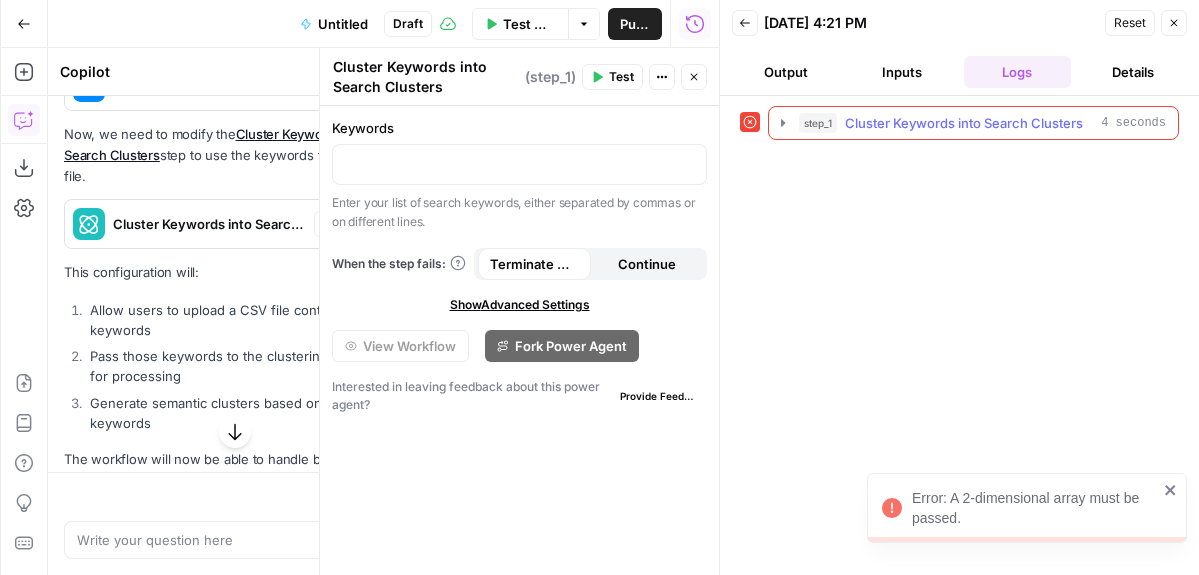 click 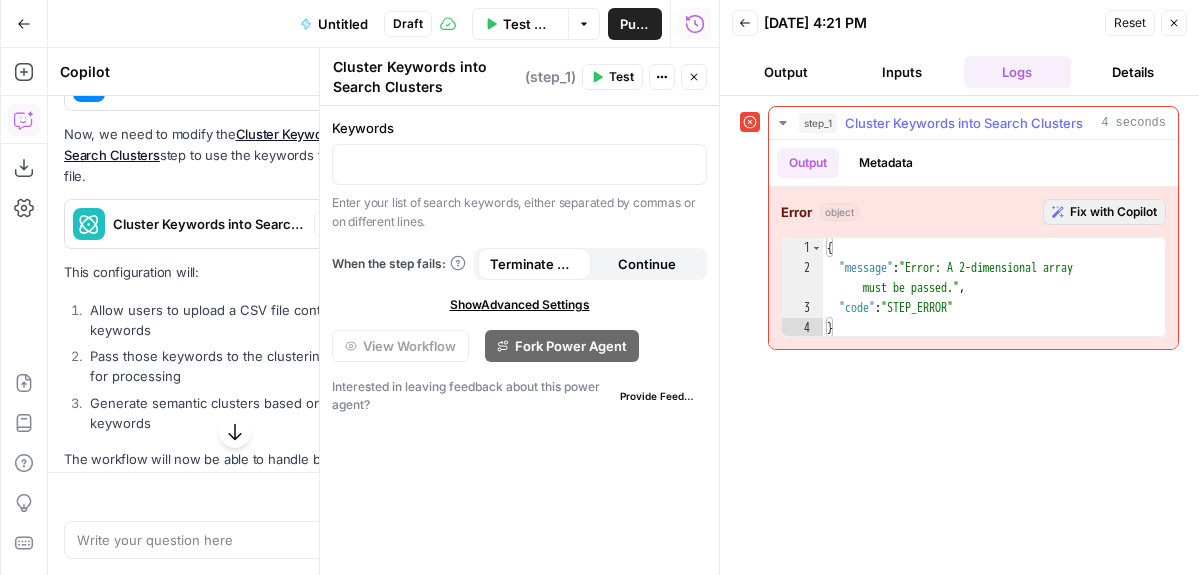 click on "Fix with Copilot" at bounding box center (1113, 212) 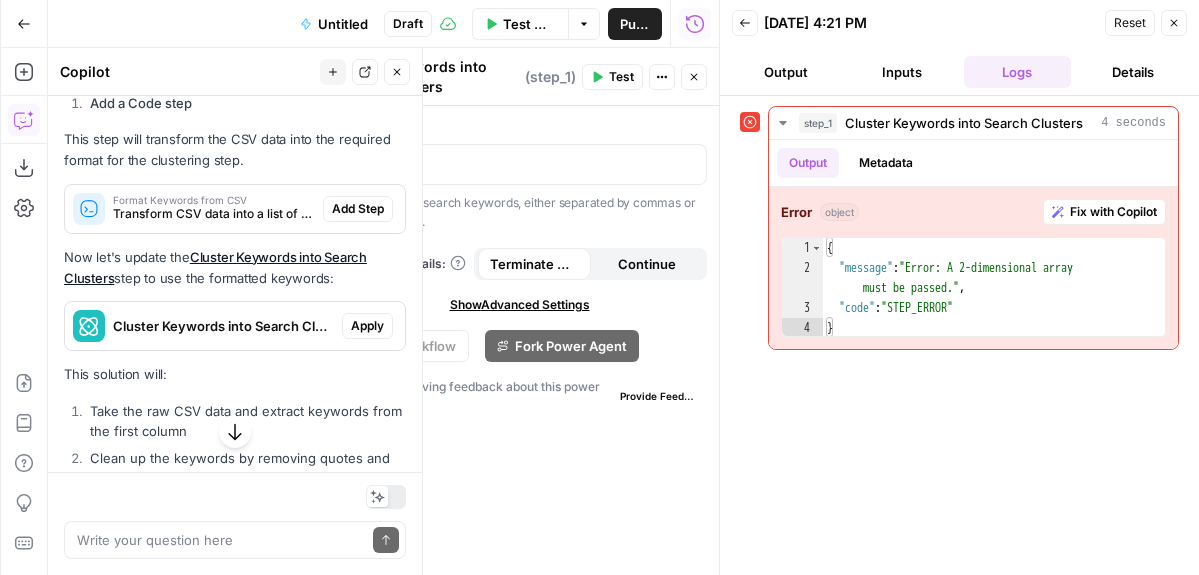 scroll, scrollTop: 1251, scrollLeft: 0, axis: vertical 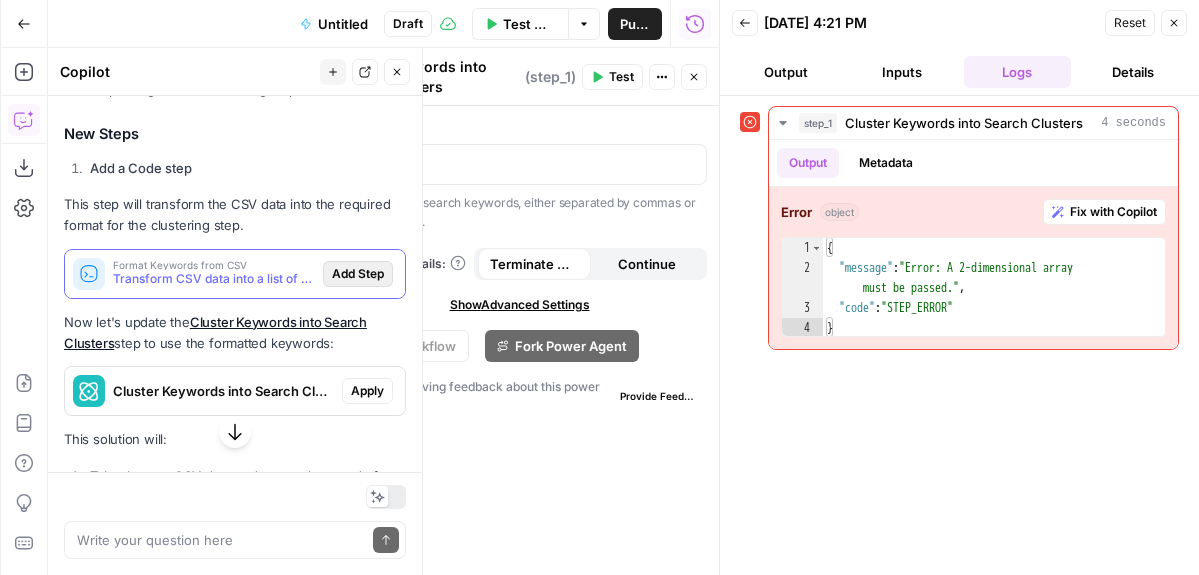 click on "Add Step" at bounding box center (358, 274) 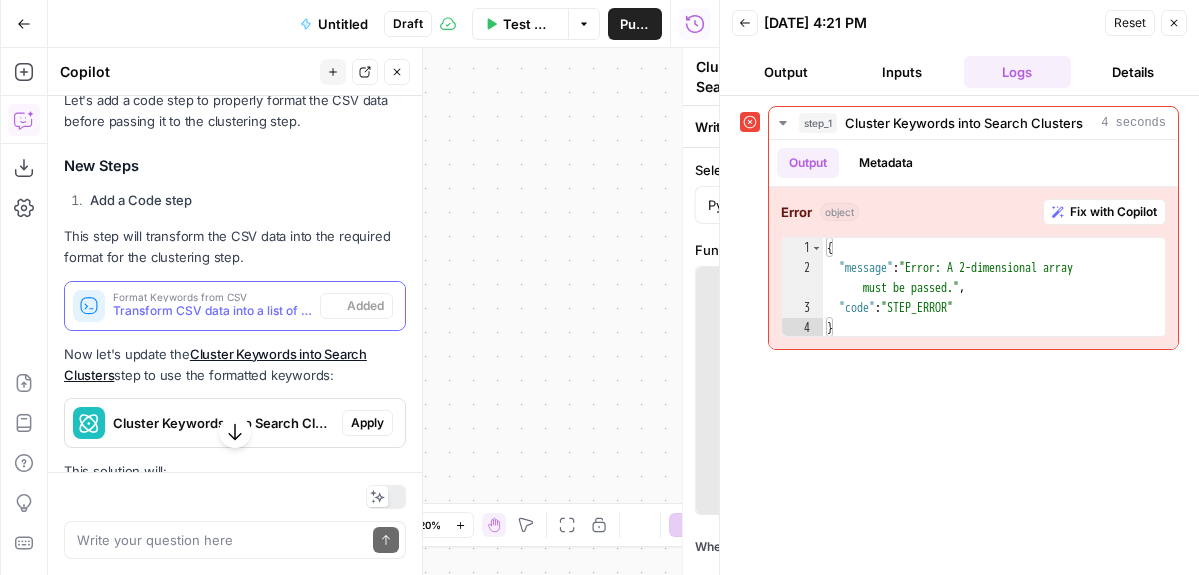 type on "Format Keywords from CSV" 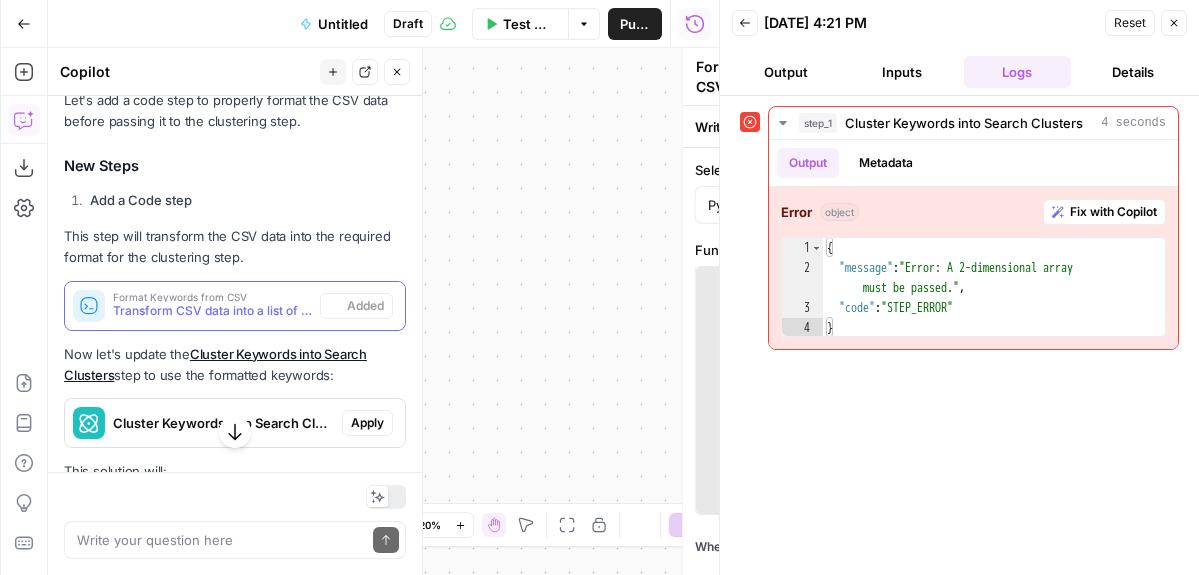 scroll, scrollTop: 1283, scrollLeft: 0, axis: vertical 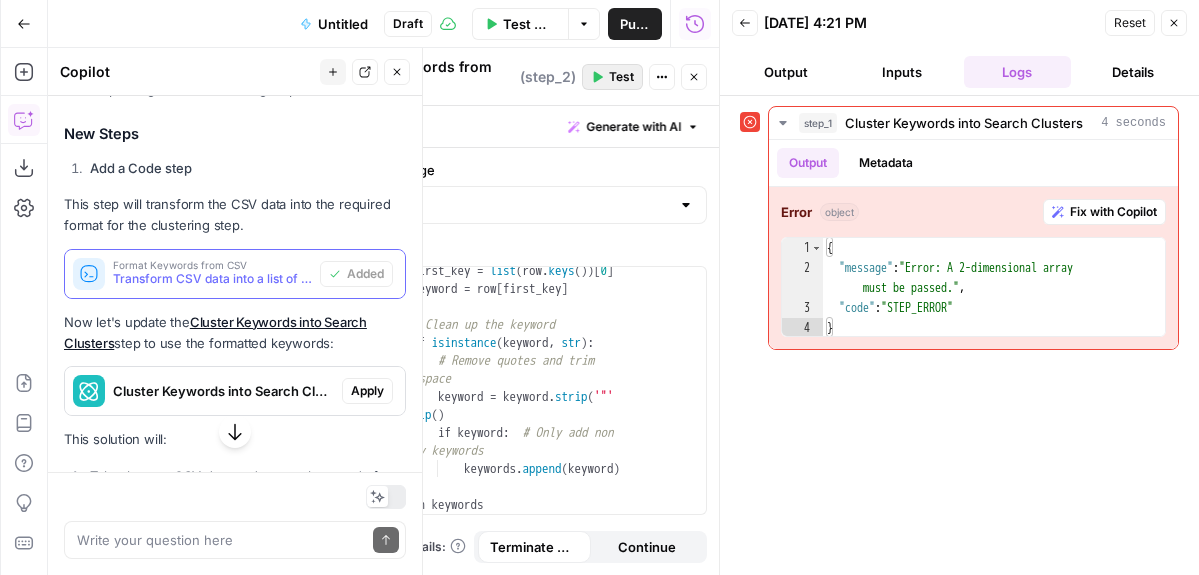 click on "Test" at bounding box center [621, 77] 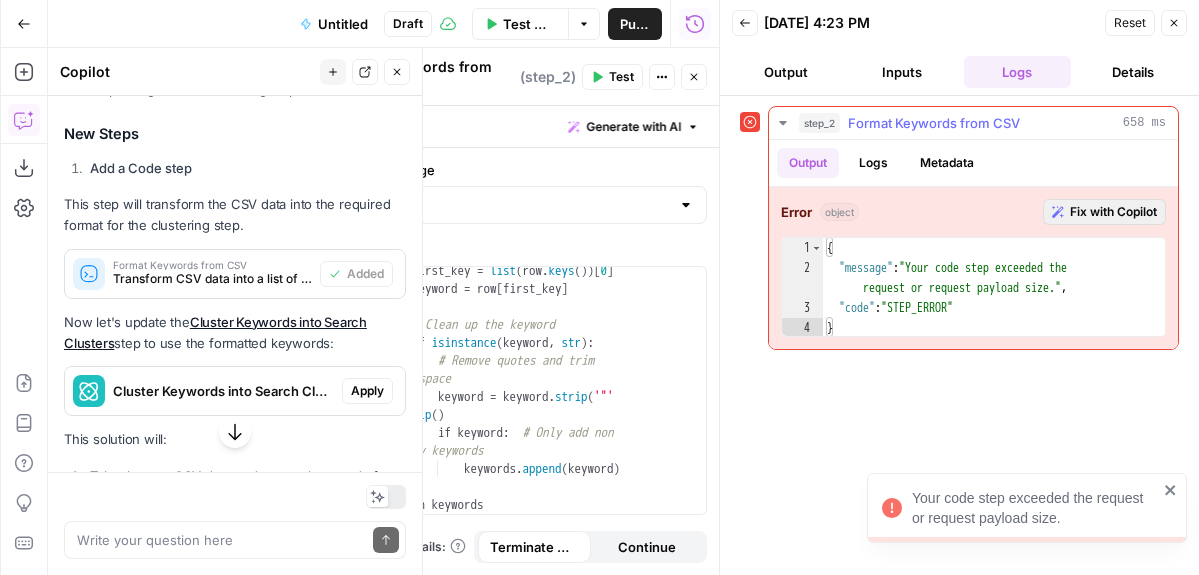 click on "Fix with Copilot" at bounding box center [1113, 212] 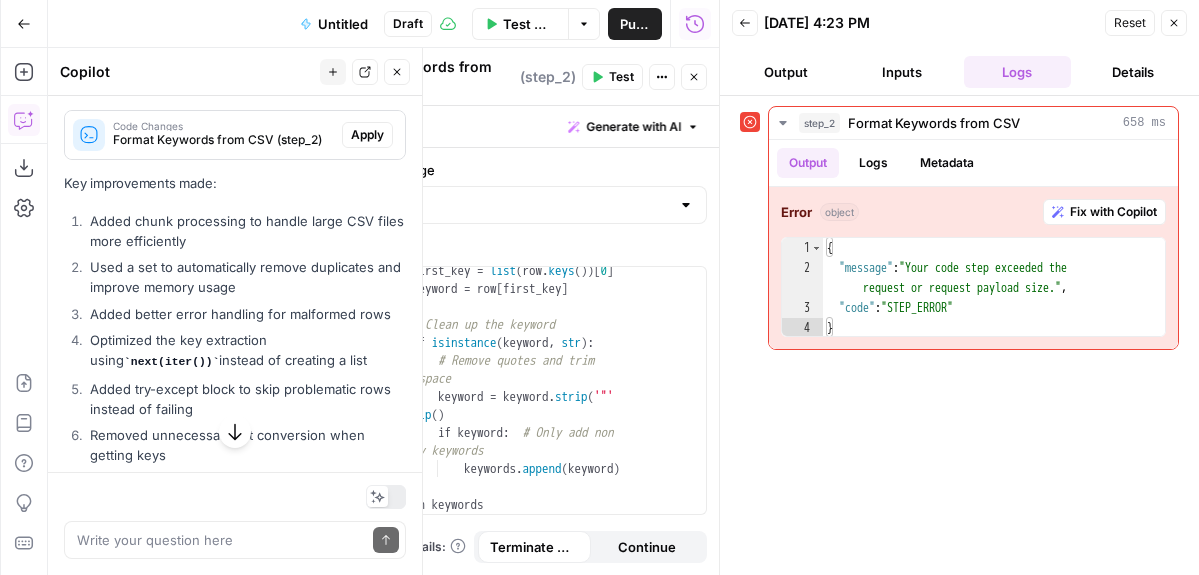 scroll, scrollTop: 2109, scrollLeft: 0, axis: vertical 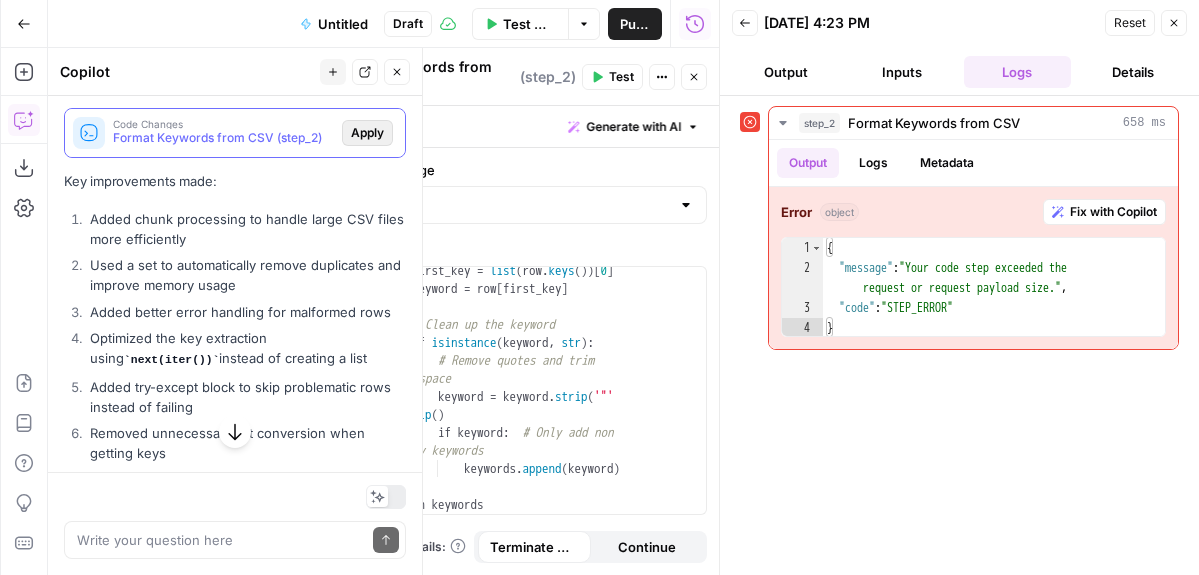 click on "Apply" at bounding box center [367, 133] 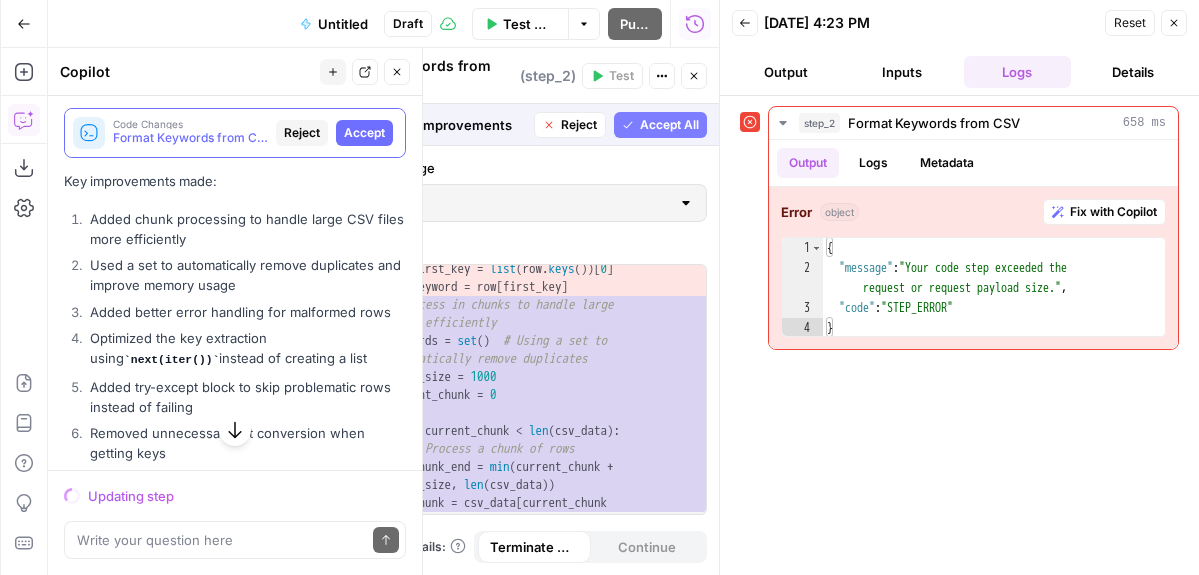 click on "Accept" at bounding box center [364, 133] 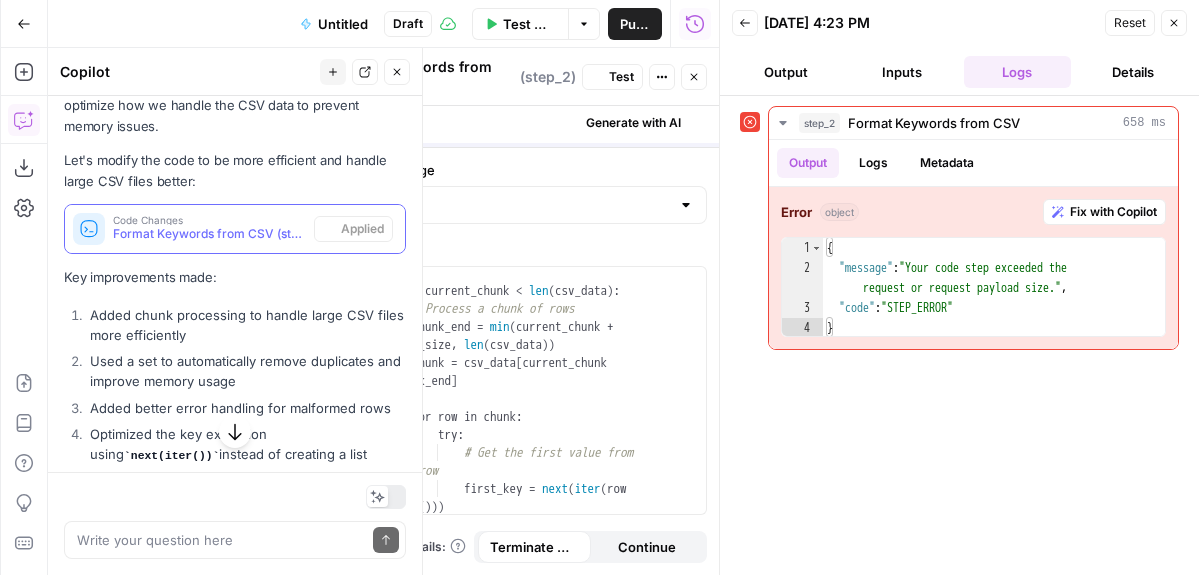 scroll, scrollTop: 2141, scrollLeft: 0, axis: vertical 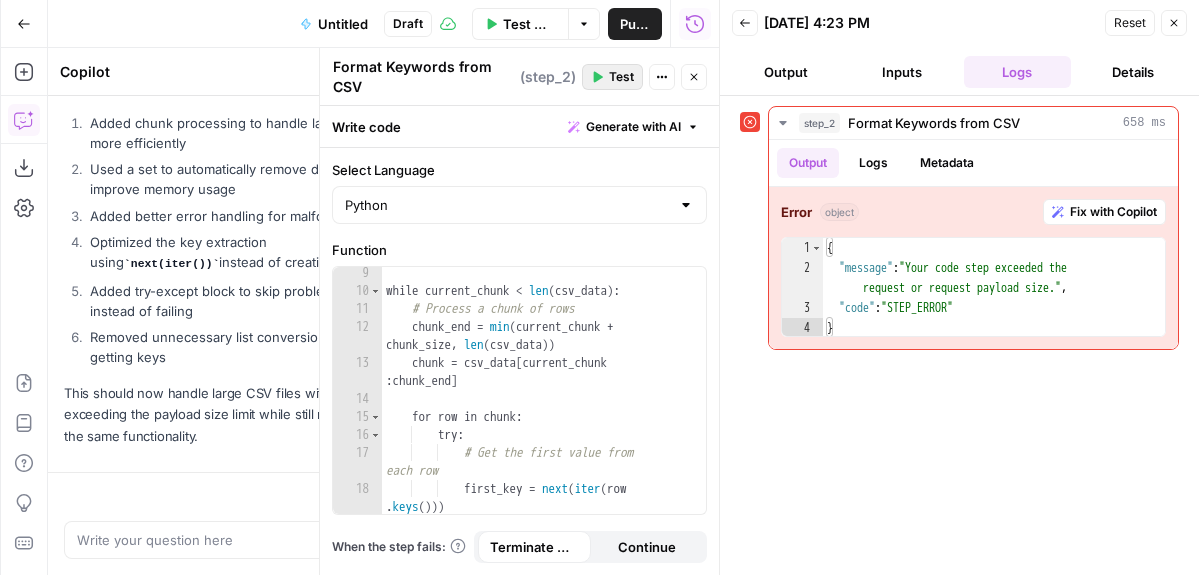 click on "Test" at bounding box center (621, 77) 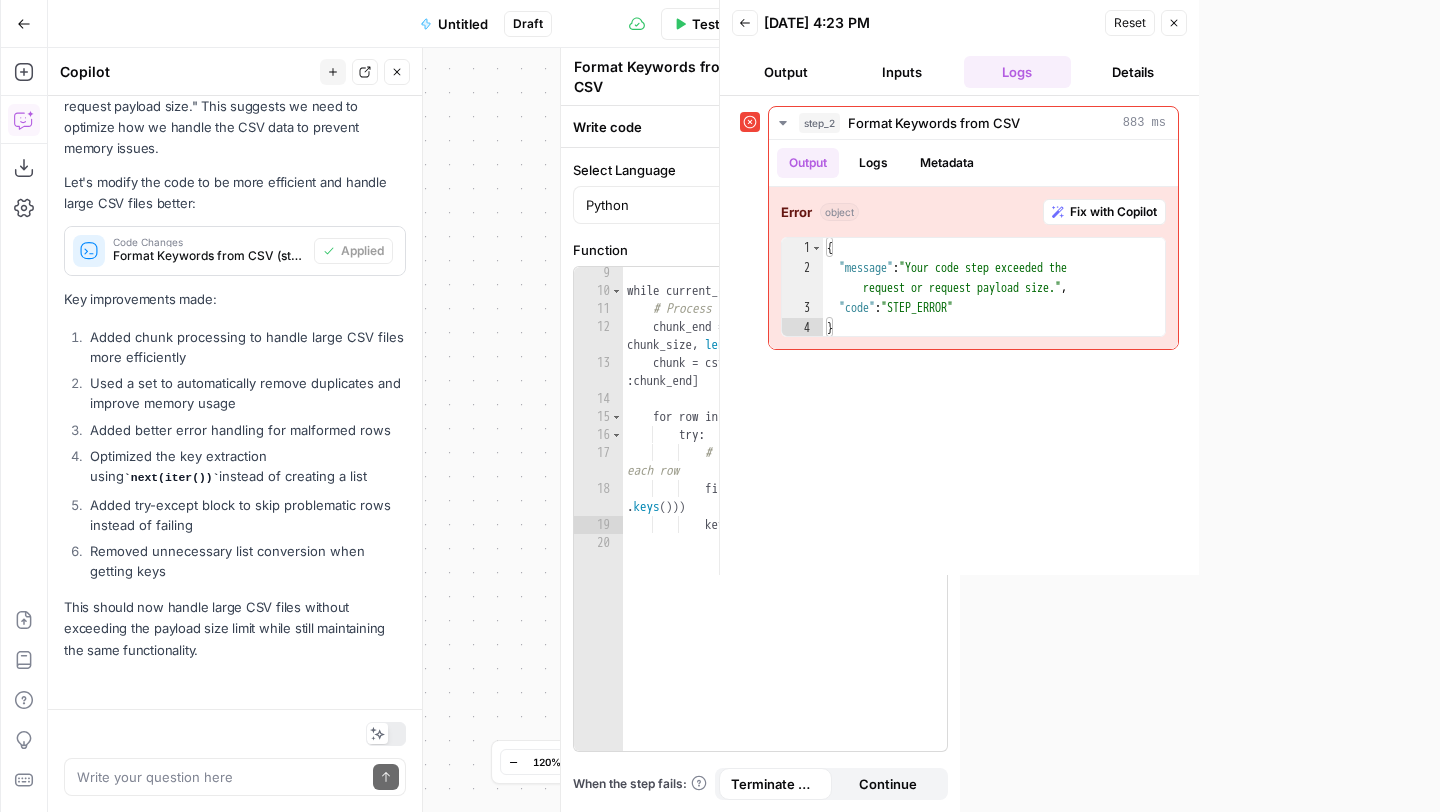 scroll, scrollTop: 2000, scrollLeft: 0, axis: vertical 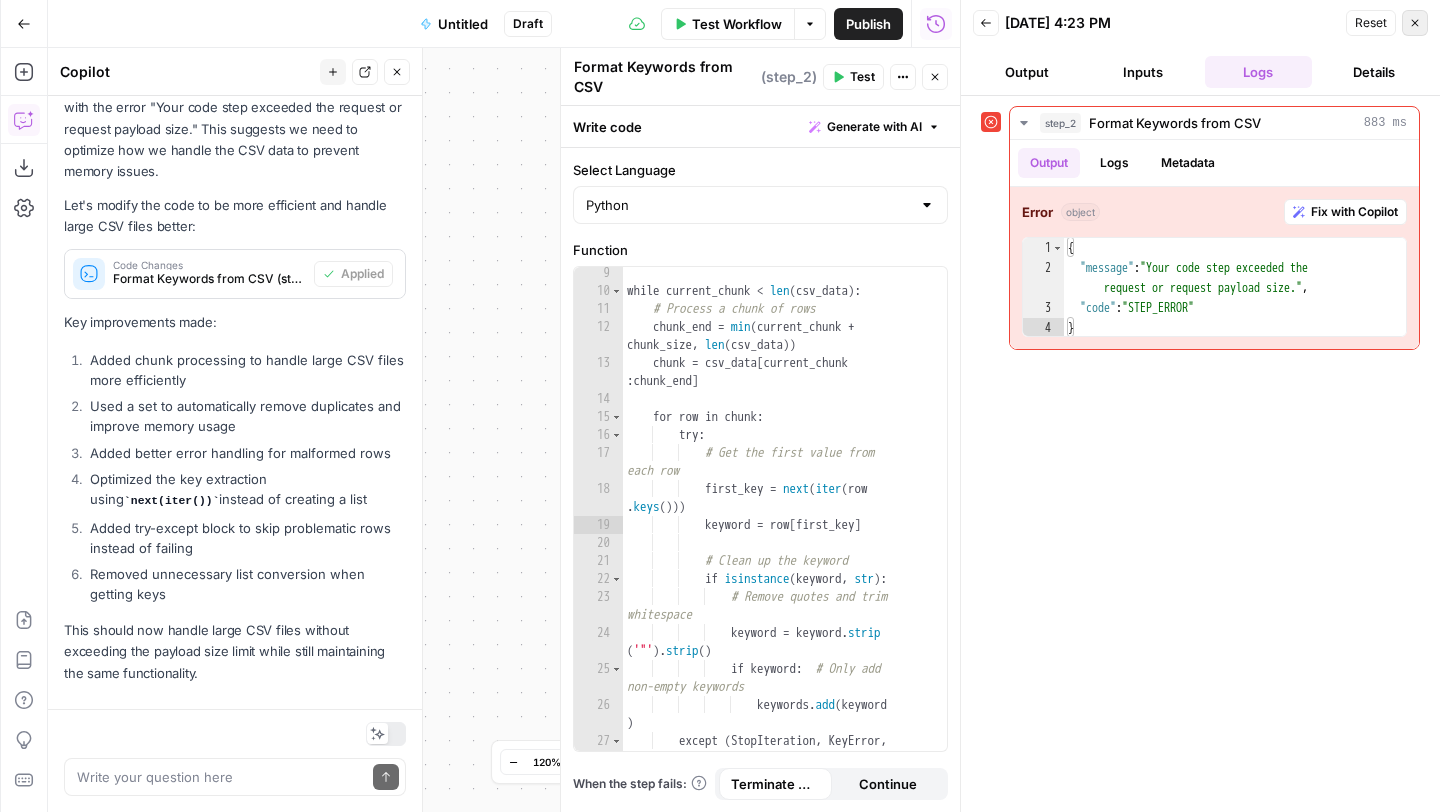 click 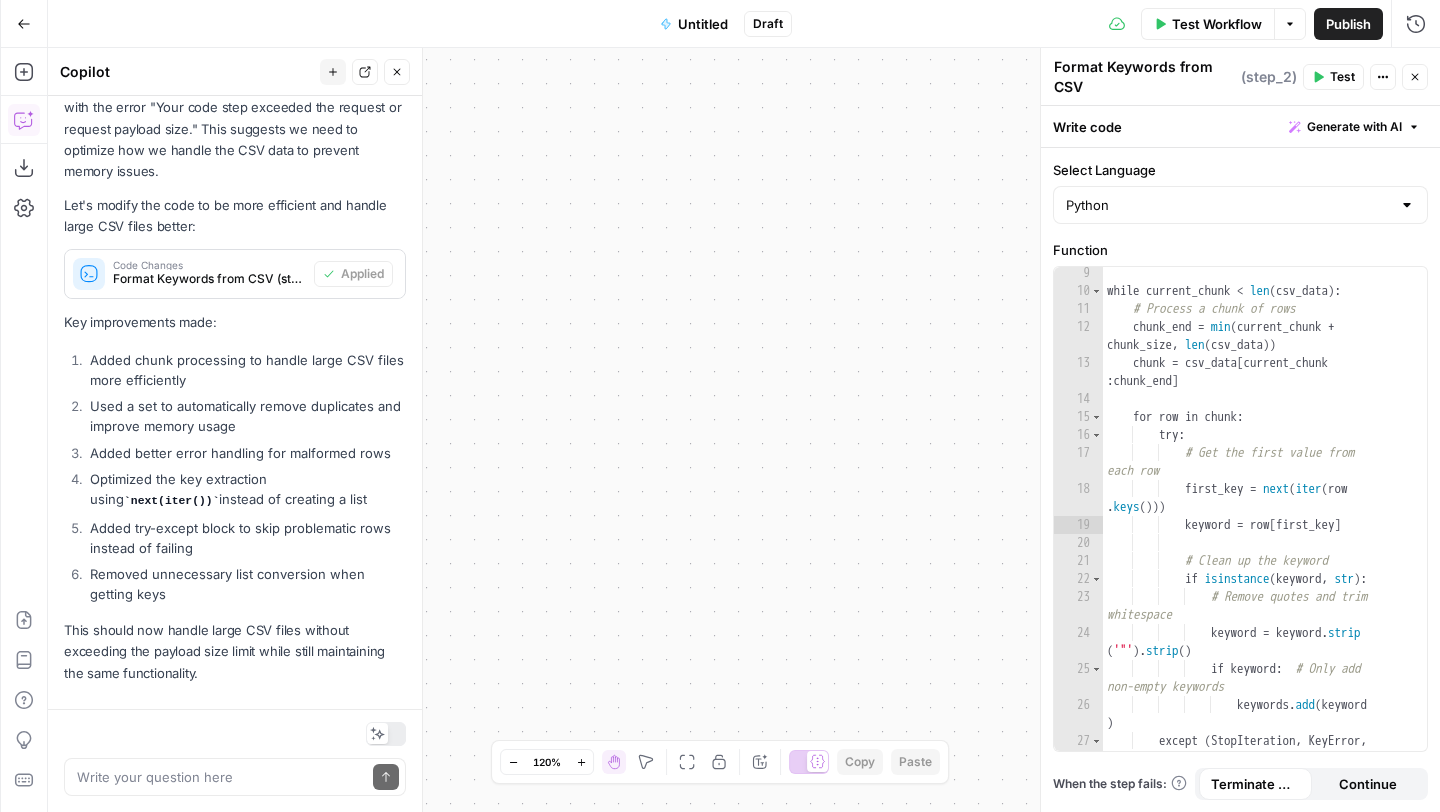 click on "Test Workflow Options Publish Run History" at bounding box center (1116, 23) 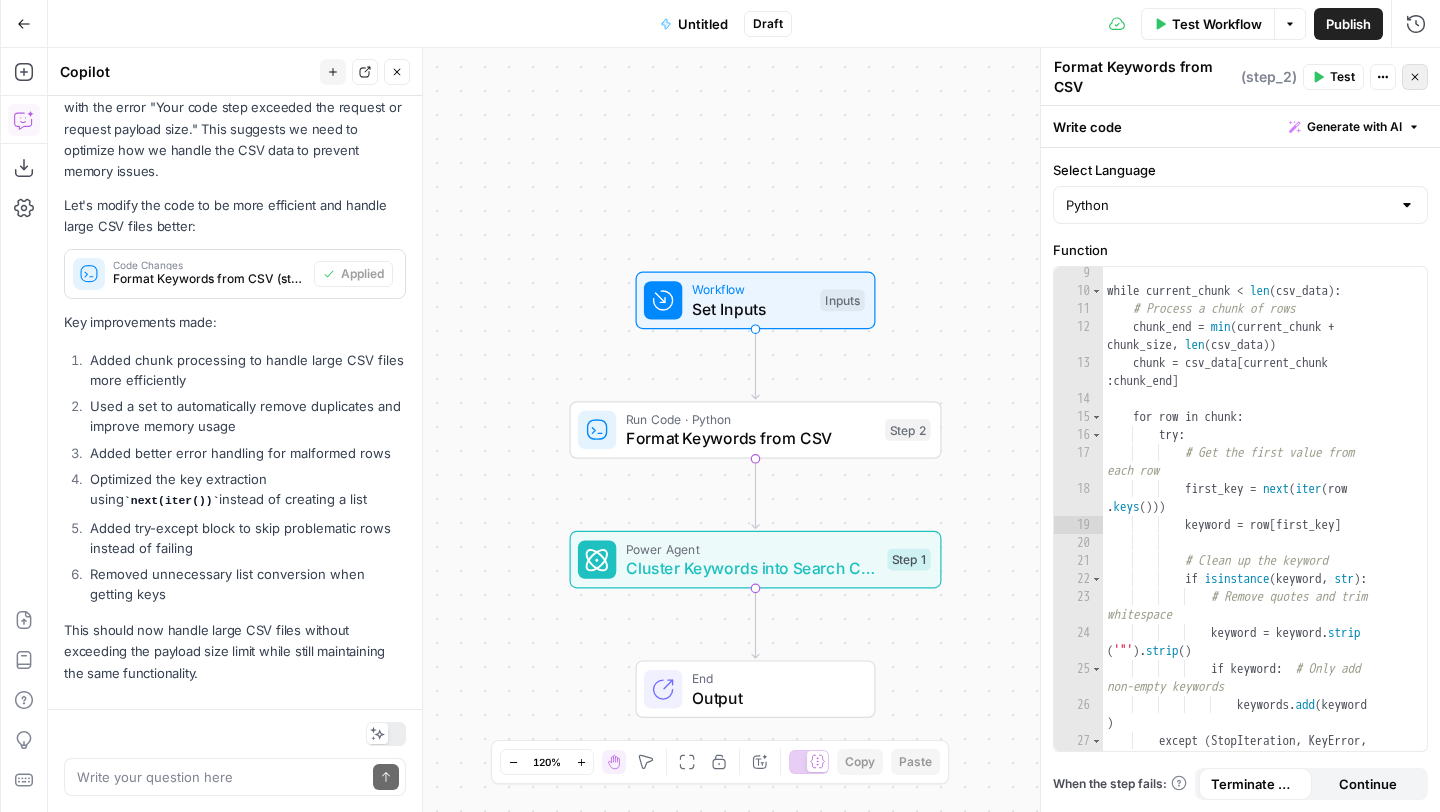 click on "Close" at bounding box center [1415, 77] 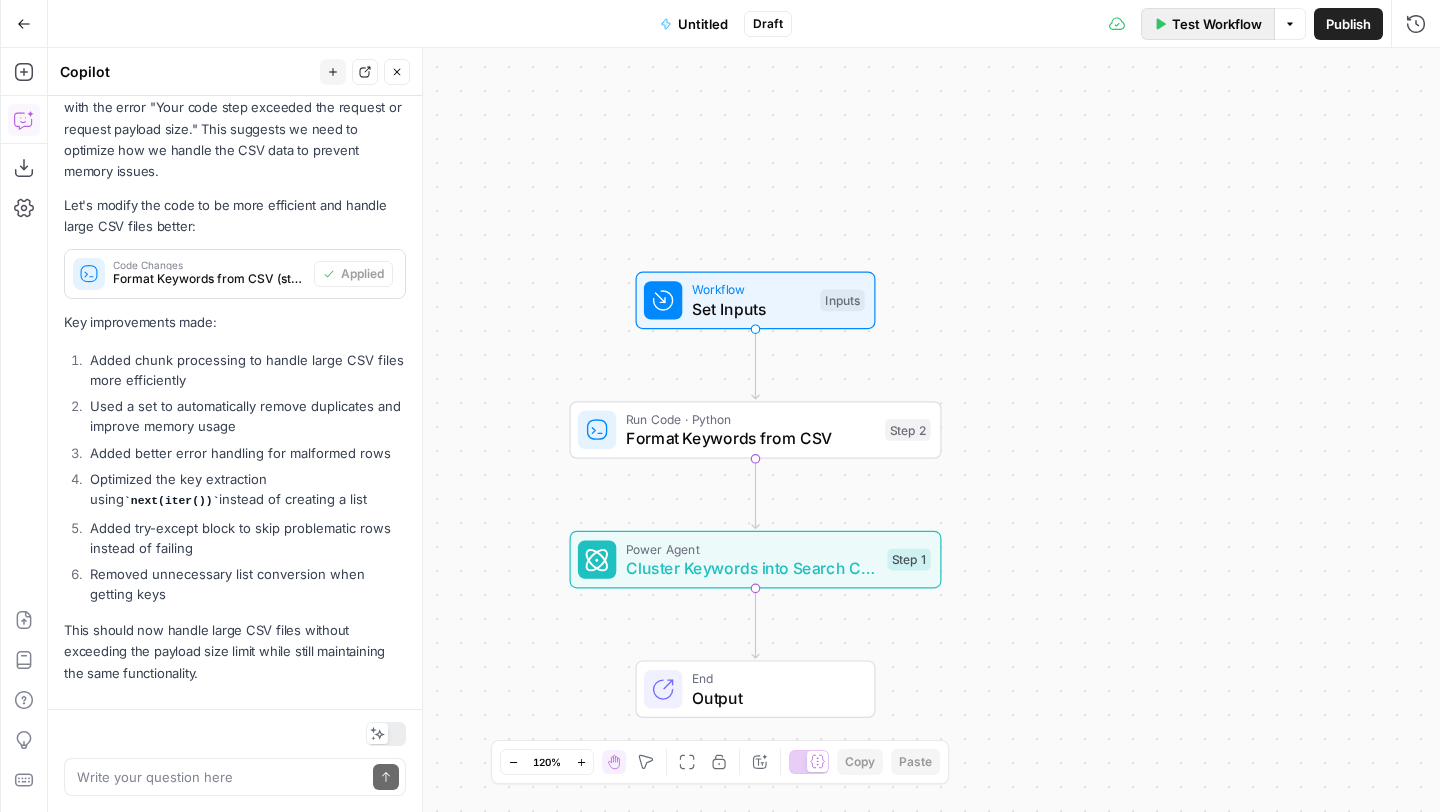 click on "Test Workflow" at bounding box center [1217, 24] 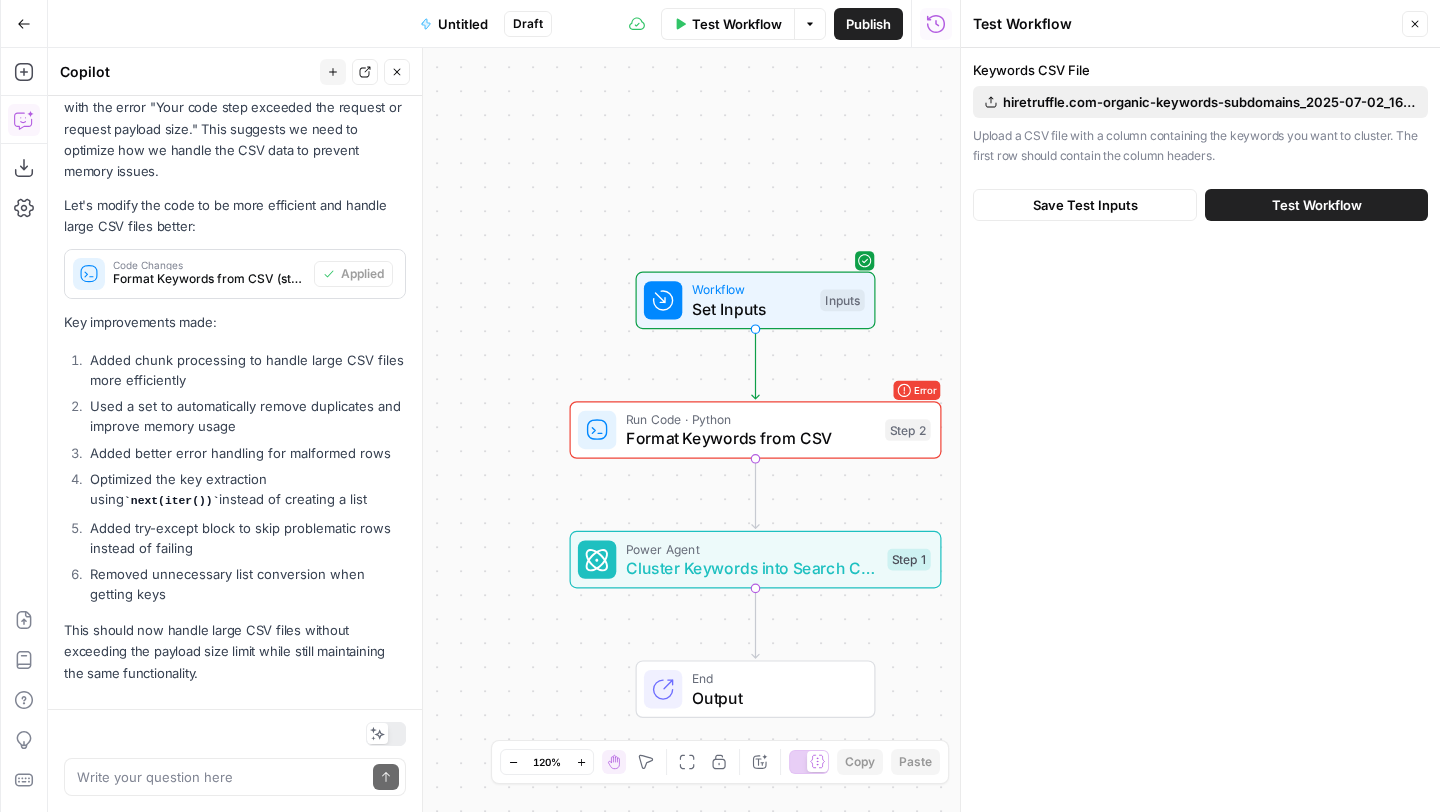 click on "hiretruffle.com-organic-keywords-subdomains_2025-07-02_16-20-54.csv" at bounding box center [1209, 102] 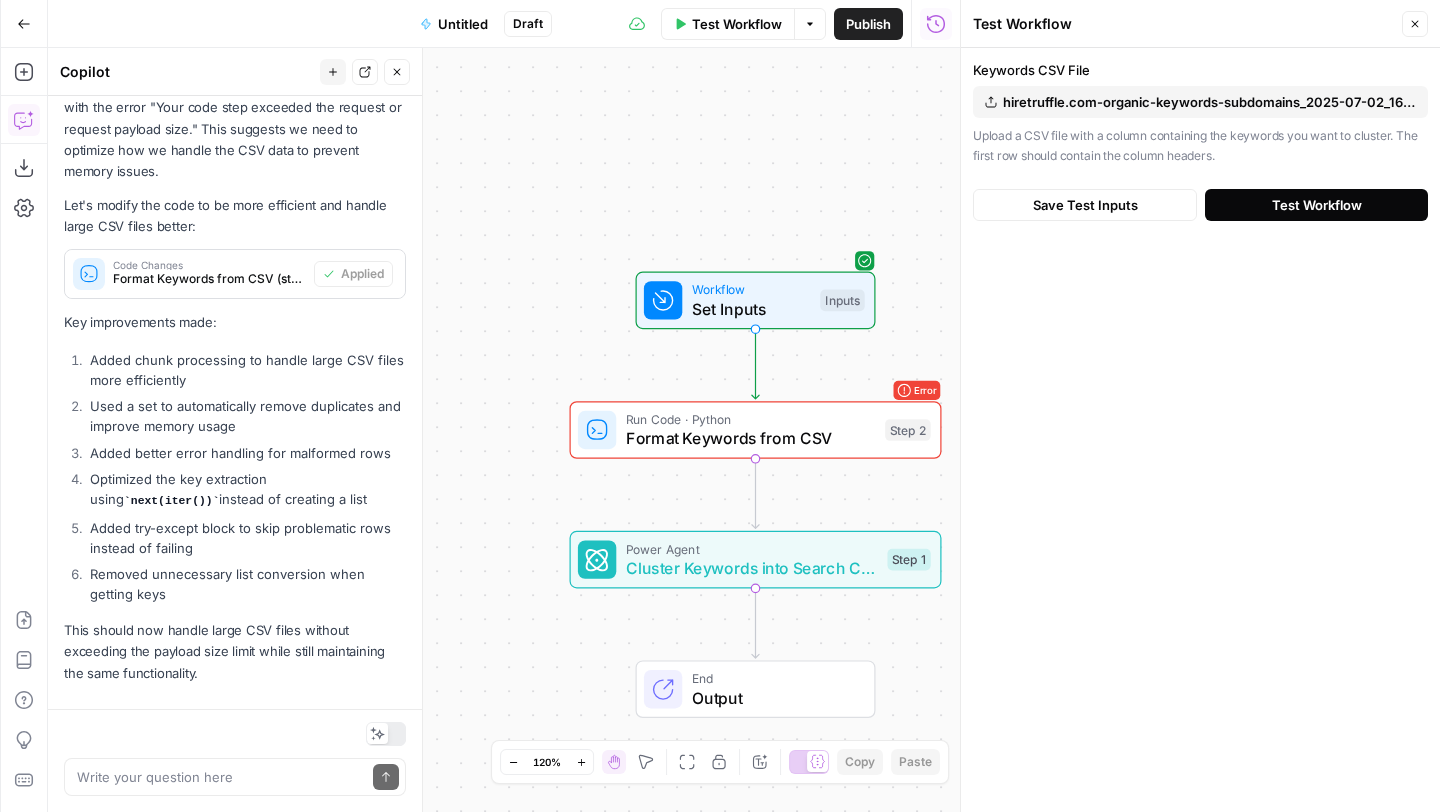 click on "Test Workflow" at bounding box center (1317, 205) 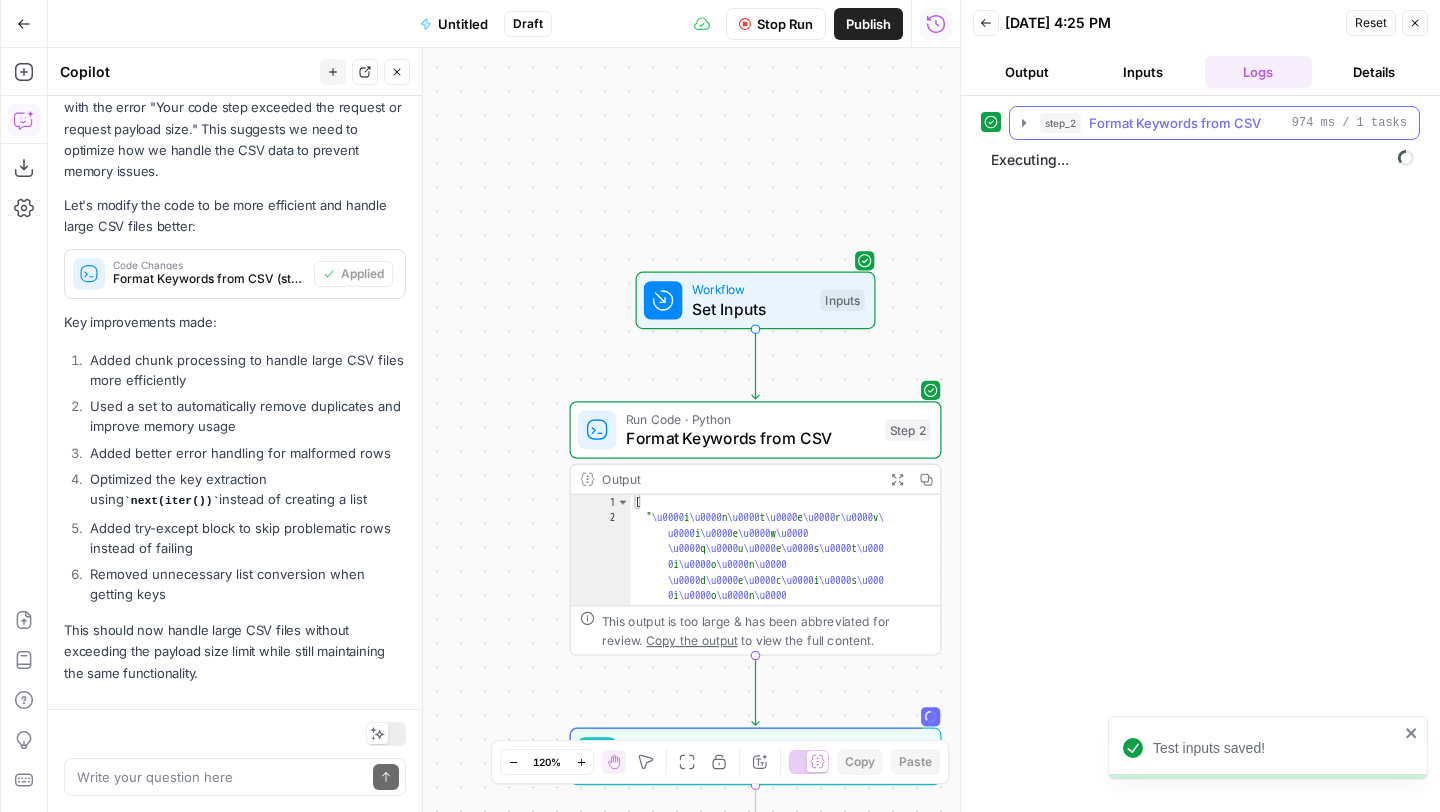 click on "step_2 Format Keywords from CSV 974 ms / 1 tasks" at bounding box center [1214, 123] 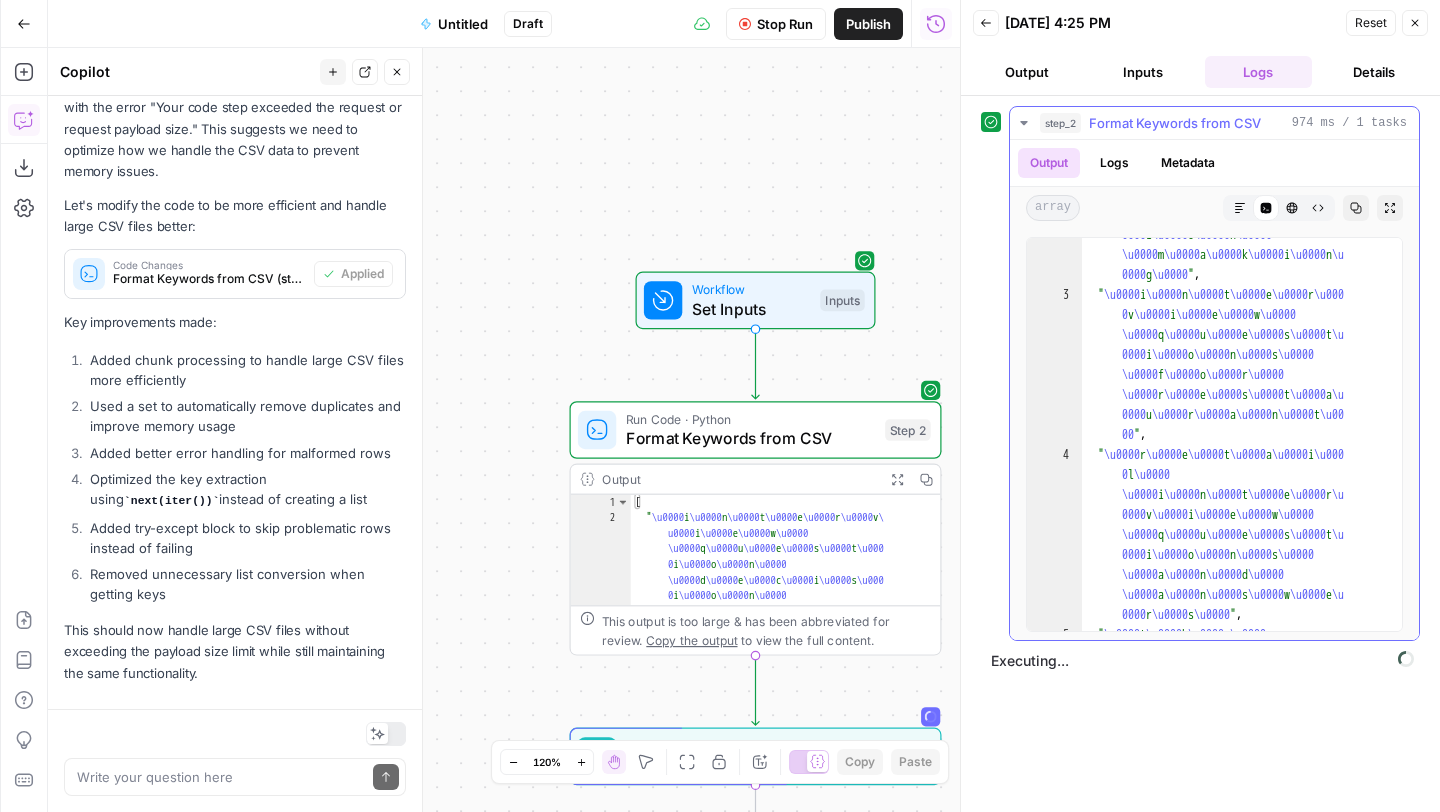 scroll, scrollTop: 151, scrollLeft: 0, axis: vertical 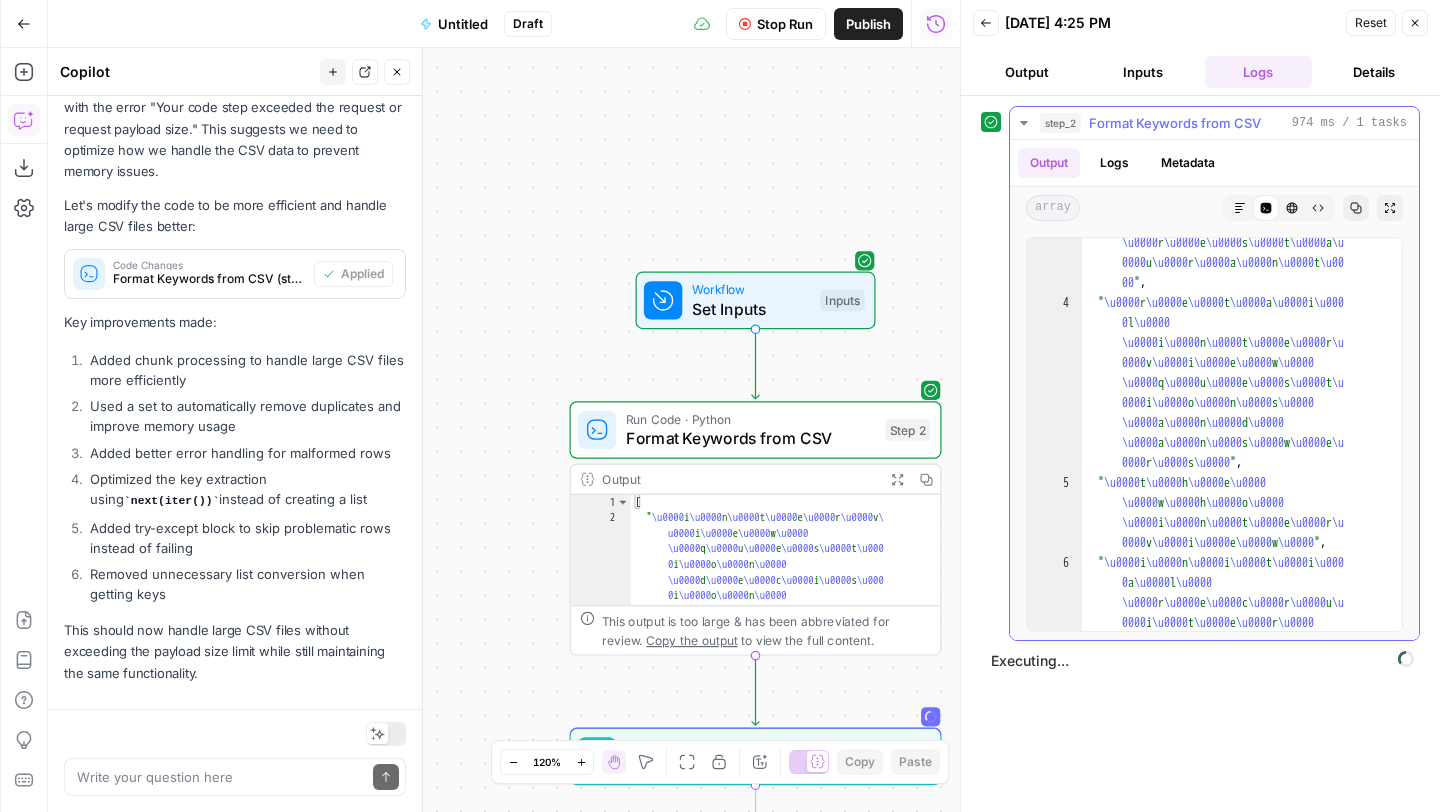 click 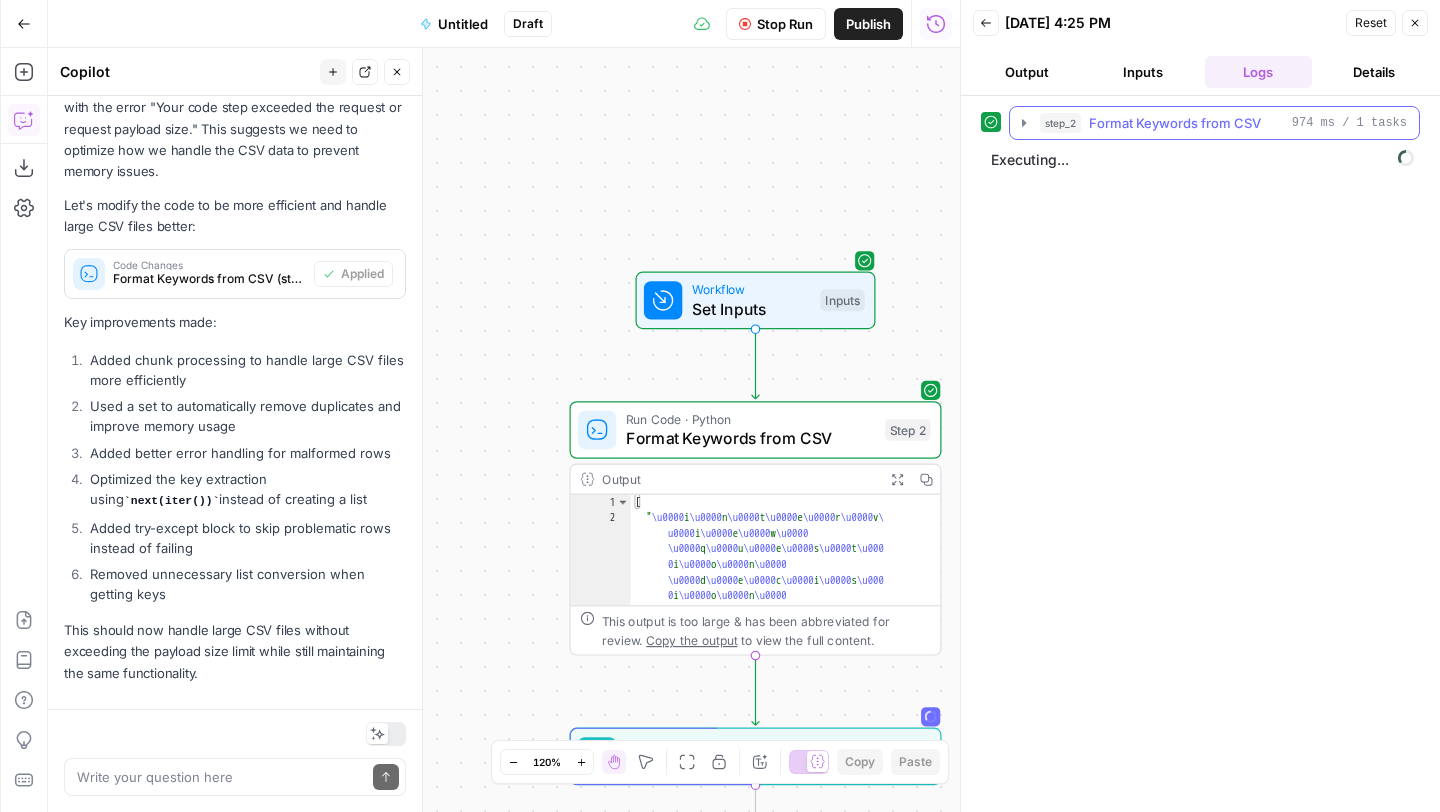click 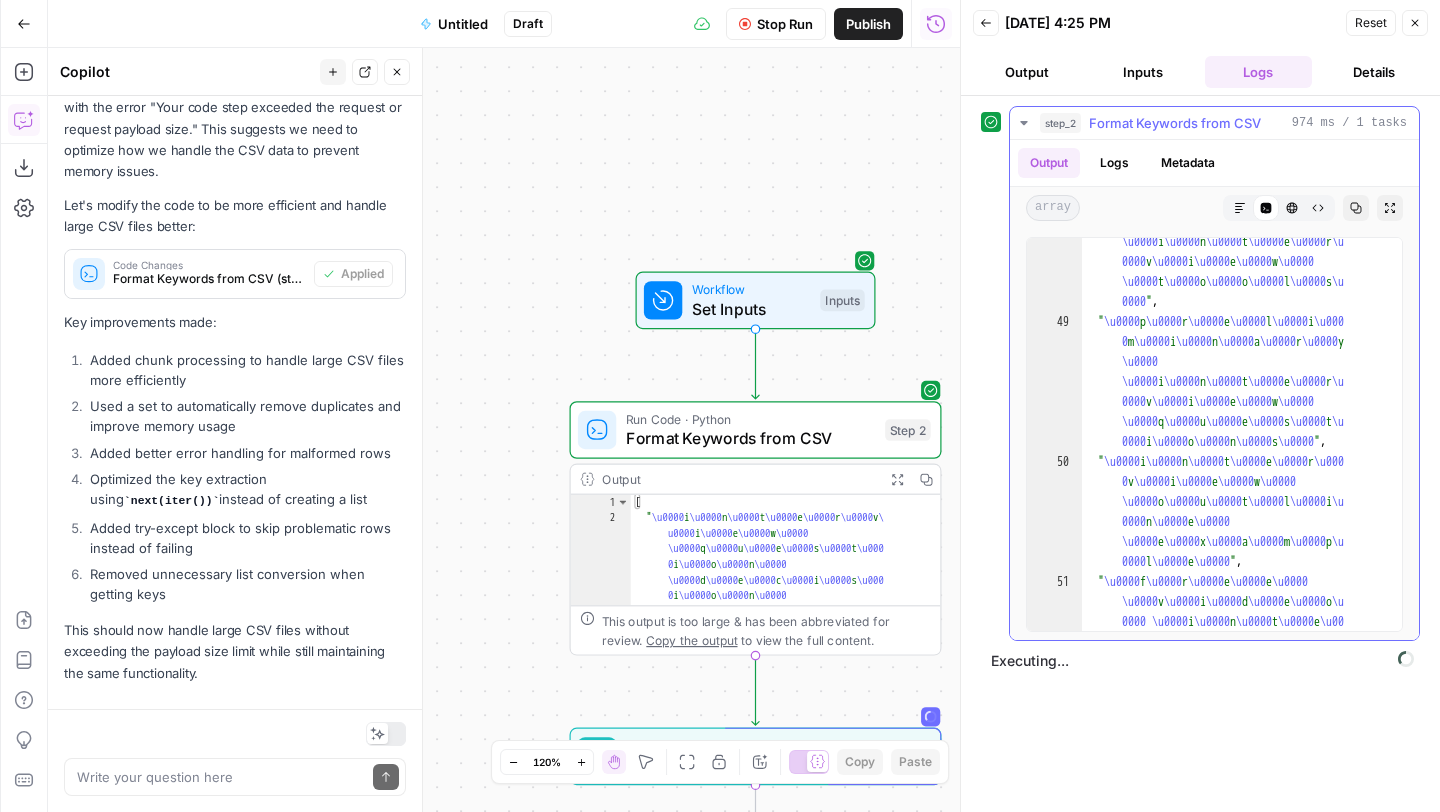 scroll, scrollTop: 3780, scrollLeft: 0, axis: vertical 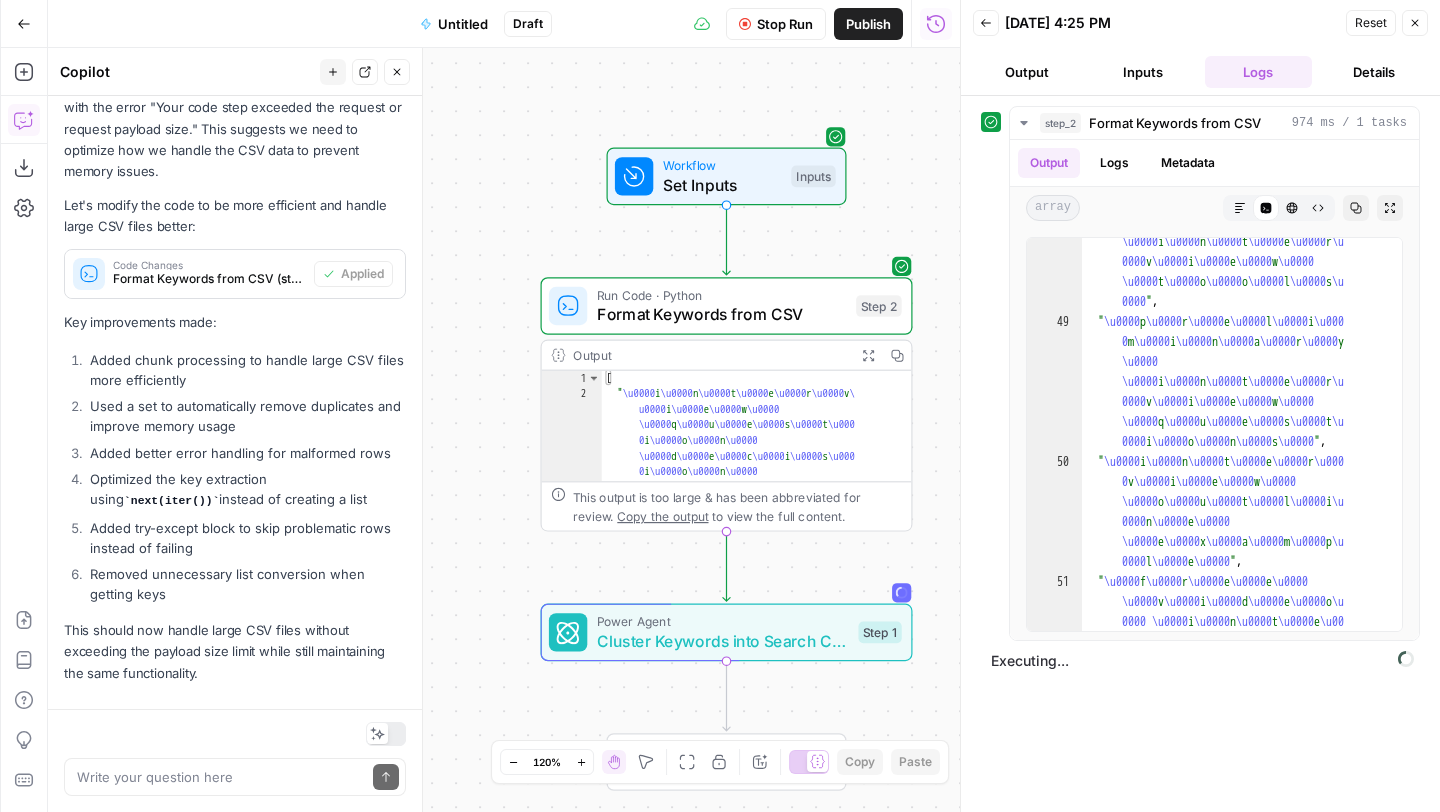 drag, startPoint x: 696, startPoint y: 190, endPoint x: 671, endPoint y: 59, distance: 133.36417 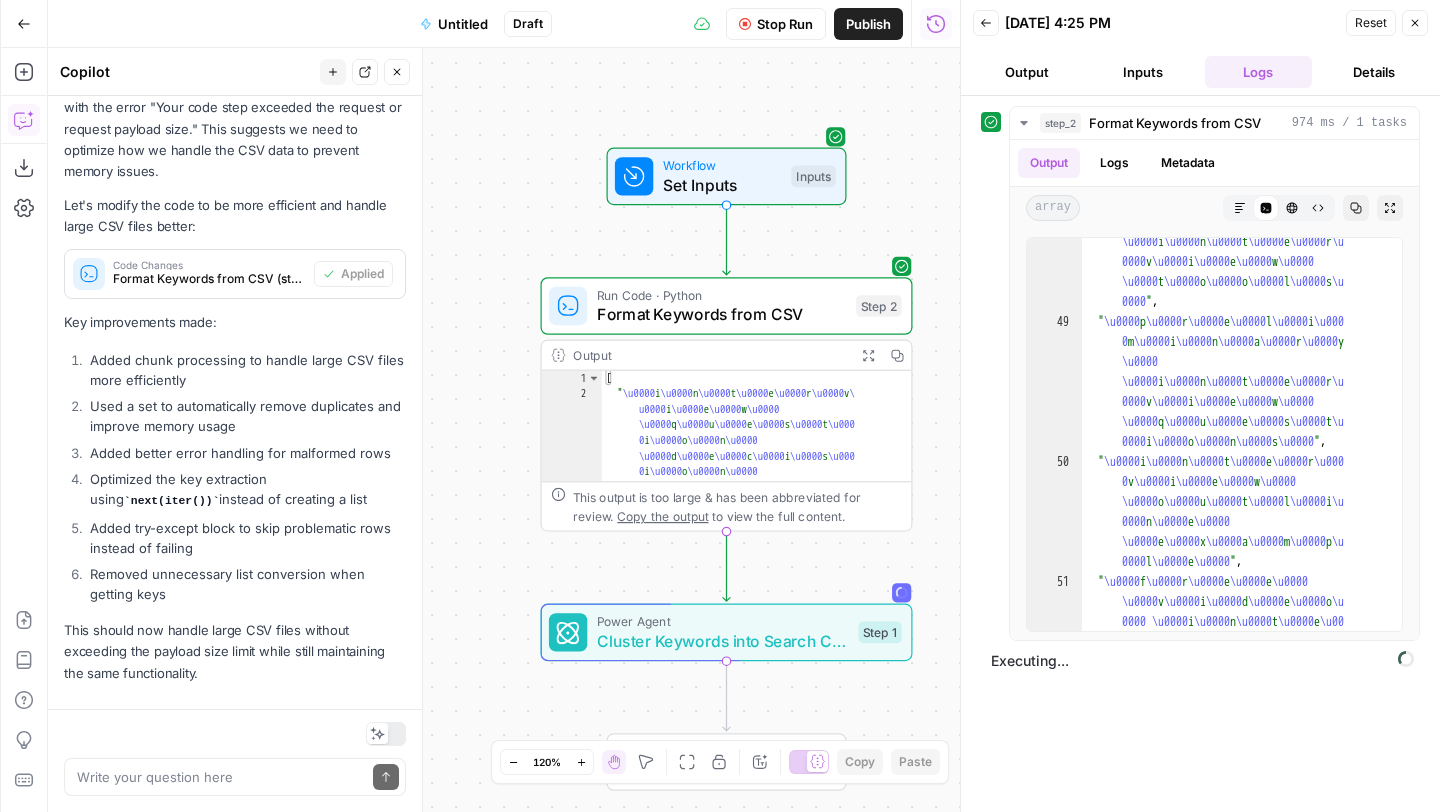 click on "Workflow Set Inputs Inputs Run Code · Python Format Keywords from CSV Step 2 Output Expand Output Copy 1 2 [    " \u0000 i \u0000 n \u0000 t \u0000 e \u0000 r \u0000 v \        u0000 i \u0000 e \u0000 w \u0000          \u0000 q \u0000 u \u0000 e \u0000 s \u0000 t \u000        0 i \u0000 o \u0000 n \u0000          \u0000 d \u0000 e \u0000 c \u0000 i \u0000 s \u000        0 i \u0000 o \u0000 n \u0000          \u0000 m \u0000 a \u0000 k \u0000 i \u0000 n \u000        0 g \u0000 " ,     This output is too large & has been abbreviated for review.   Copy the output   to view the full content. Power Agent Cluster Keywords into Search Clusters Step 1 End Output" at bounding box center (504, 430) 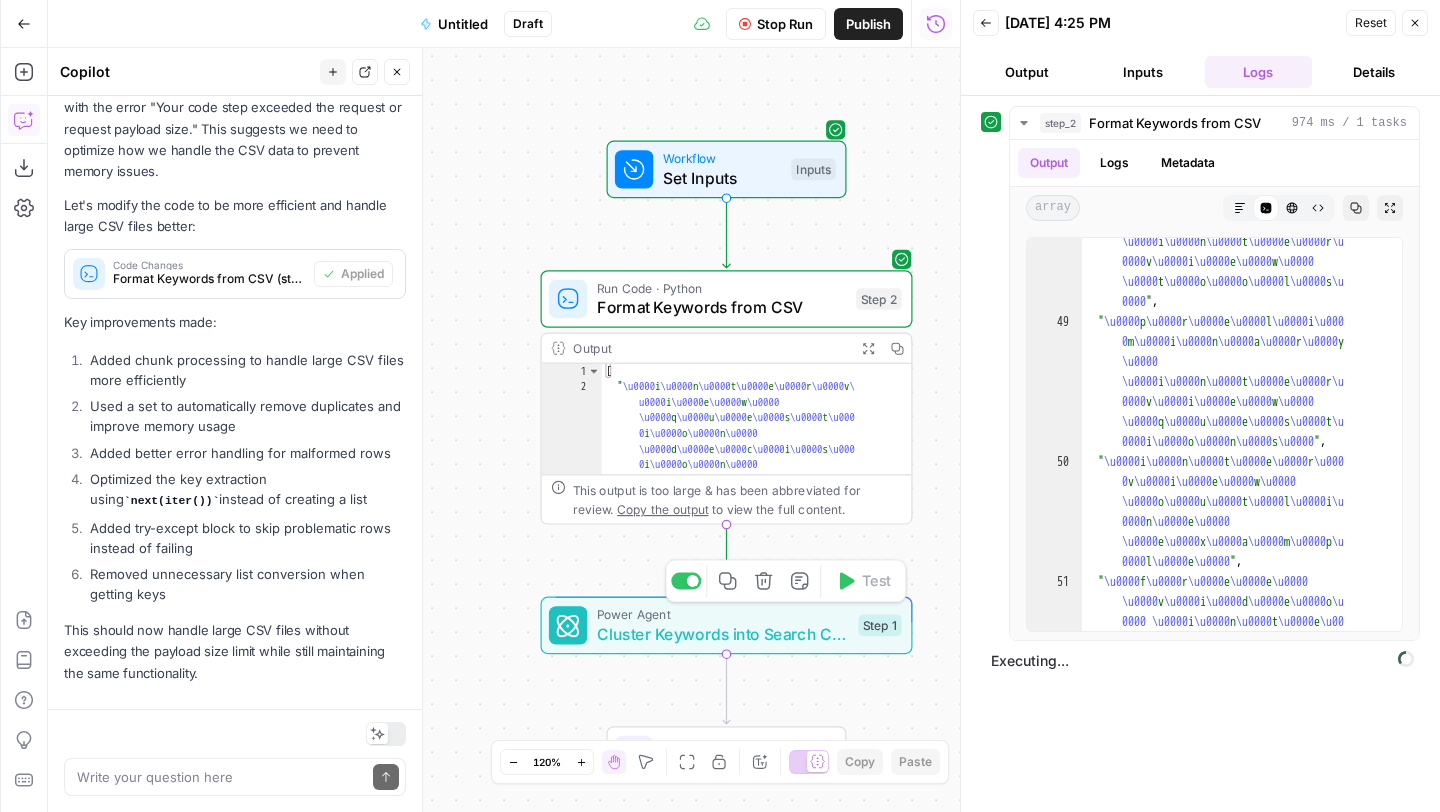 click on "Cluster Keywords into Search Clusters" at bounding box center [723, 634] 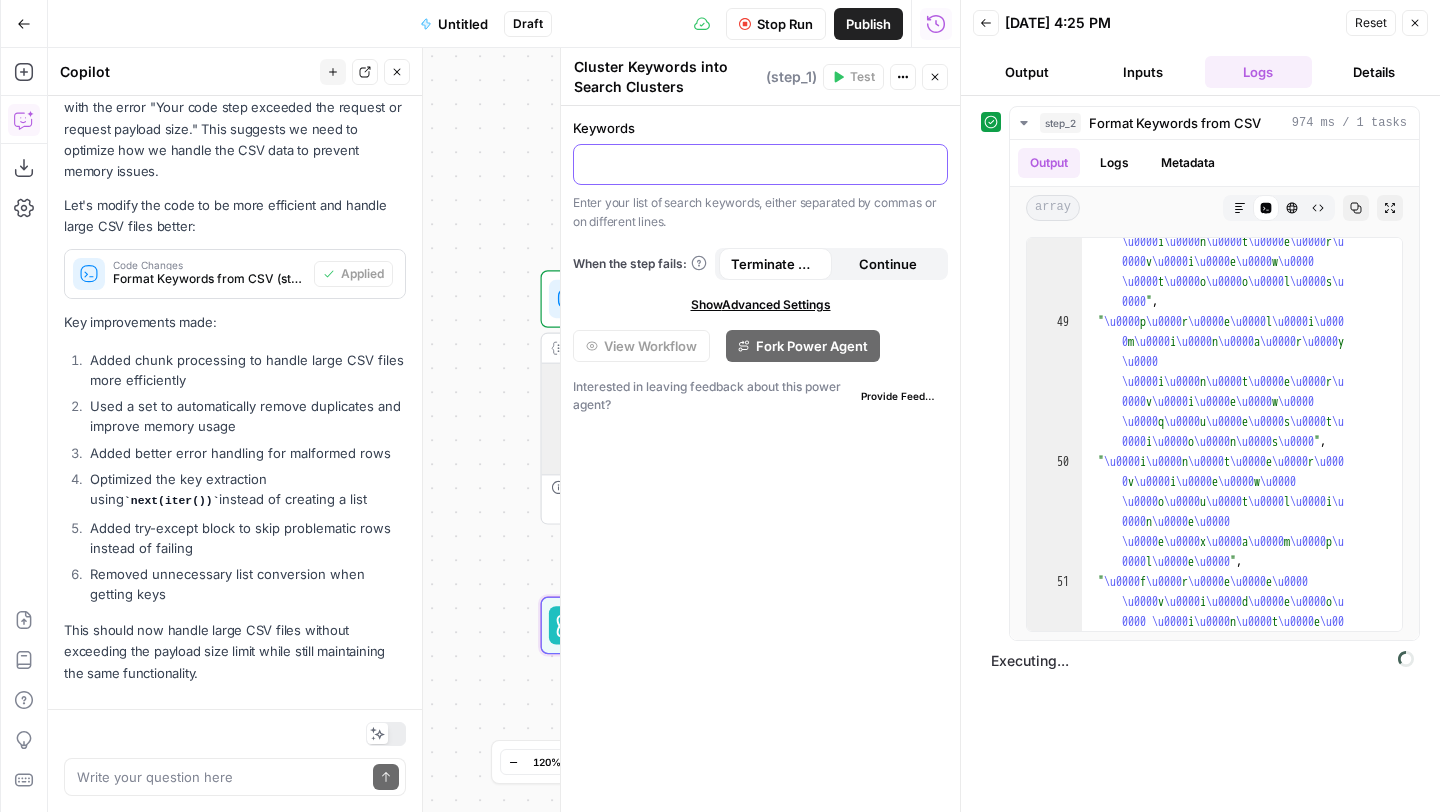 click 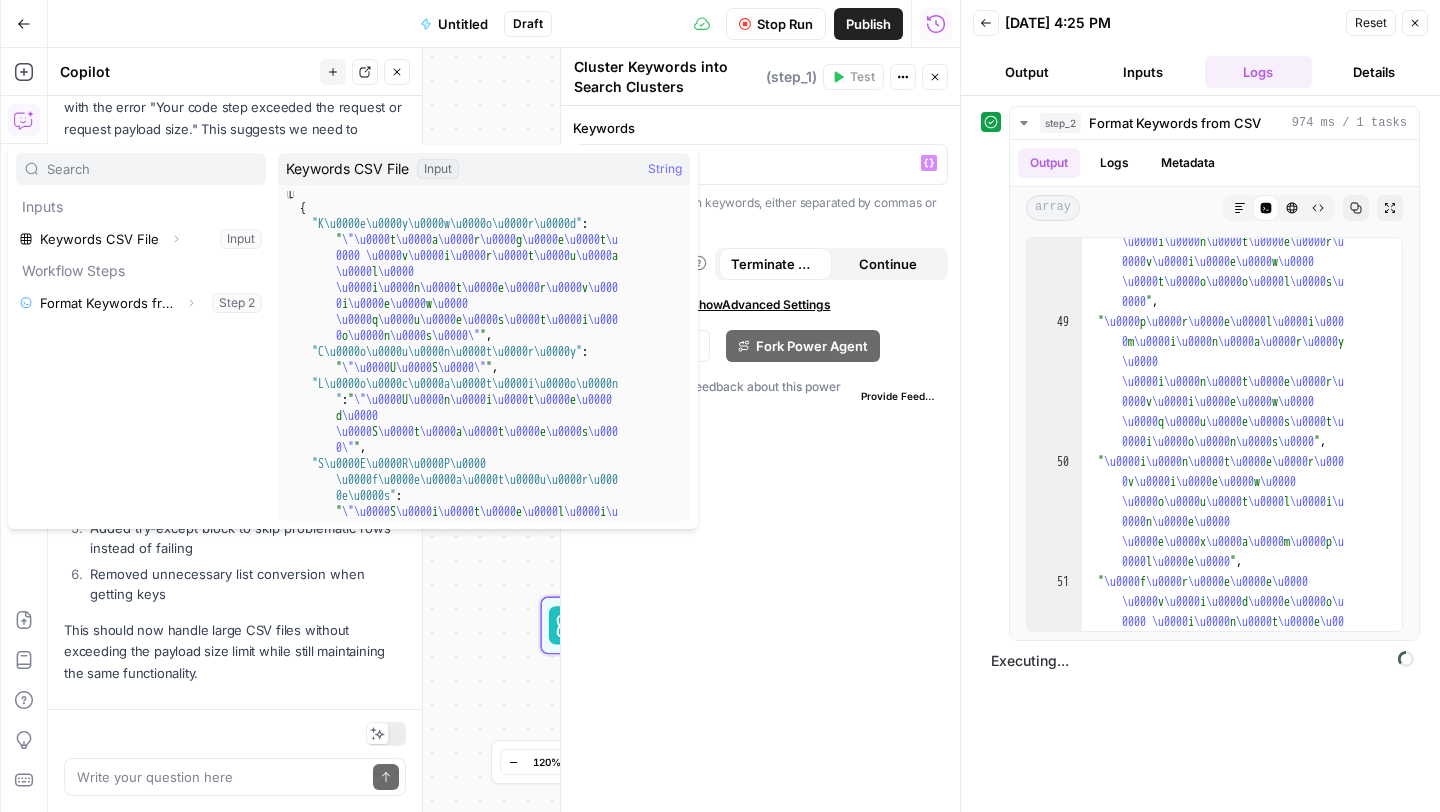 scroll, scrollTop: 0, scrollLeft: 0, axis: both 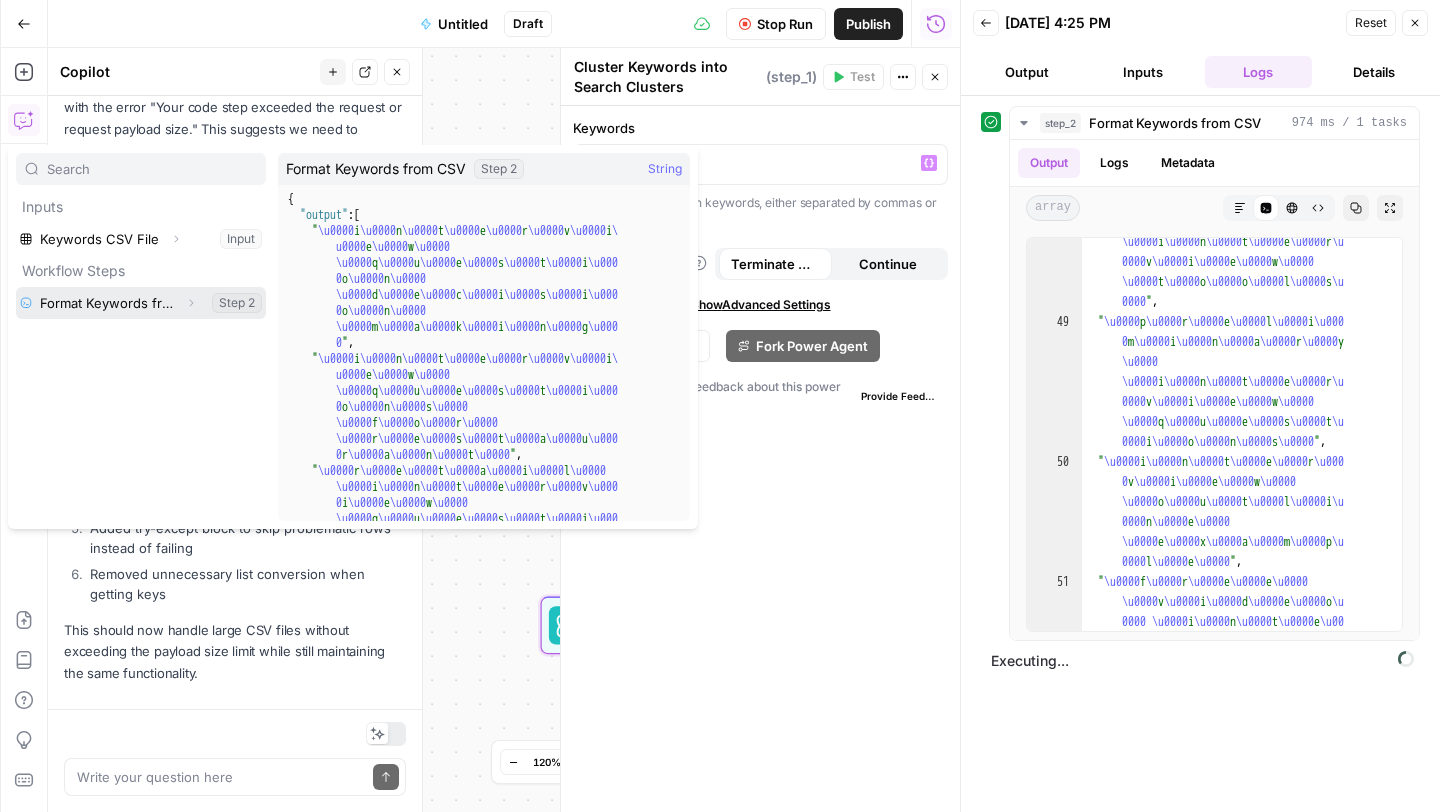 click at bounding box center [141, 303] 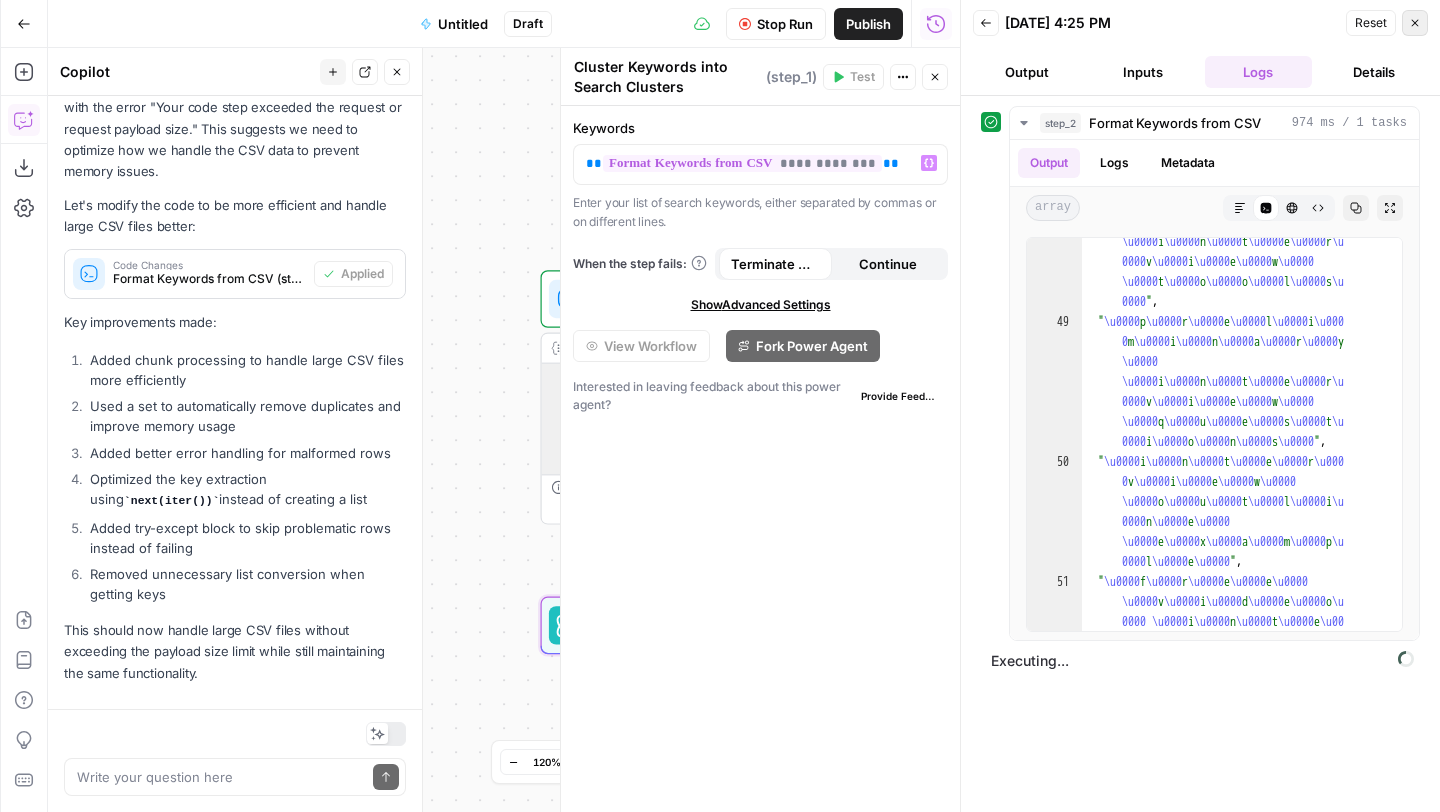 click 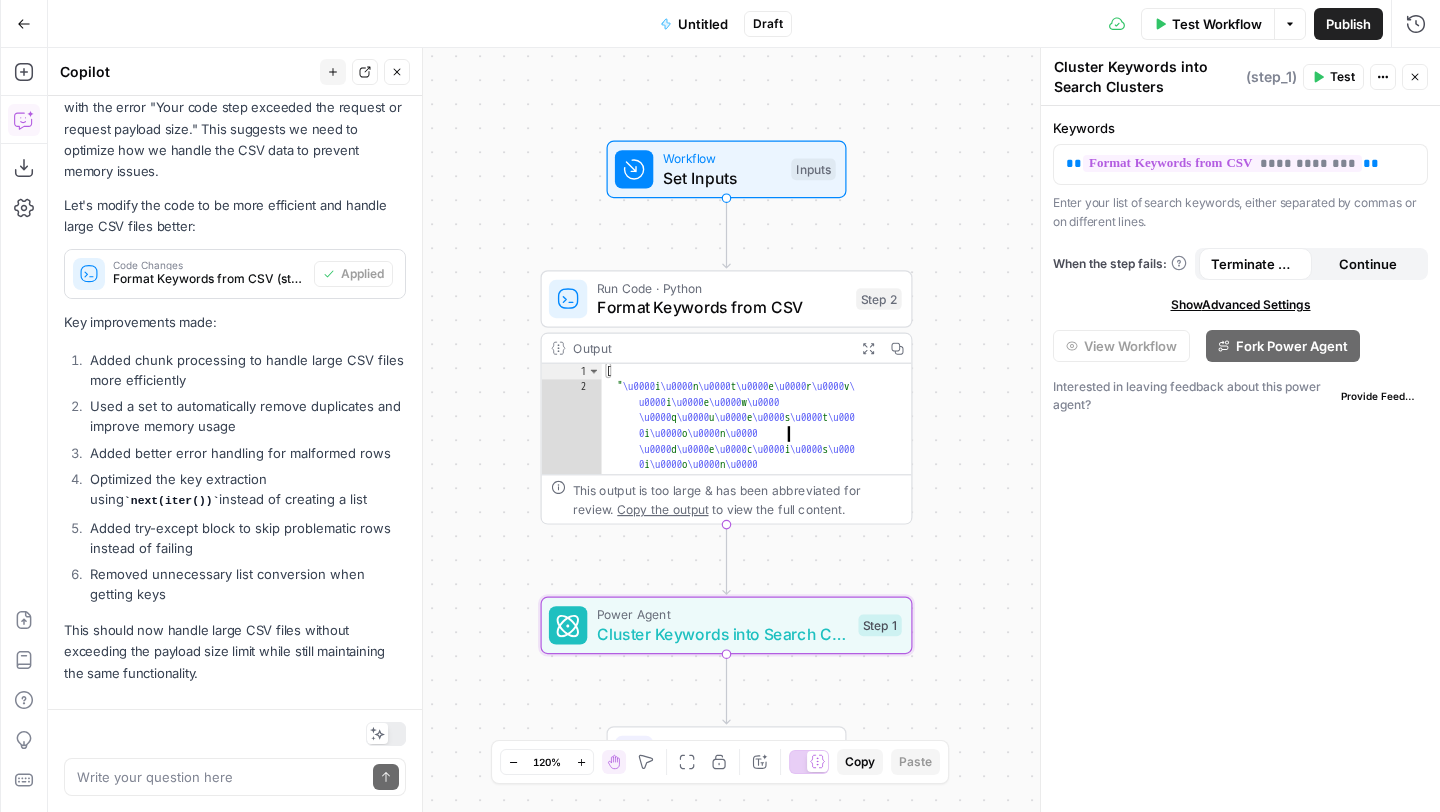 click on "[    " \u0000 i \u0000 n \u0000 t \u0000 e \u0000 r \u0000 v \        u0000 i \u0000 e \u0000 w \u0000          \u0000 q \u0000 u \u0000 e \u0000 s \u0000 t \u000        0 i \u0000 o \u0000 n \u0000          \u0000 d \u0000 e \u0000 c \u0000 i \u0000 s \u000        0 i \u0000 o \u0000 n \u0000          \u0000 m \u0000 a \u0000 k \u0000 i \u0000 n \u000        0 g \u0000 " ," at bounding box center (757, 490) 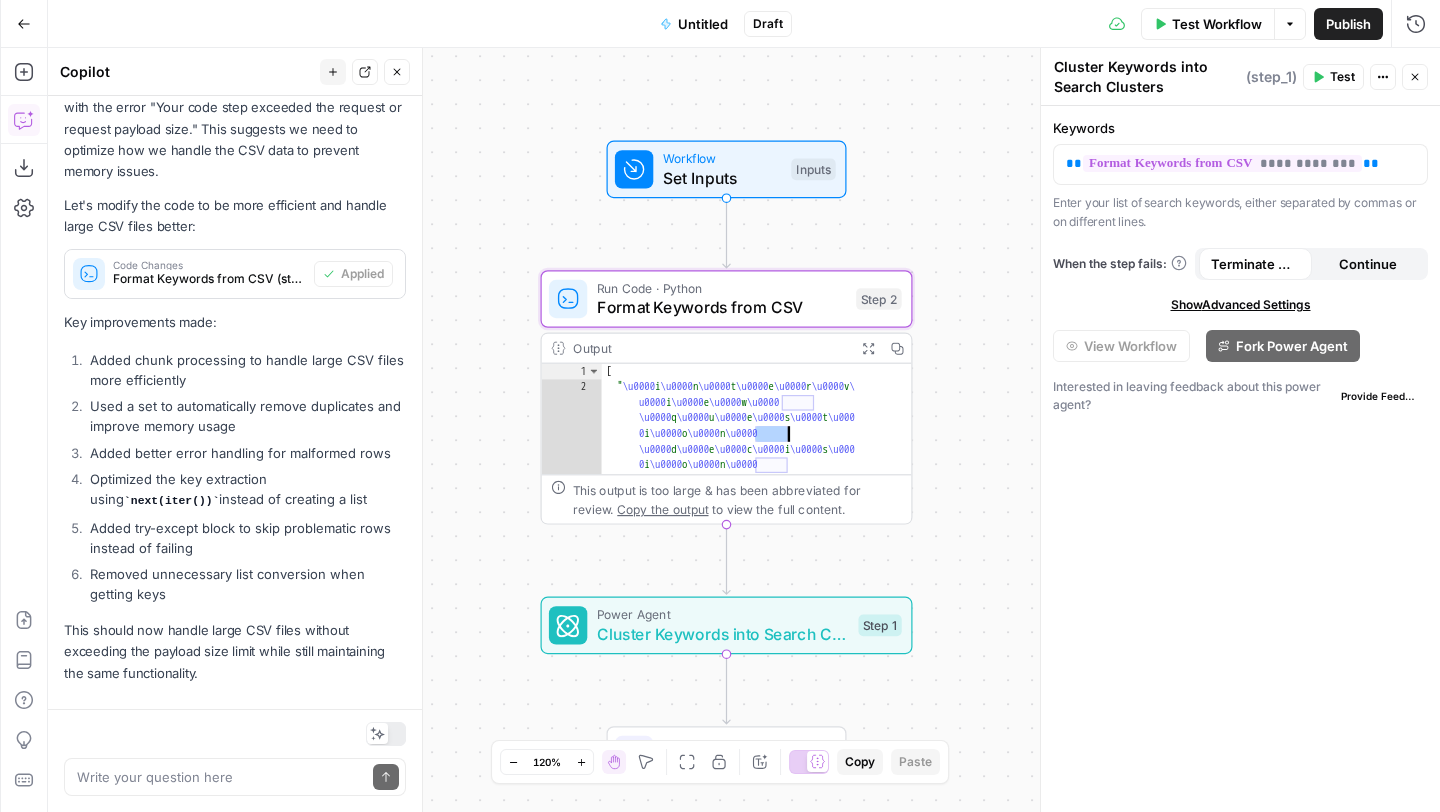 click on "[    " \u0000 i \u0000 n \u0000 t \u0000 e \u0000 r \u0000 v \        u0000 i \u0000 e \u0000 w \u0000          \u0000 q \u0000 u \u0000 e \u0000 s \u0000 t \u000        0 i \u0000 o \u0000 n \u0000          \u0000 d \u0000 e \u0000 c \u0000 i \u0000 s \u000        0 i \u0000 o \u0000 n \u0000          \u0000 m \u0000 a \u0000 k \u0000 i \u0000 n \u000        0 g \u0000 " ," at bounding box center [757, 490] 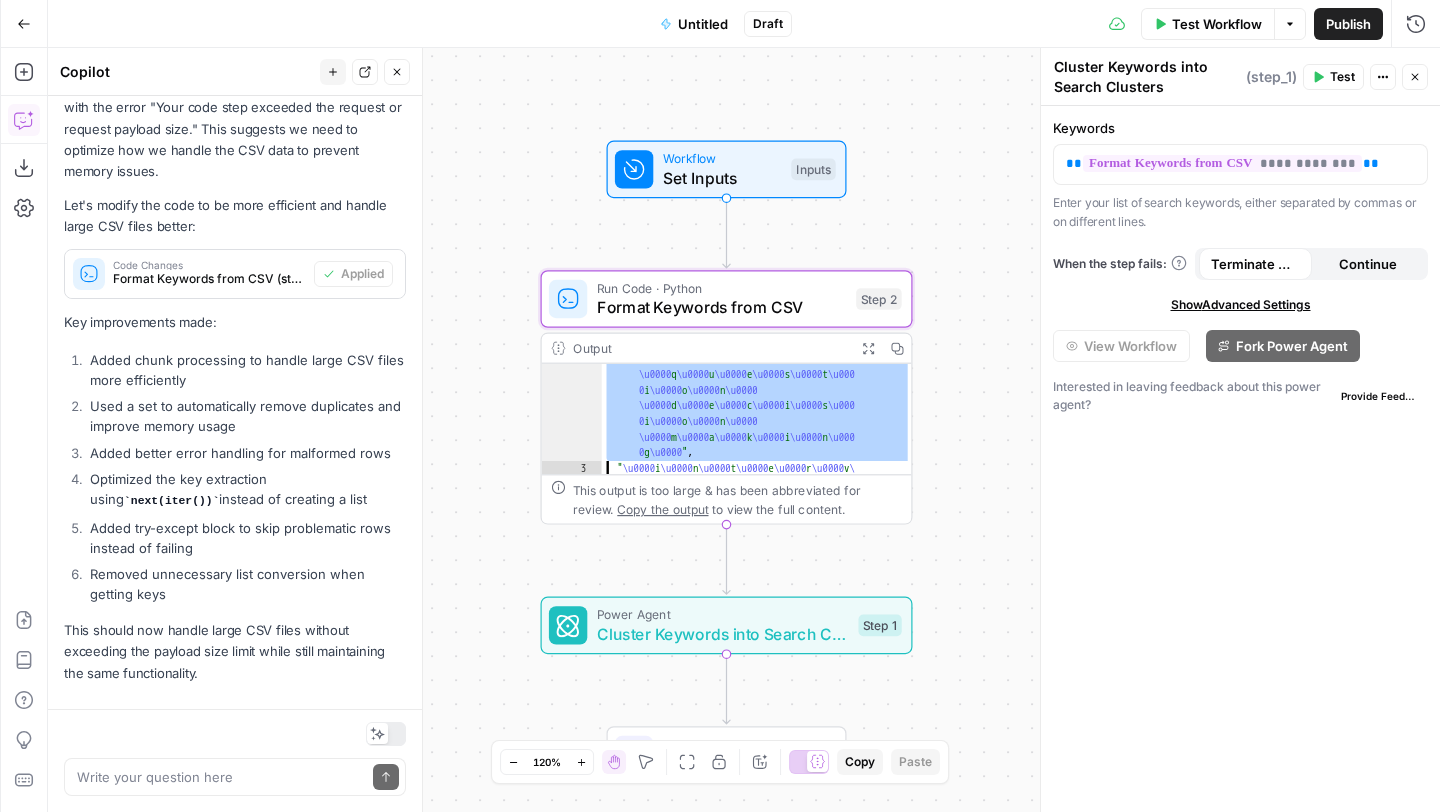 scroll, scrollTop: 36, scrollLeft: 0, axis: vertical 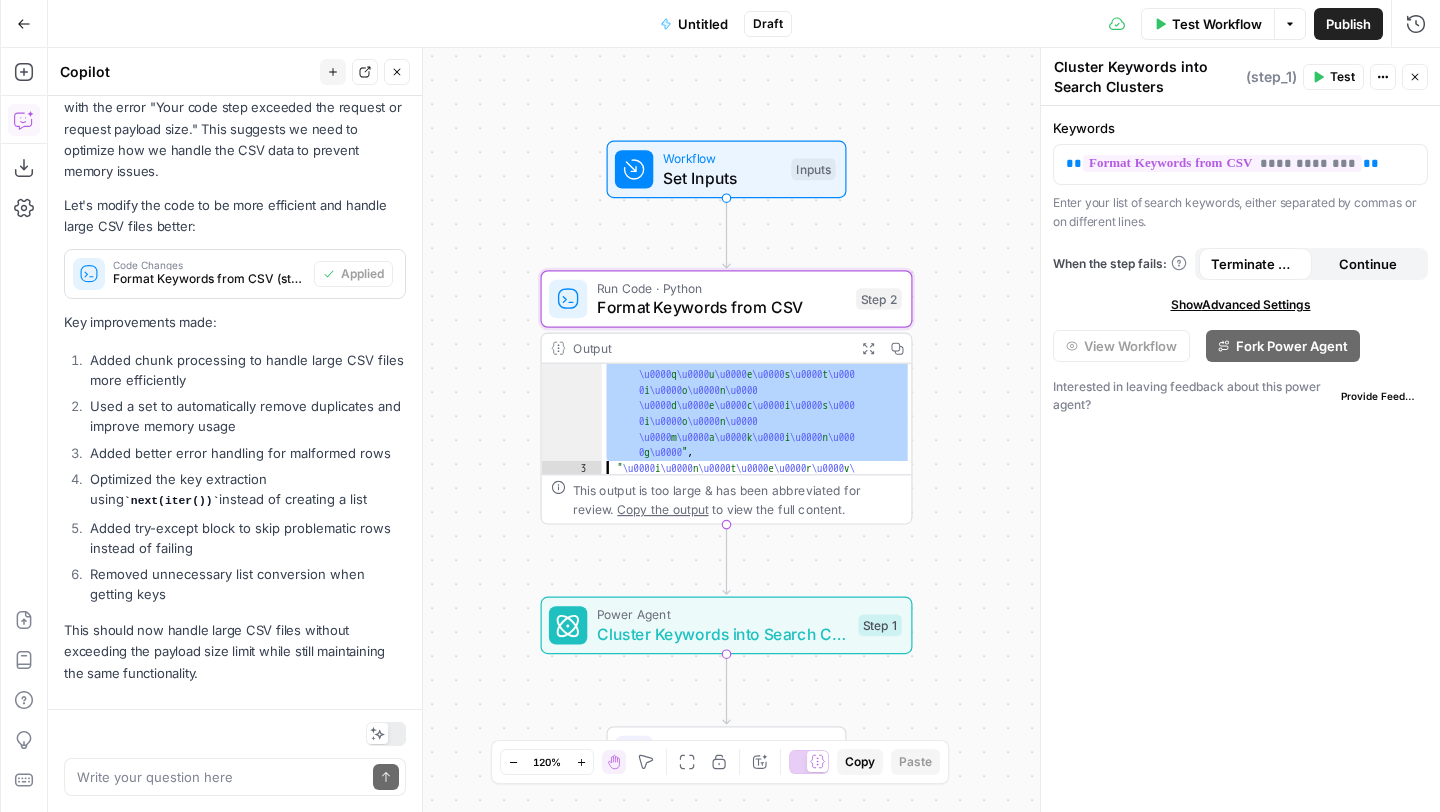 click on "" \u0000 i \u0000 n \u0000 t \u0000 e \u0000 r \u0000 v \        u0000 i \u0000 e \u0000 w \u0000          \u0000 q \u0000 u \u0000 e \u0000 s \u0000 t \u000        0 i \u0000 o \u0000 n \u0000          \u0000 d \u0000 e \u0000 c \u0000 i \u0000 s \u000        0 i \u0000 o \u0000 n \u0000          \u0000 m \u0000 a \u0000 k \u0000 i \u0000 n \u000        0 g \u0000 " ,    " \u0000 i \u0000 n \u0000 t \u0000 e \u0000 r \u0000 v \        u0000 i \u0000 e \u0000 w \u0000          \u0000 q \u0000 u \u0000 e \u0000 s \u0000 t \u000        0 i \u0000 o \u0000 n \u0000 s \u0000          \u0000 f \u0000 o \u0000 r \u0000          \u0000 r \u0000 e \u0000 s \u0000 t \u0000 a \u000        0 u \u0000 r \u0000 a \u0000 n \u0000 t \u0000 " ," at bounding box center (757, 509) 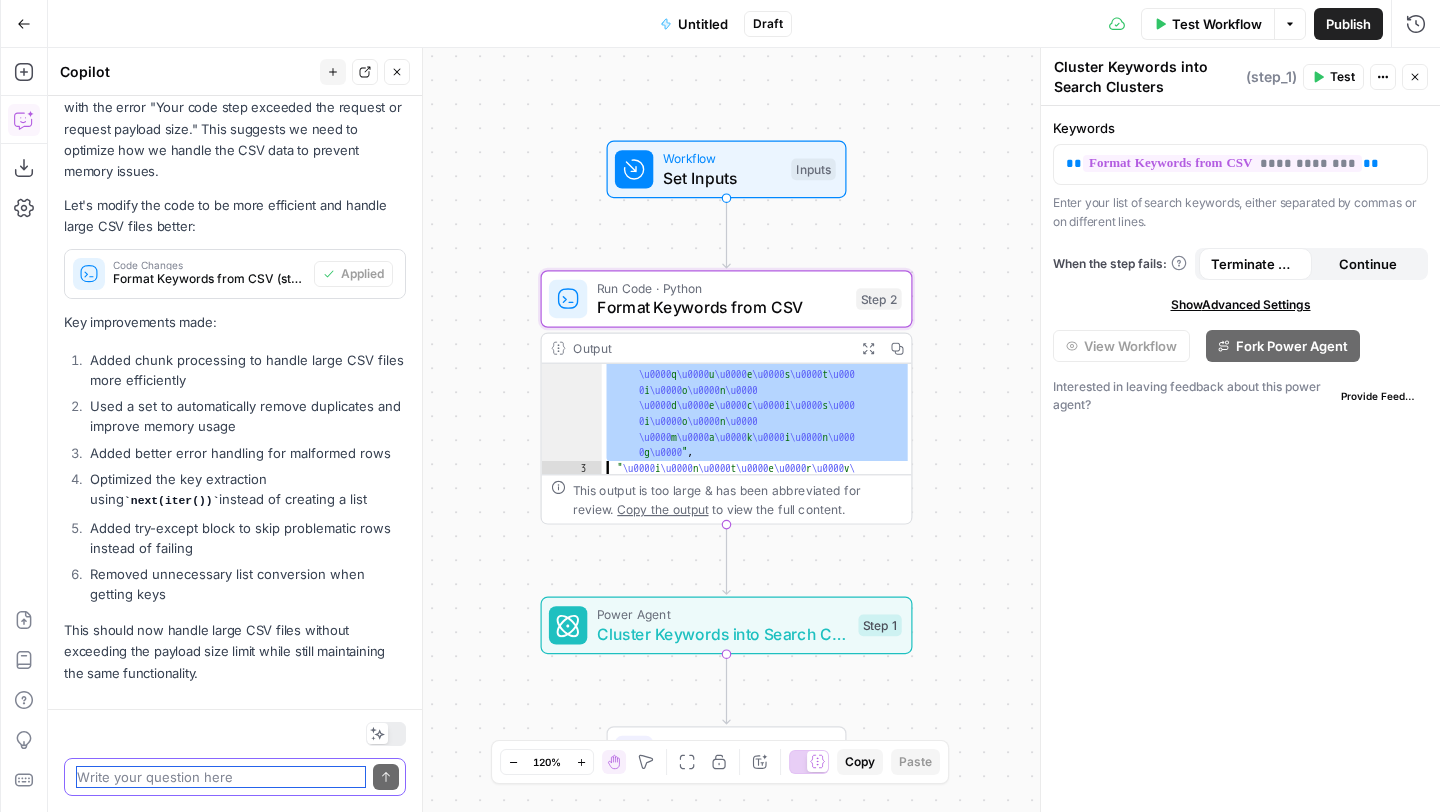 click at bounding box center [221, 777] 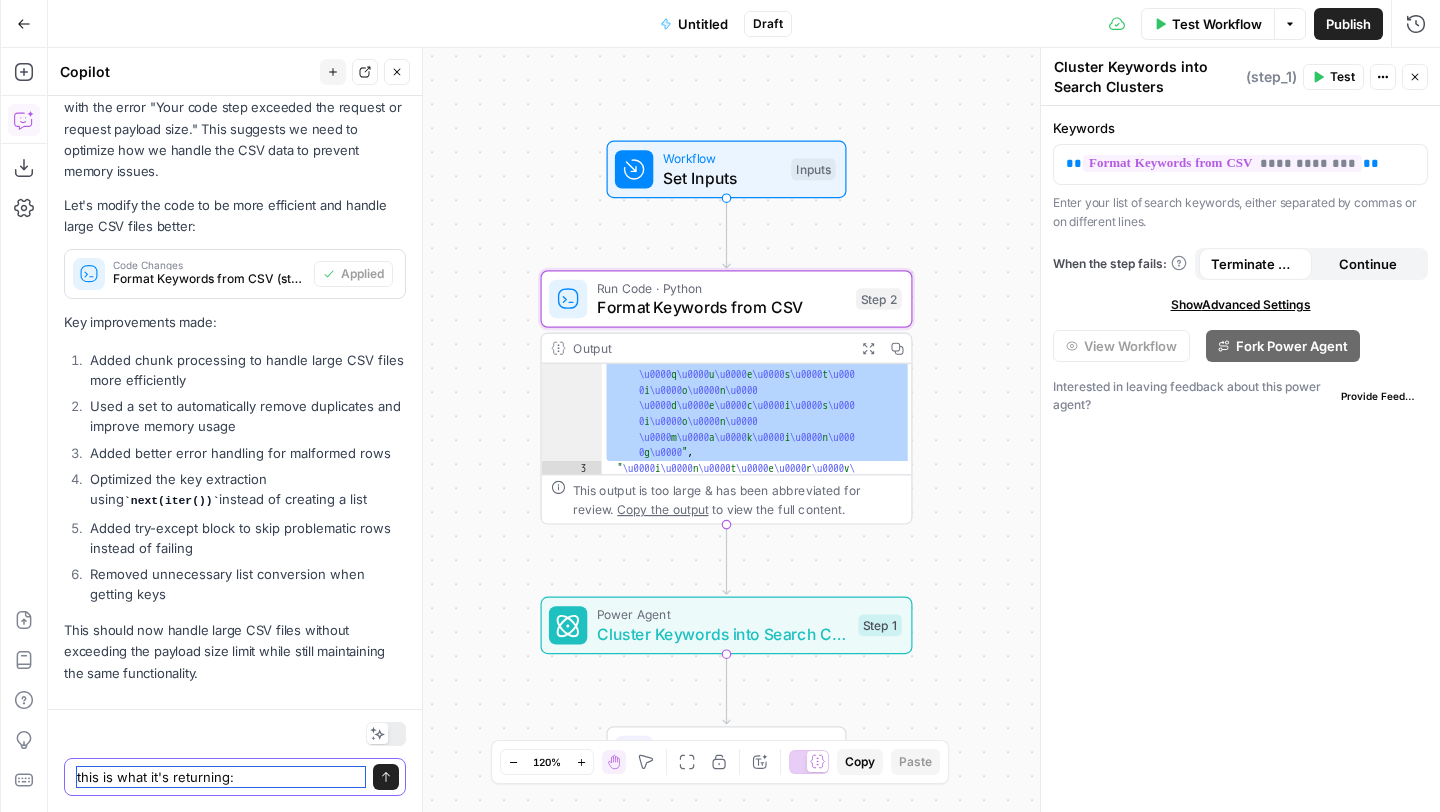 paste on ""\u0000i\u0000n\u0000t\u0000e\u0000r\u0000v\u0000i\u0000e\u0000w\u0000 \u0000q\u0000u\u0000e\u0000s\u0000t\u0000i\u0000o\u0000n\u0000 \u0000d\u0000e\u0000c\u0000i\u0000s\u0000i\u0000o\u0000n\u0000 \u0000m\u0000a\u0000k\u0000i\u0000n\u0000g\u0000"," 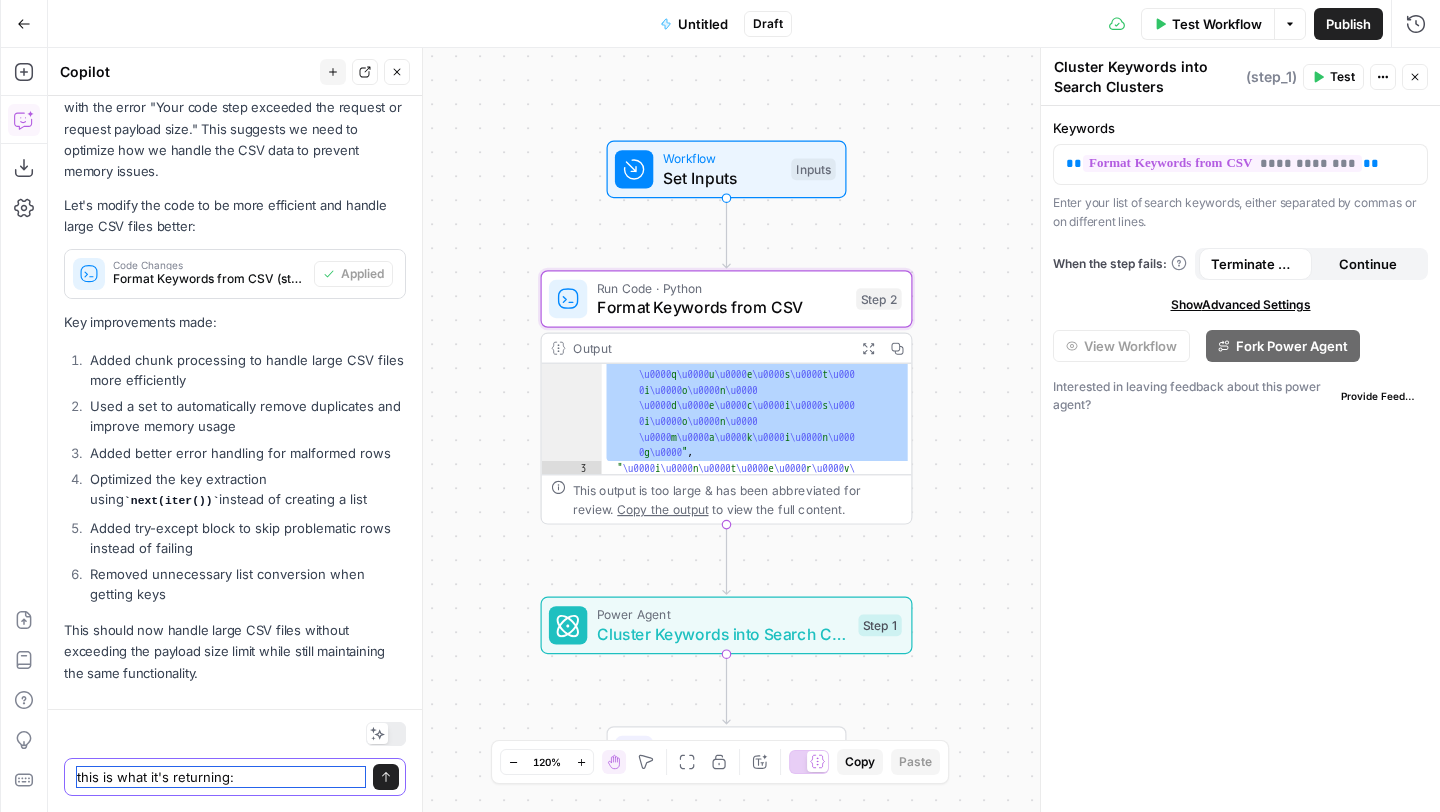 type on "this is what it's returning:   "\u0000i\u0000n\u0000t\u0000e\u0000r\u0000v\u0000i\u0000e\u0000w\u0000 \u0000q\u0000u\u0000e\u0000s\u0000t\u0000i\u0000o\u0000n\u0000 \u0000d\u0000e\u0000c\u0000i\u0000s\u0000i\u0000o\u0000n\u0000 \u0000m\u0000a\u0000k\u0000i\u0000n\u0000g\u0000"," 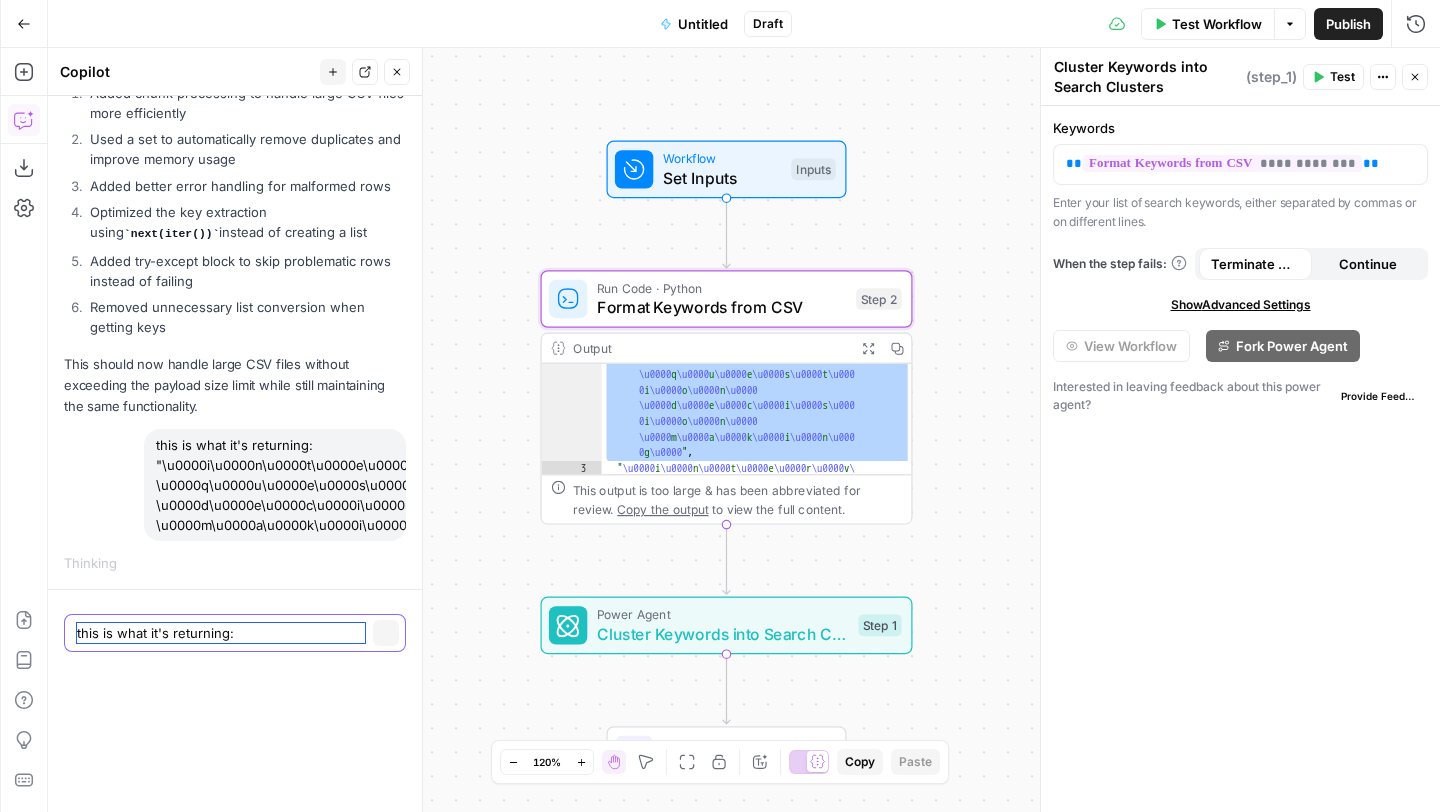 type 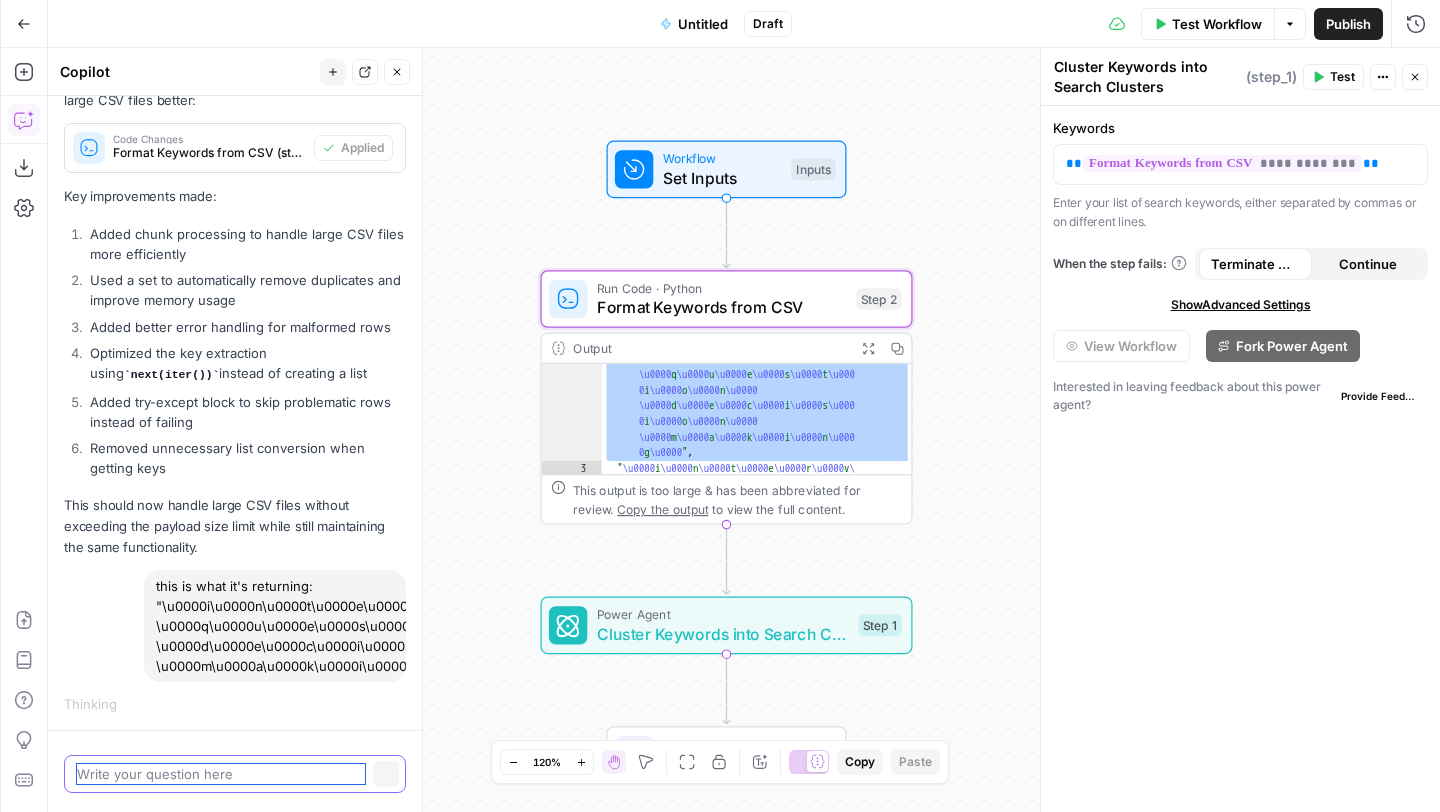 scroll, scrollTop: 1989, scrollLeft: 0, axis: vertical 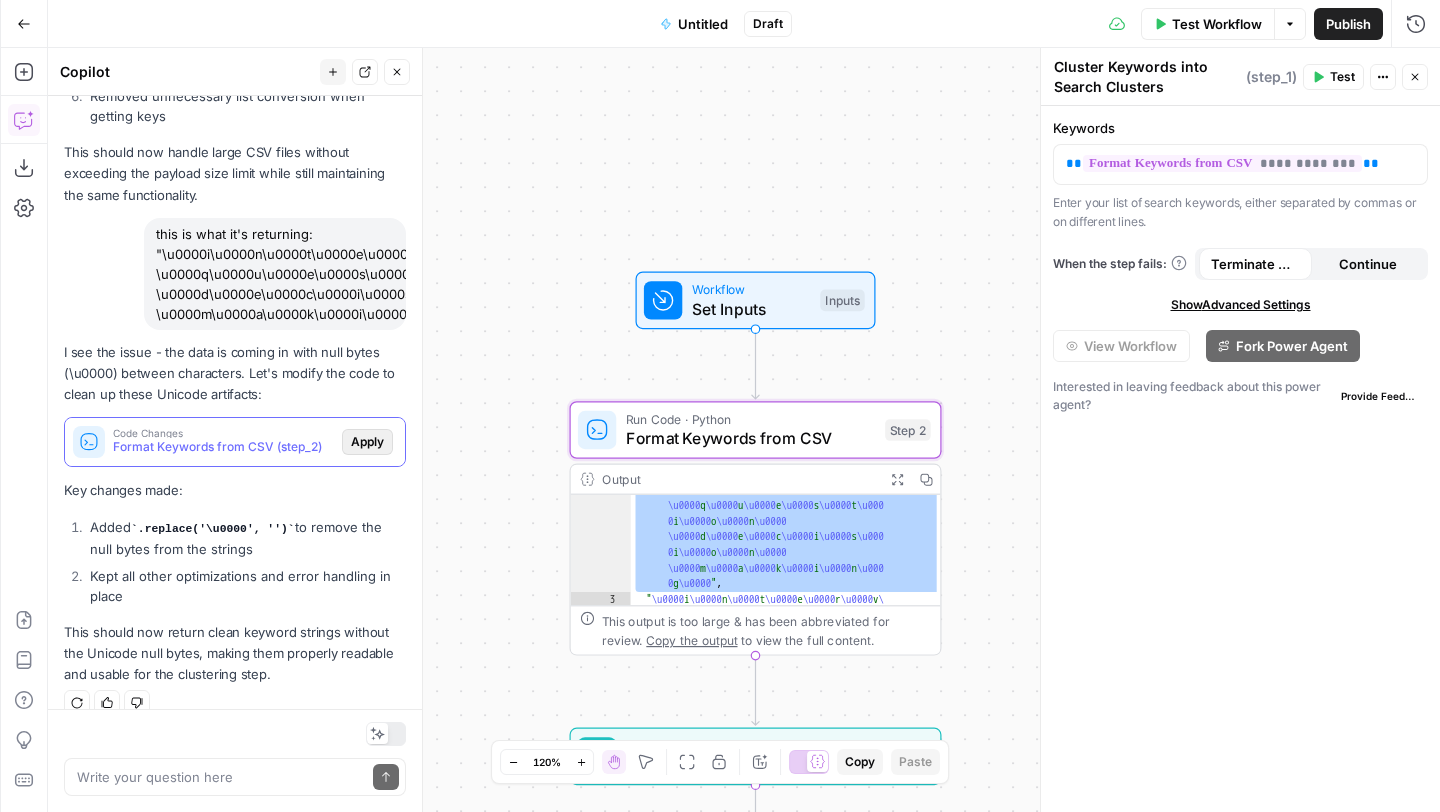 click on "Apply" at bounding box center [367, 442] 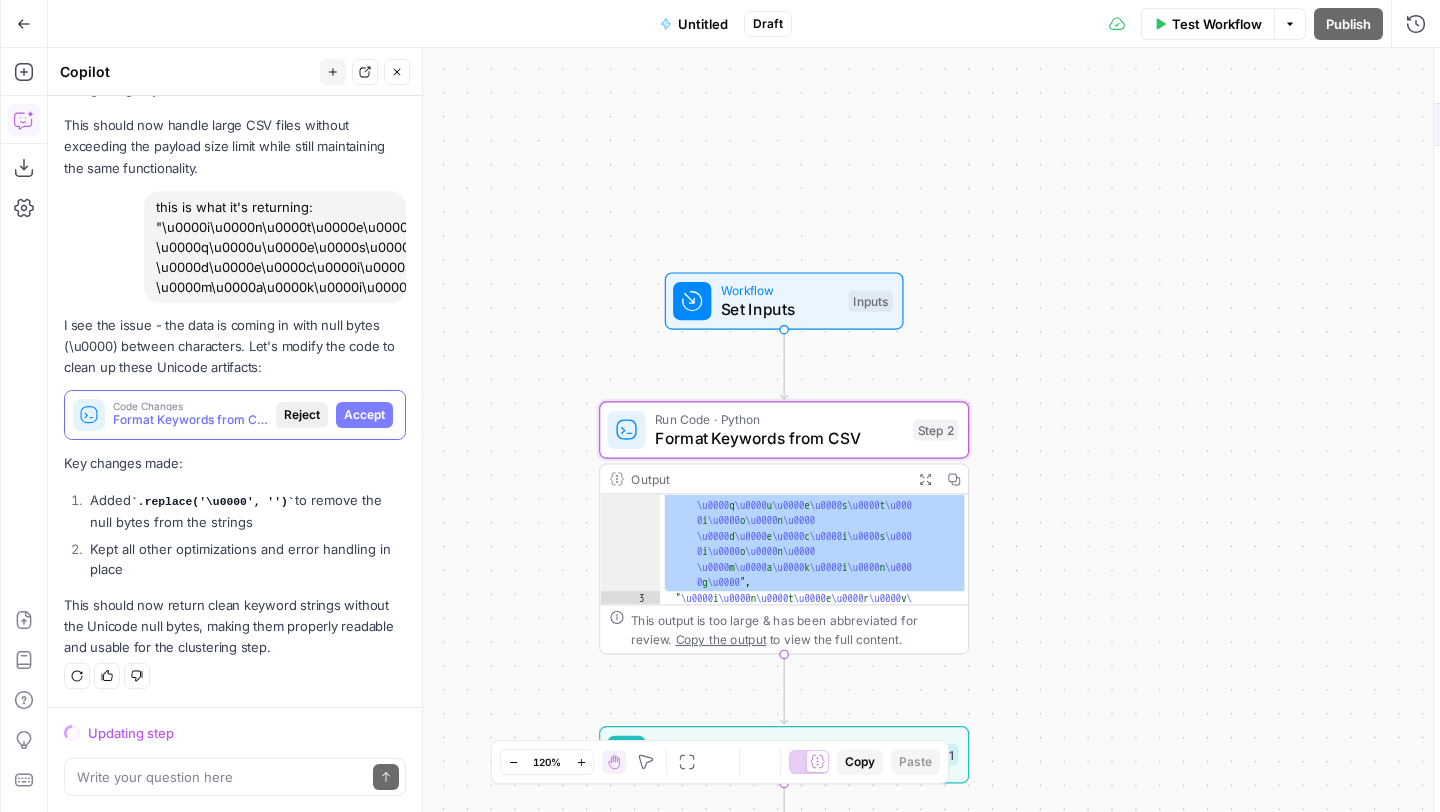 scroll, scrollTop: 2384, scrollLeft: 0, axis: vertical 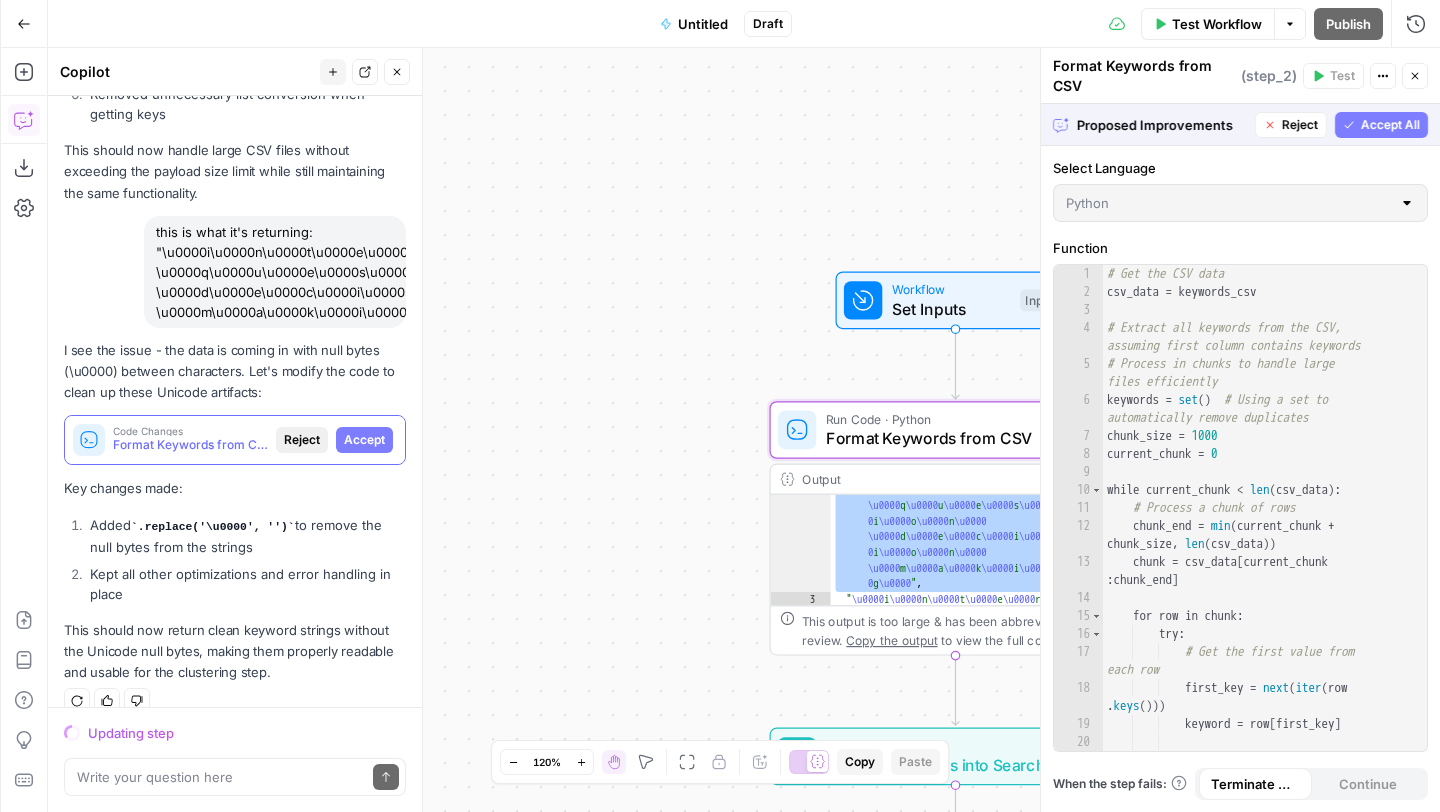 click on "Accept" at bounding box center (364, 440) 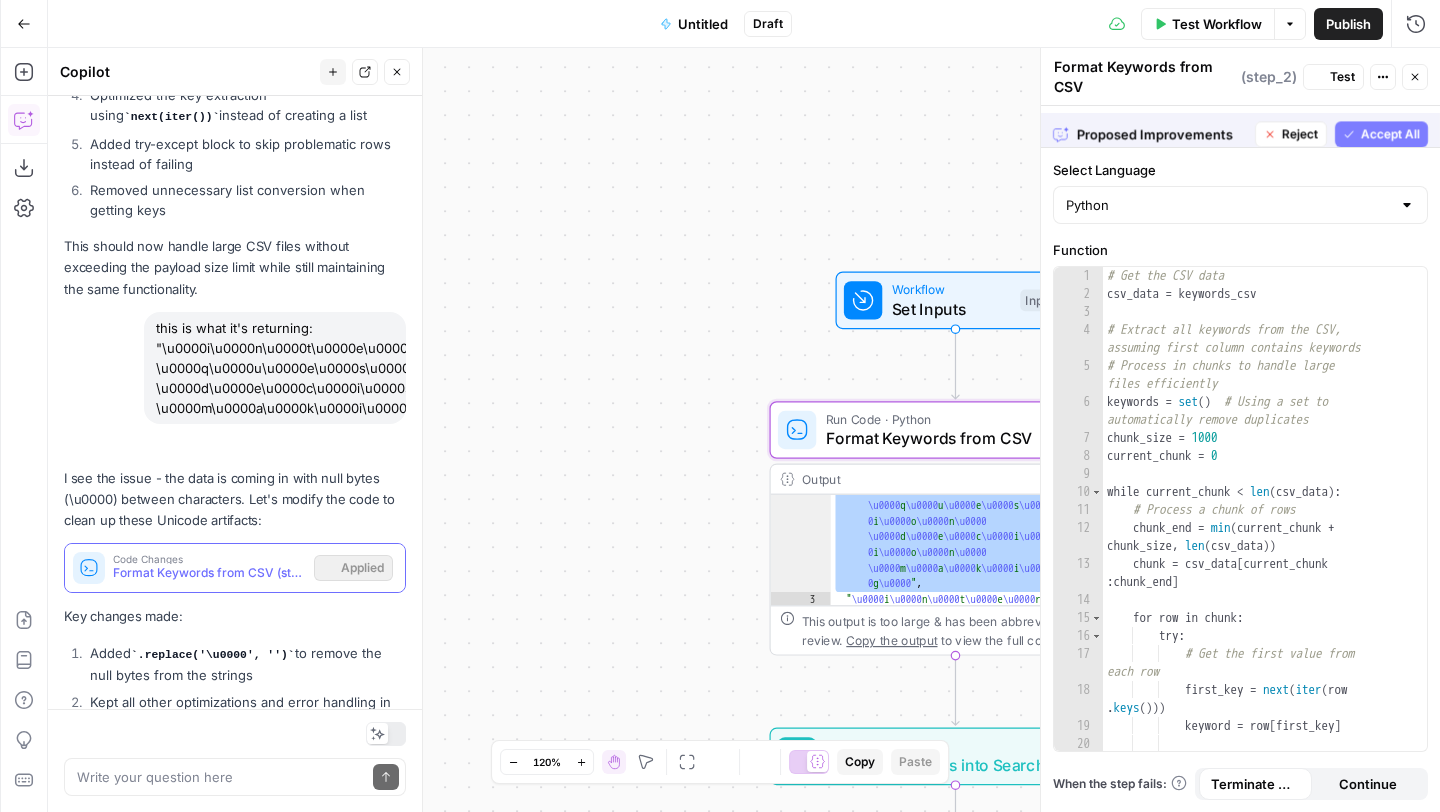 scroll, scrollTop: 2510, scrollLeft: 0, axis: vertical 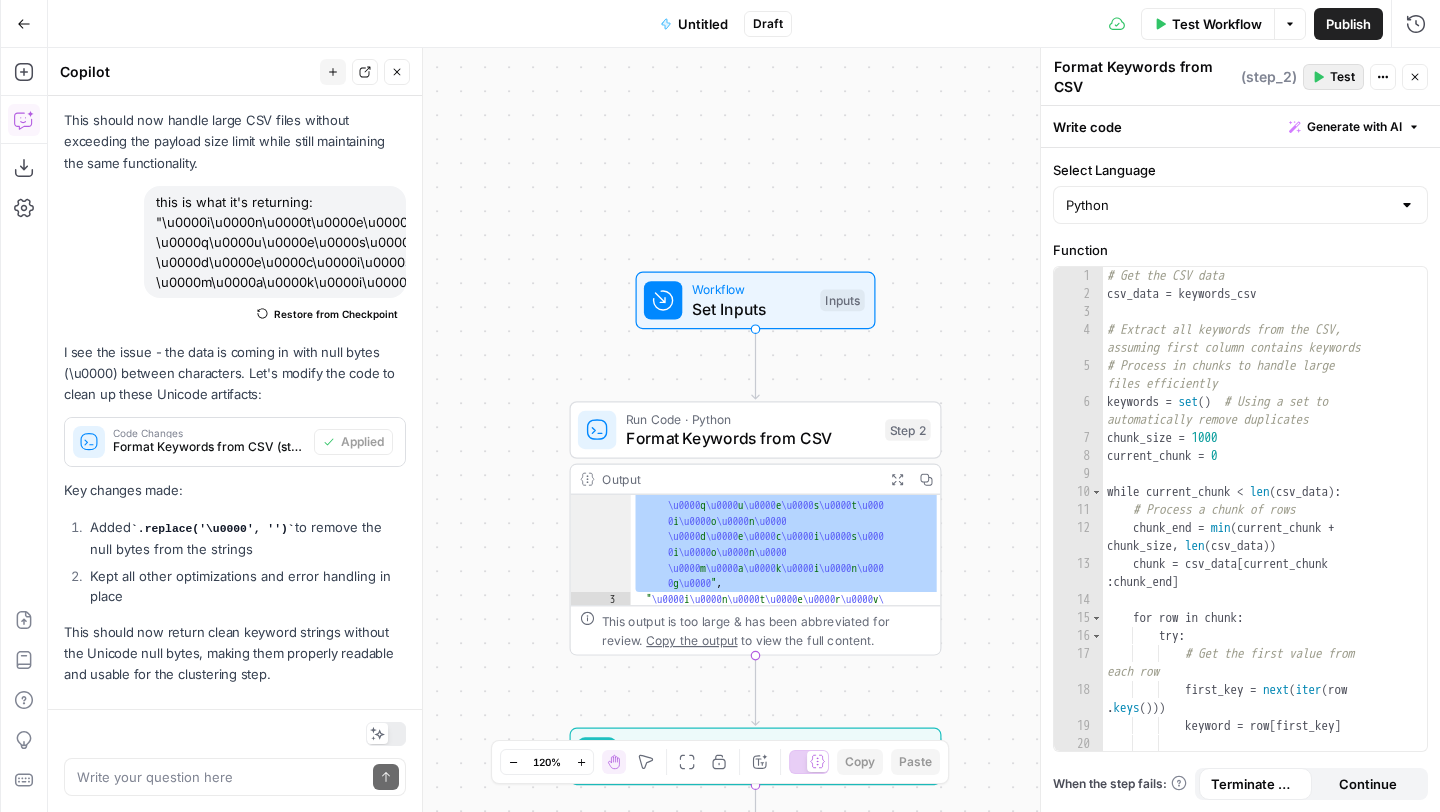 click 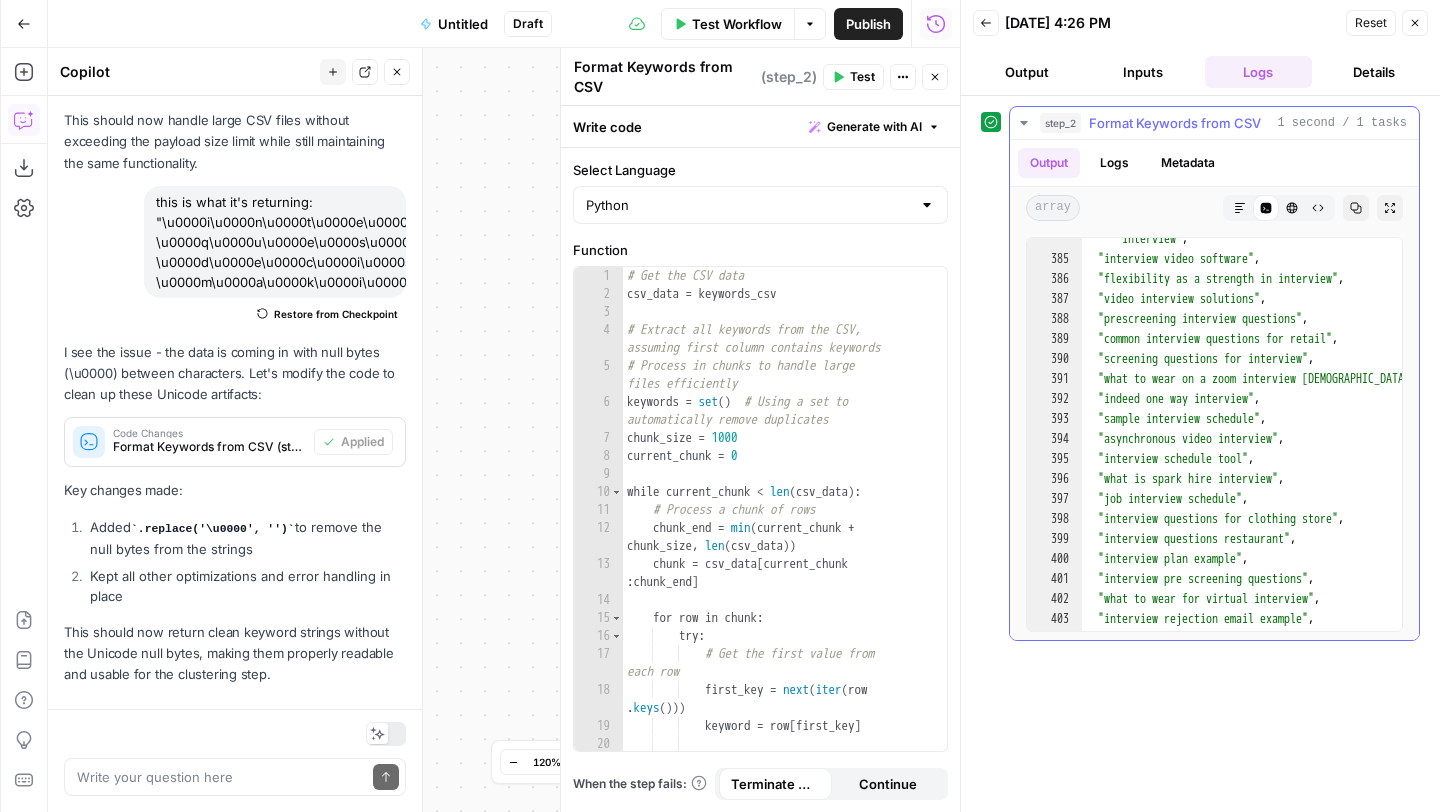 scroll, scrollTop: 9927, scrollLeft: 0, axis: vertical 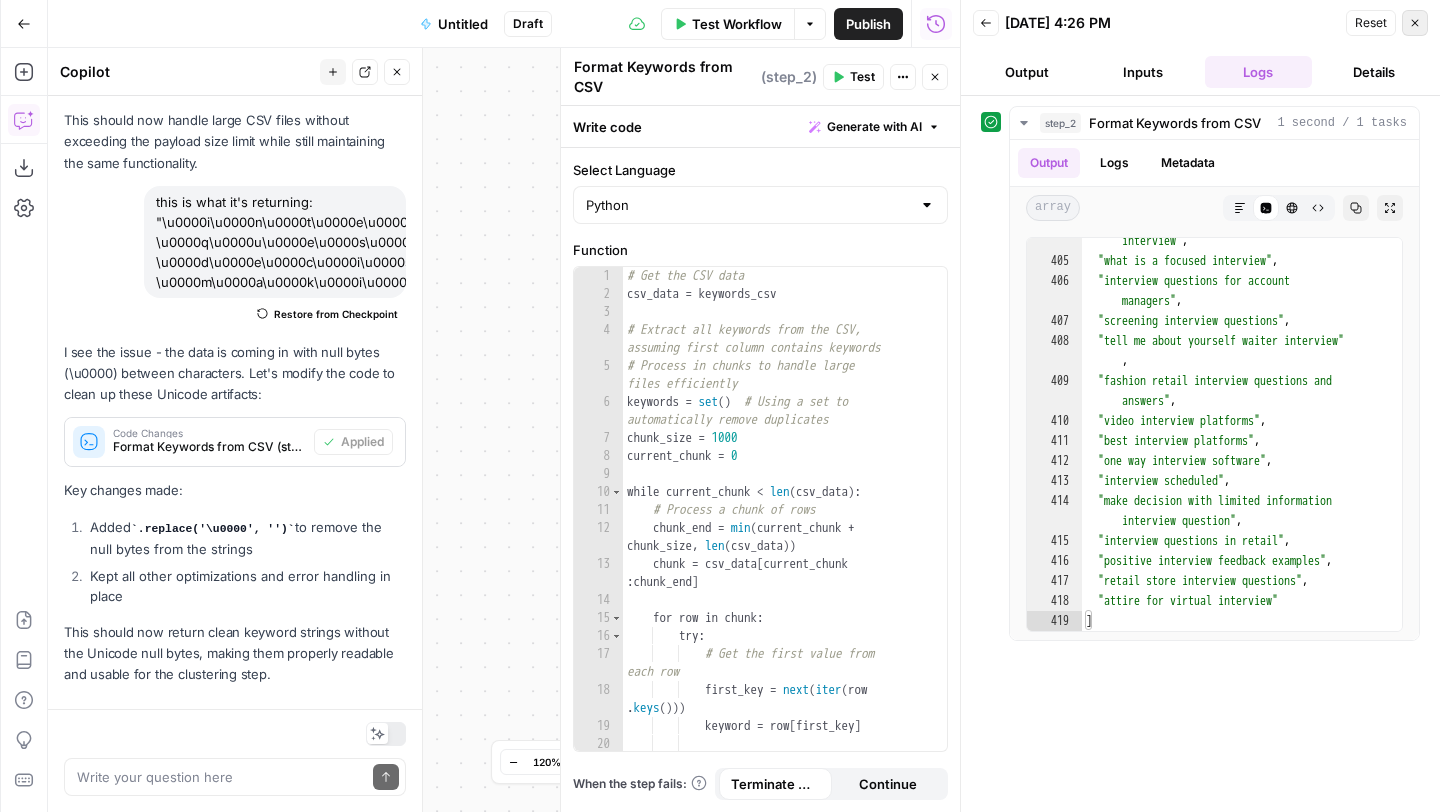 click on "Close" at bounding box center [1415, 23] 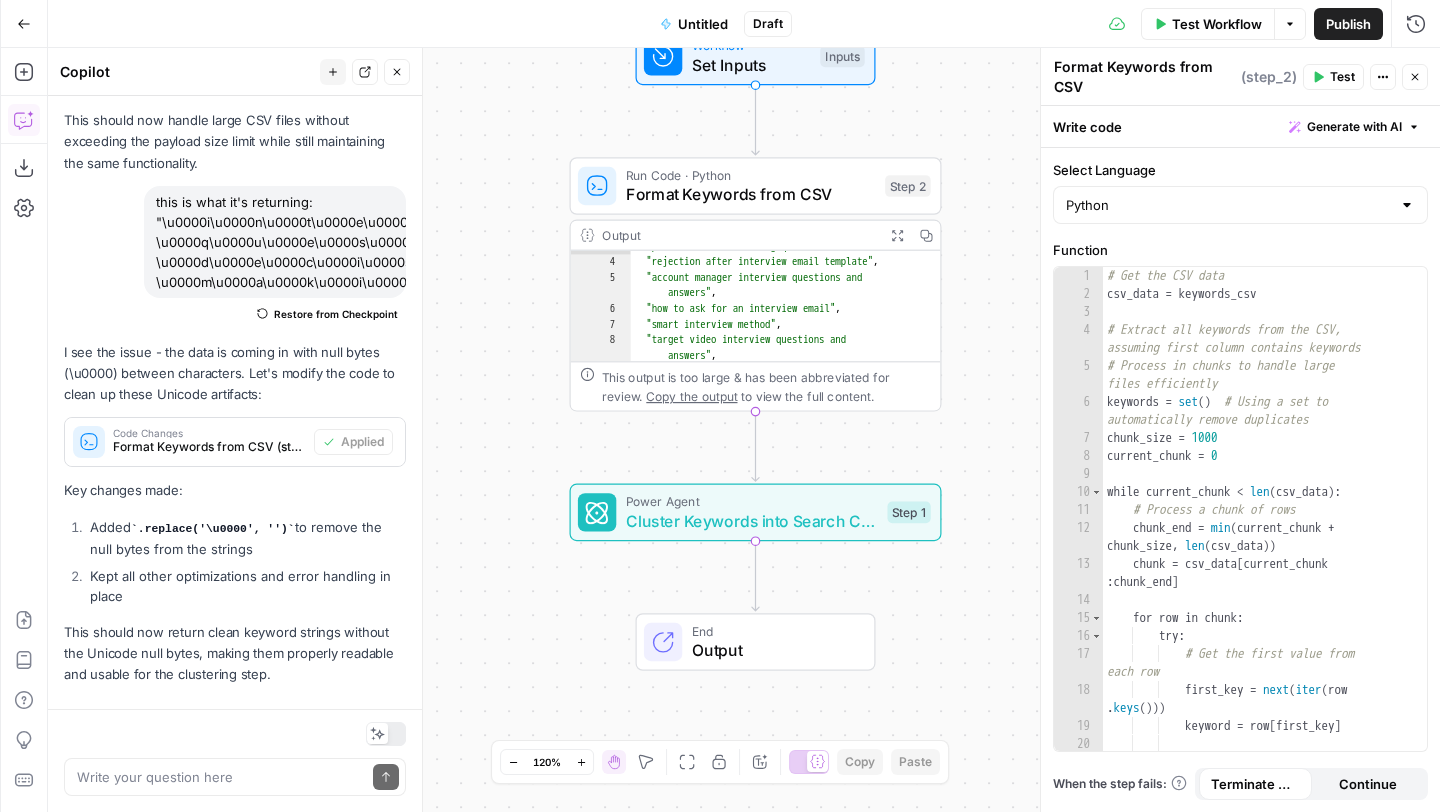 drag, startPoint x: 1001, startPoint y: 550, endPoint x: 1001, endPoint y: 306, distance: 244 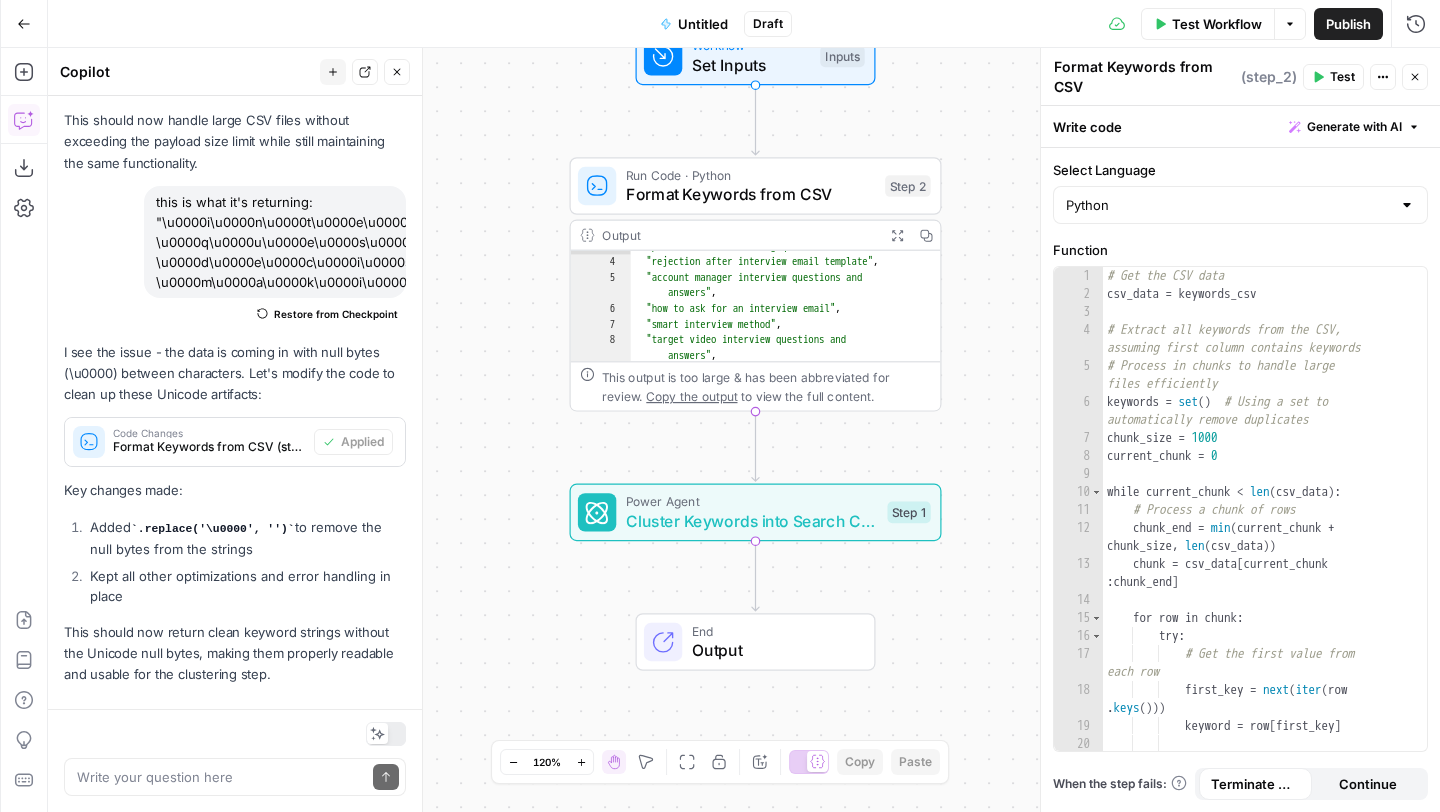 click on "**********" at bounding box center (744, 430) 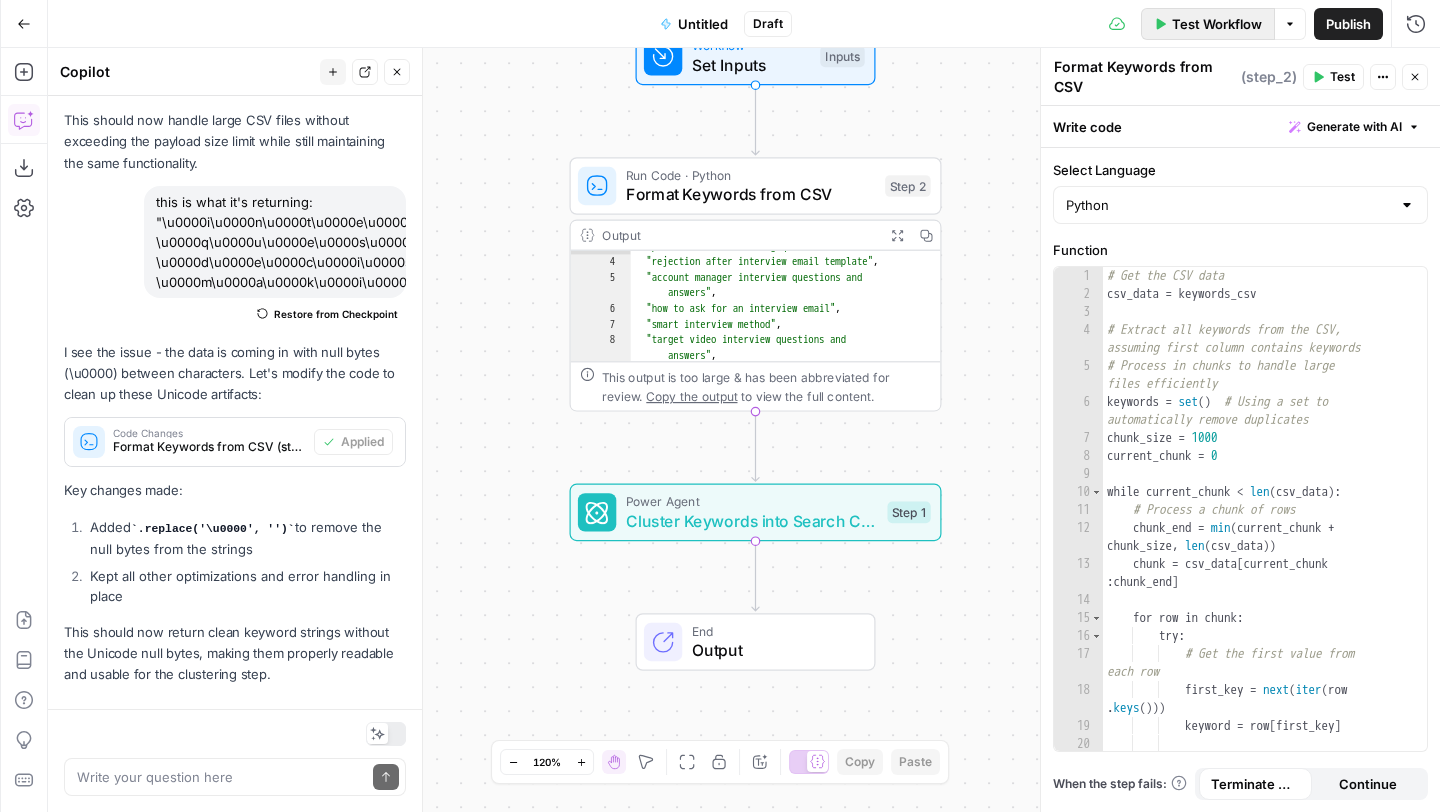 click on "Test Workflow" at bounding box center (1217, 24) 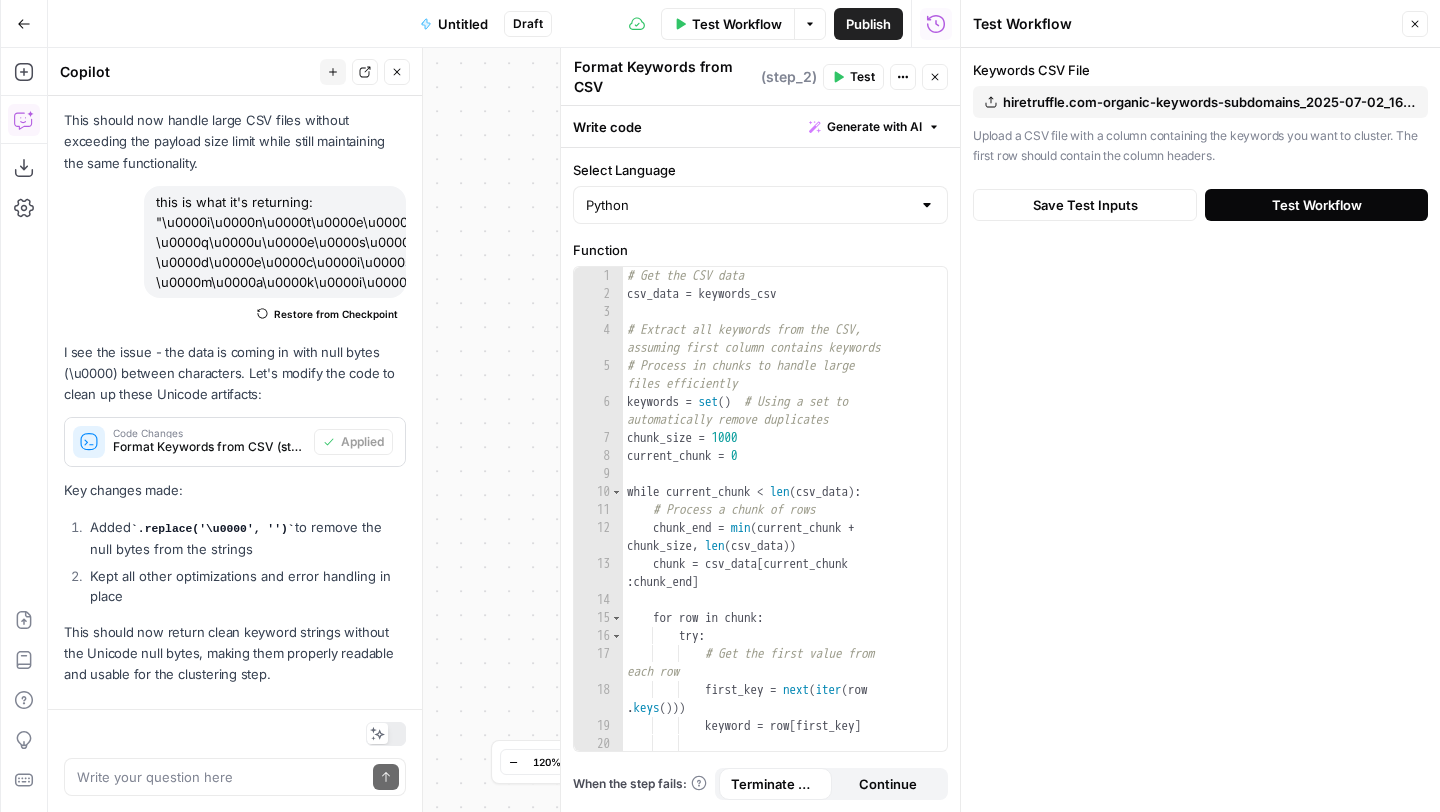 click on "Test Workflow" at bounding box center [1317, 205] 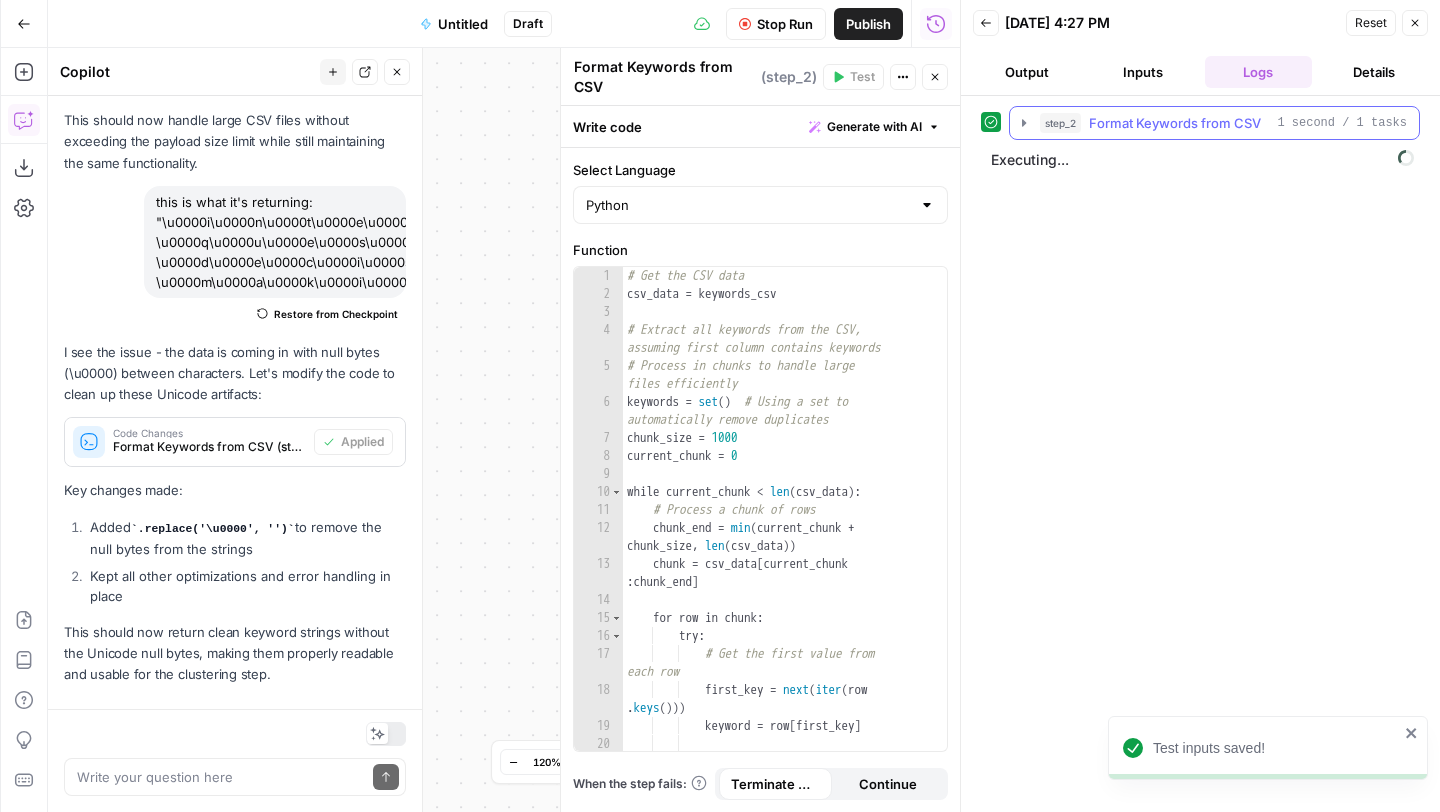 click 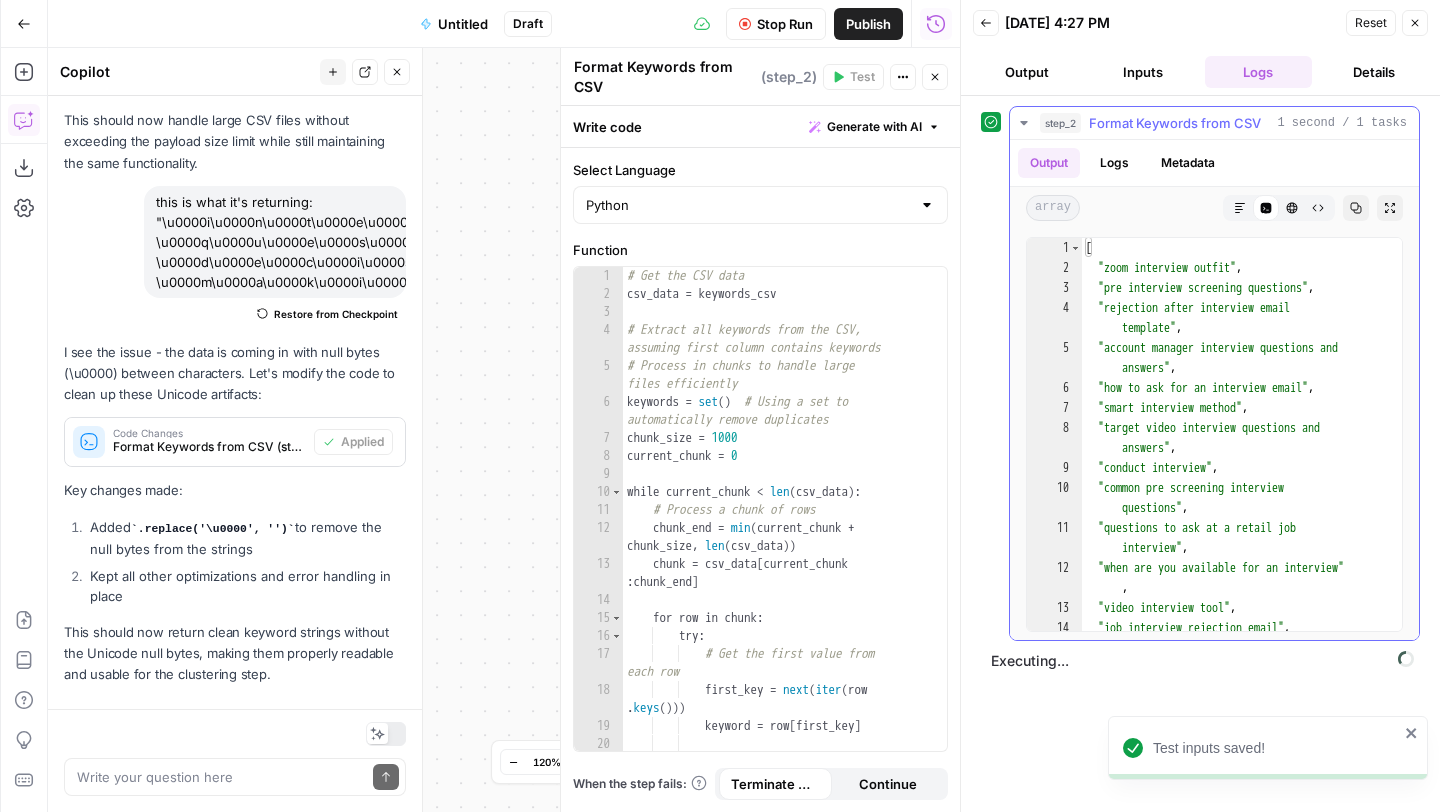 click 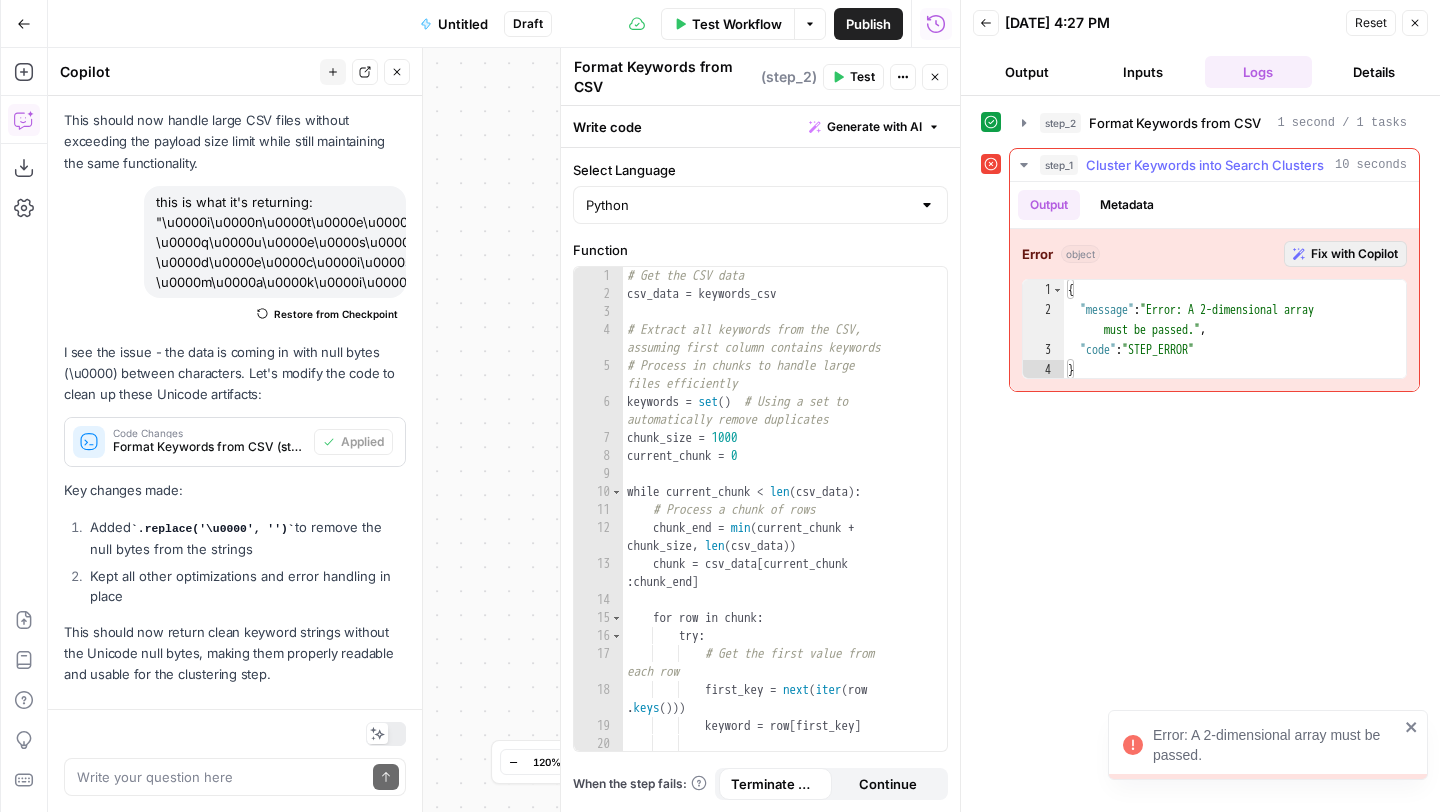 click on "Fix with Copilot" at bounding box center (1354, 254) 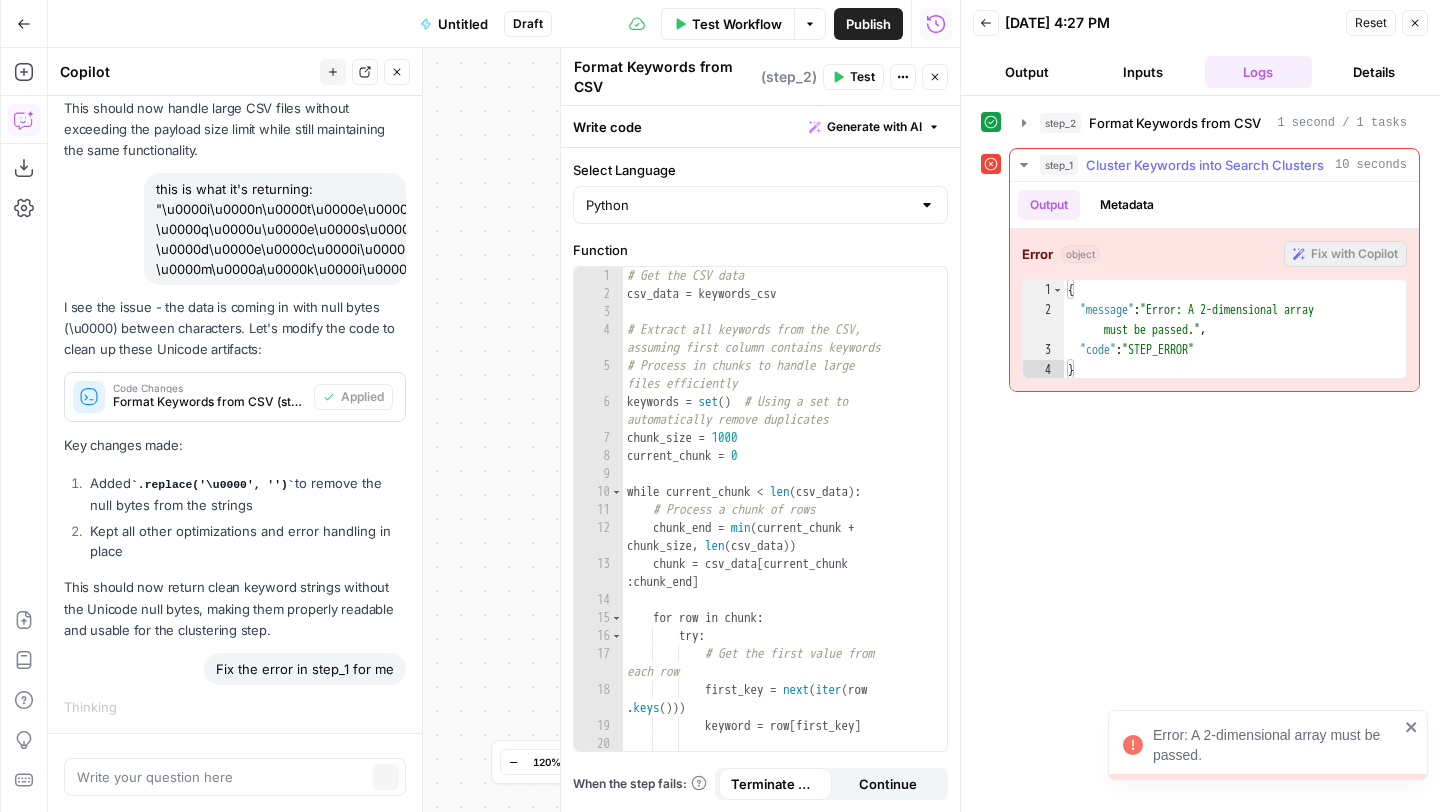 scroll, scrollTop: 2387, scrollLeft: 0, axis: vertical 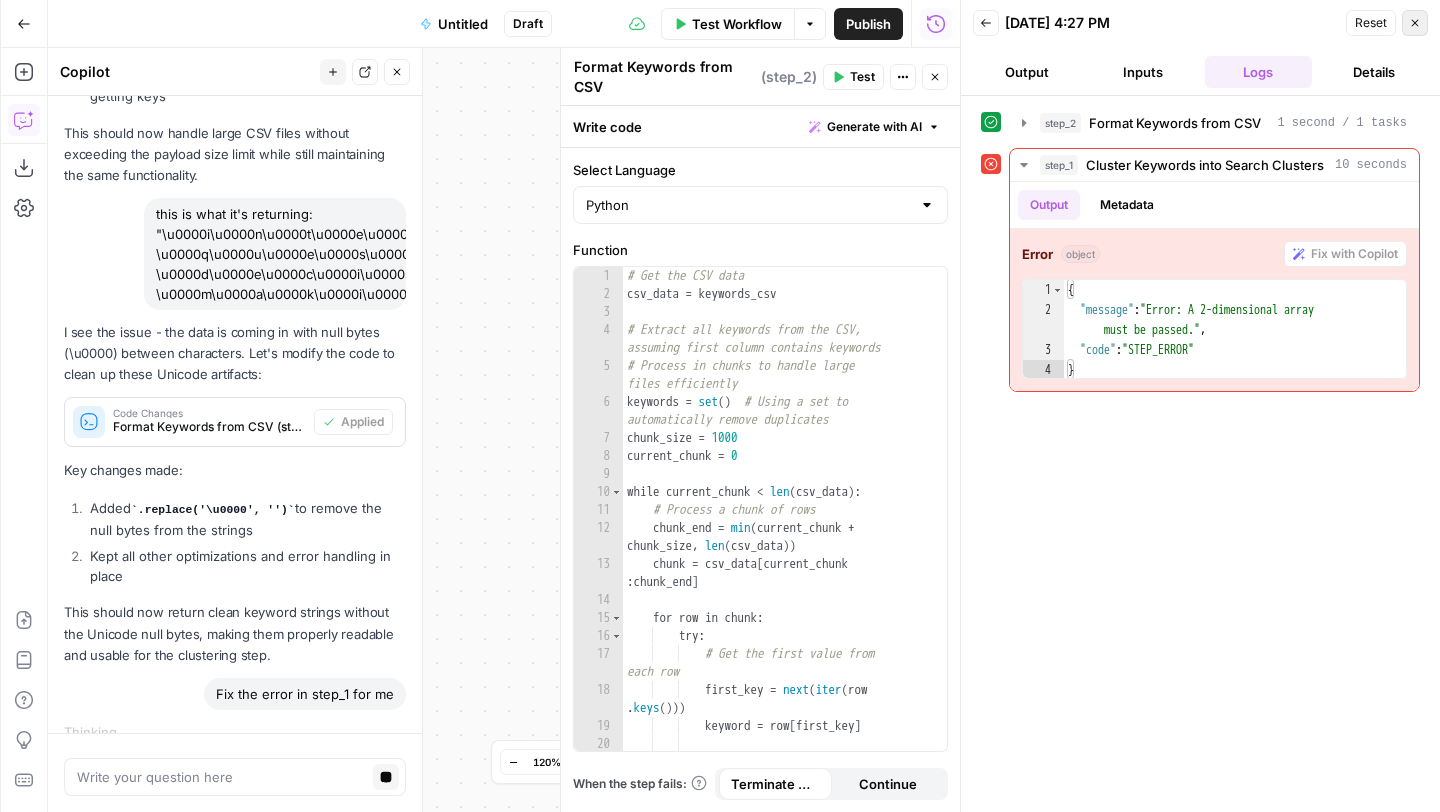 click on "Close" at bounding box center (1415, 23) 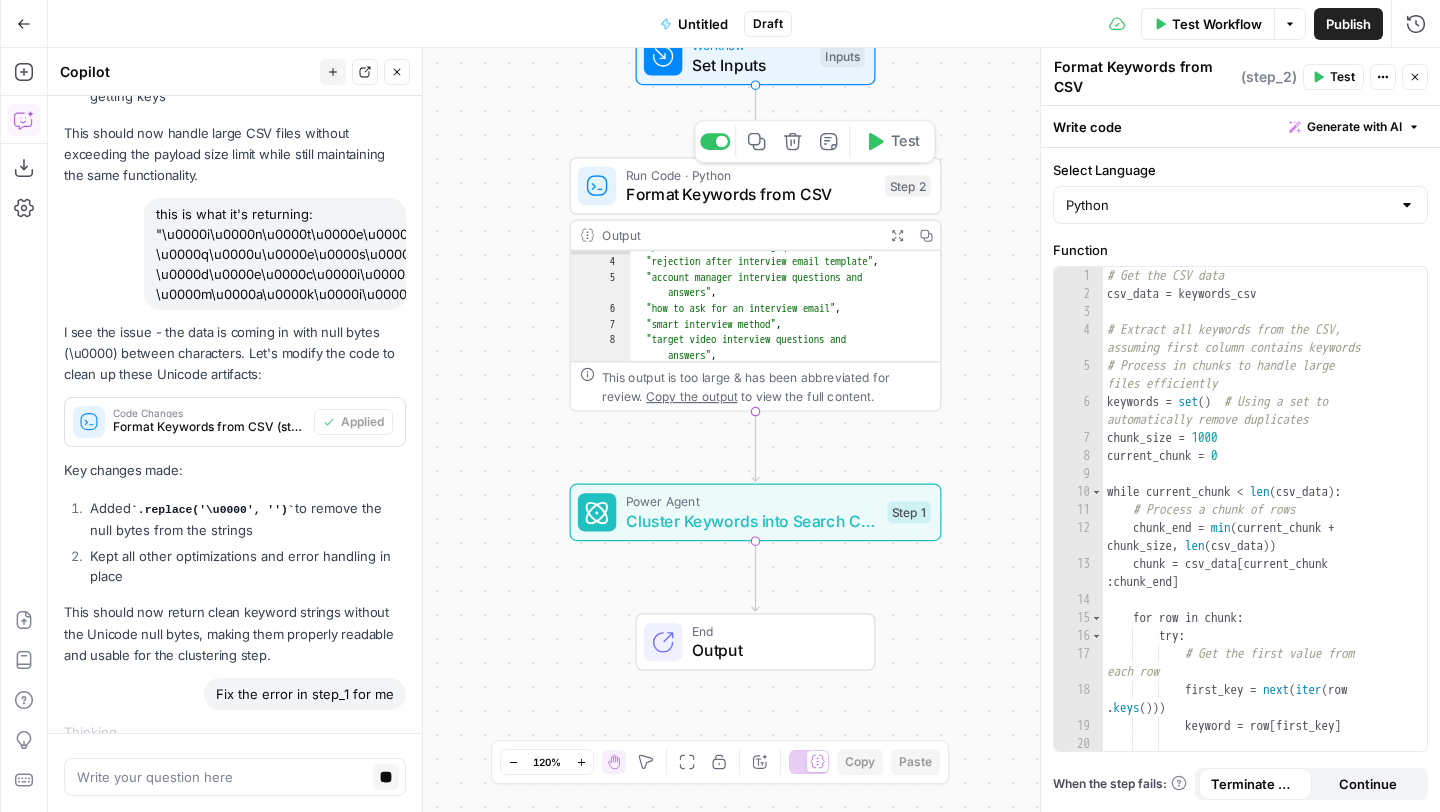 click on "Format Keywords from CSV" at bounding box center (751, 194) 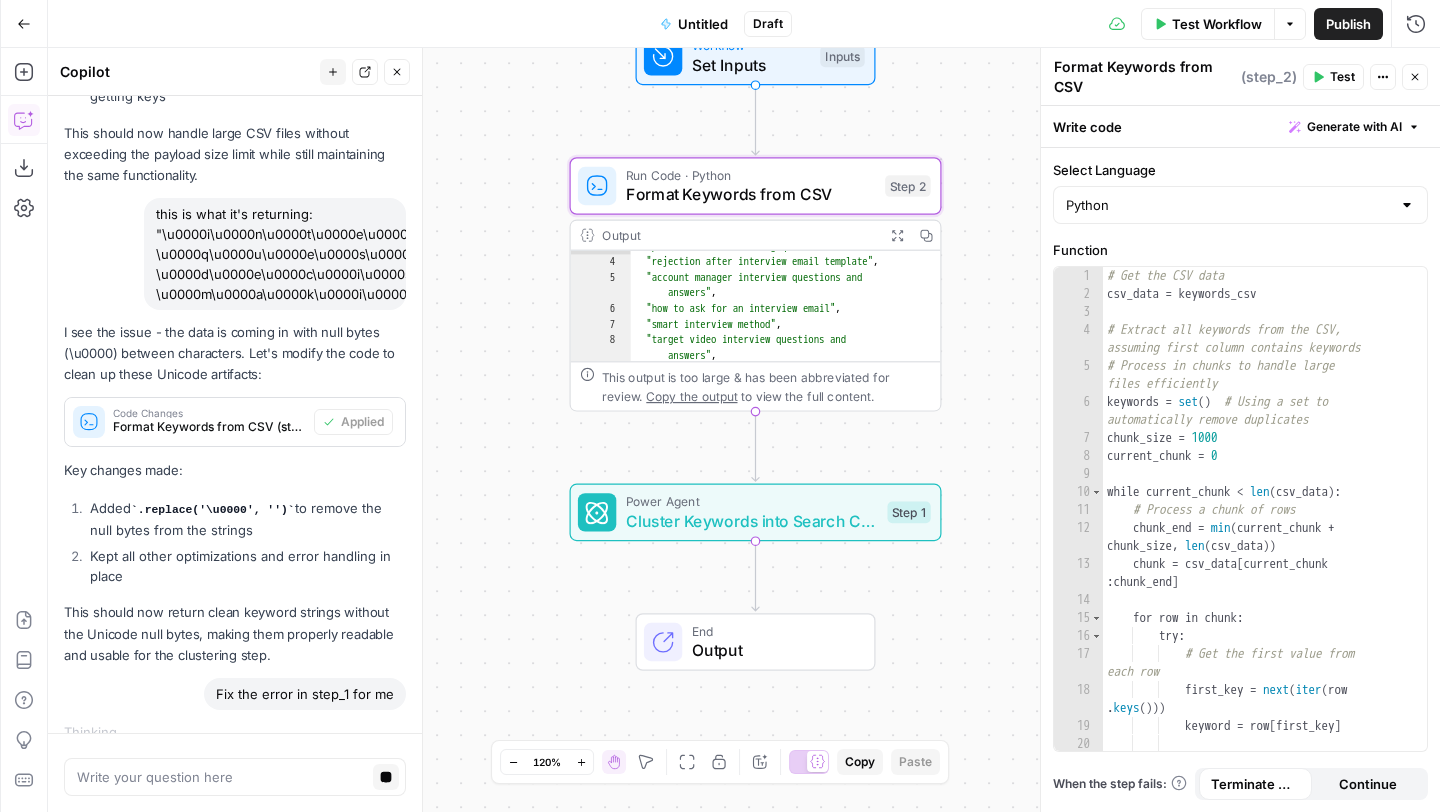 click on "Cluster Keywords into Search Clusters" at bounding box center [752, 521] 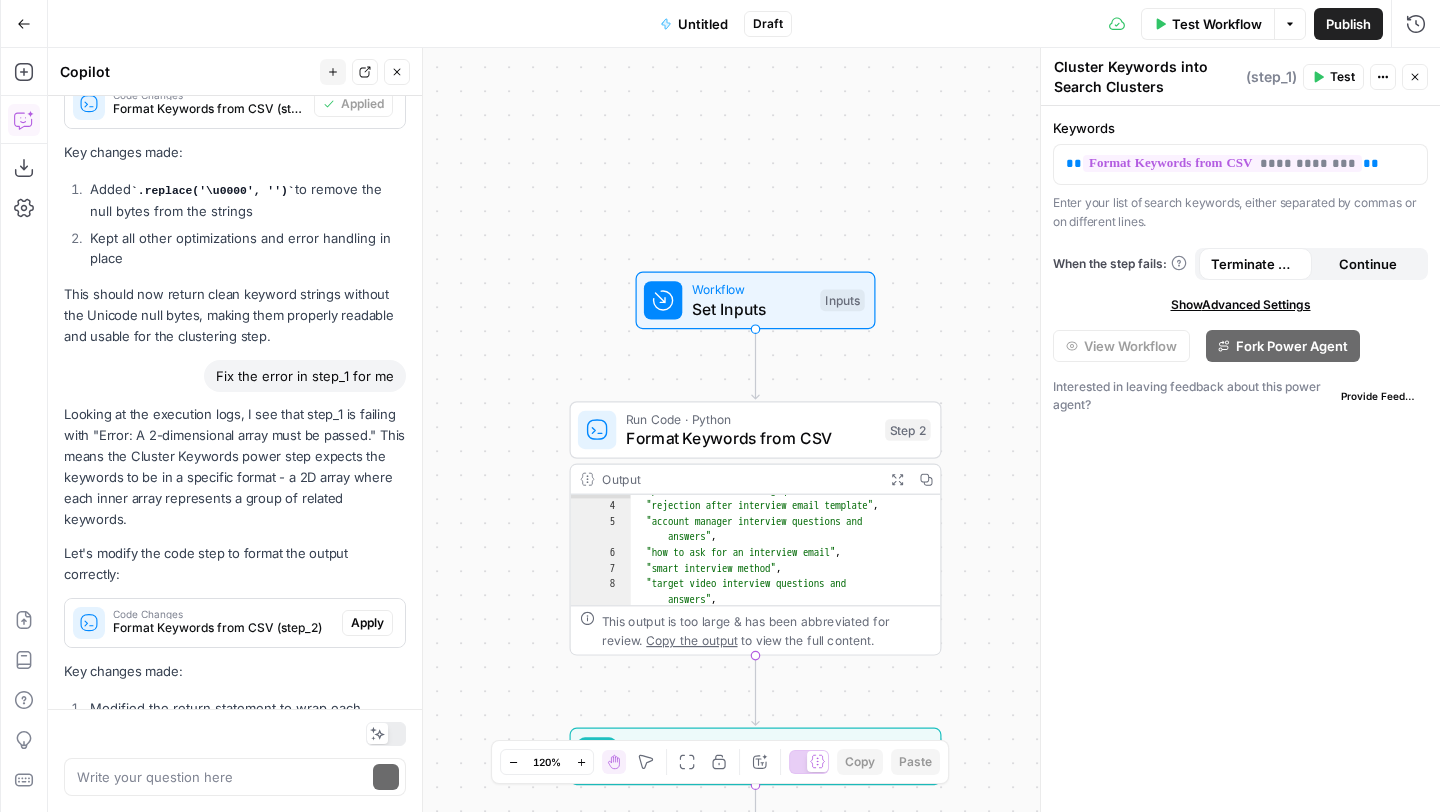 scroll, scrollTop: 3047, scrollLeft: 0, axis: vertical 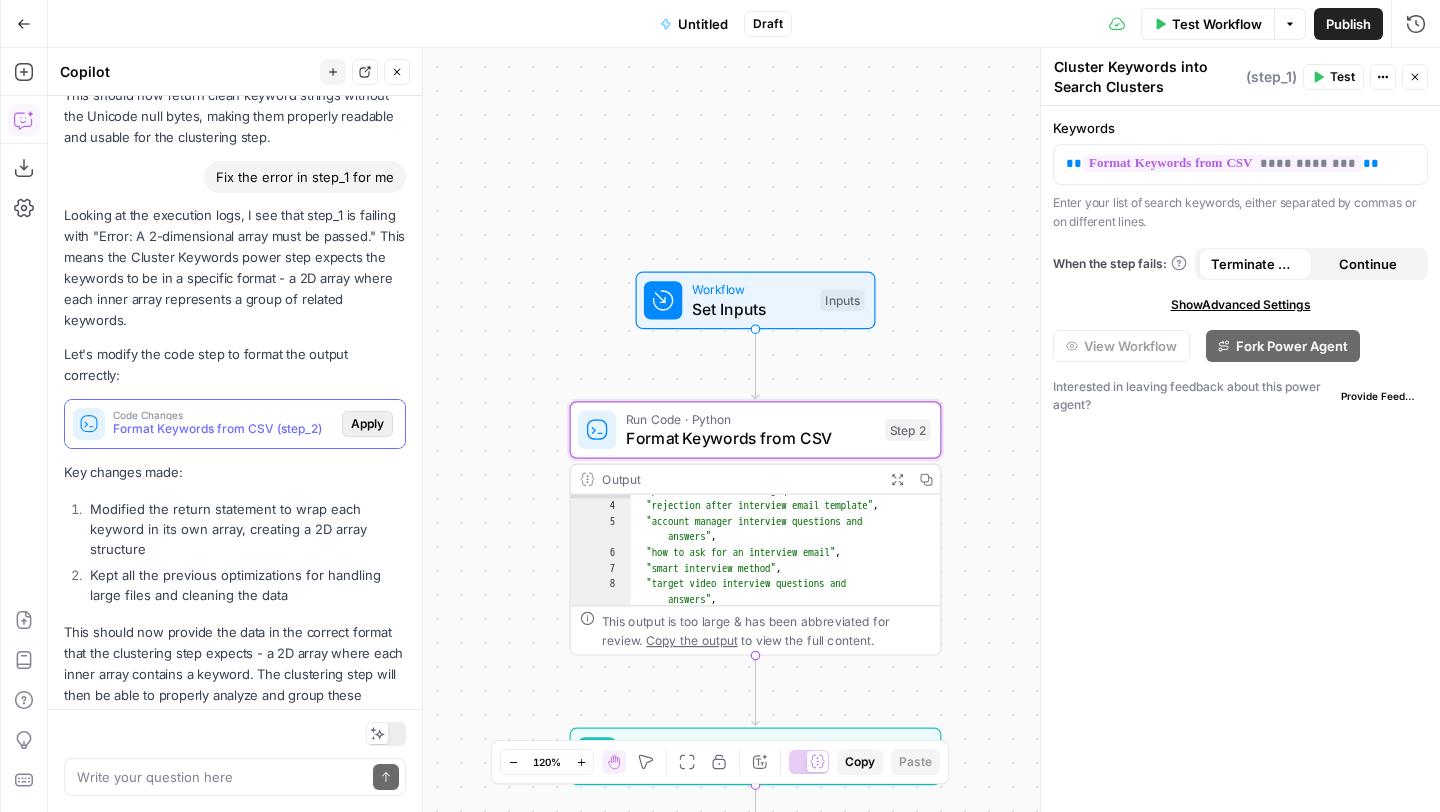 click on "Apply" at bounding box center (367, 424) 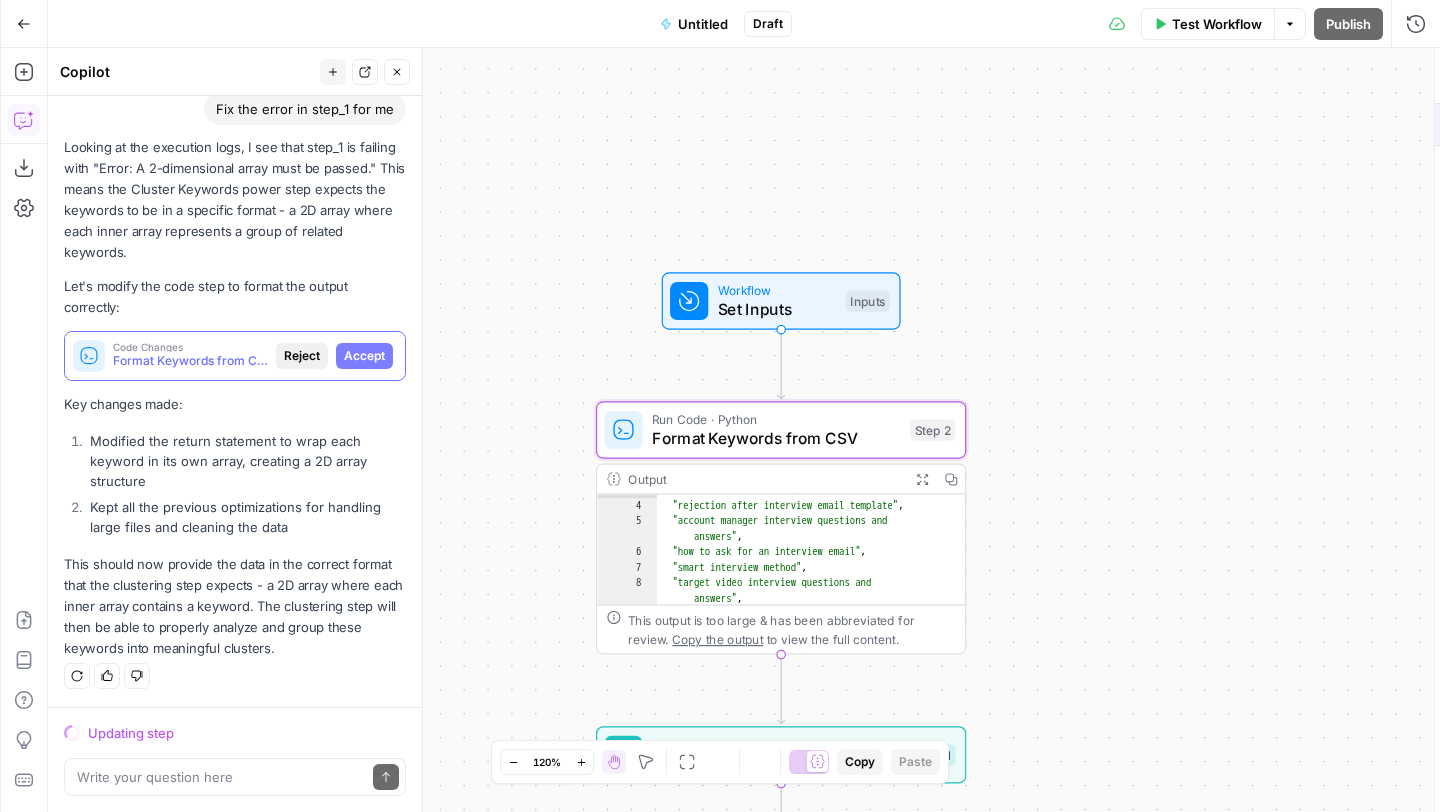 scroll, scrollTop: 2921, scrollLeft: 0, axis: vertical 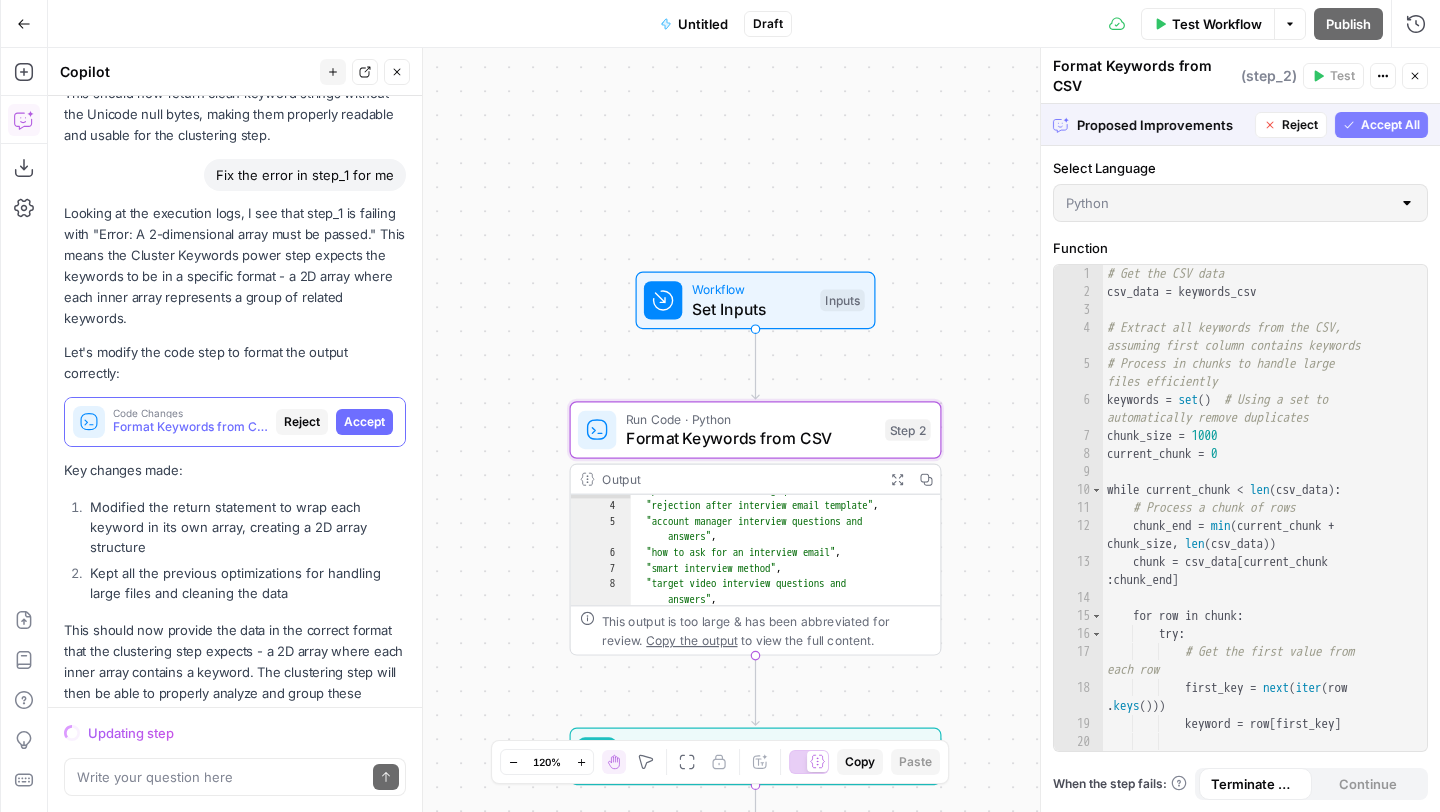 click on "Accept" at bounding box center (364, 422) 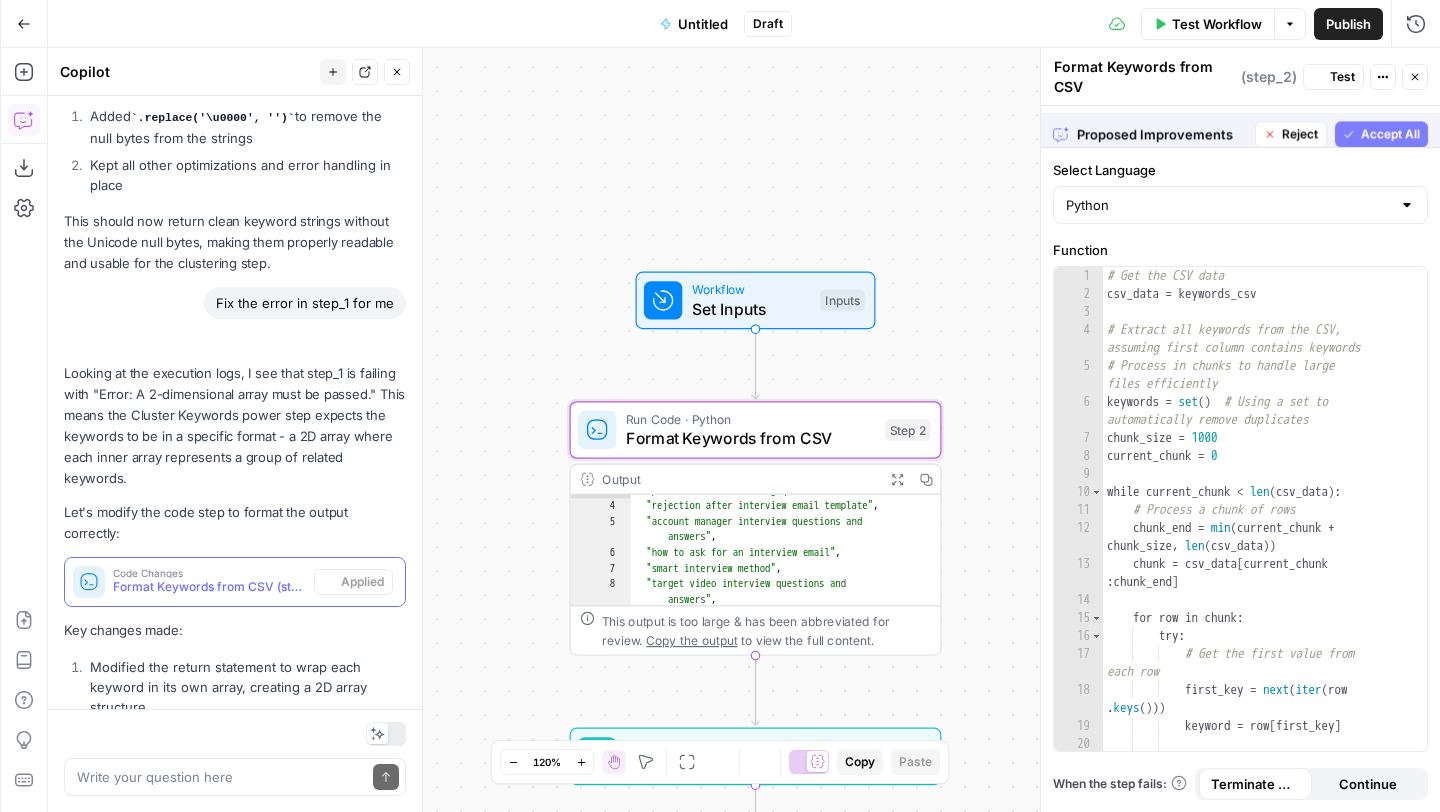 scroll, scrollTop: 3079, scrollLeft: 0, axis: vertical 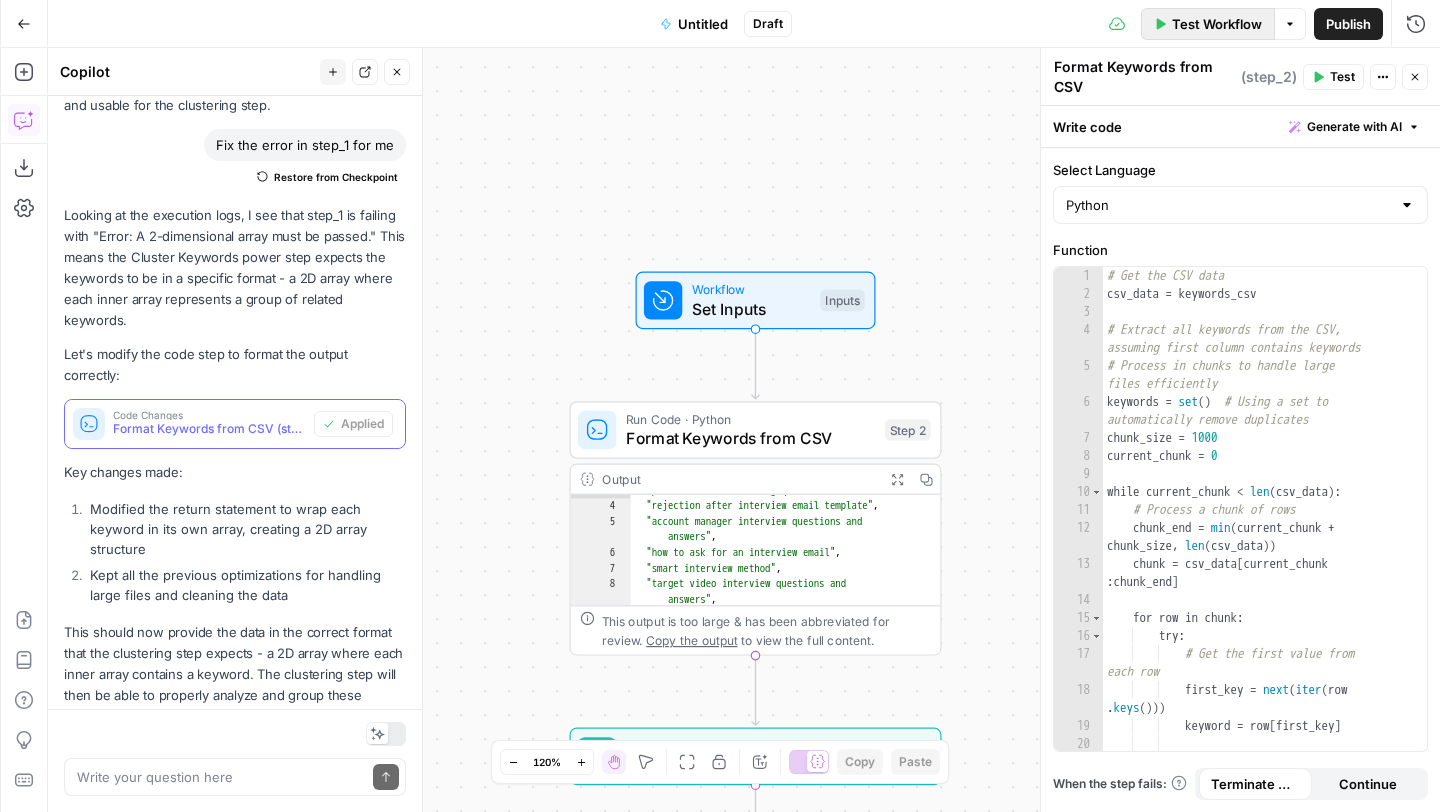 click on "Test Workflow" at bounding box center [1217, 24] 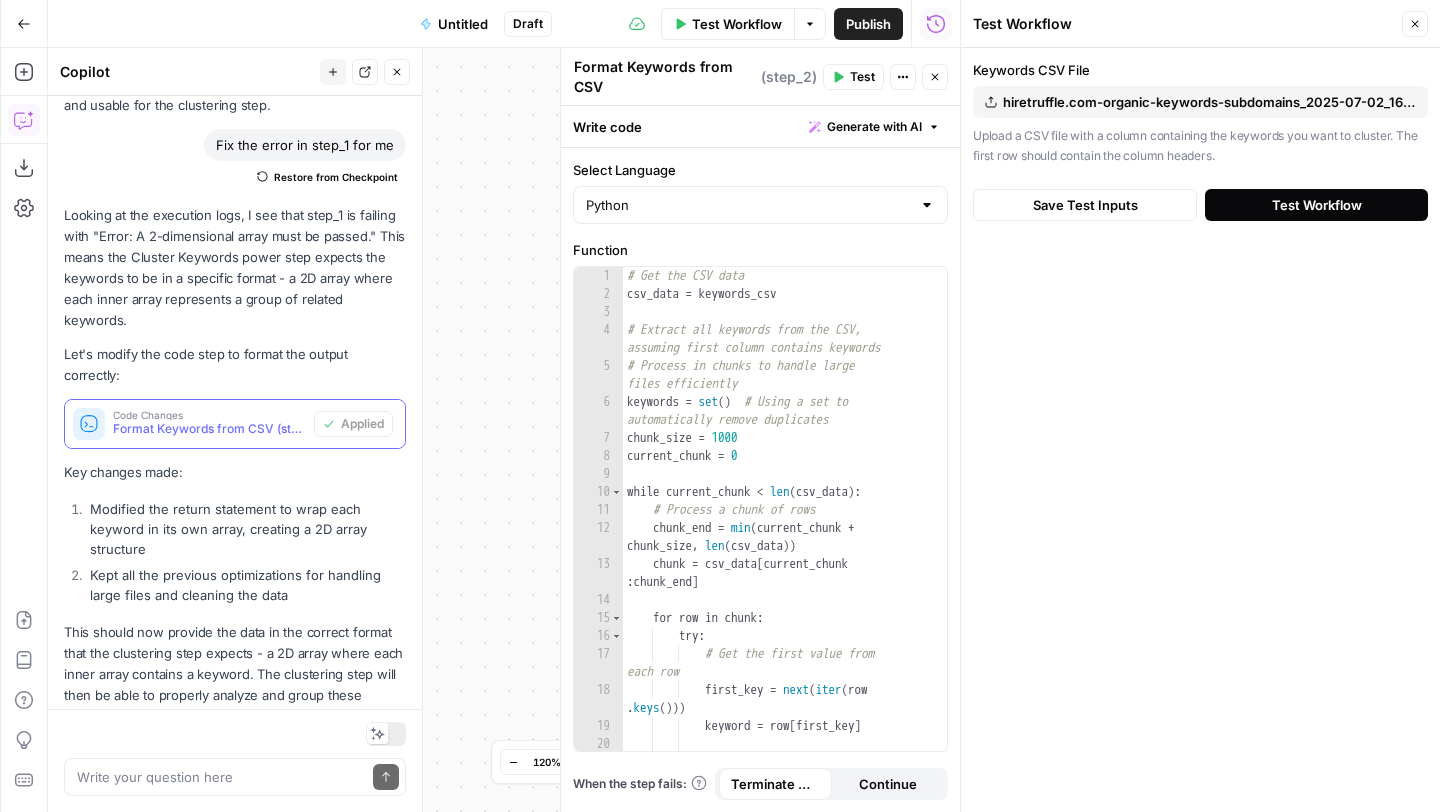 click on "Test Workflow" at bounding box center (1317, 205) 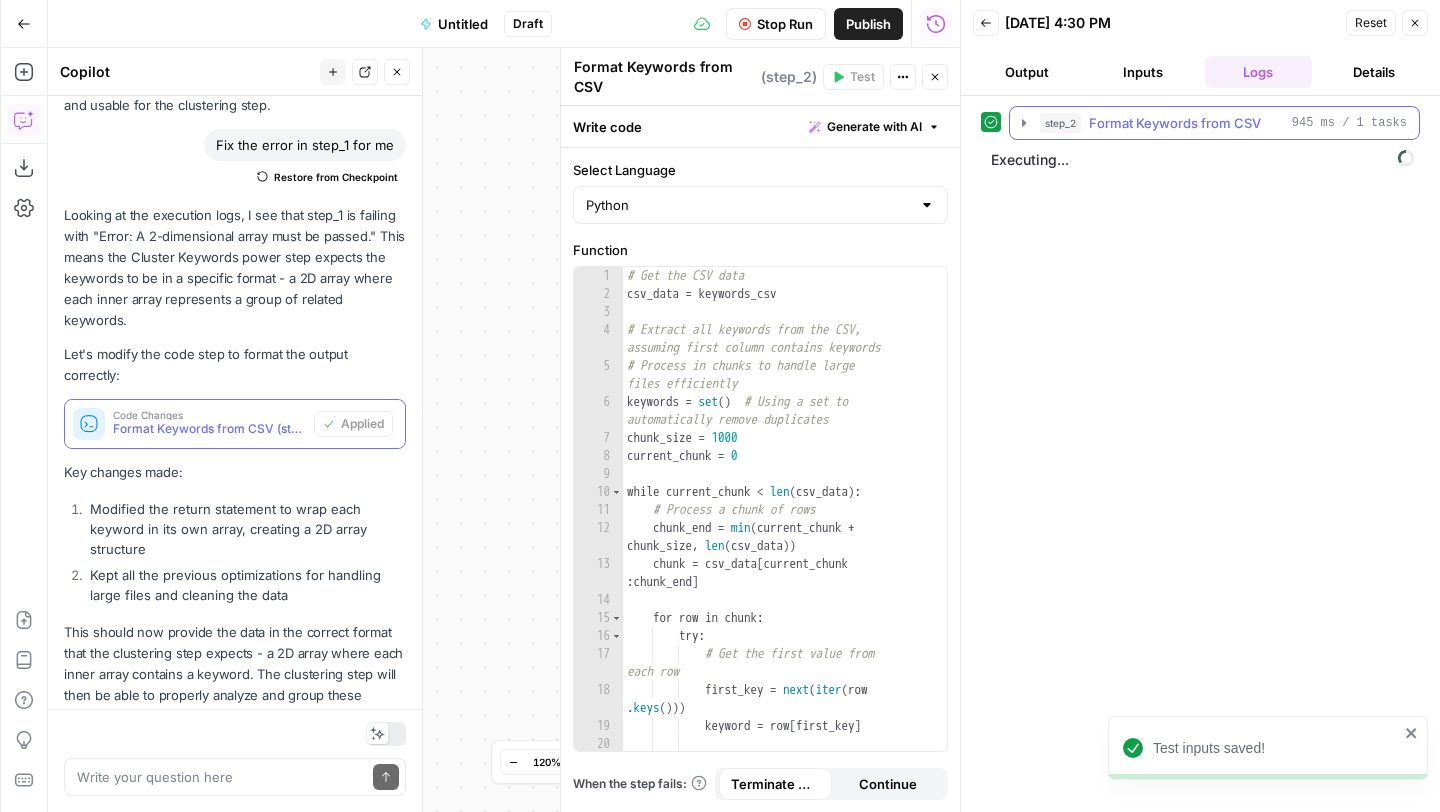 click 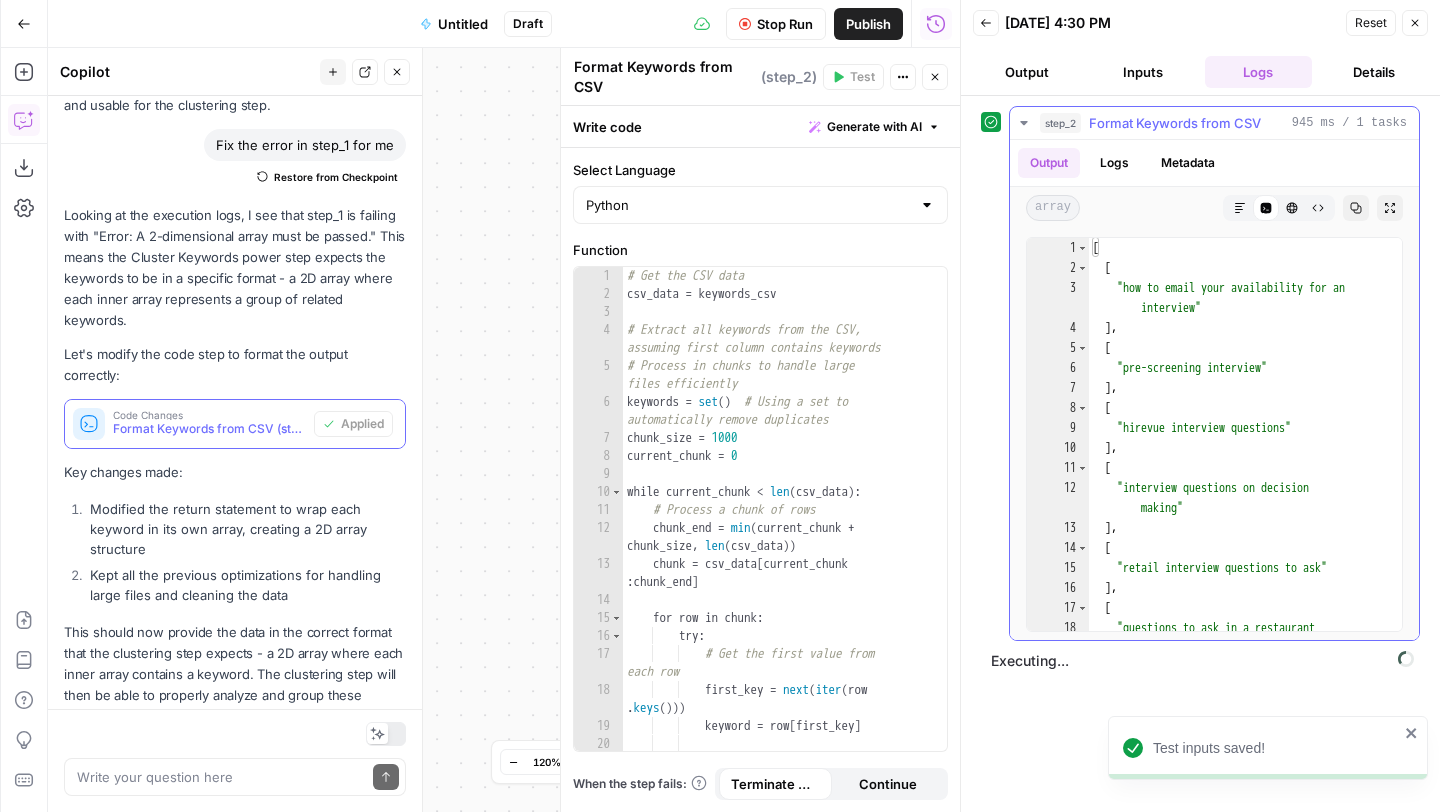 click 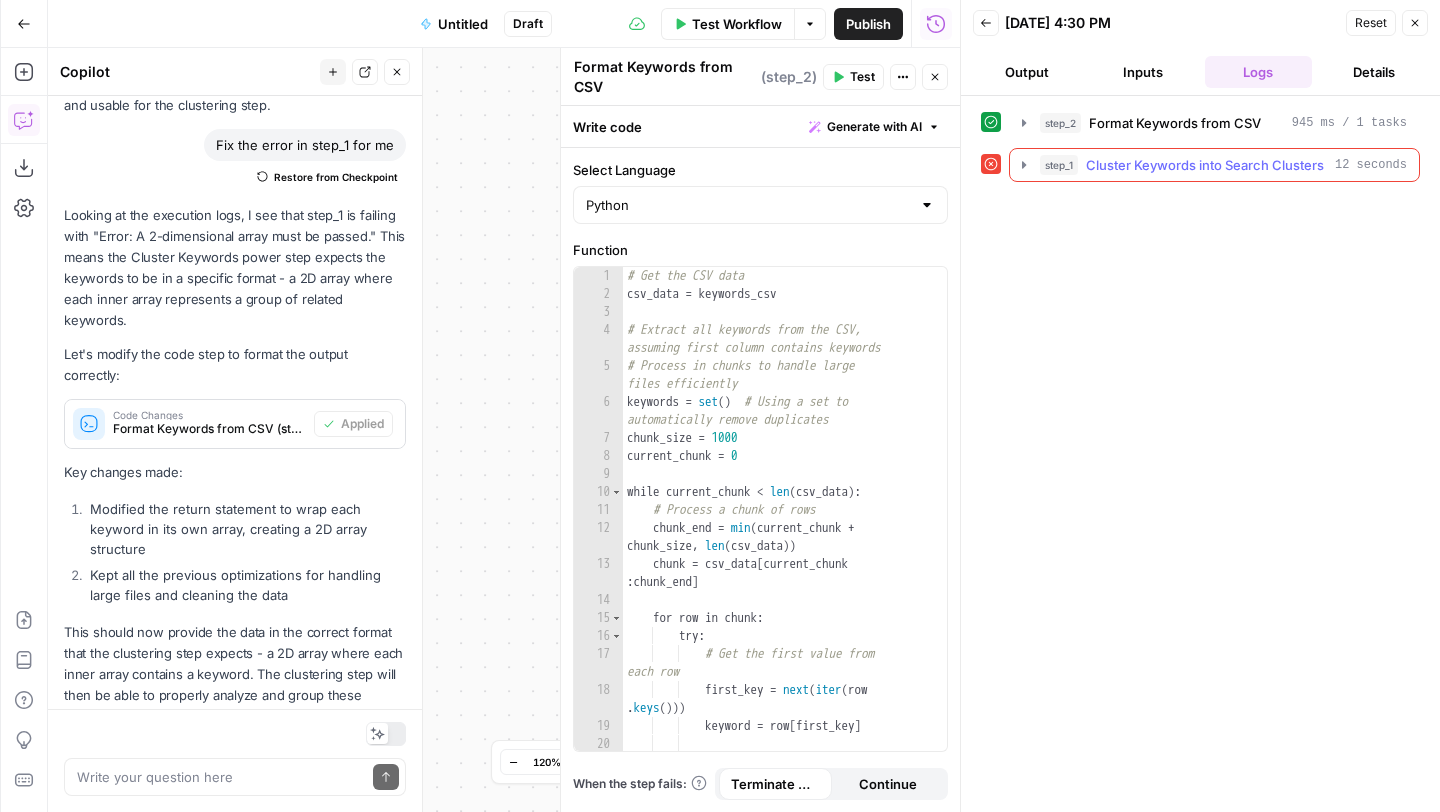 click 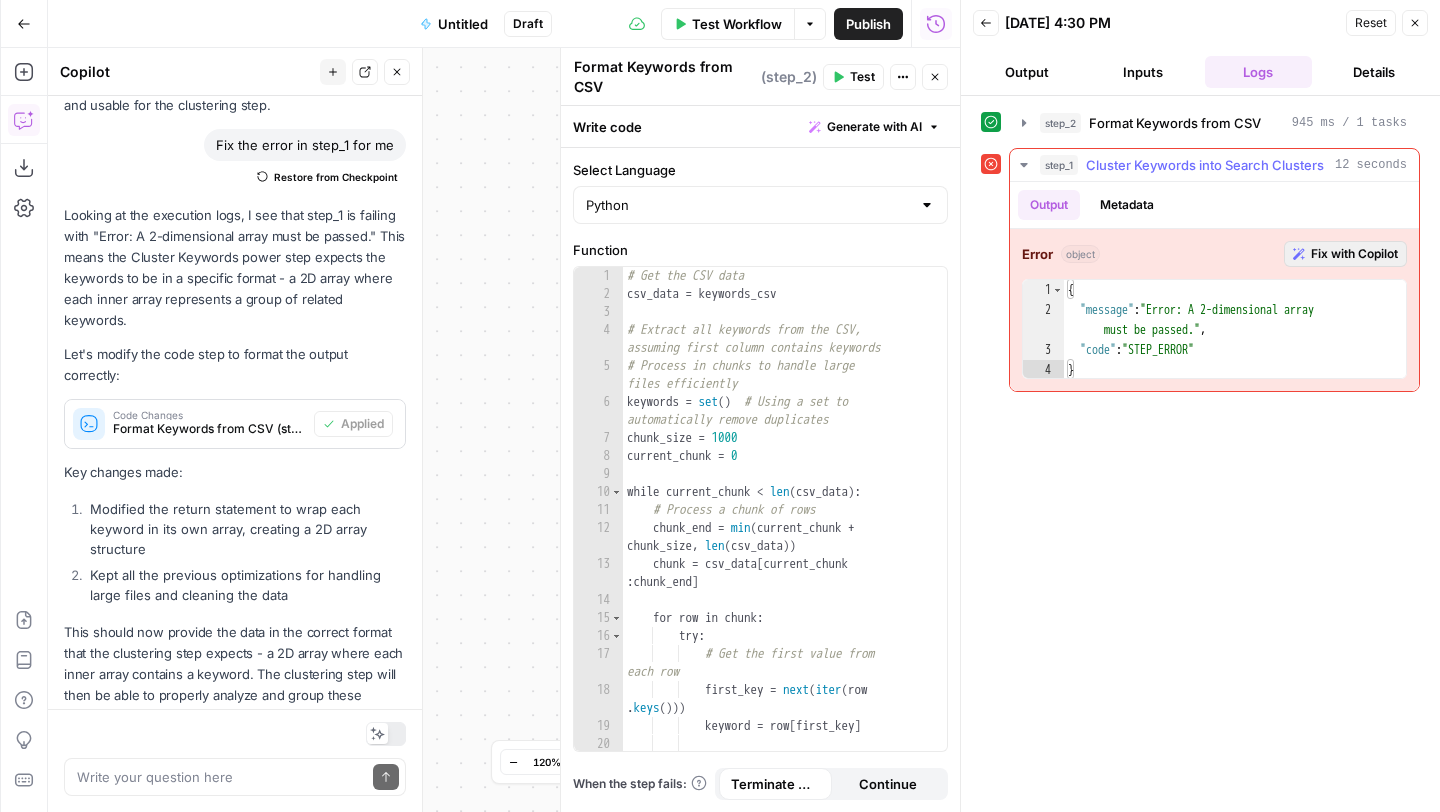 click on "Fix with Copilot" at bounding box center (1354, 254) 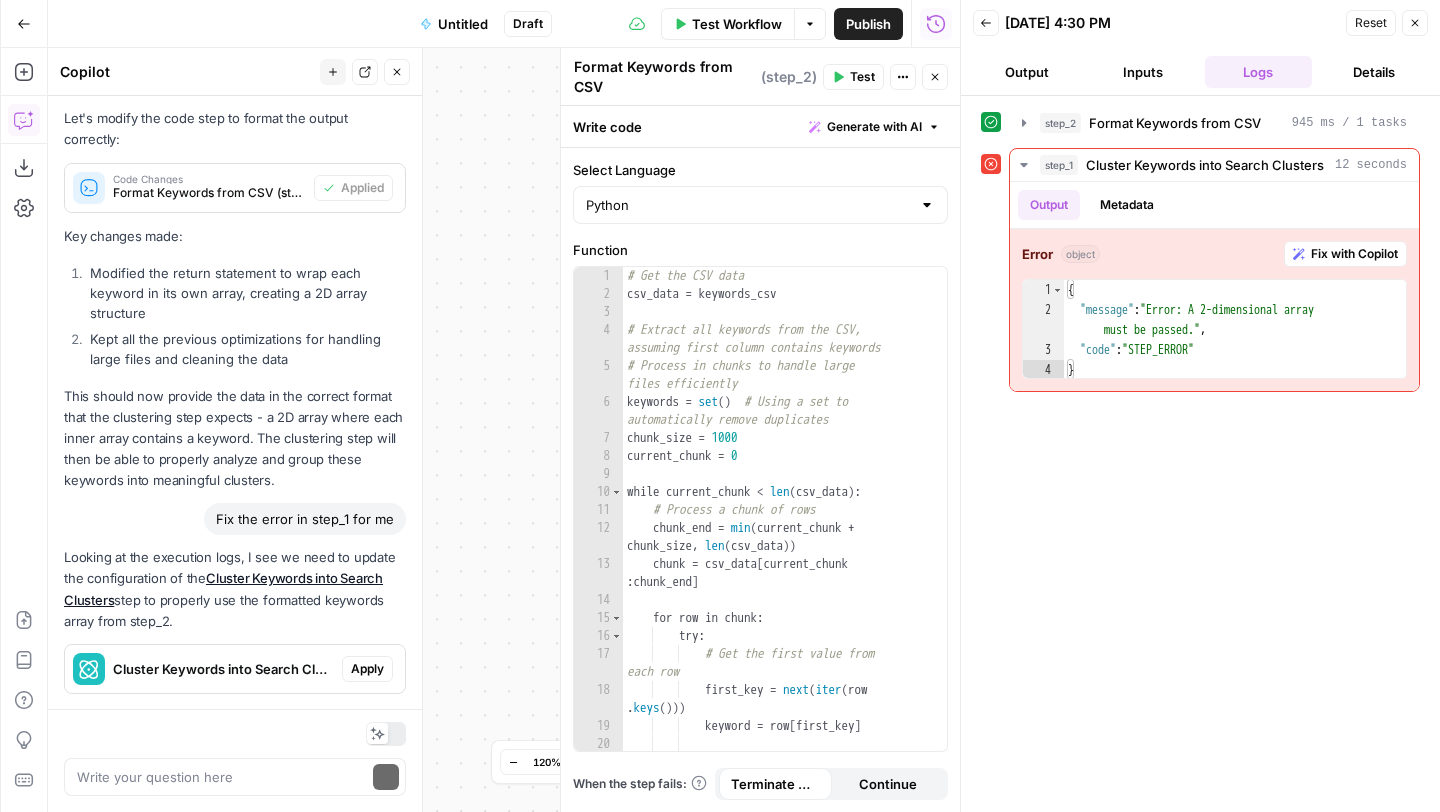 scroll, scrollTop: 3546, scrollLeft: 0, axis: vertical 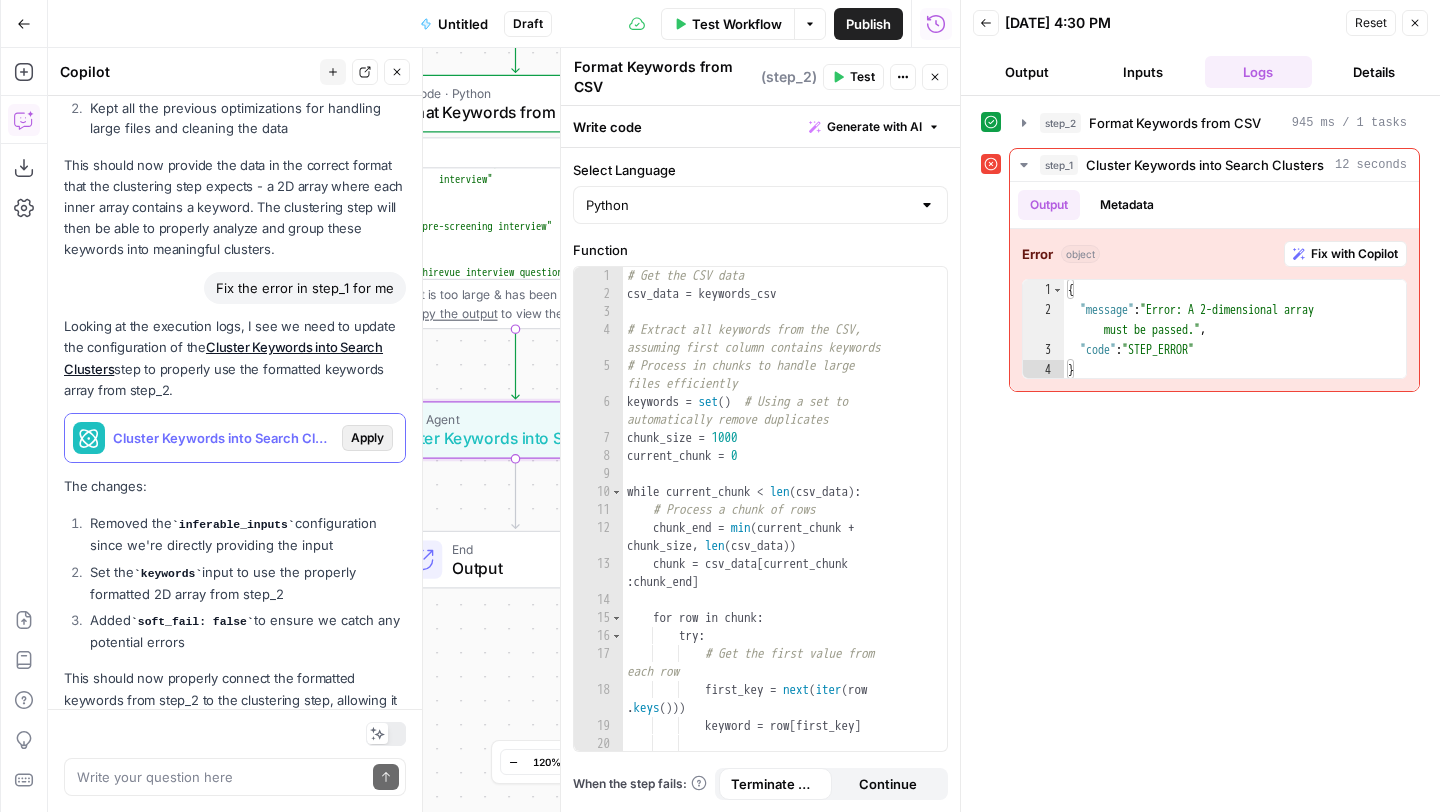 click on "Apply" at bounding box center [367, 438] 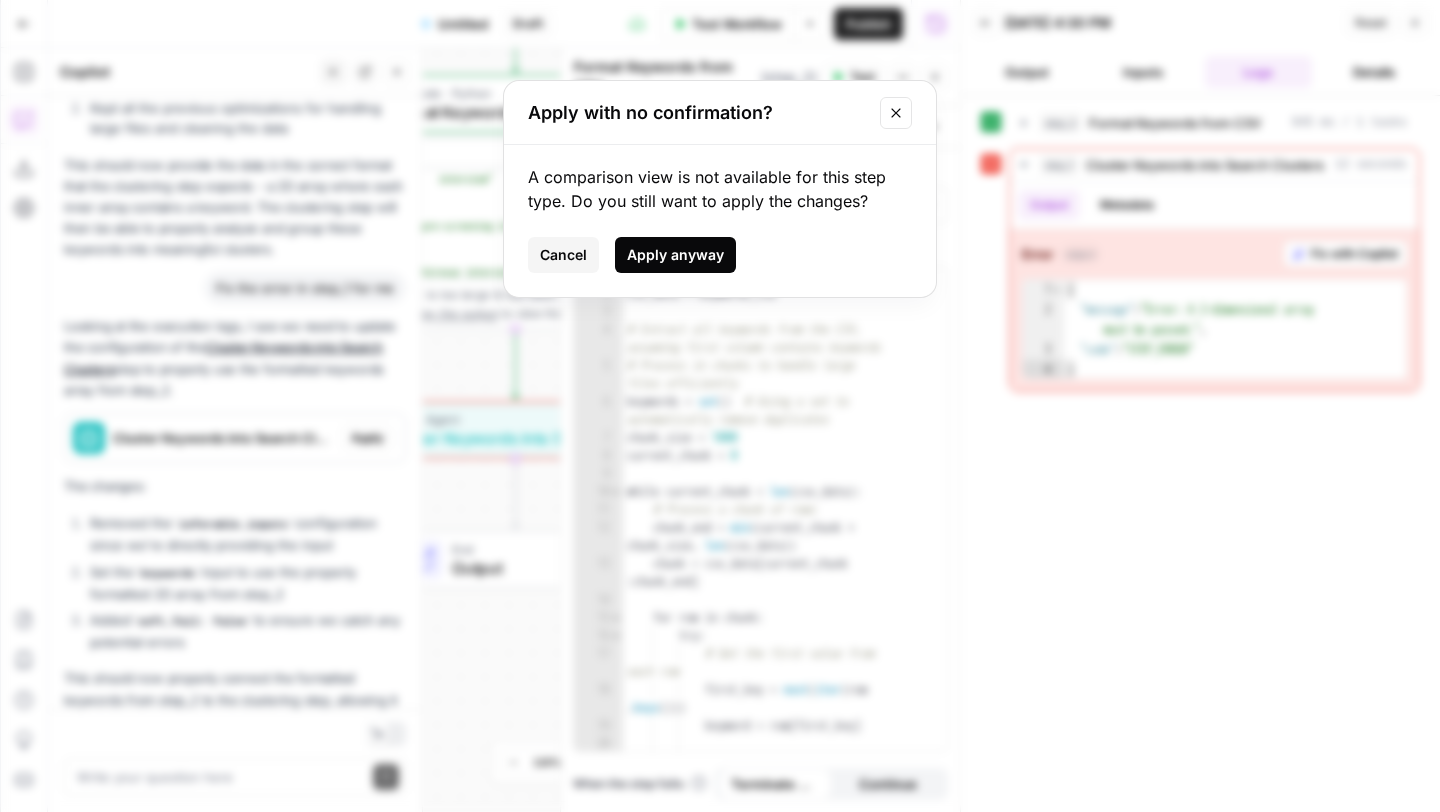 click on "Apply anyway" at bounding box center [675, 255] 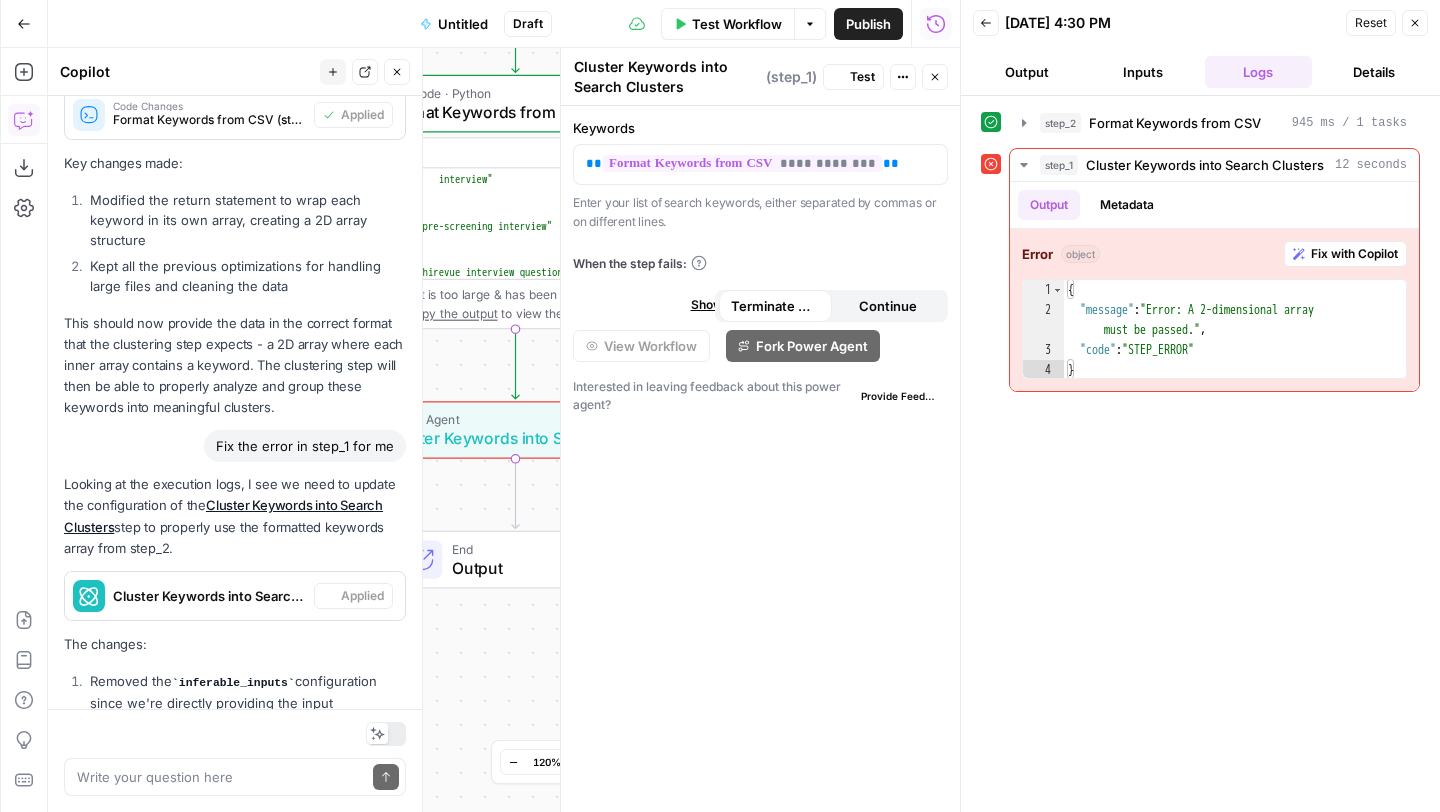 scroll, scrollTop: 3546, scrollLeft: 0, axis: vertical 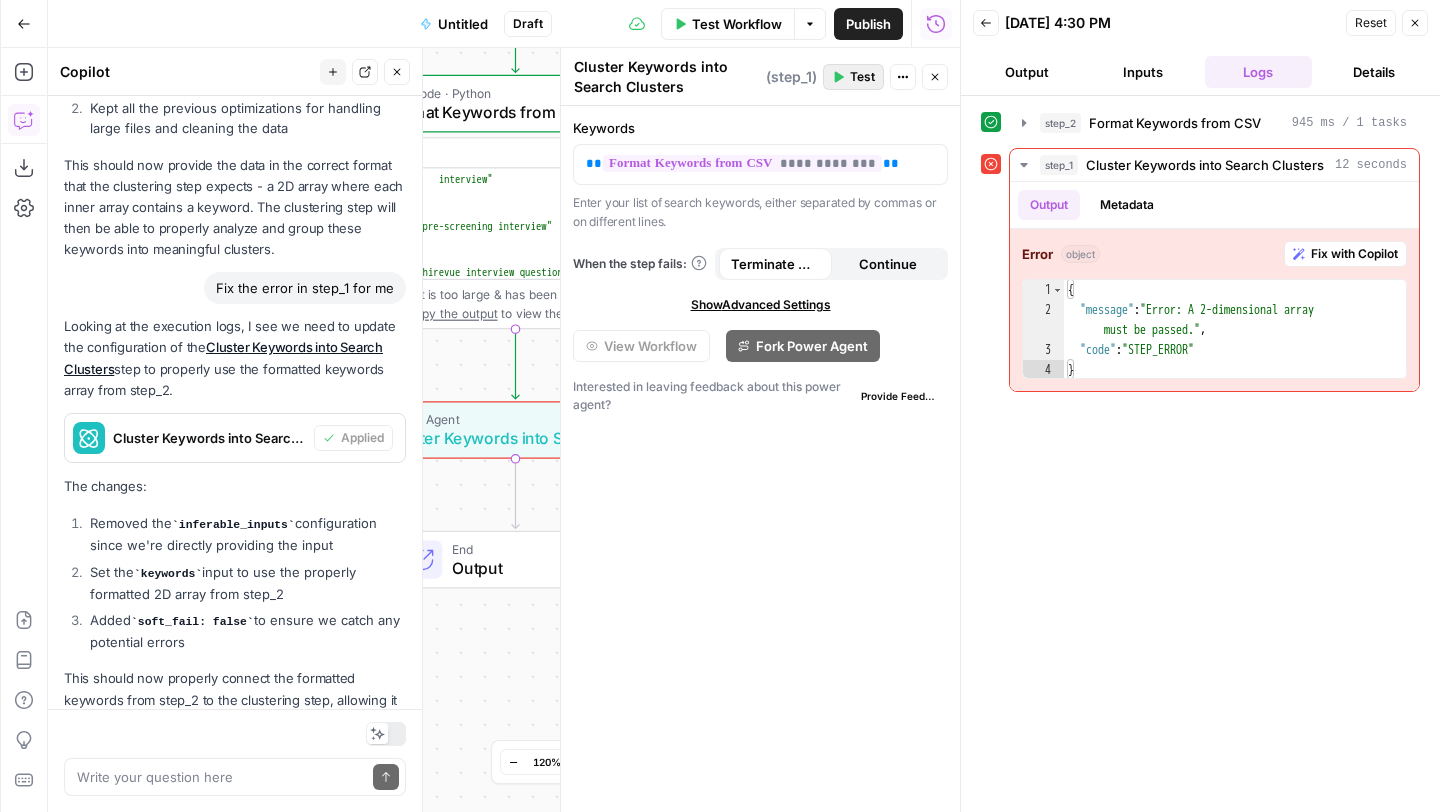 click on "Test" at bounding box center [862, 77] 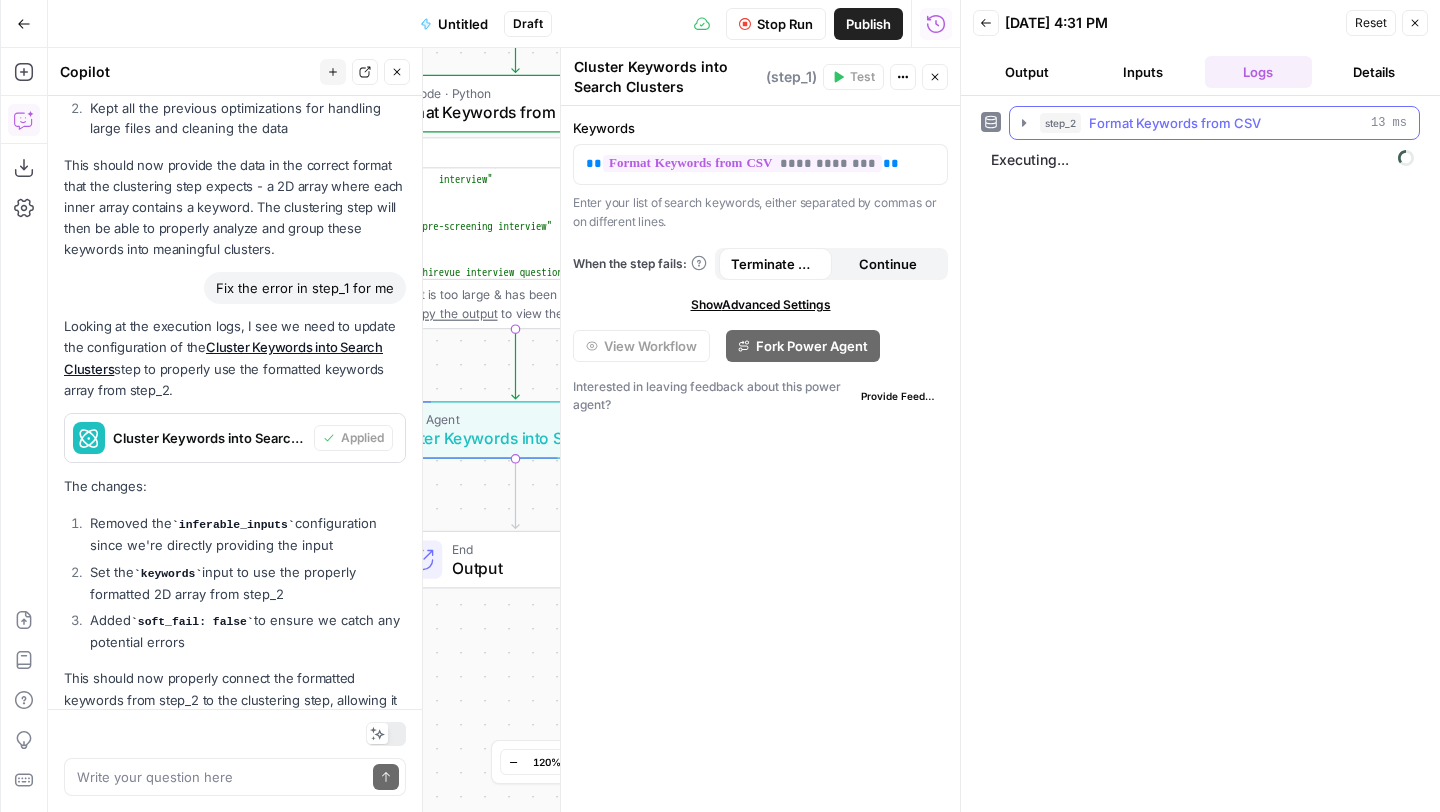 click 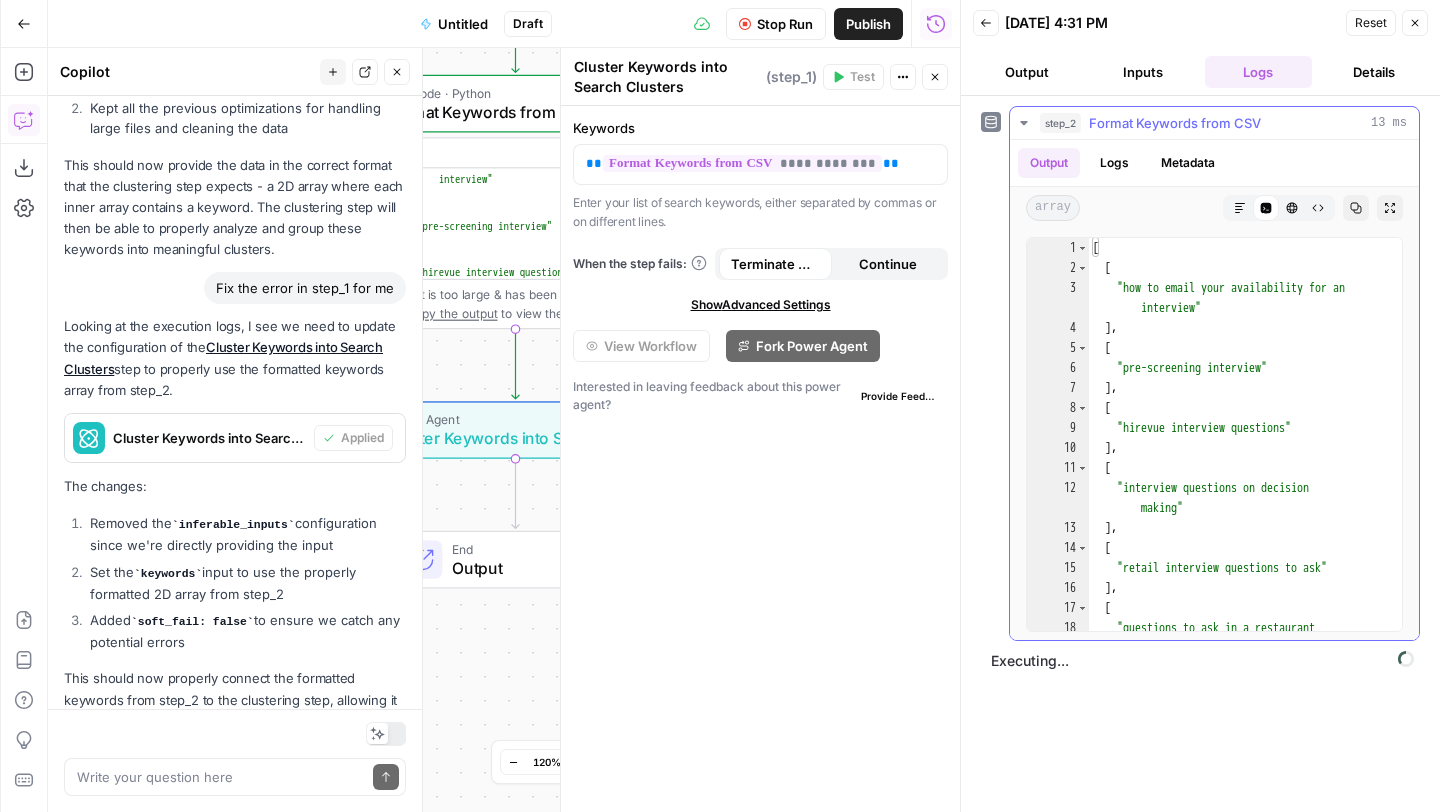 click 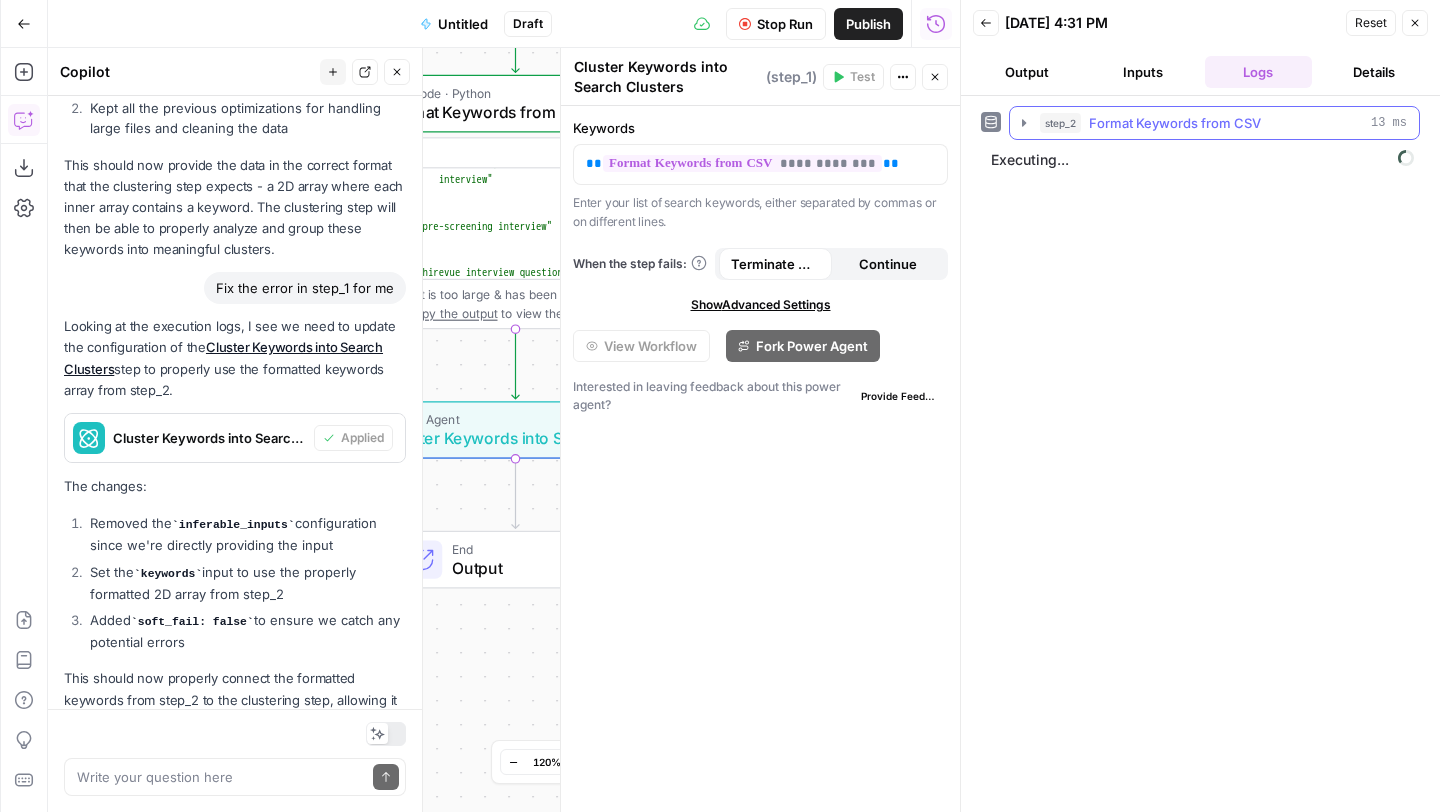 click 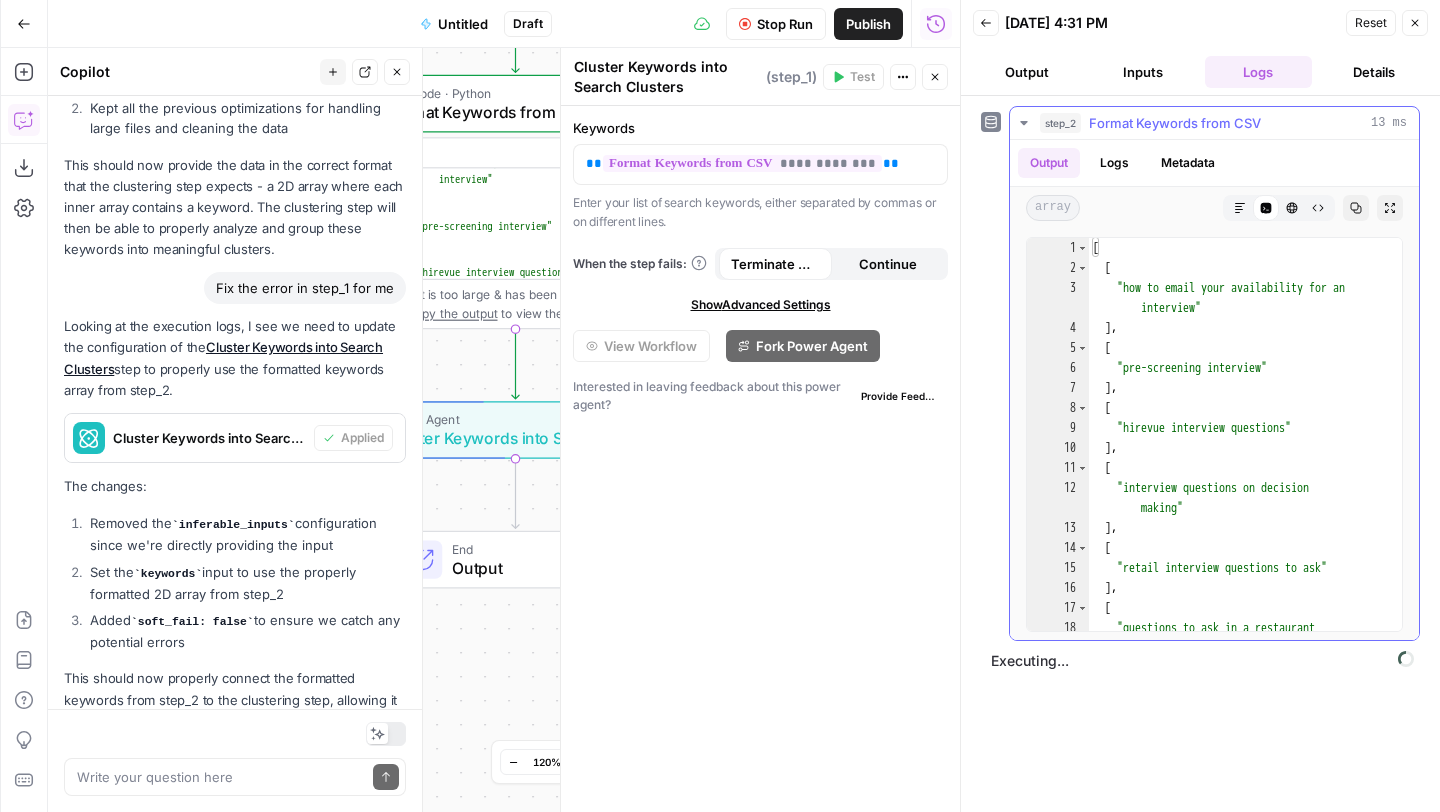 click 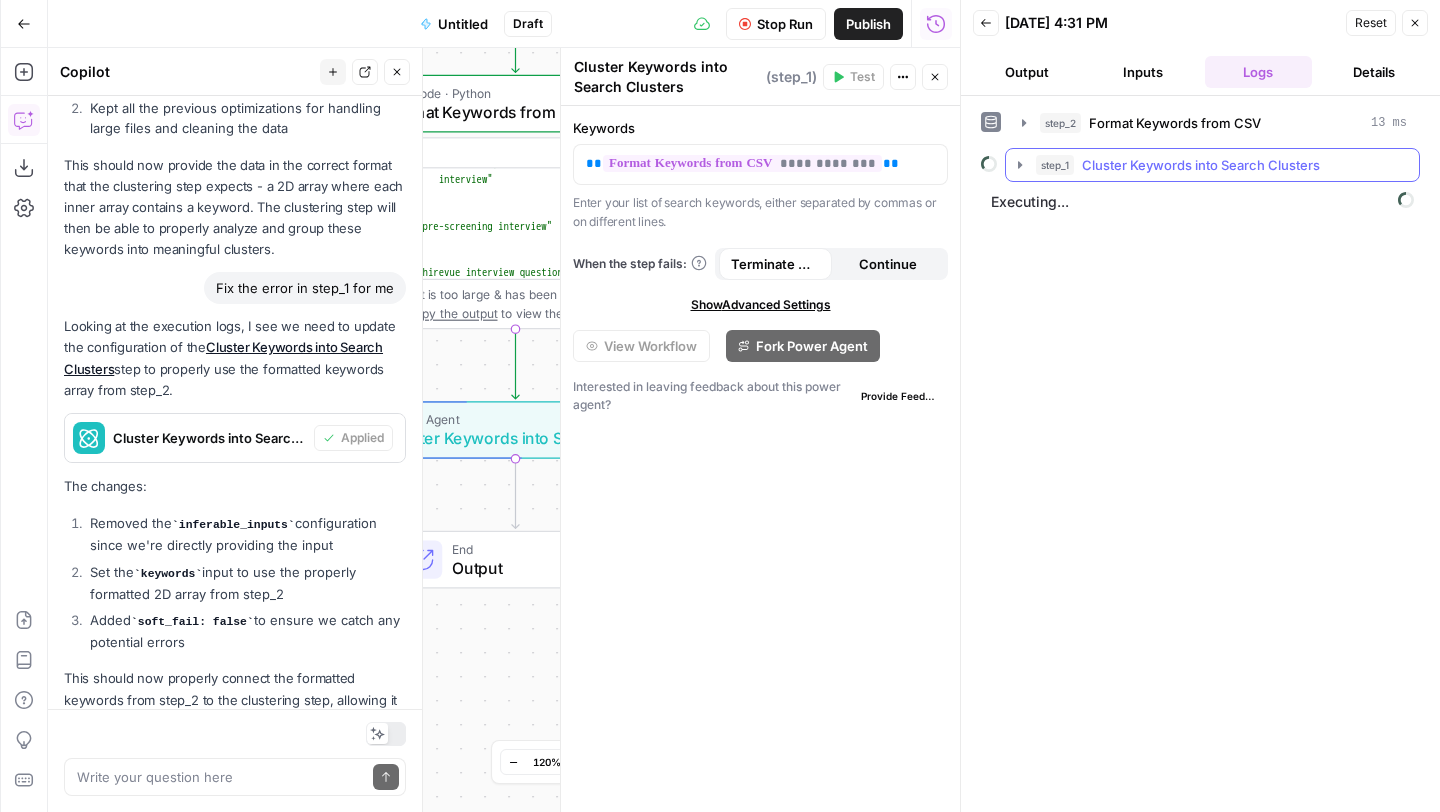 click 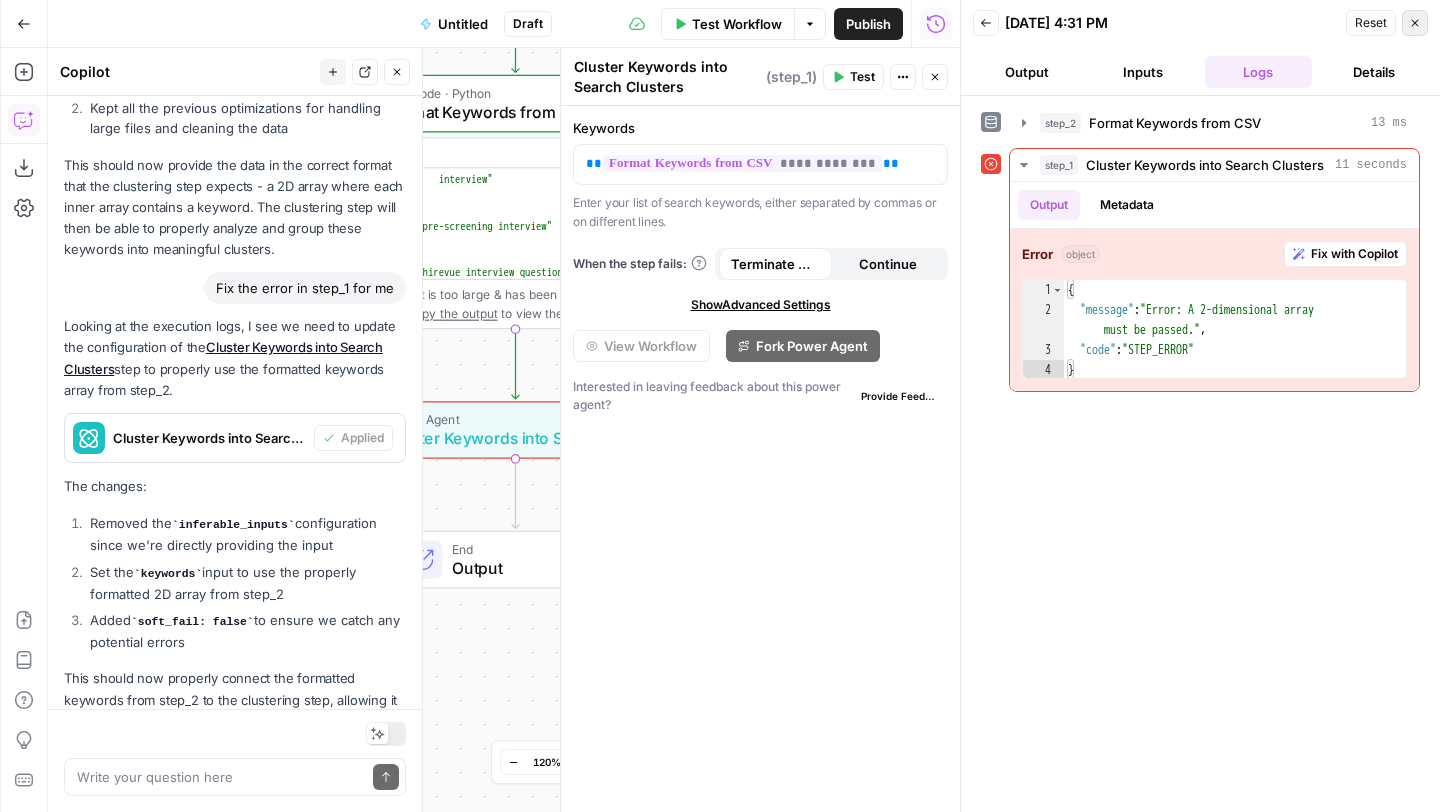 click 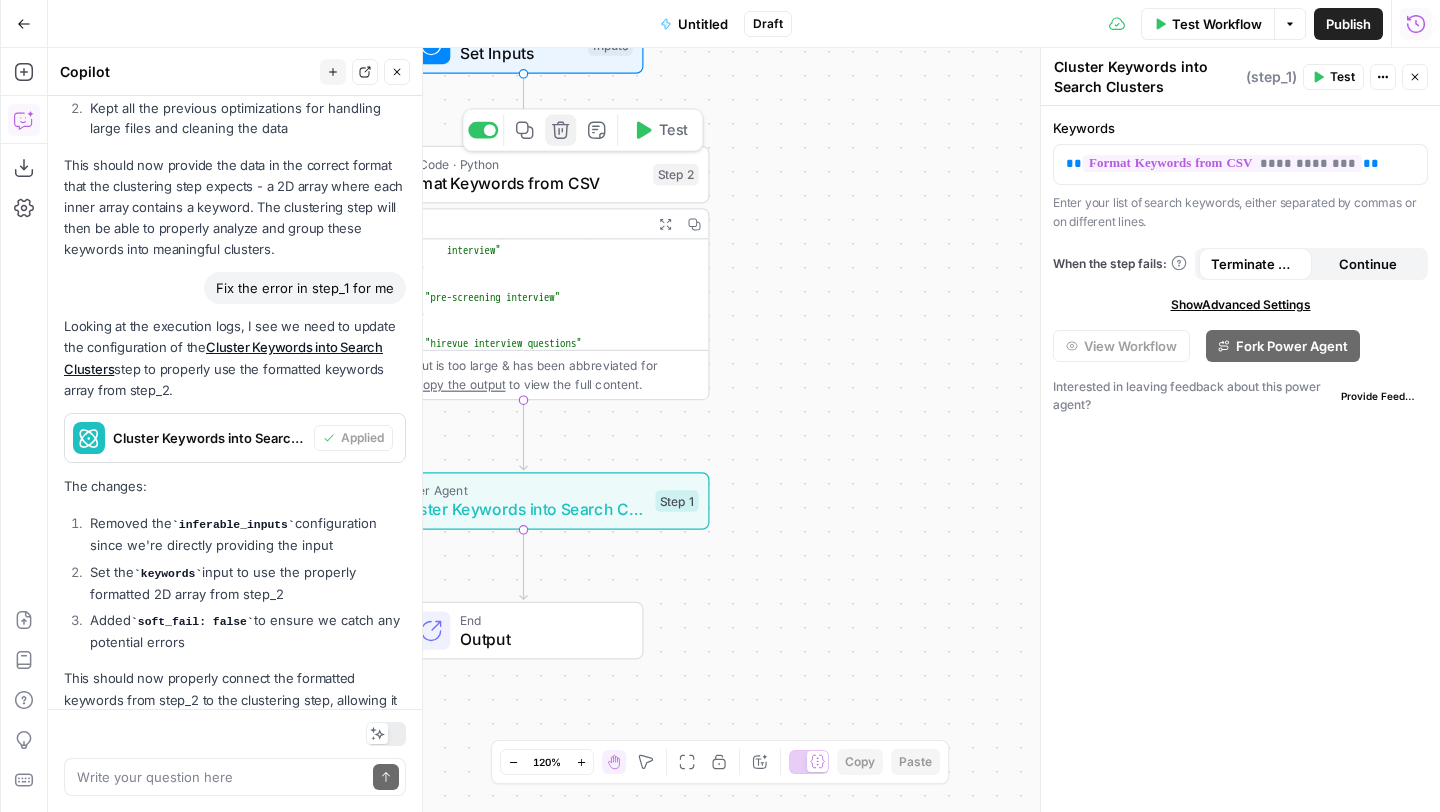 click 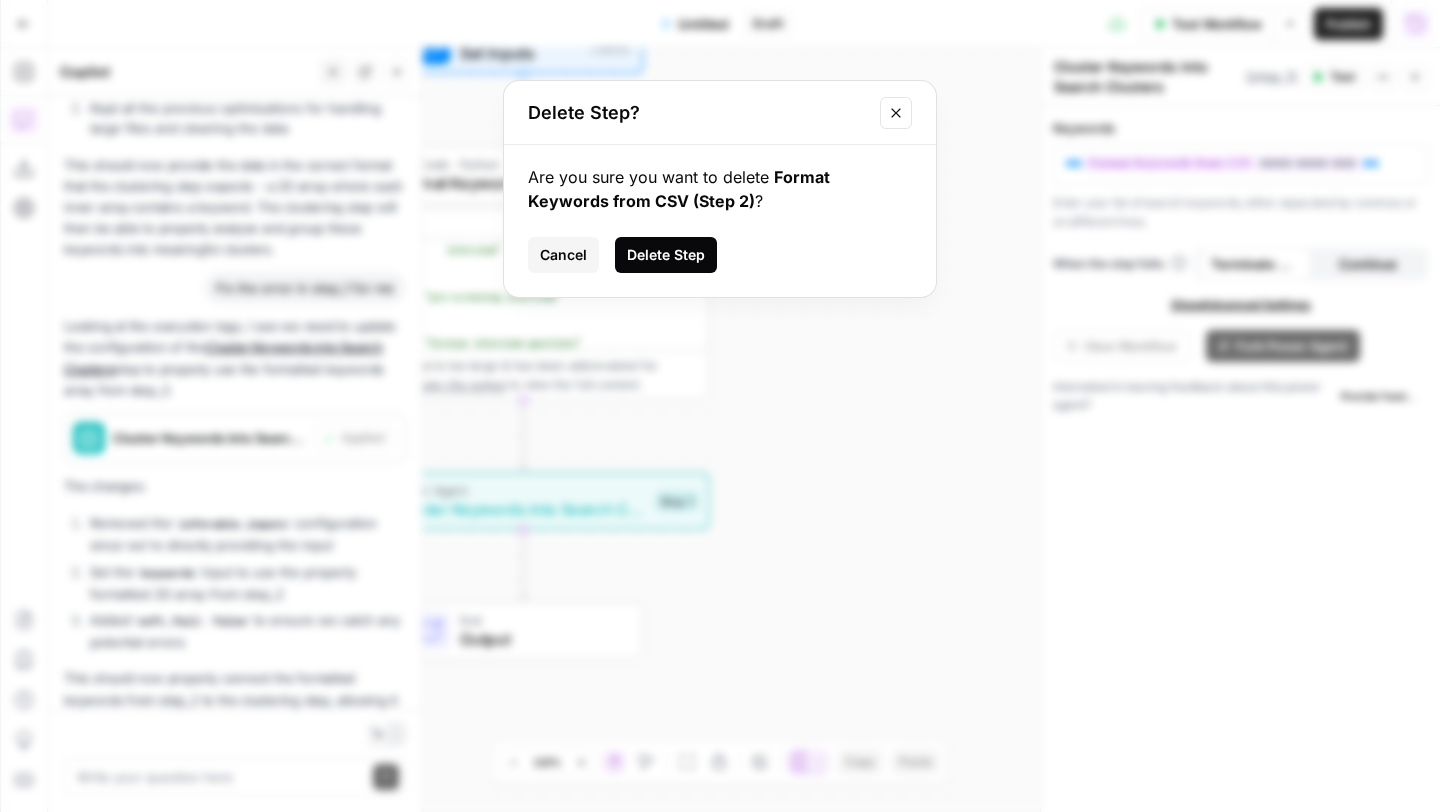 click on "Delete Step" at bounding box center [666, 255] 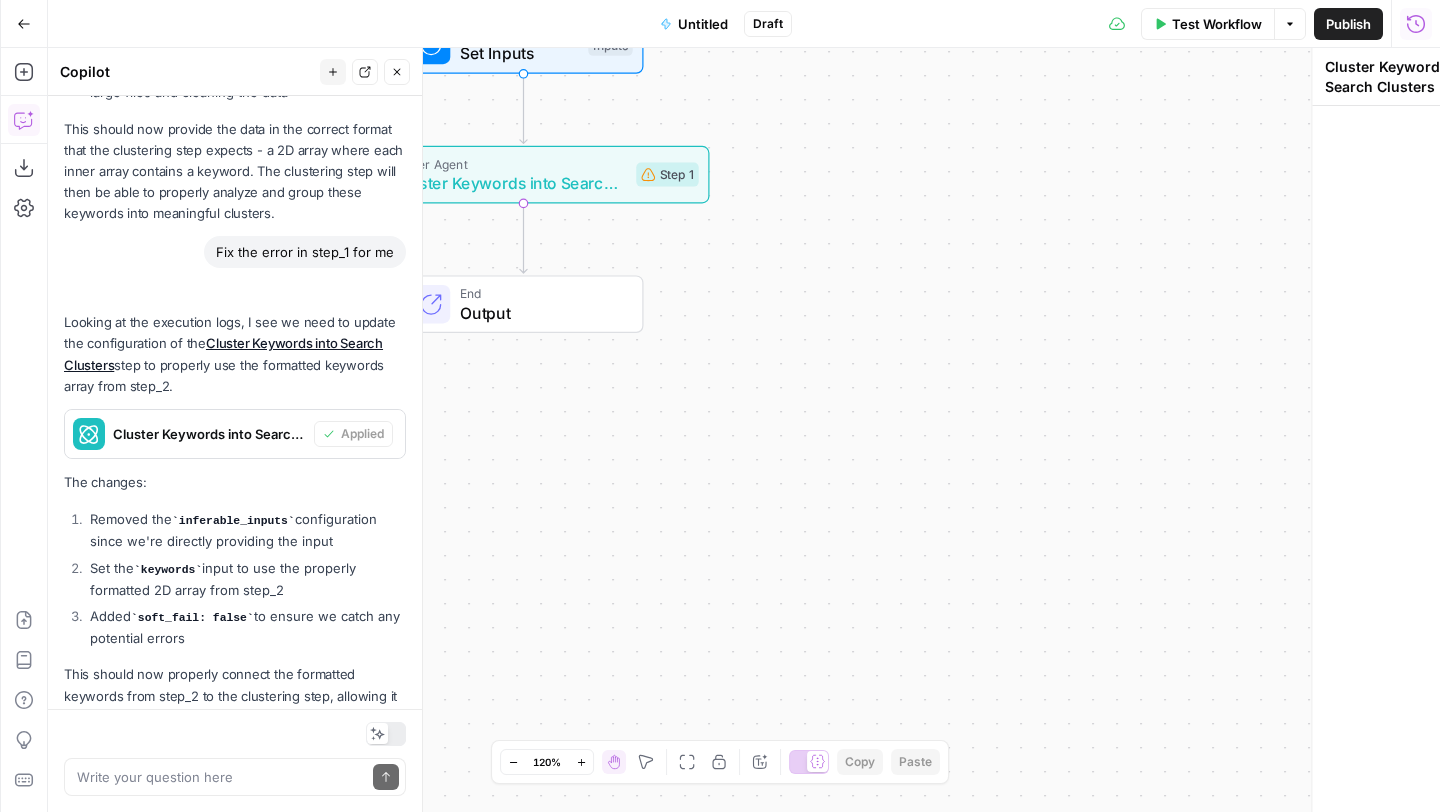 scroll, scrollTop: 3542, scrollLeft: 0, axis: vertical 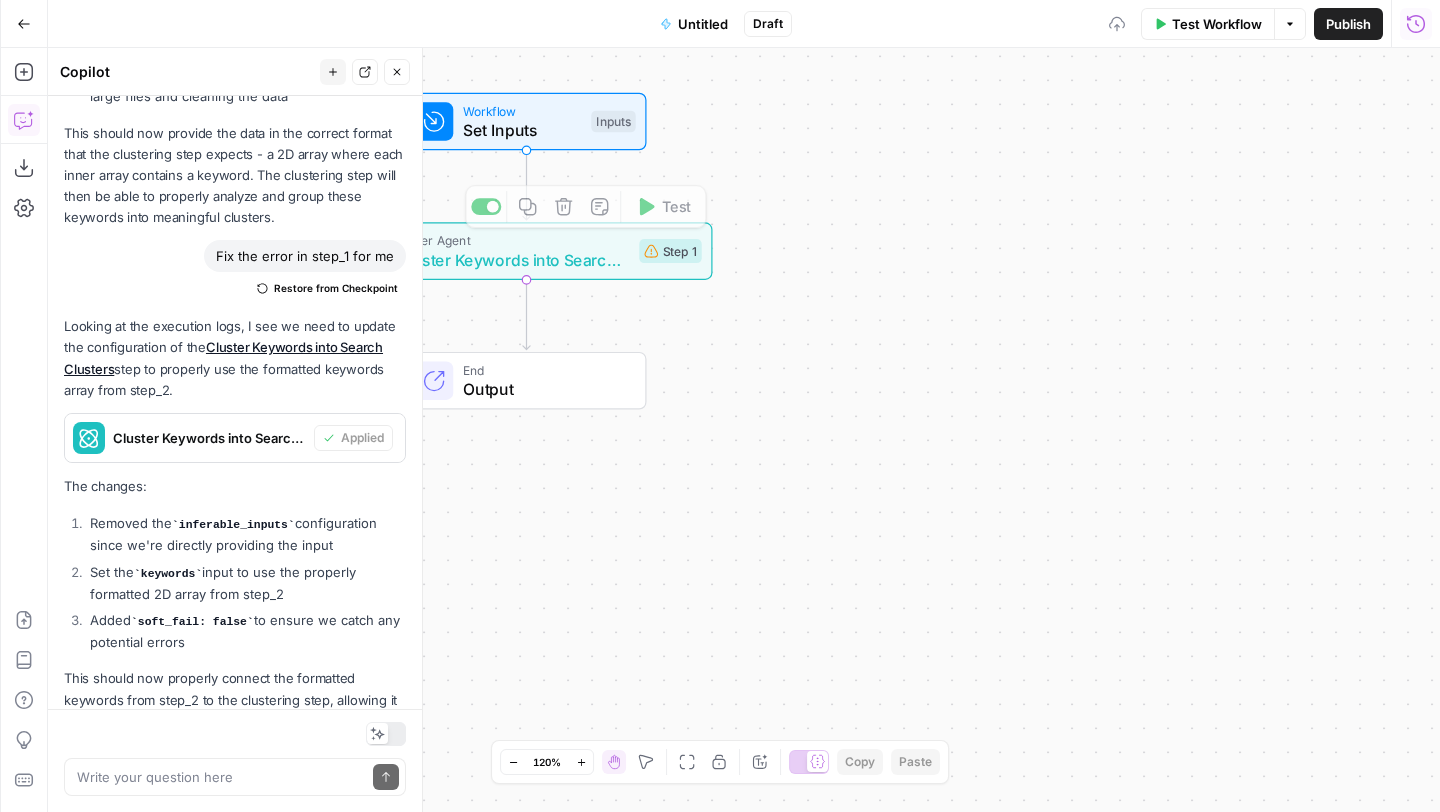 click on "Set Inputs" at bounding box center (522, 130) 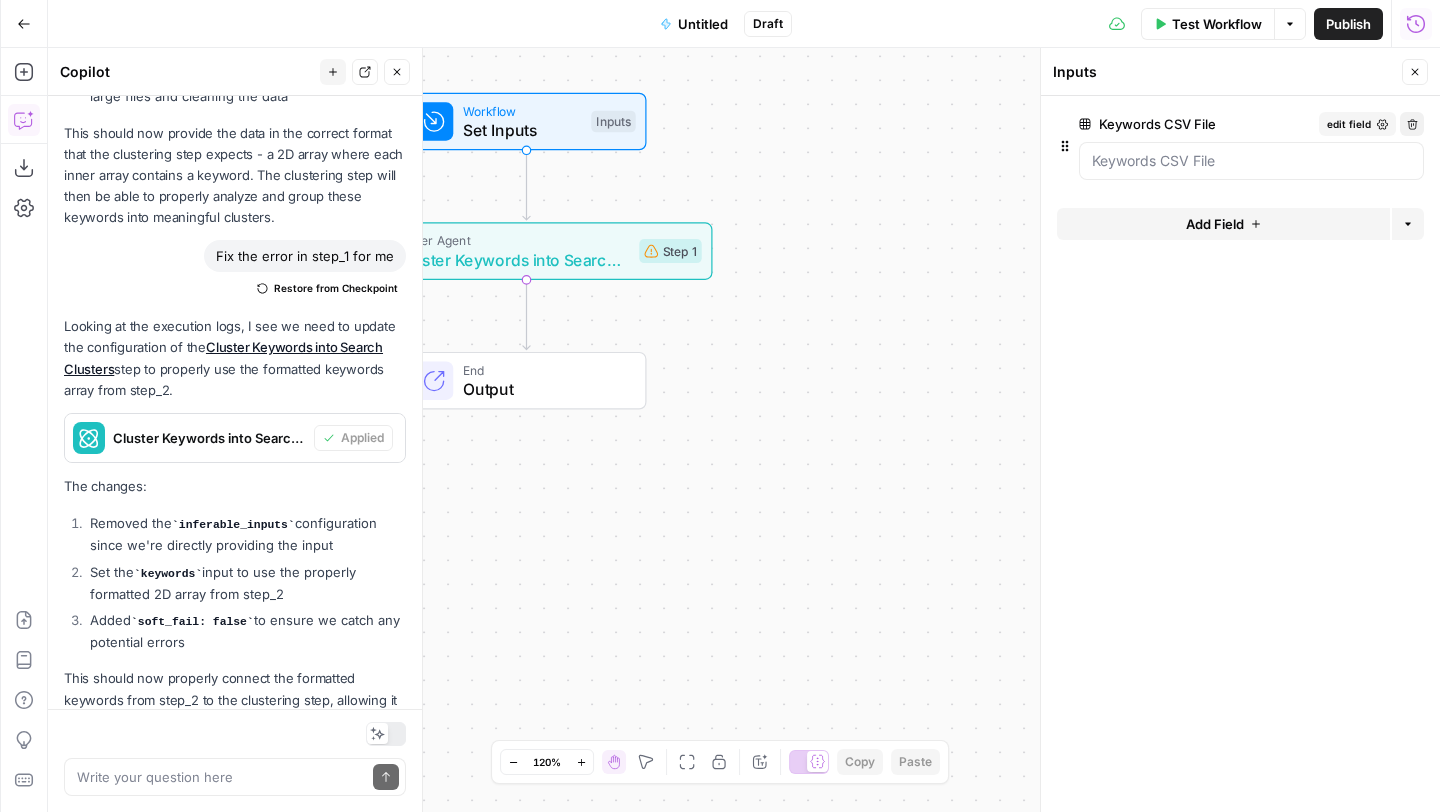 click 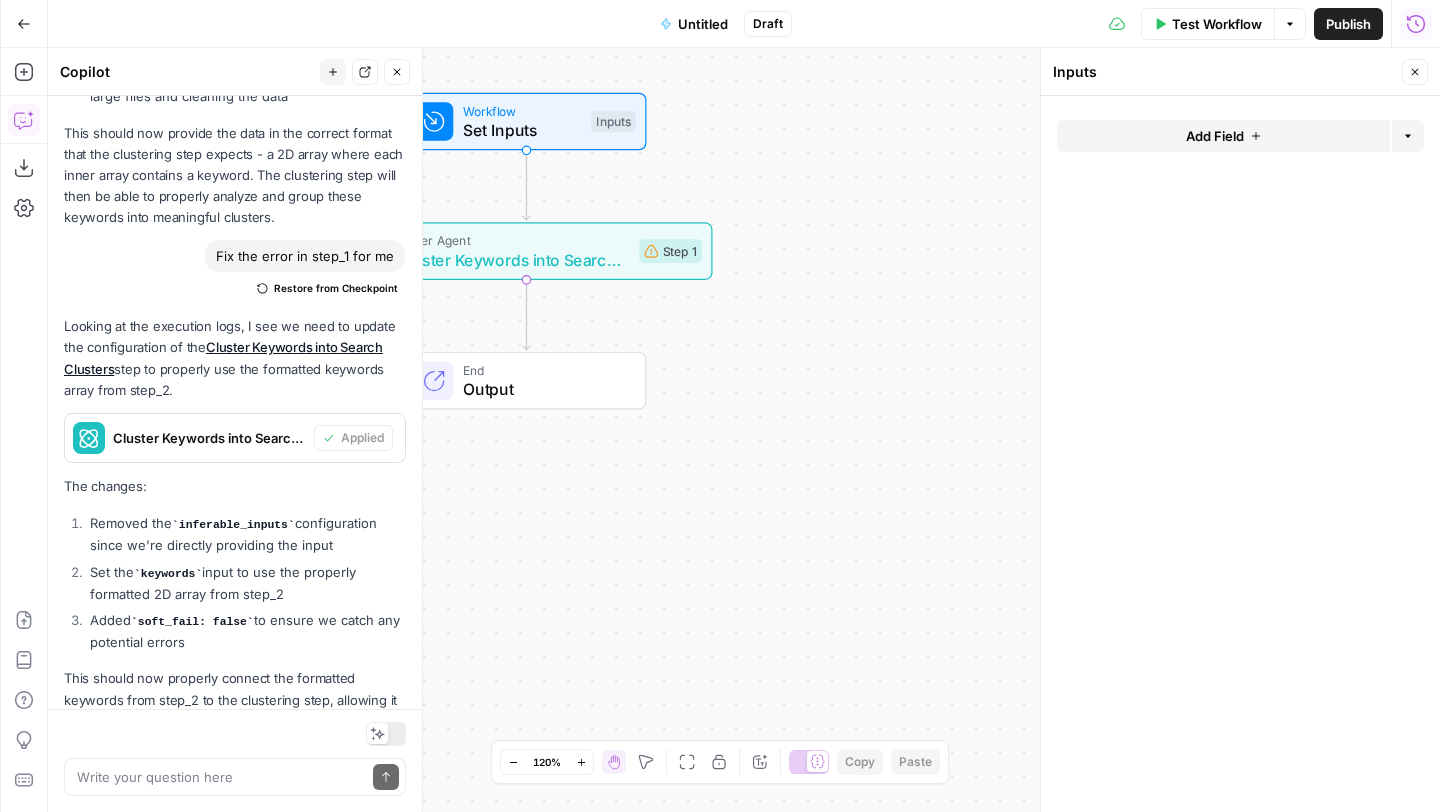 click on "Cluster Keywords into Search Clusters" at bounding box center [513, 260] 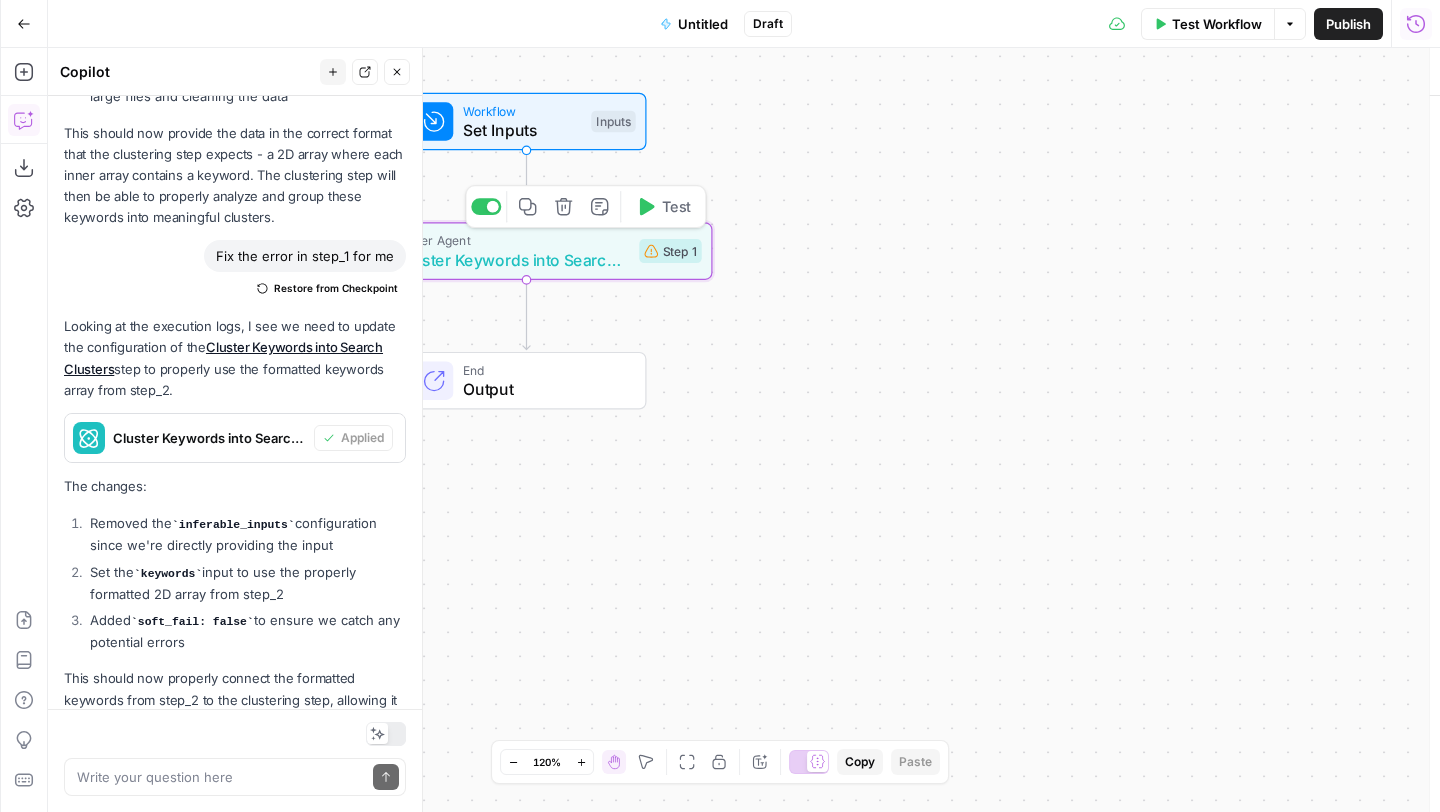 type on "Cluster Keywords into Search Clusters" 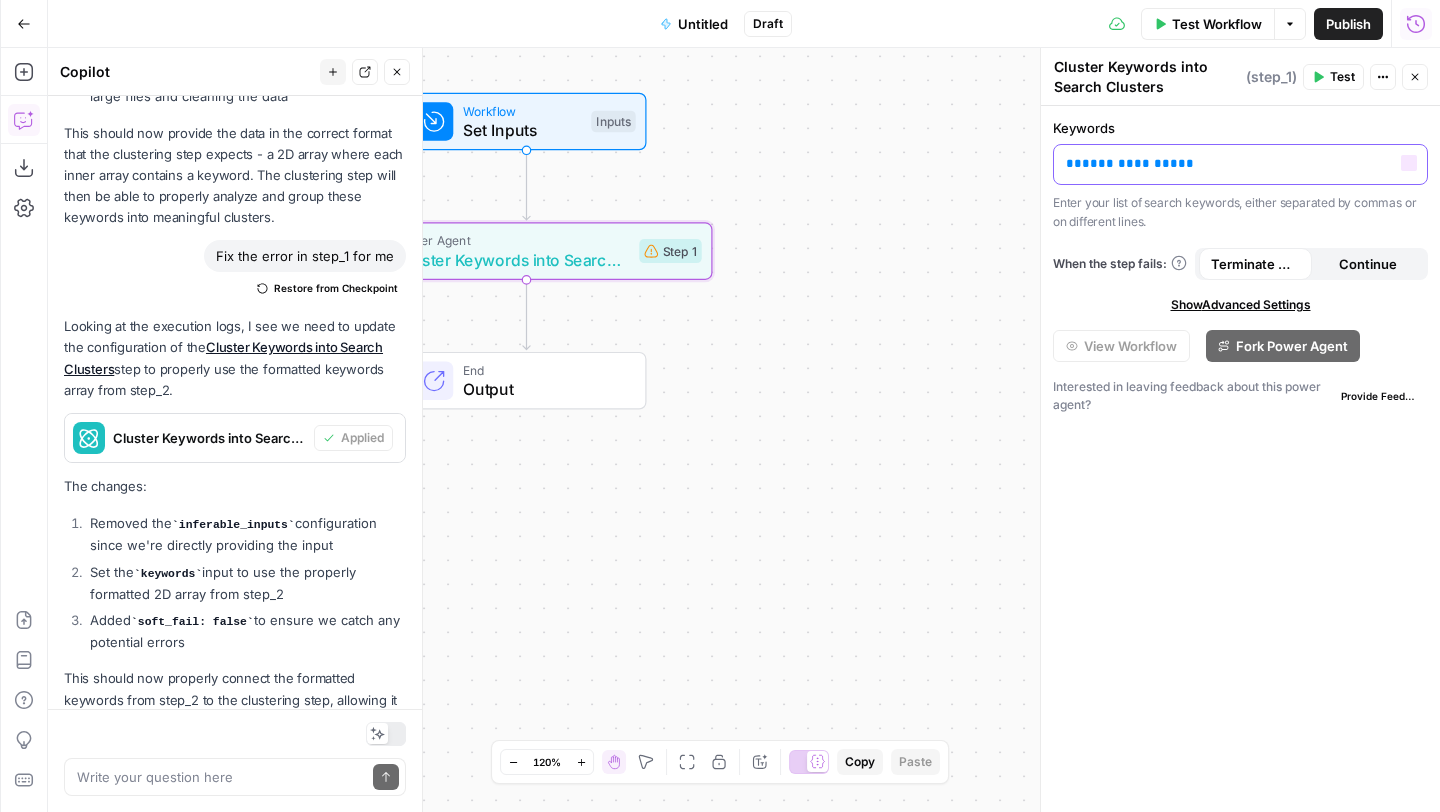 click on "**********" at bounding box center [1240, 164] 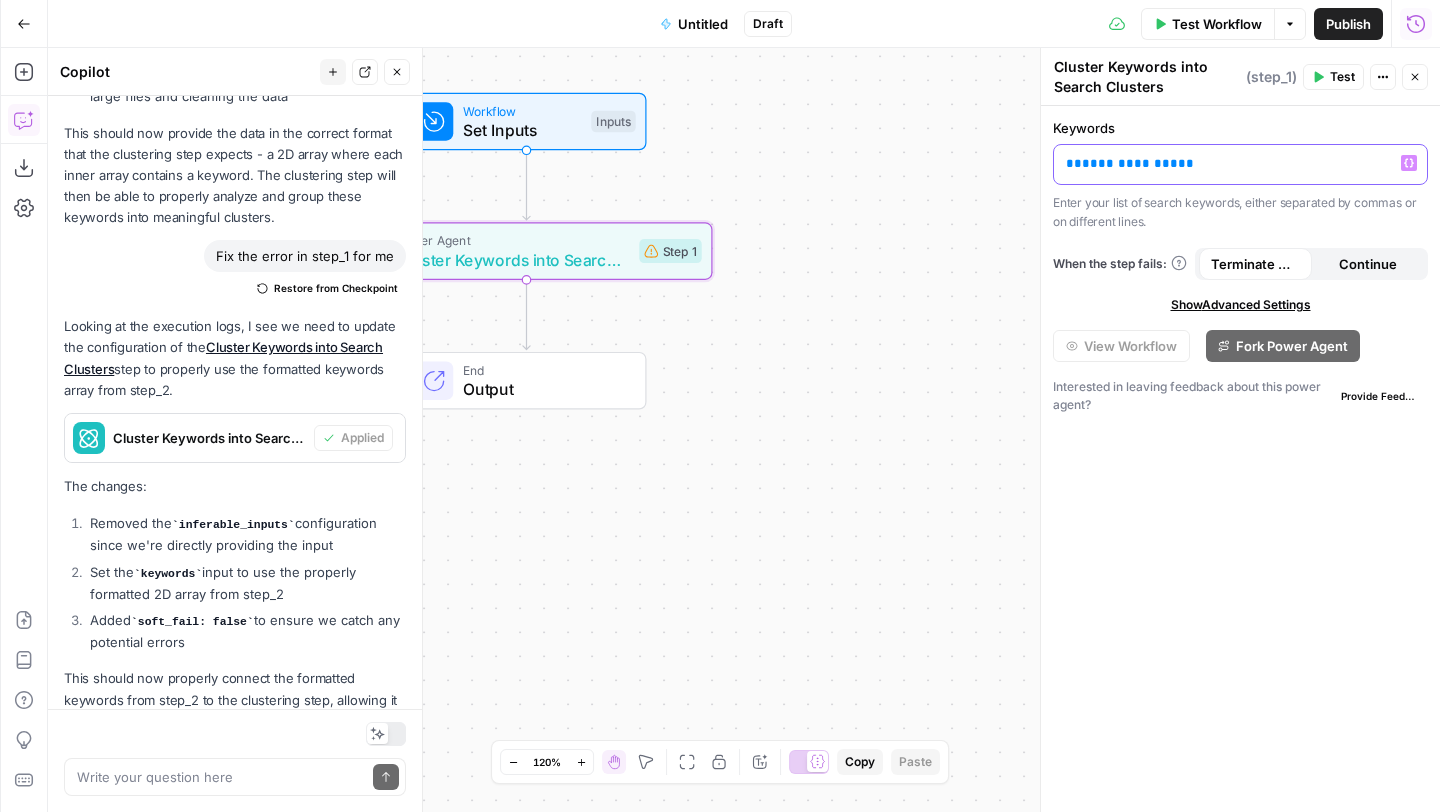click on "**********" at bounding box center [1240, 164] 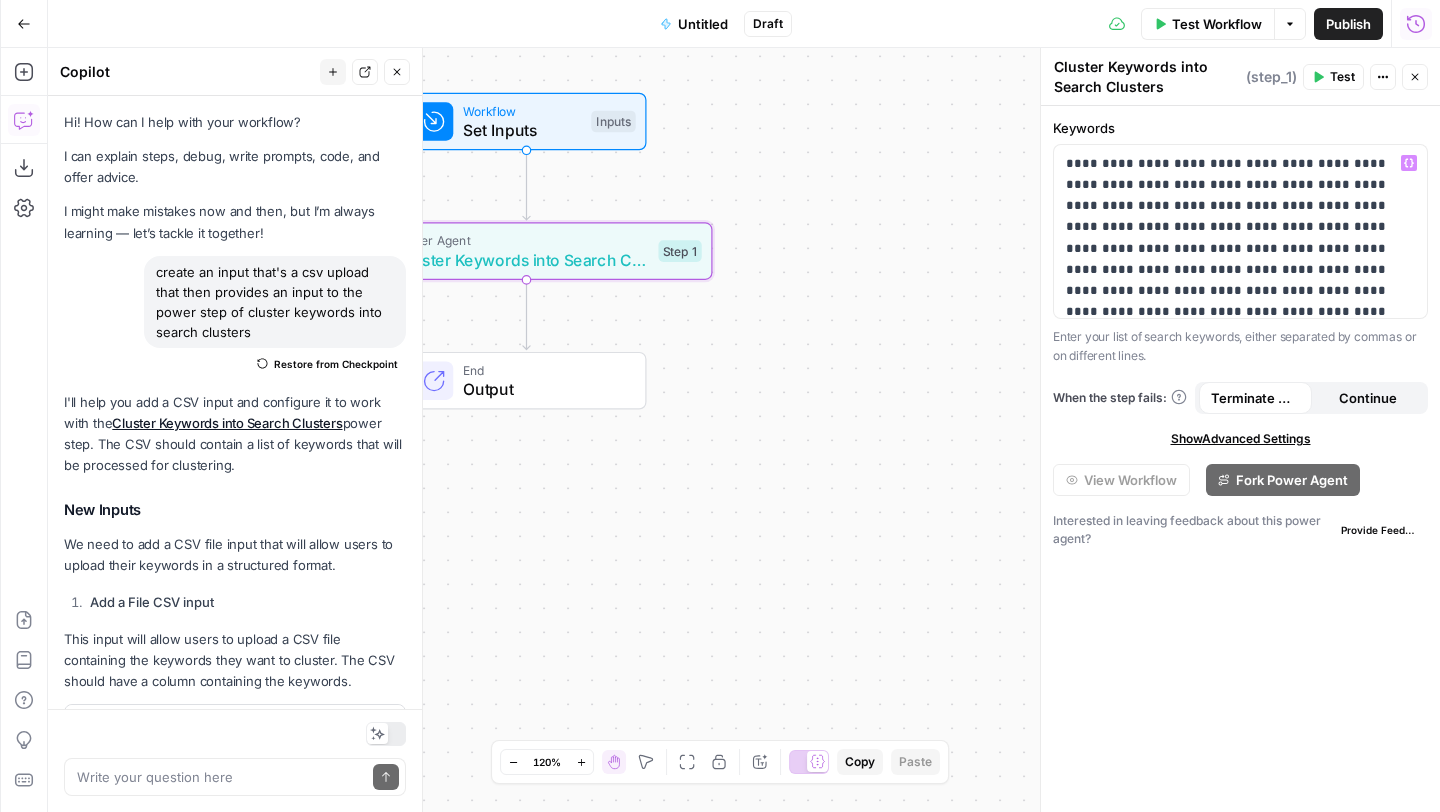 scroll, scrollTop: 0, scrollLeft: 0, axis: both 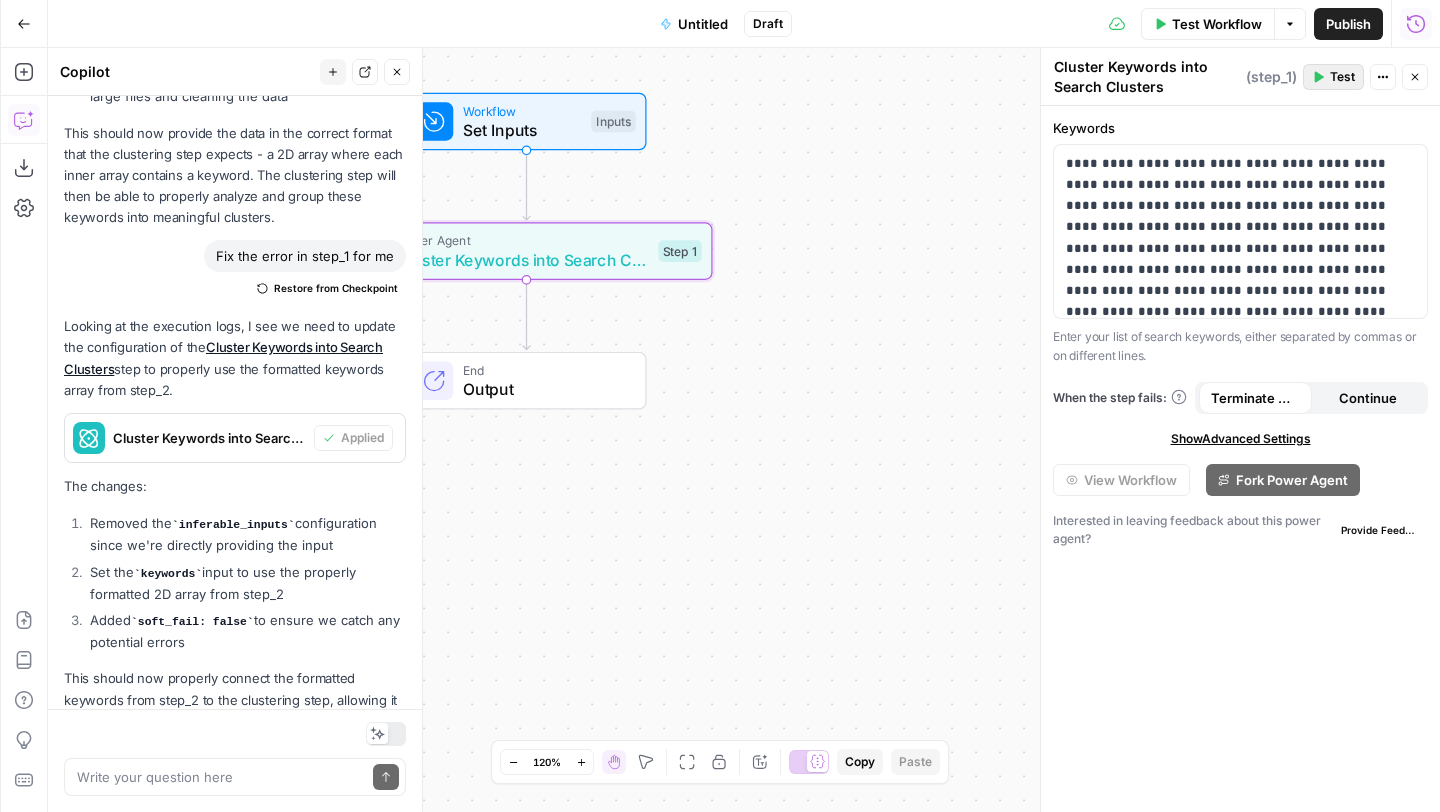 click on "Test" at bounding box center (1333, 77) 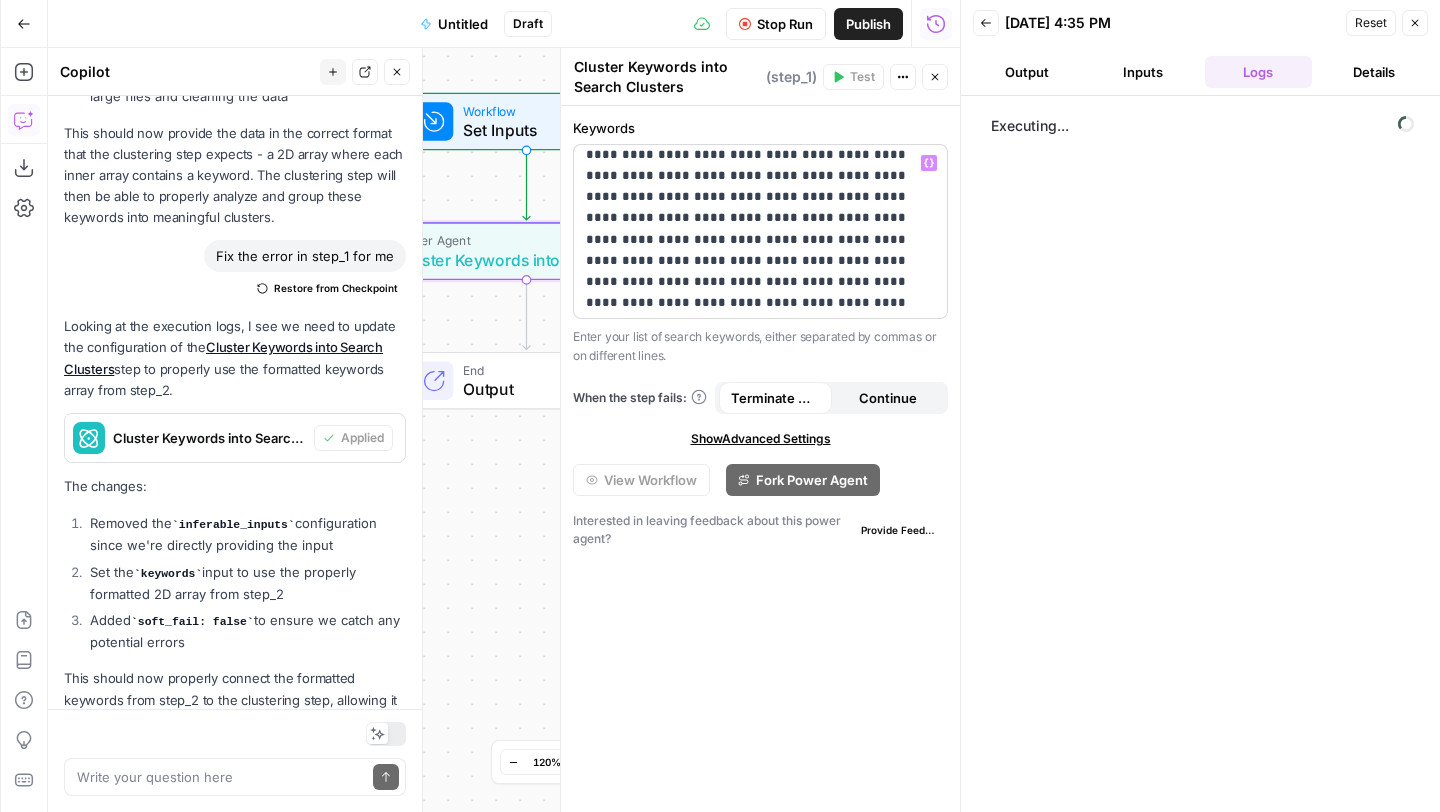 scroll, scrollTop: 1322, scrollLeft: 0, axis: vertical 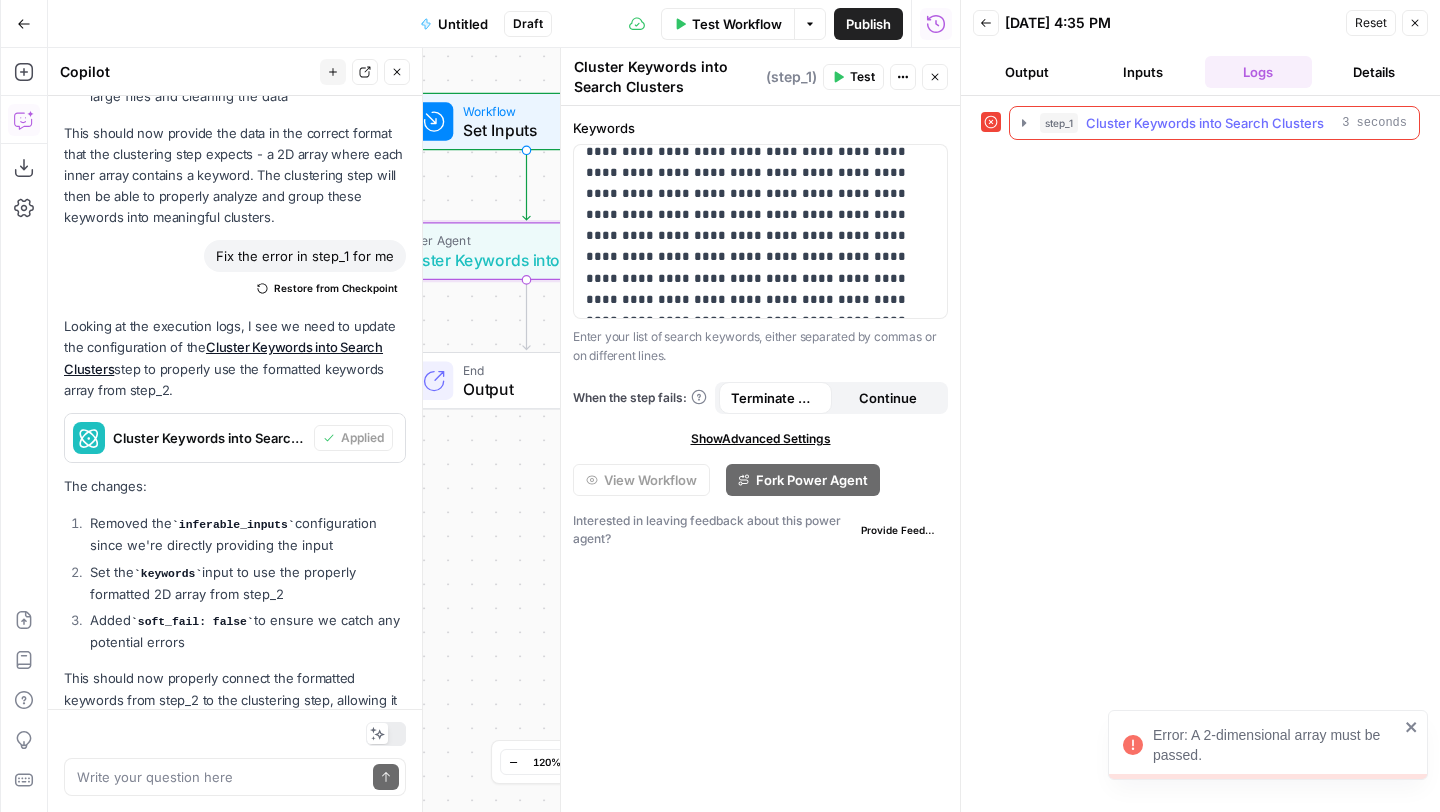 click 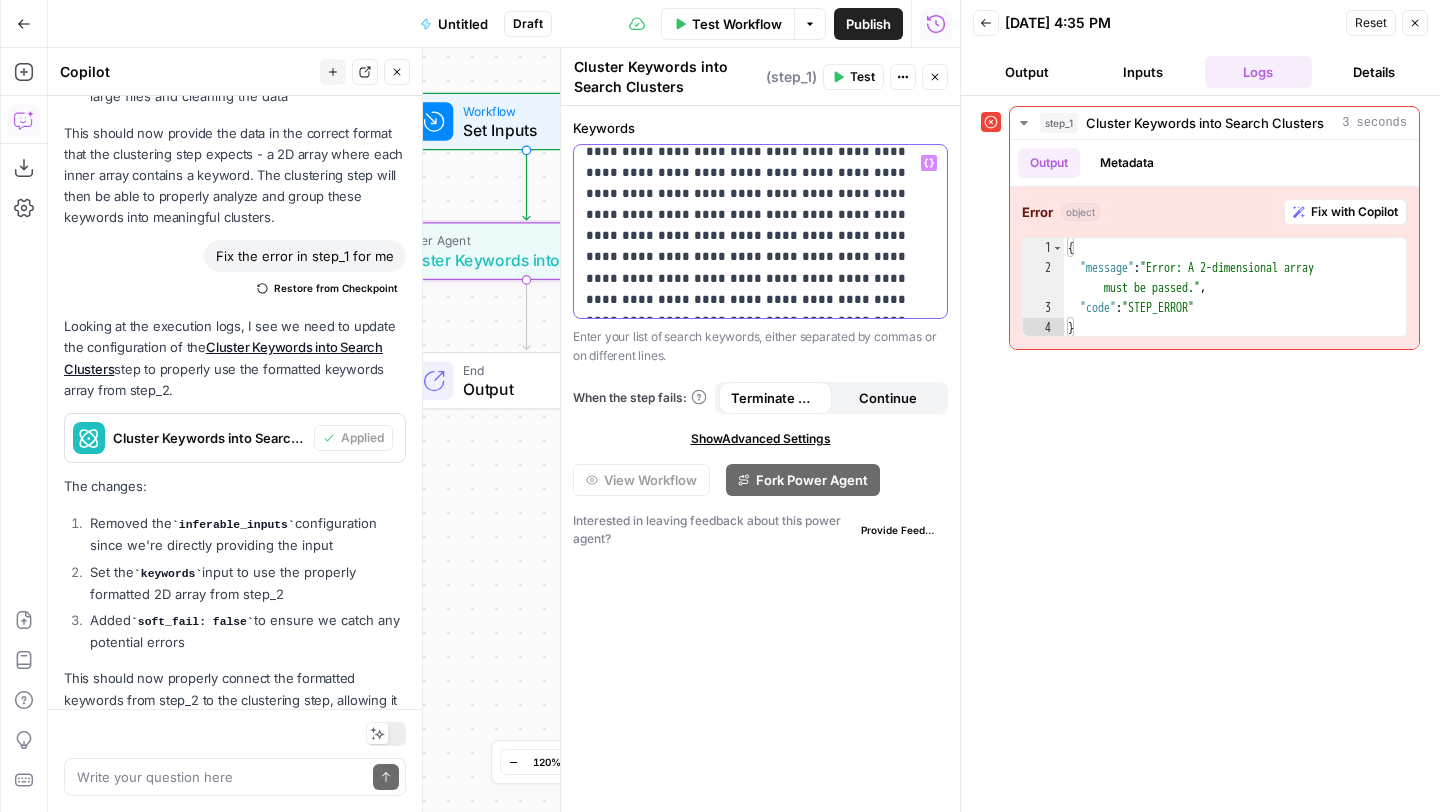 click at bounding box center [760, -430] 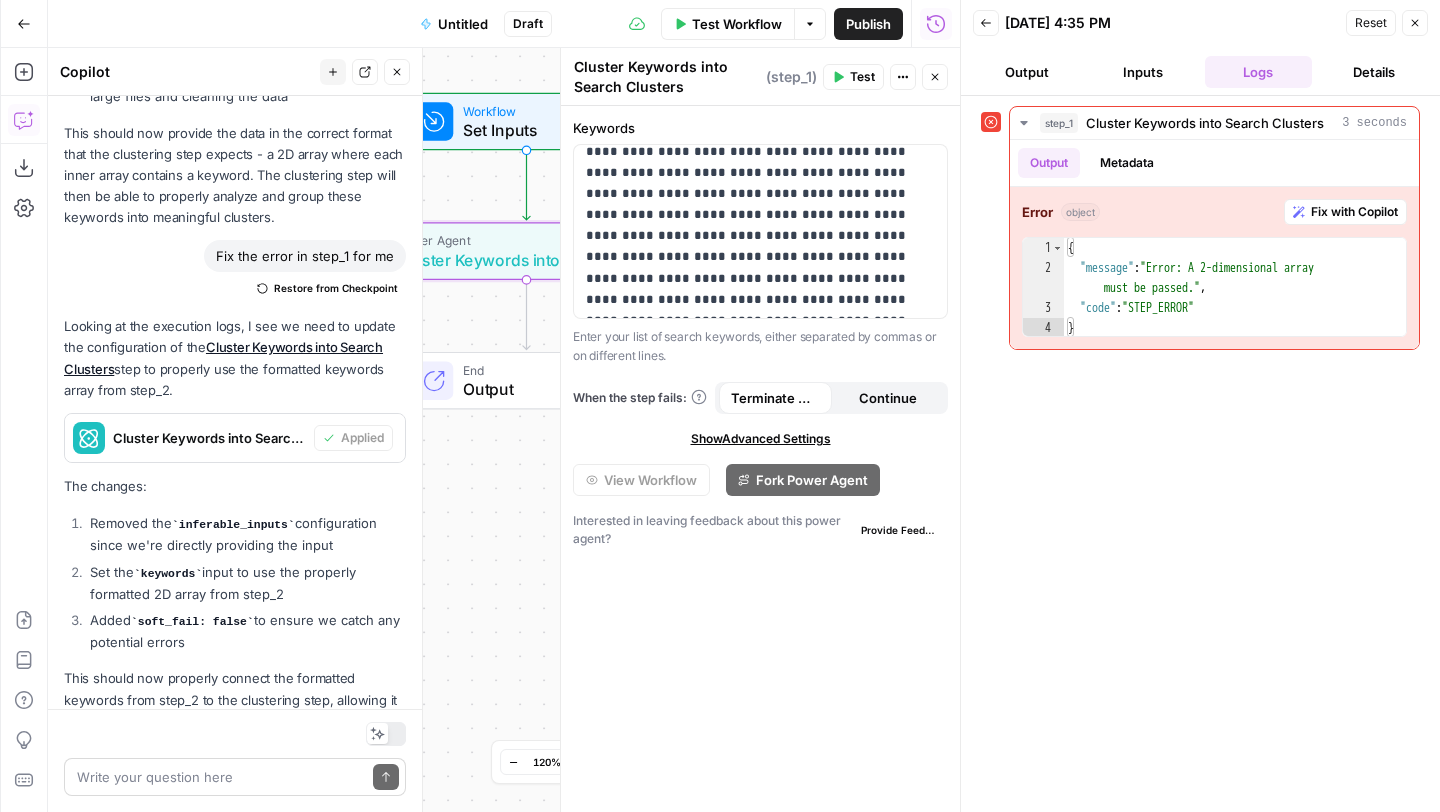 click on "Write your question here Send" at bounding box center (235, 777) 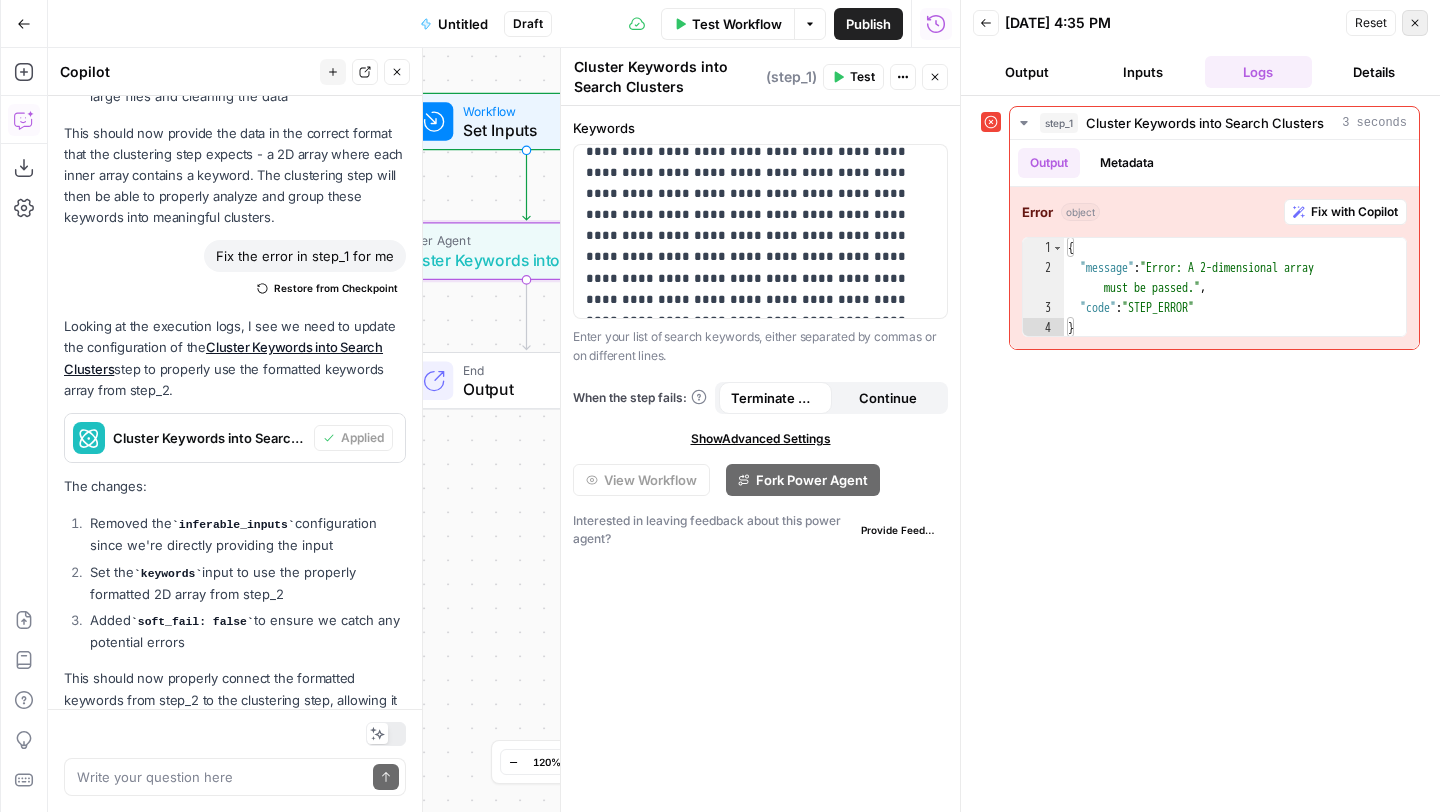 click on "Close" at bounding box center [1415, 23] 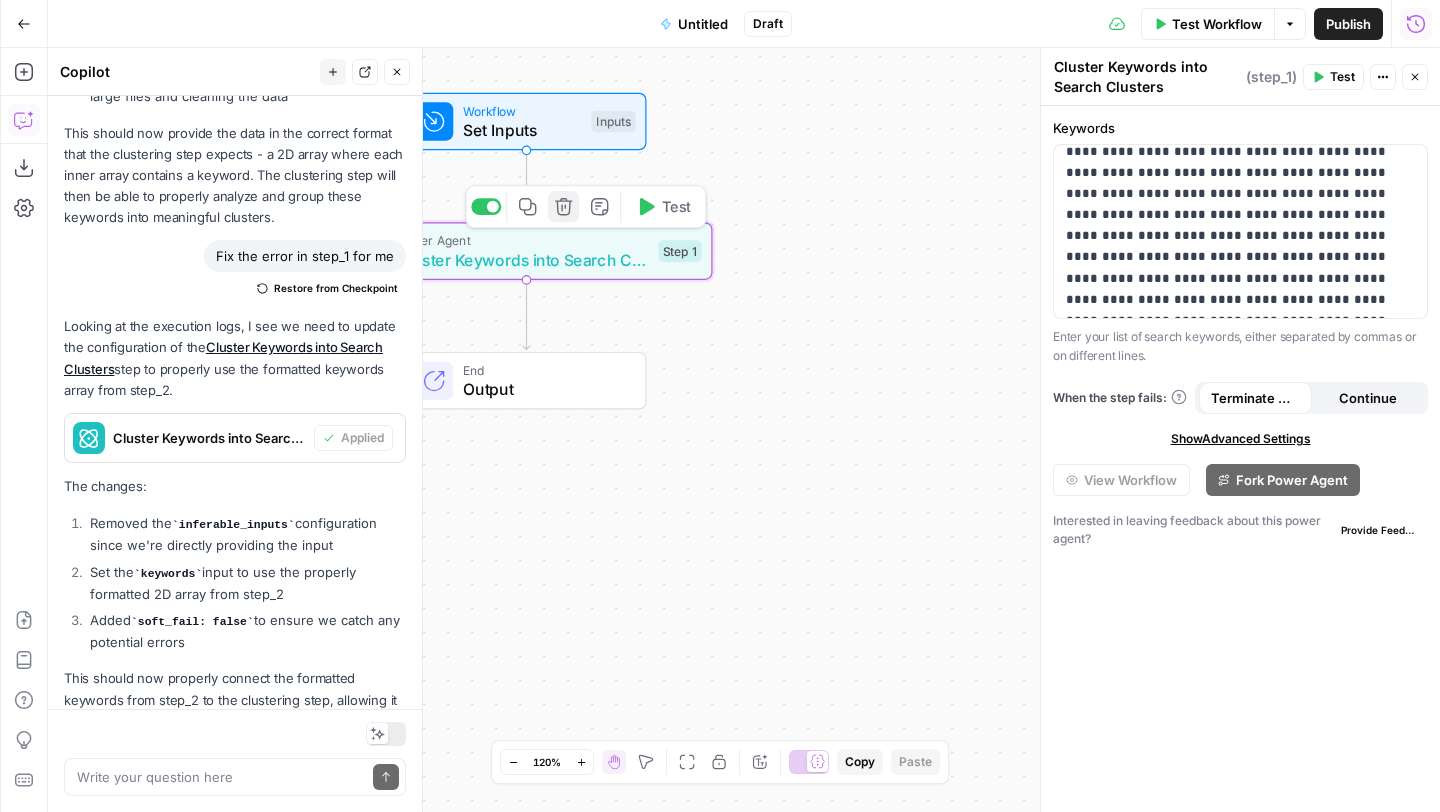 click 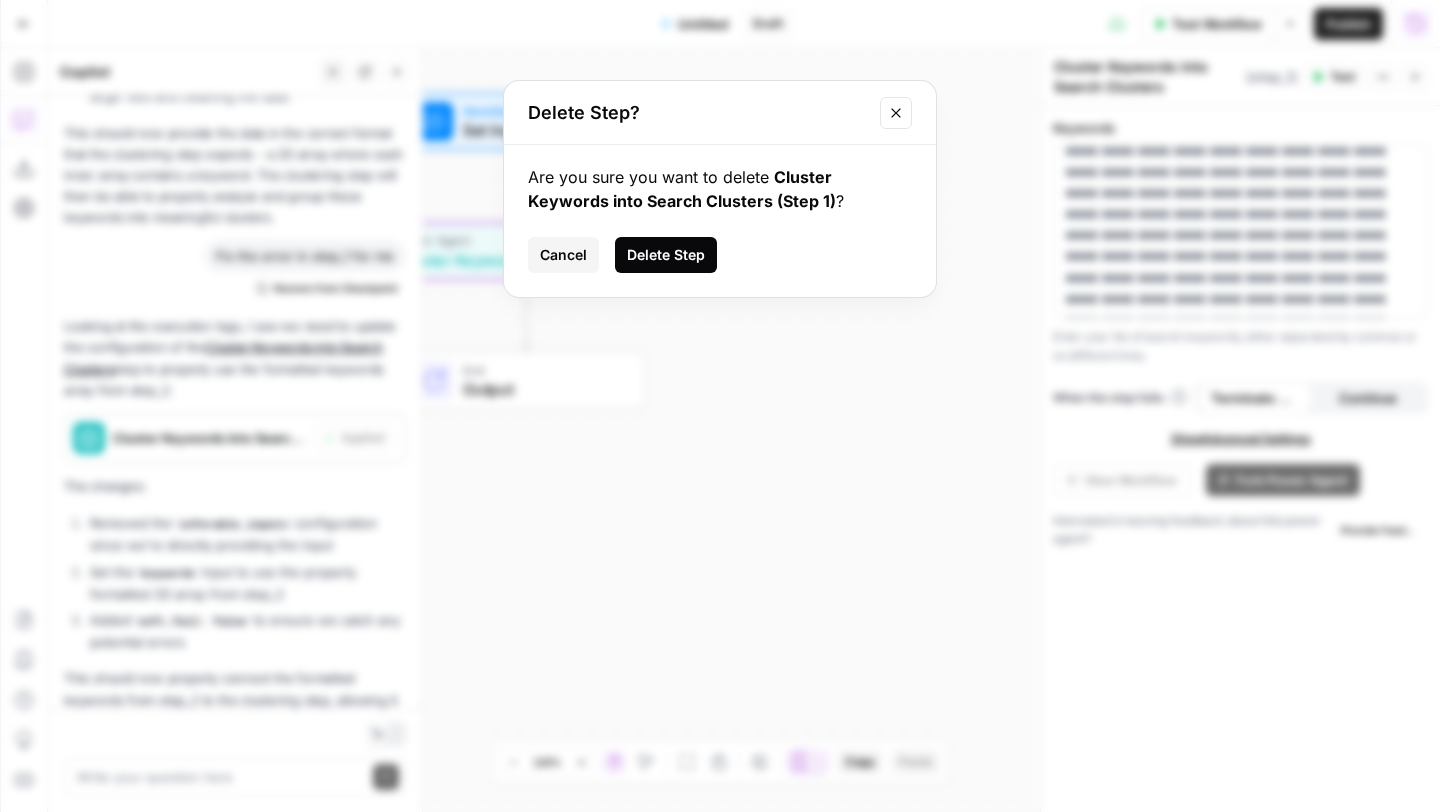 click on "Delete Step" at bounding box center (666, 255) 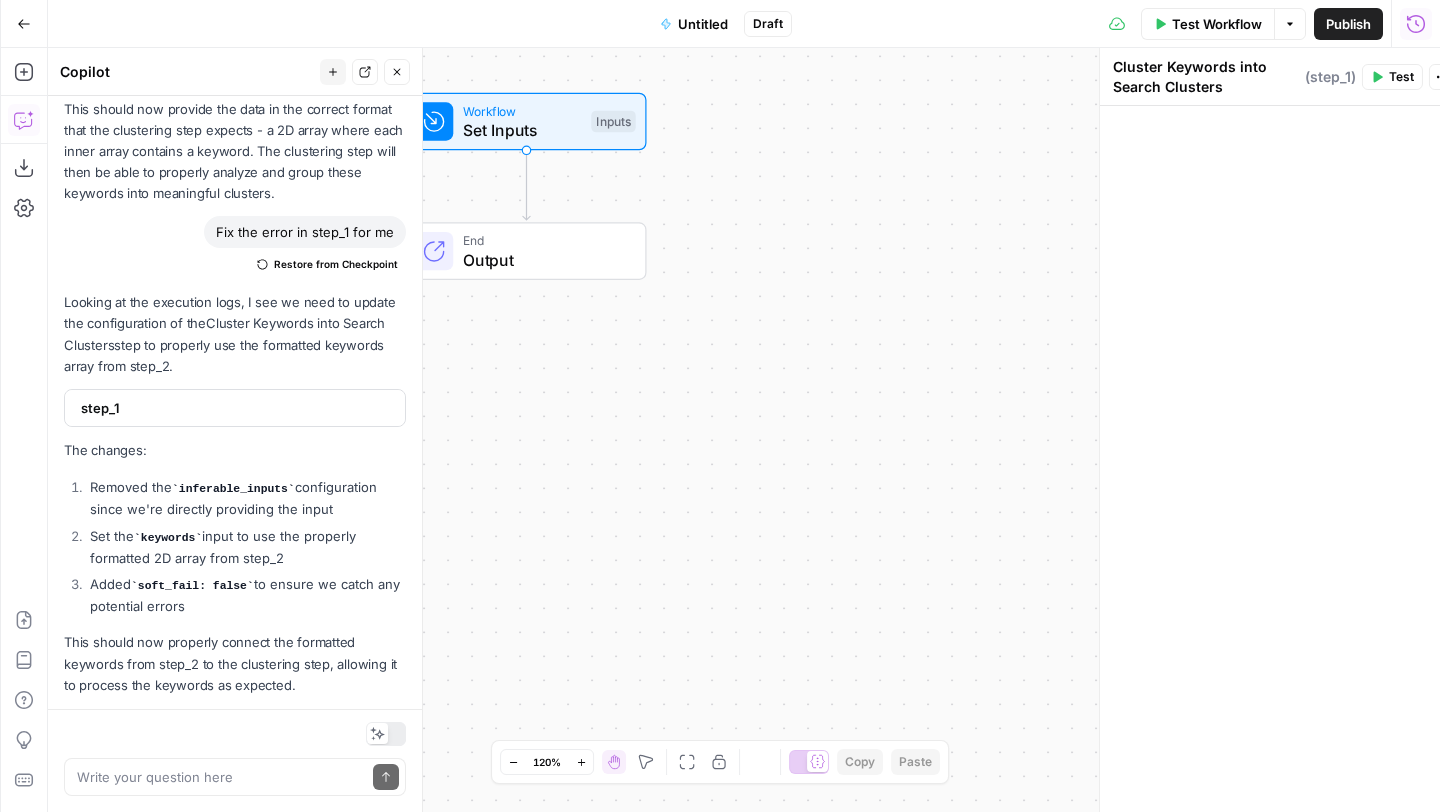 scroll, scrollTop: 3506, scrollLeft: 0, axis: vertical 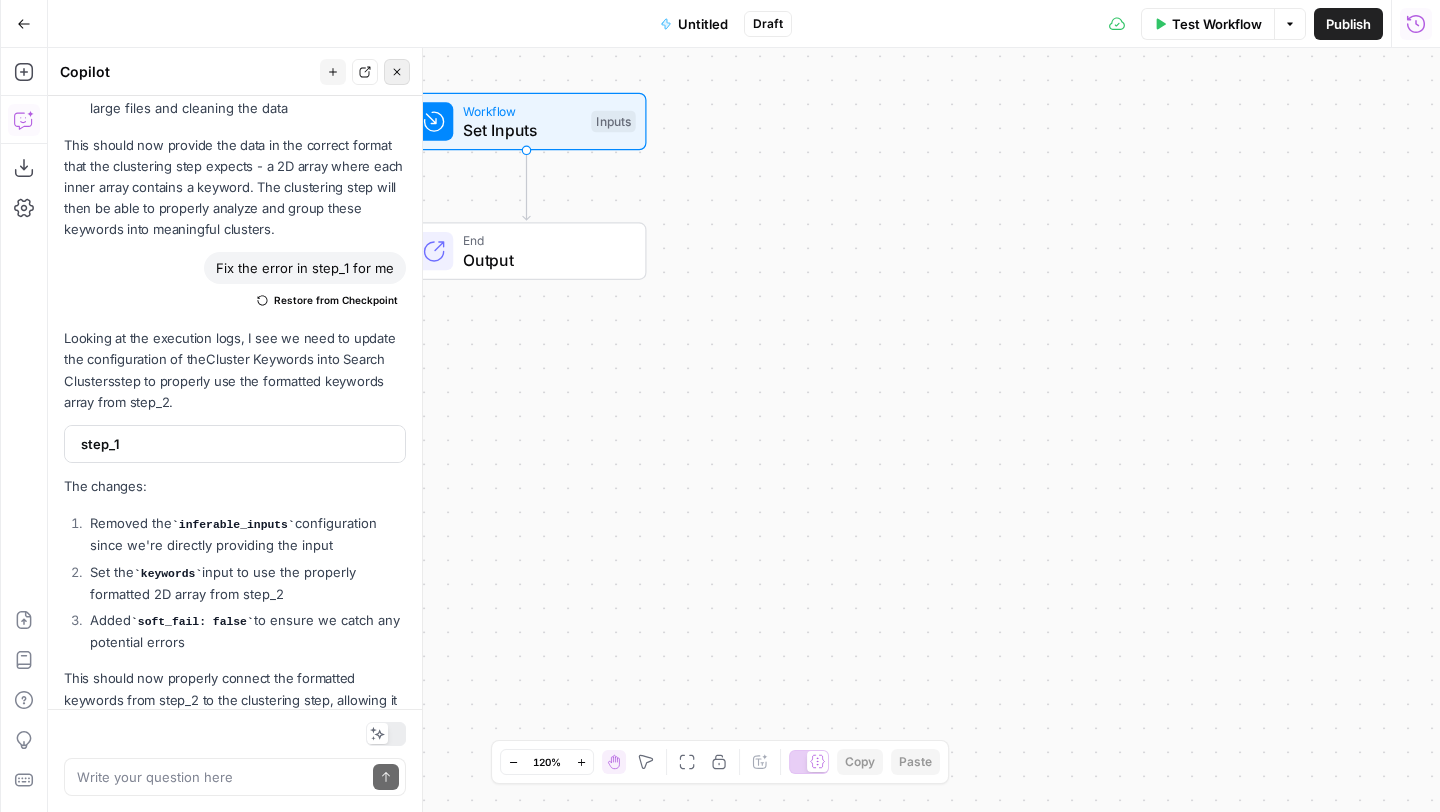 click 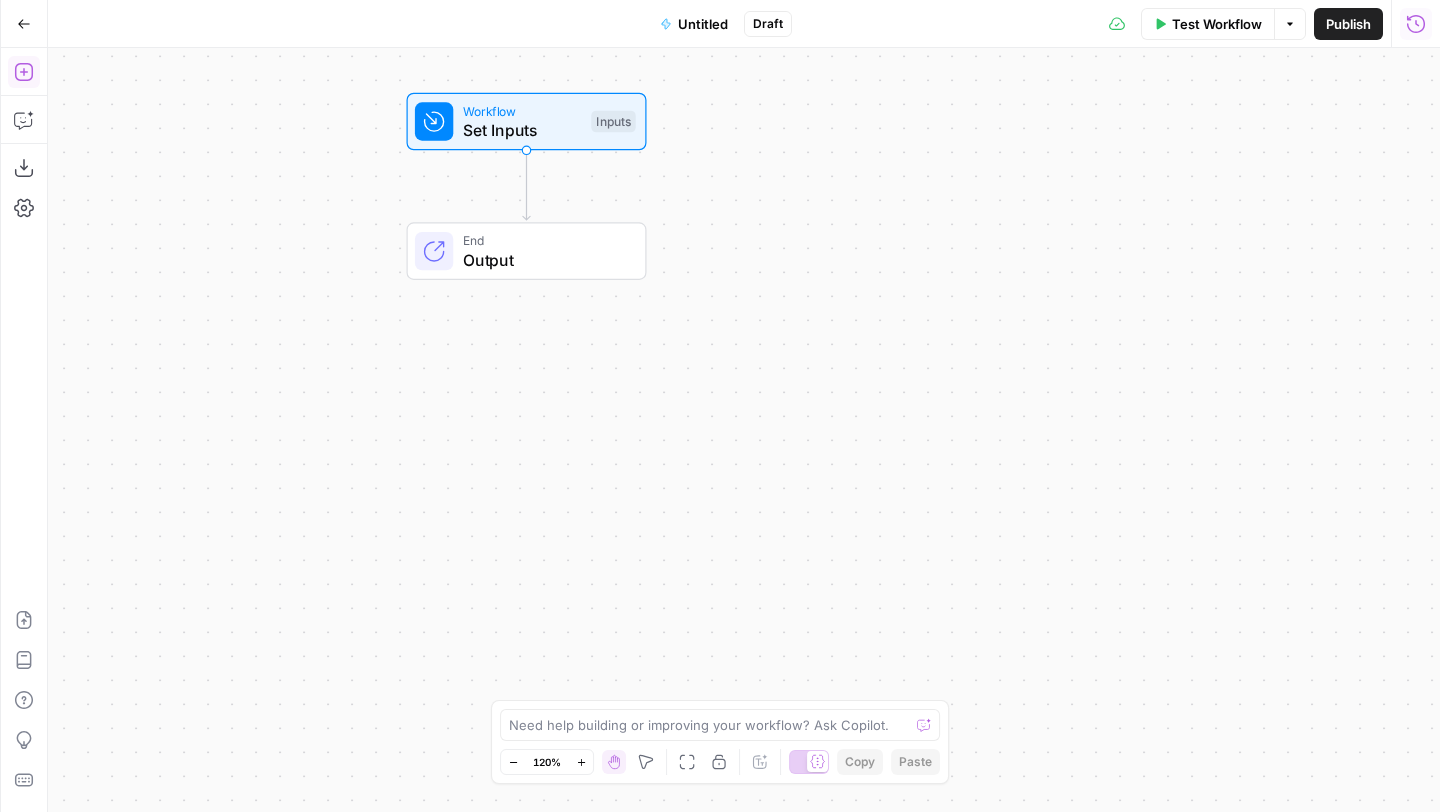 click 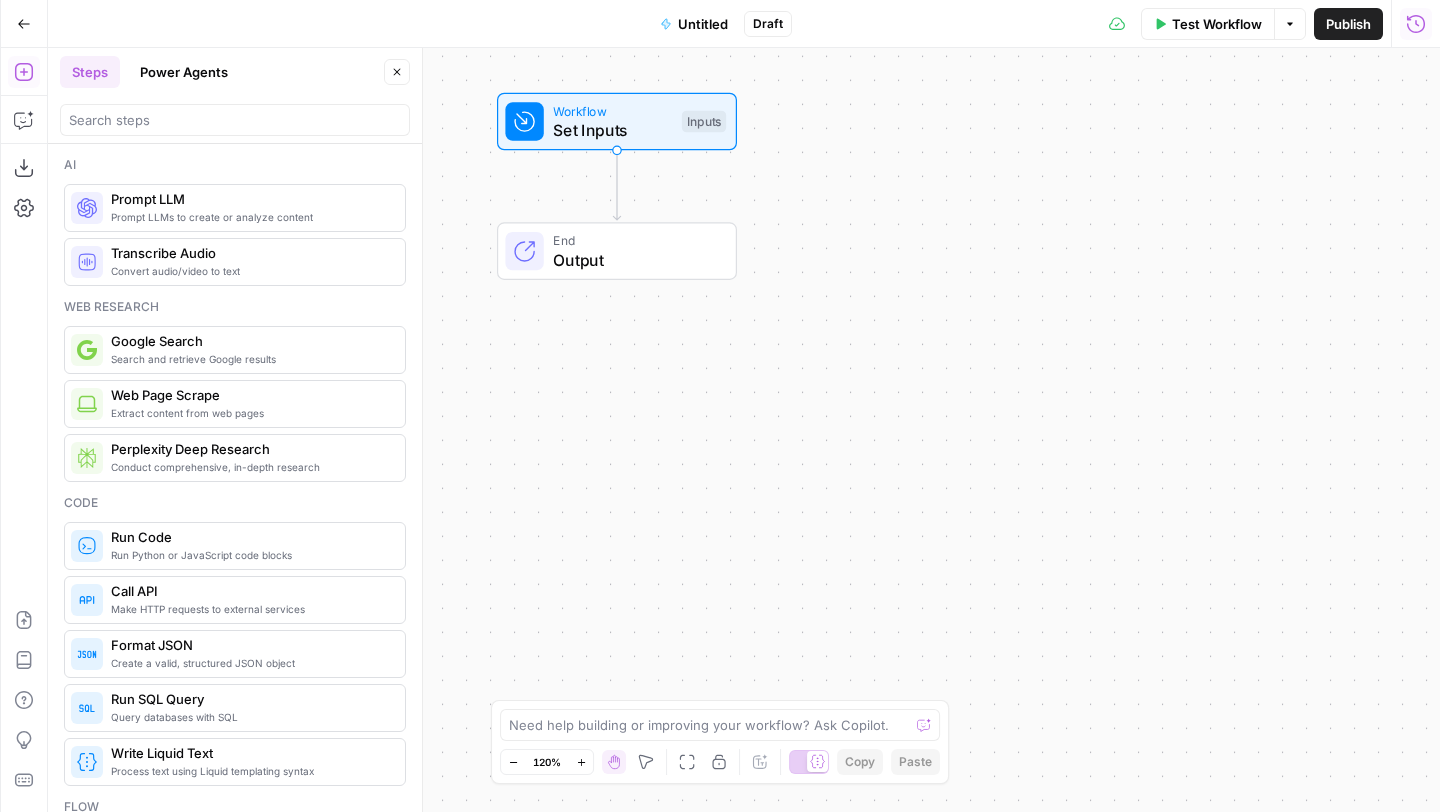 click on "Steps Power Agents Close" at bounding box center [235, 96] 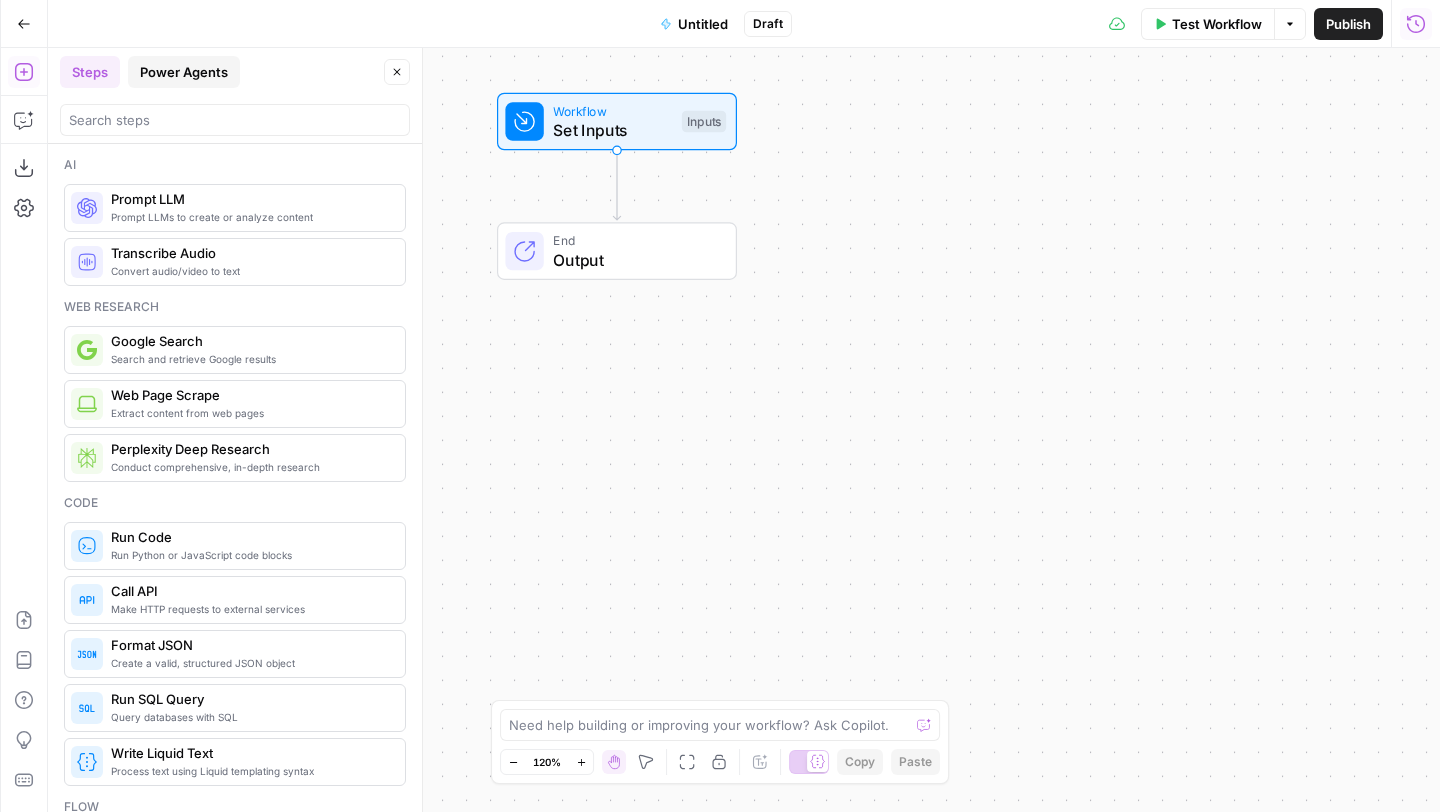 click on "Power Agents" at bounding box center [184, 72] 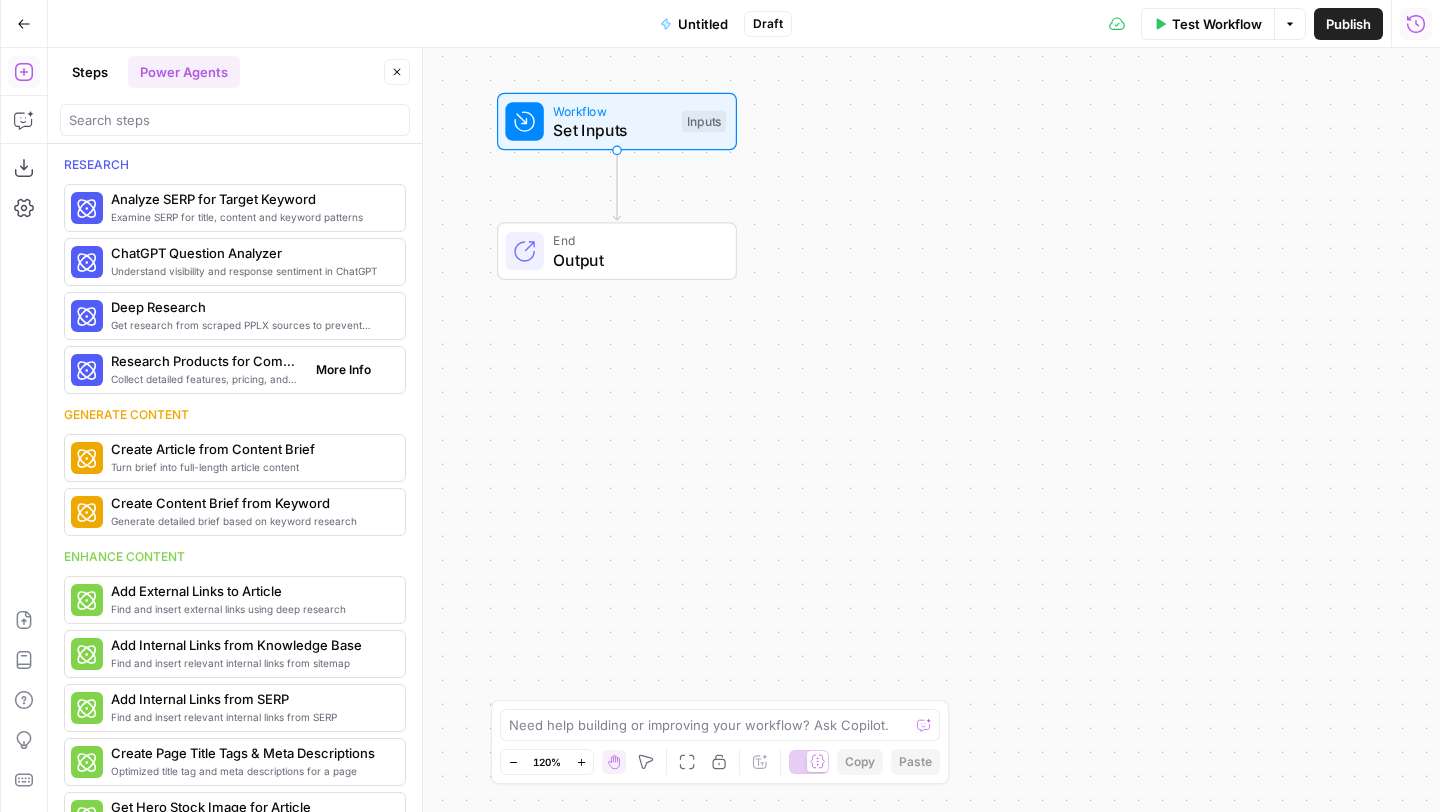 scroll, scrollTop: 824, scrollLeft: 0, axis: vertical 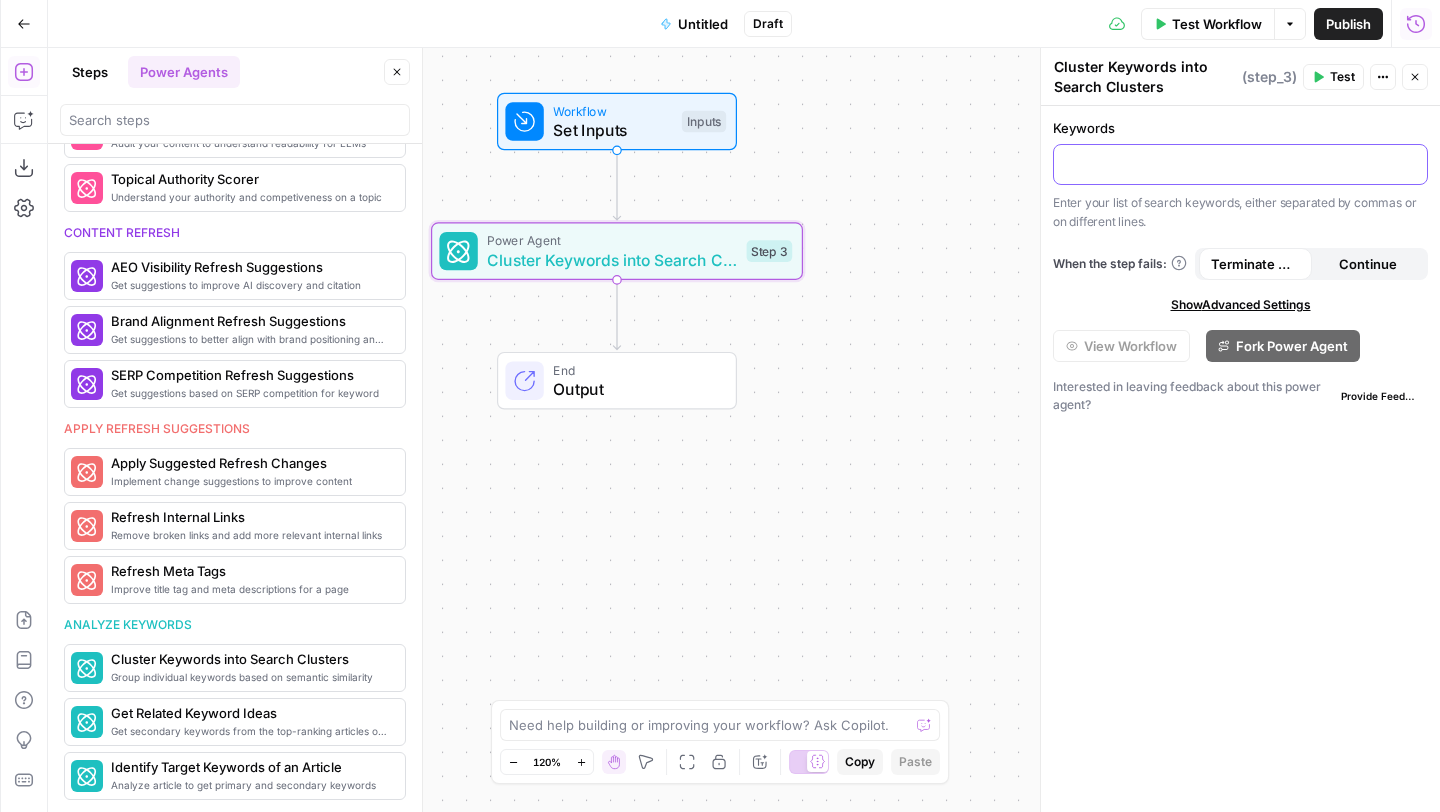 click at bounding box center (1240, 163) 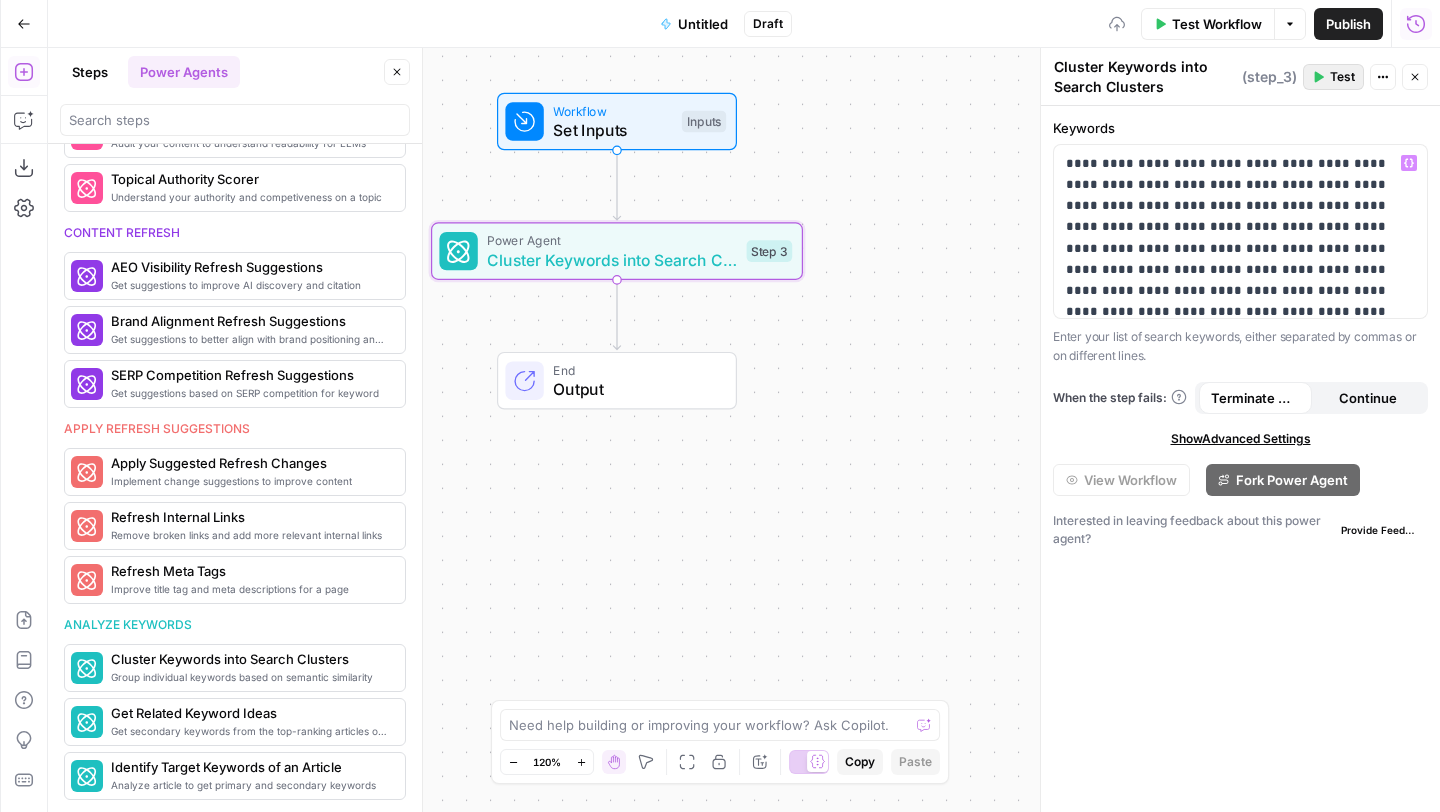click on "Test" at bounding box center [1342, 77] 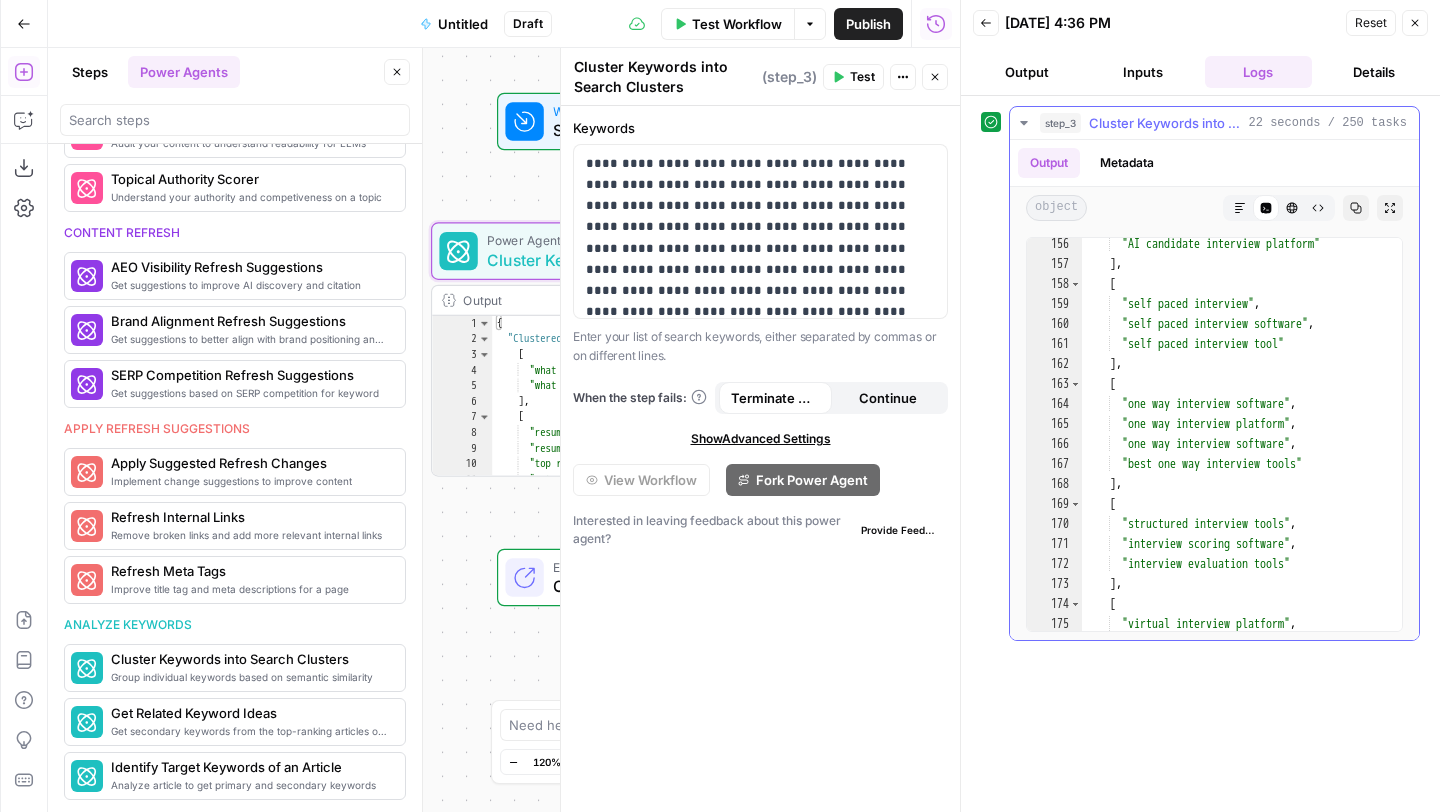 scroll, scrollTop: 3687, scrollLeft: 0, axis: vertical 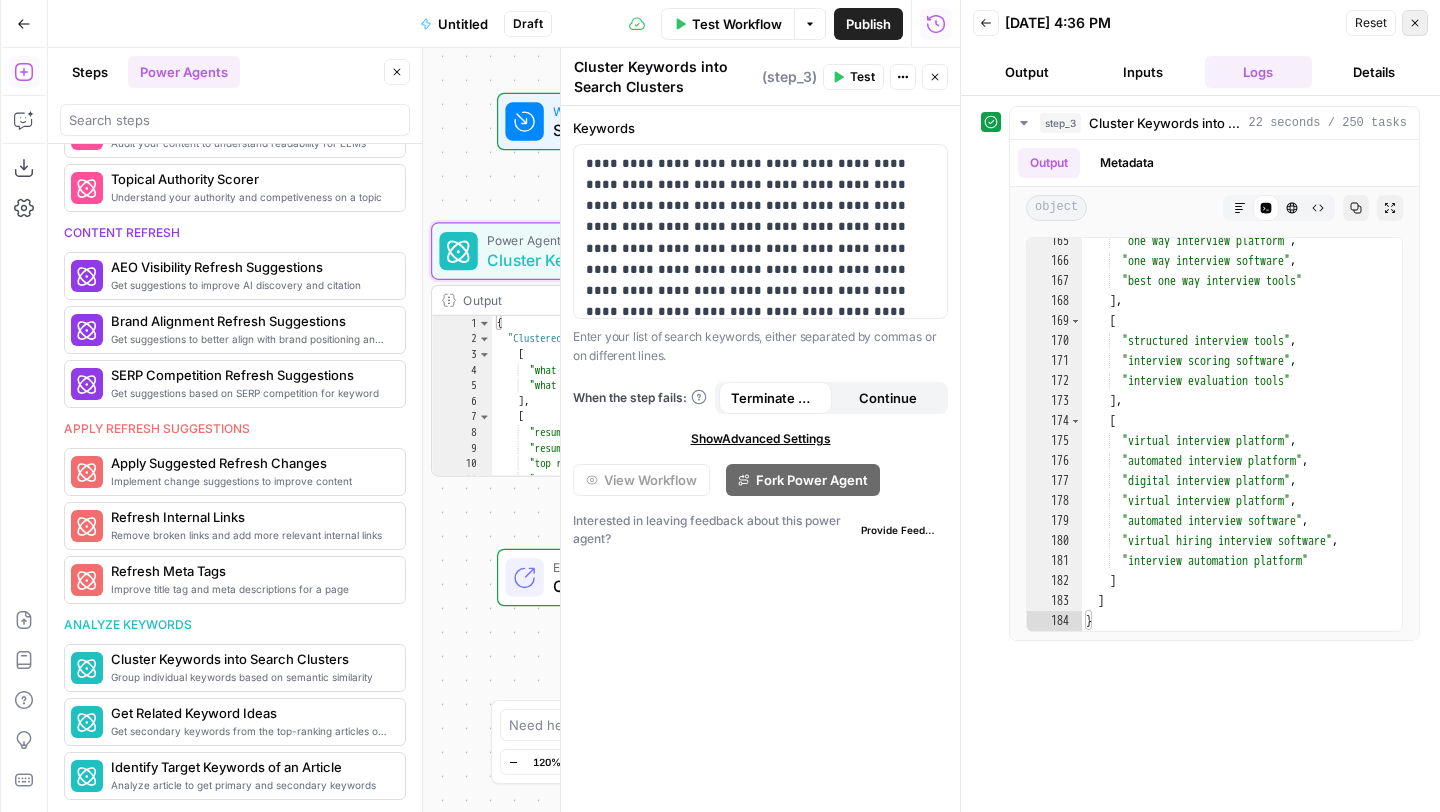 click 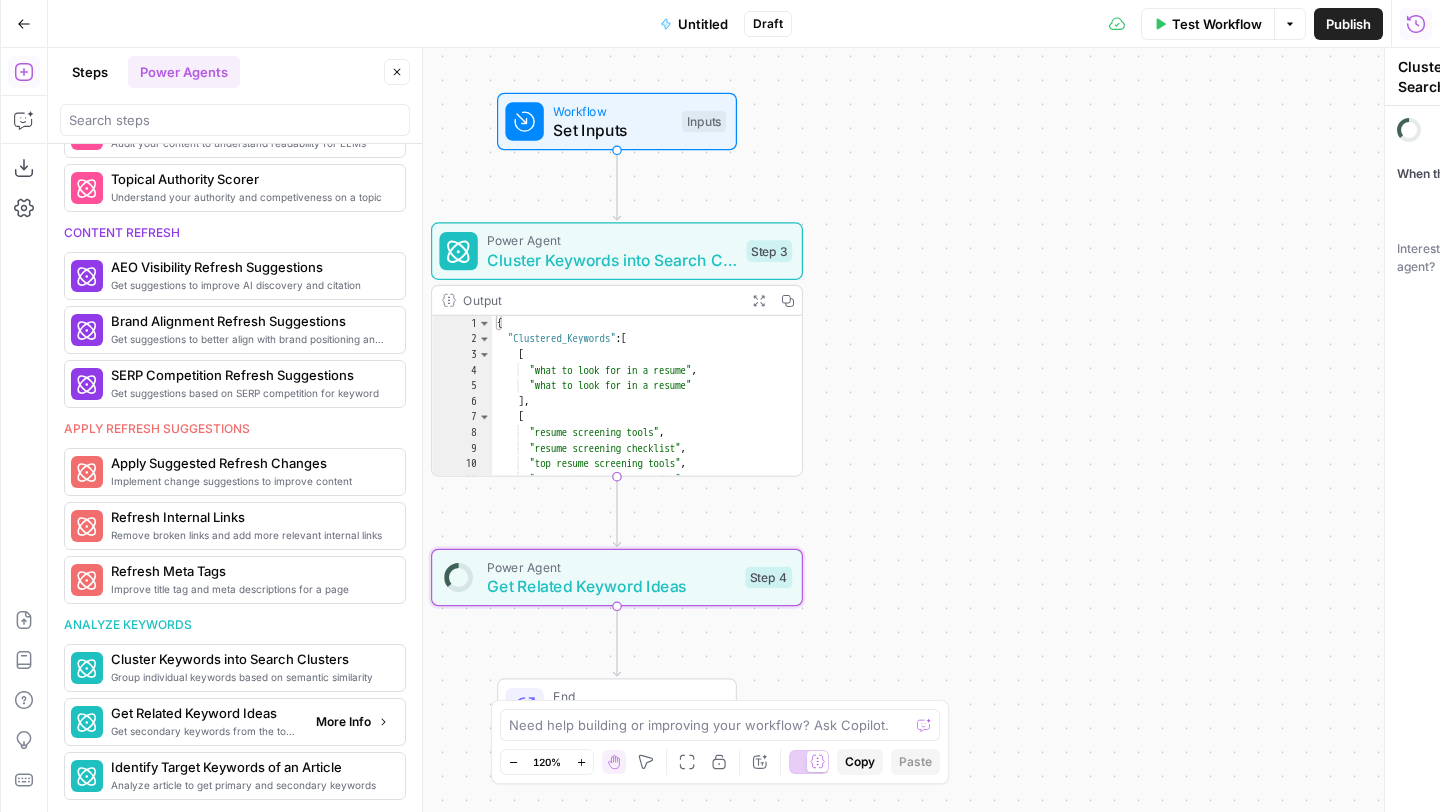 type on "Get Related Keyword Ideas" 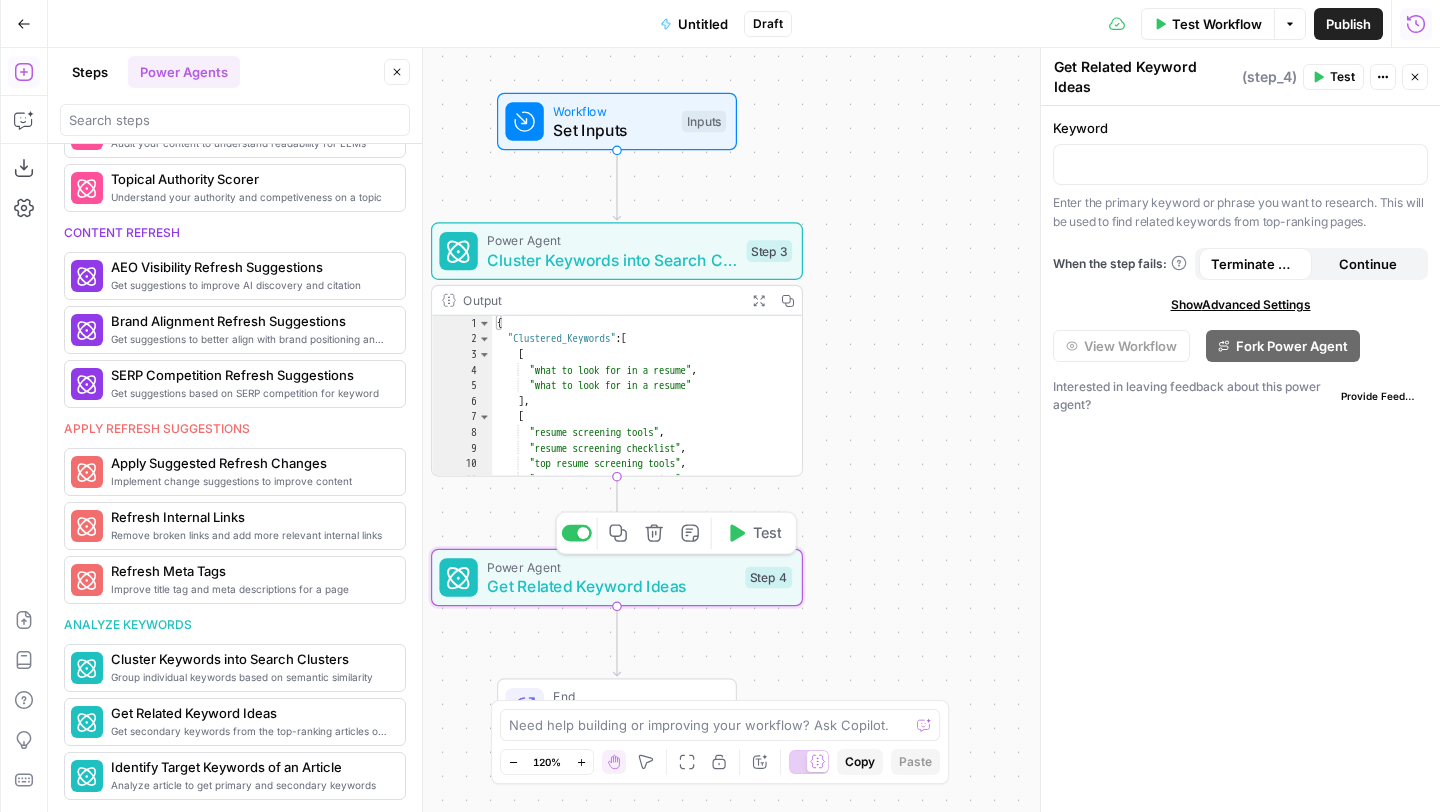 click on "Copy step Delete step Add Note Test" at bounding box center [676, 533] 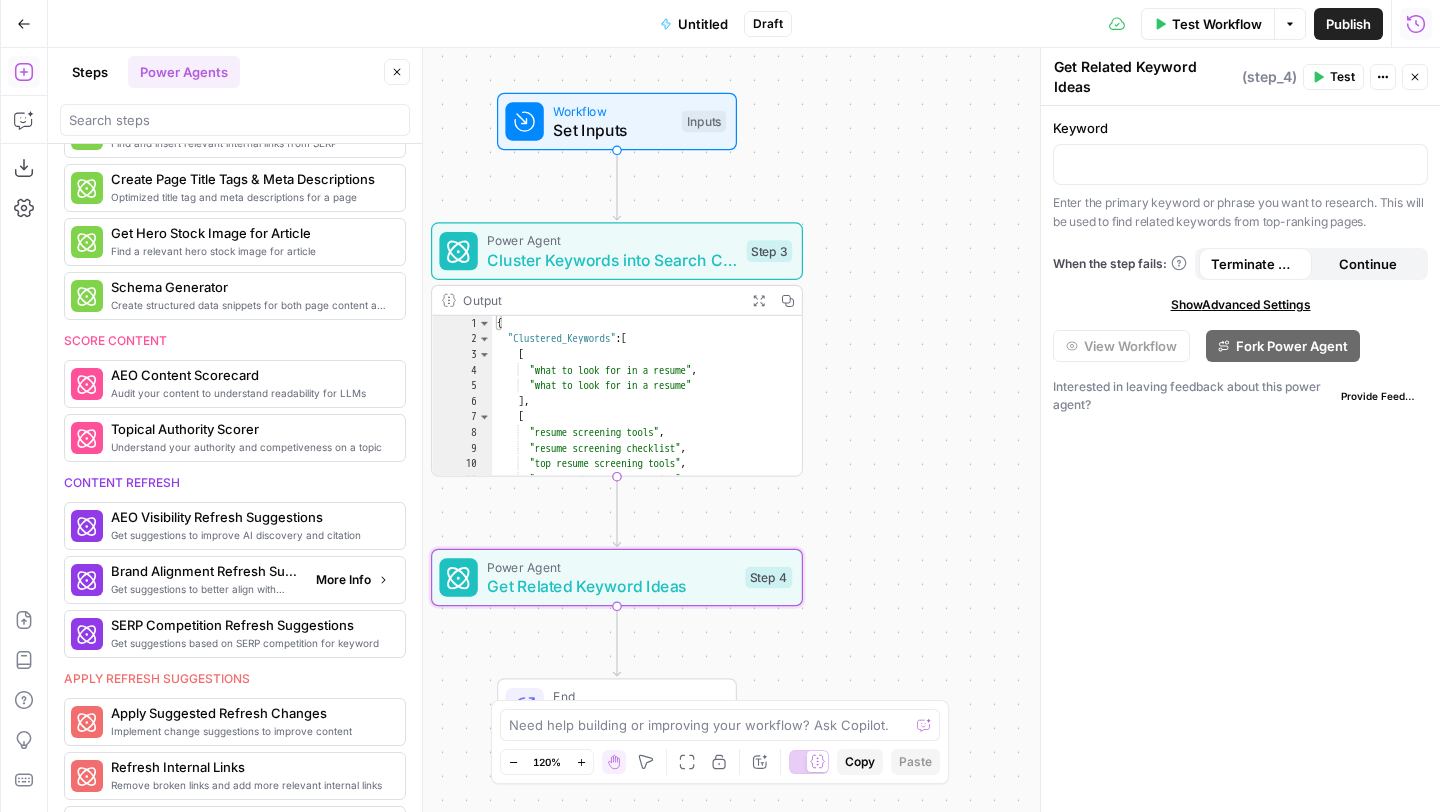 scroll, scrollTop: 572, scrollLeft: 0, axis: vertical 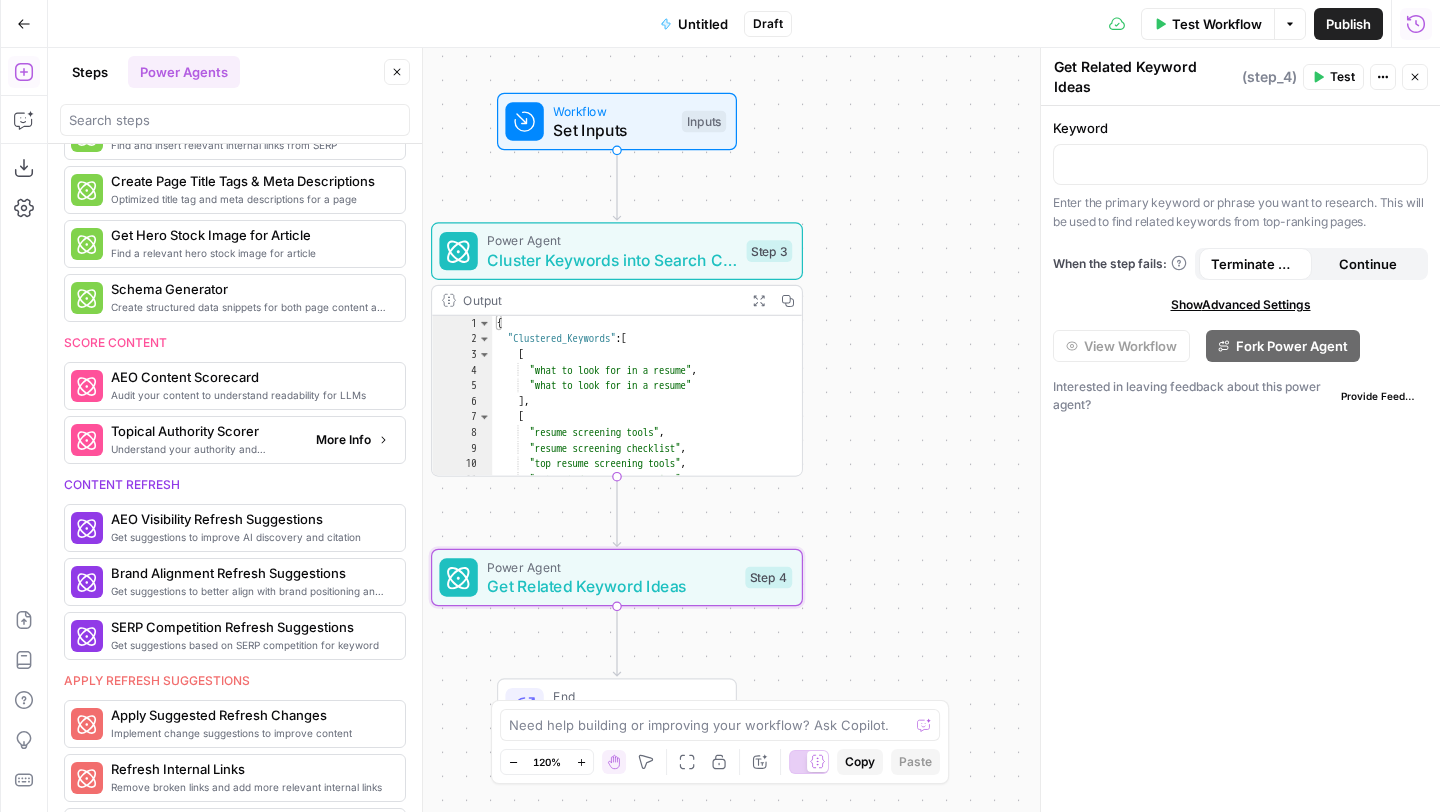 click on "Understand your authority and competiveness on a topic" at bounding box center [205, 449] 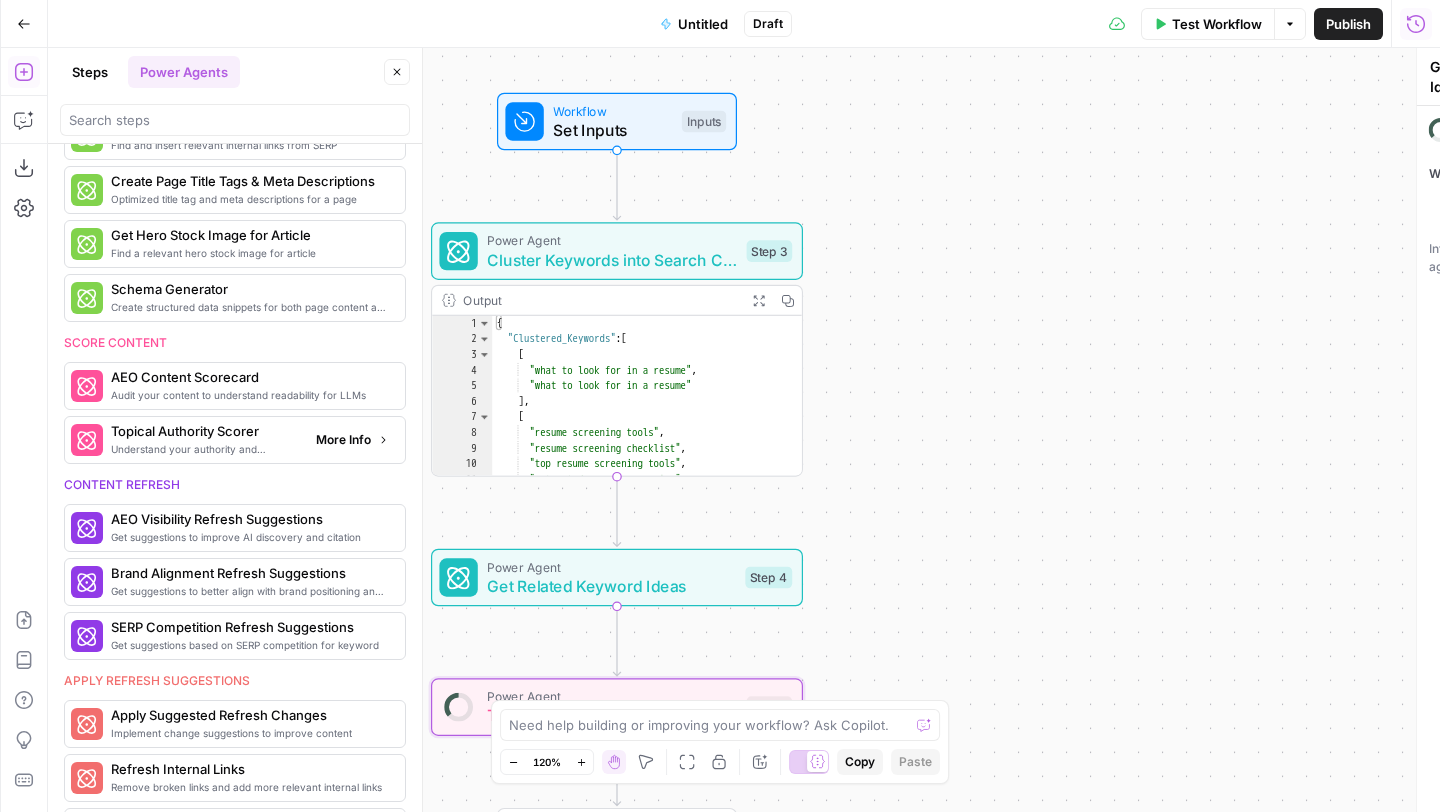 type on "Topical Authority Scorer" 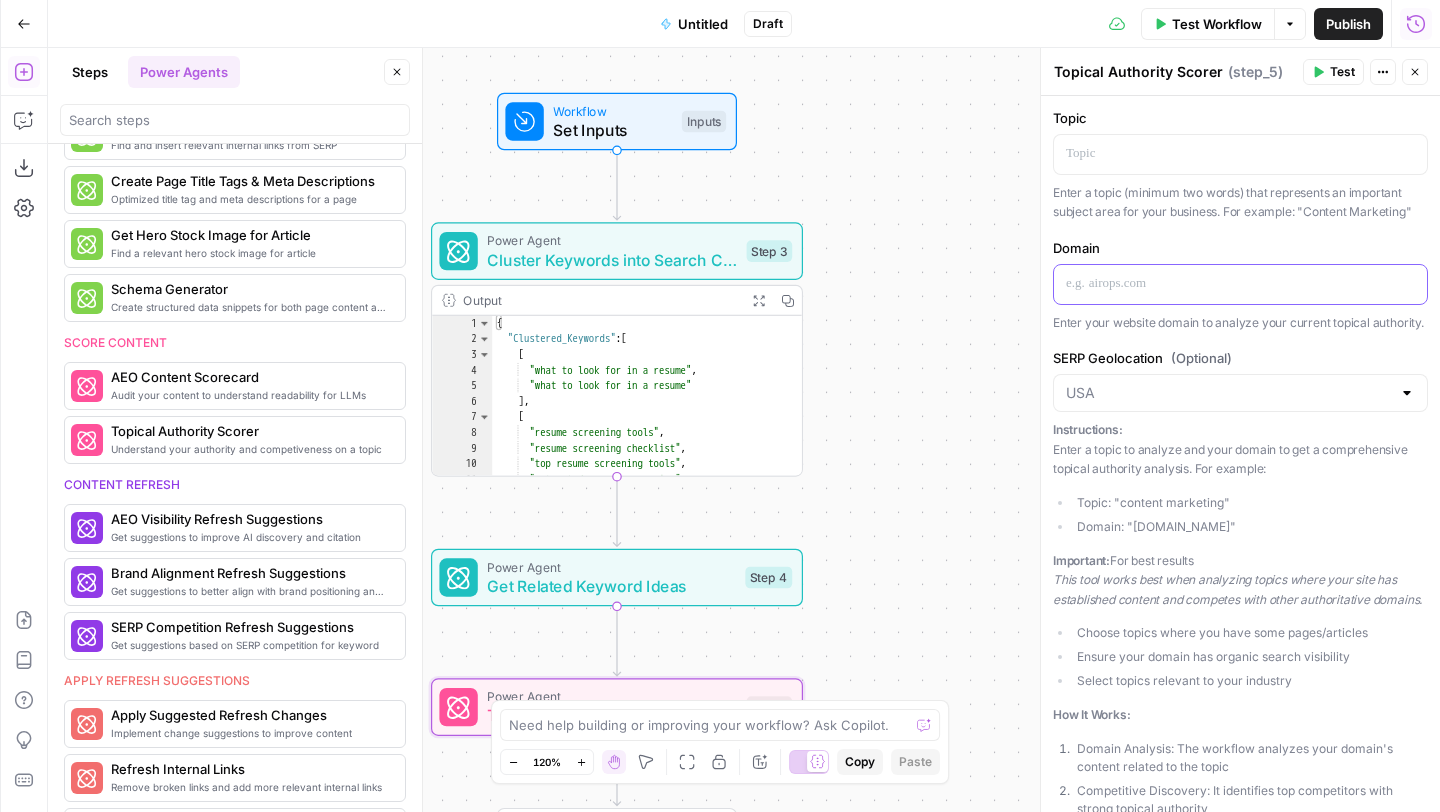 click at bounding box center (1240, 283) 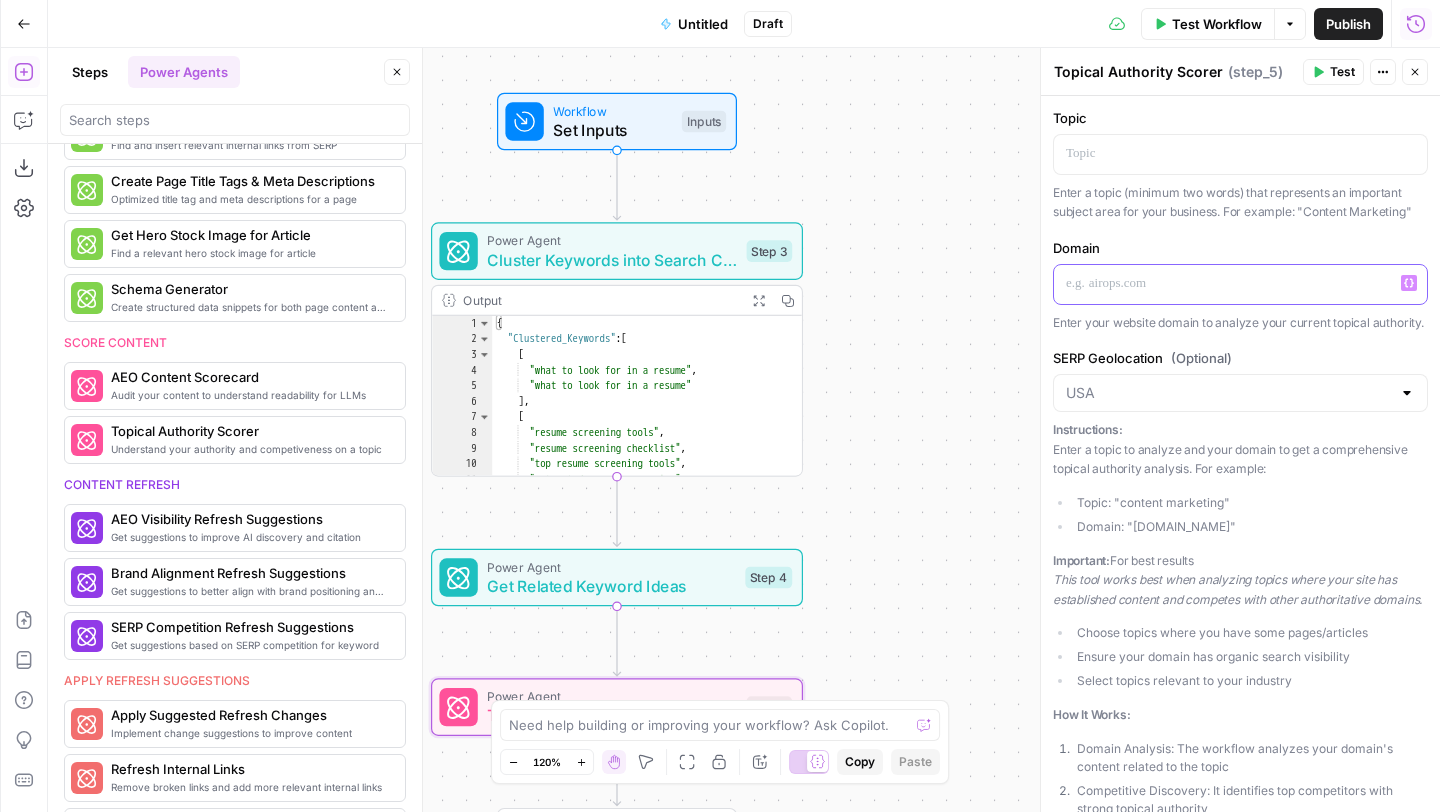 type 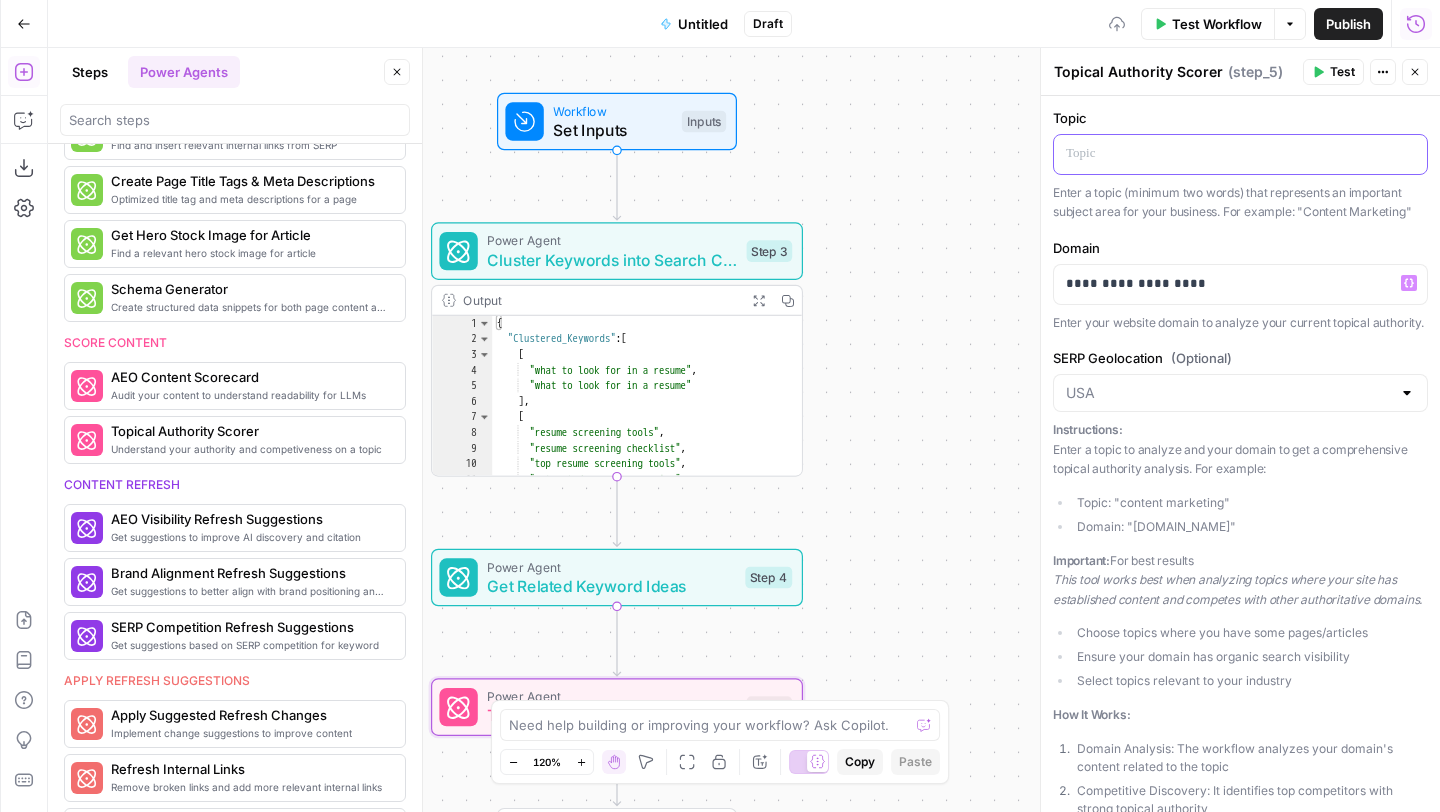 click at bounding box center (1240, 153) 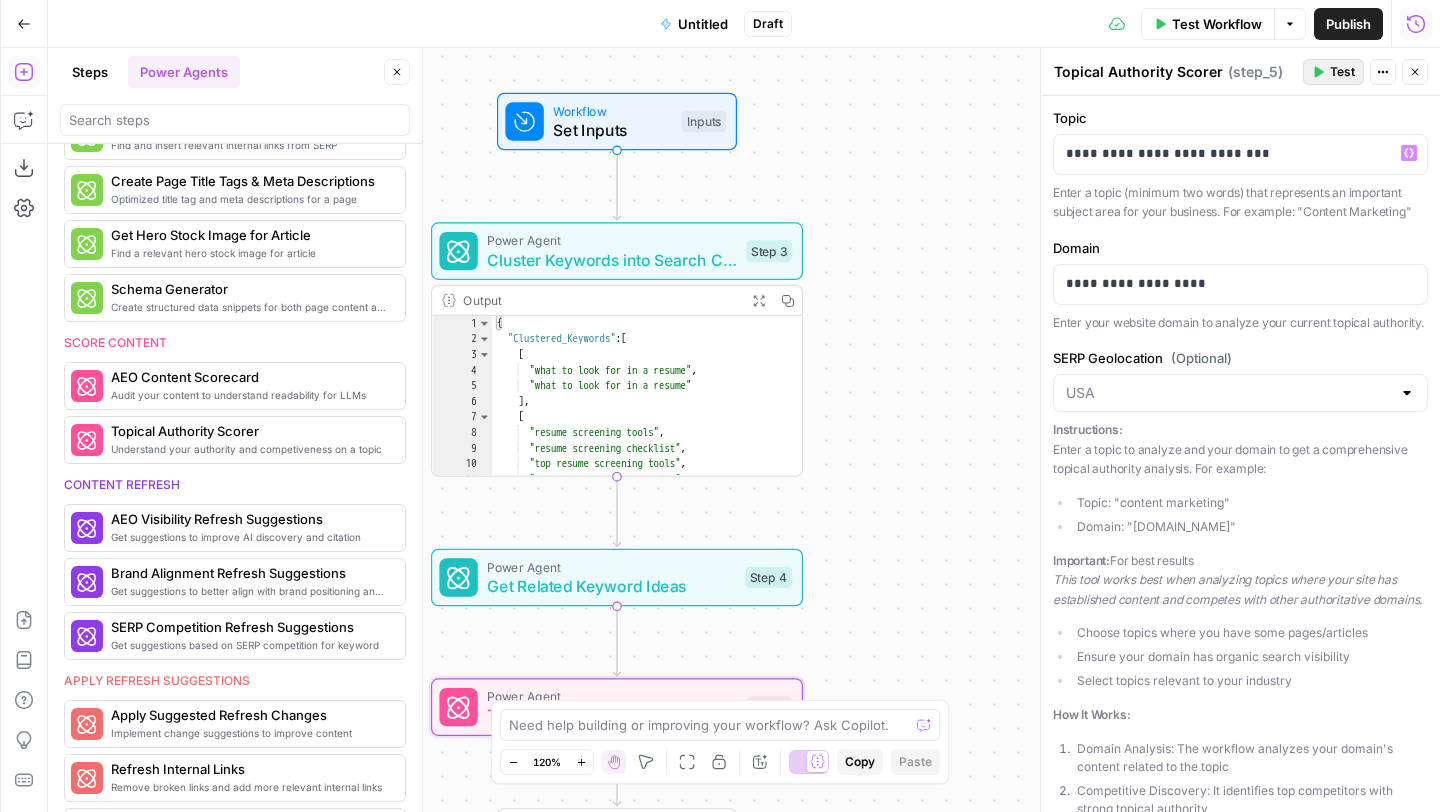click 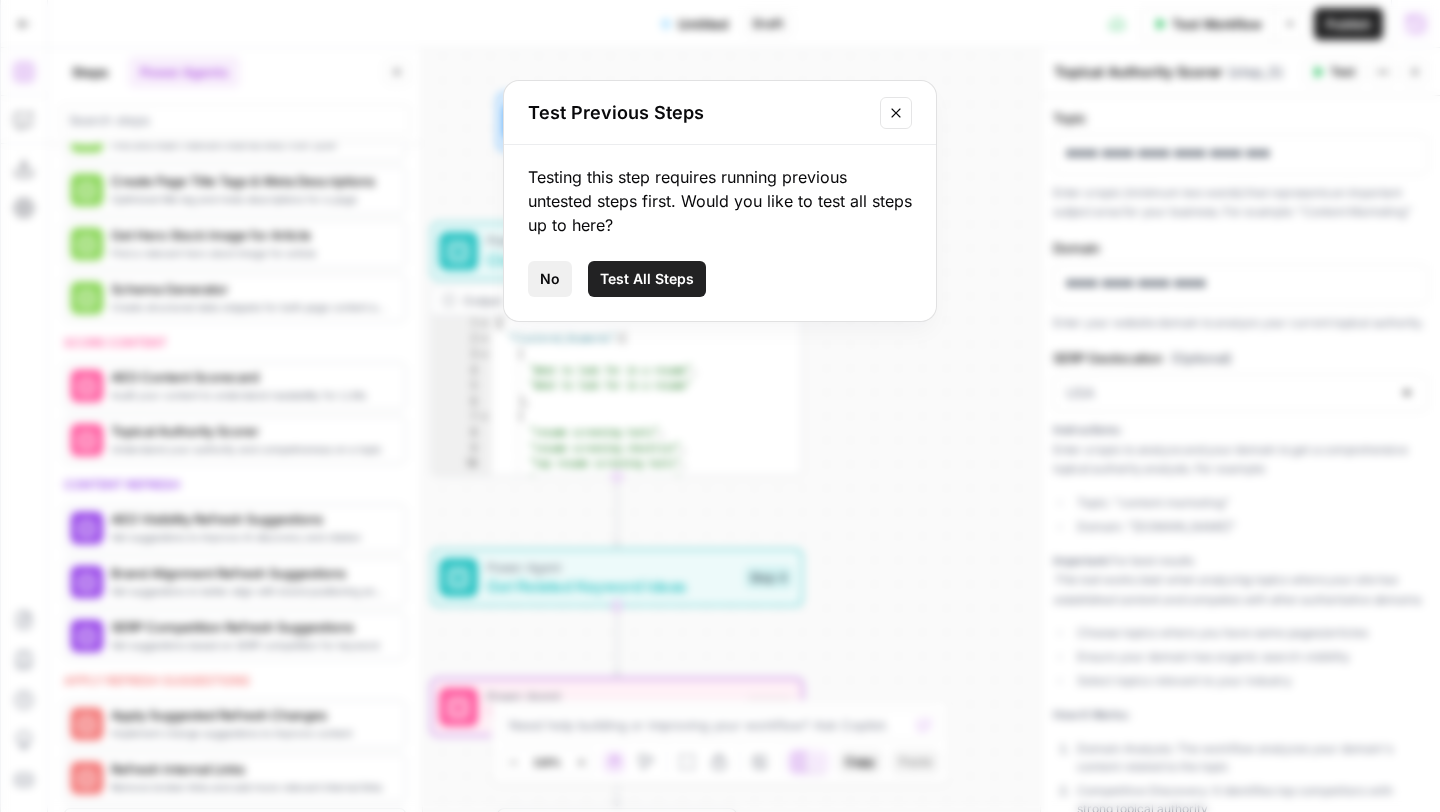 click on "No" at bounding box center (550, 279) 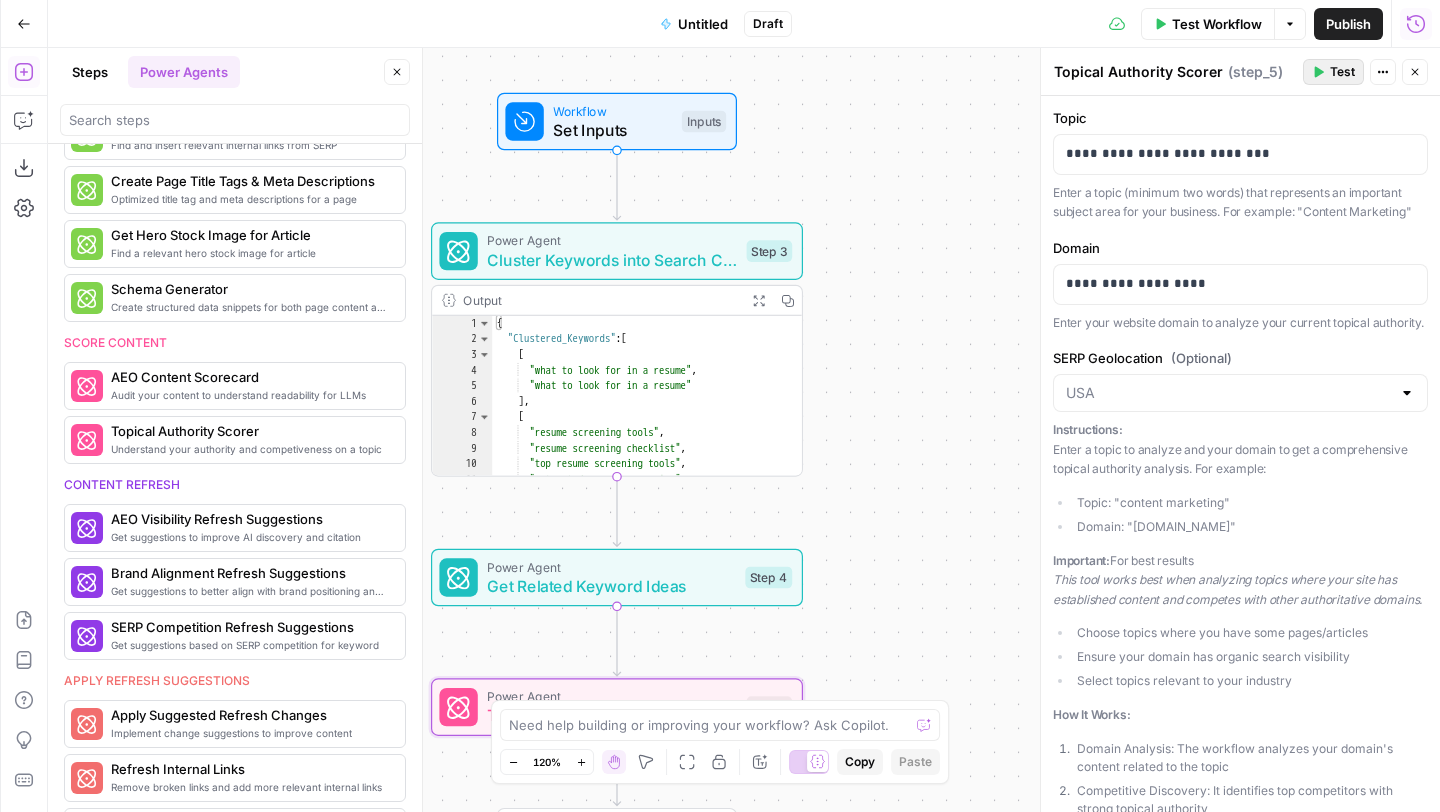 click on "Test" at bounding box center [1333, 72] 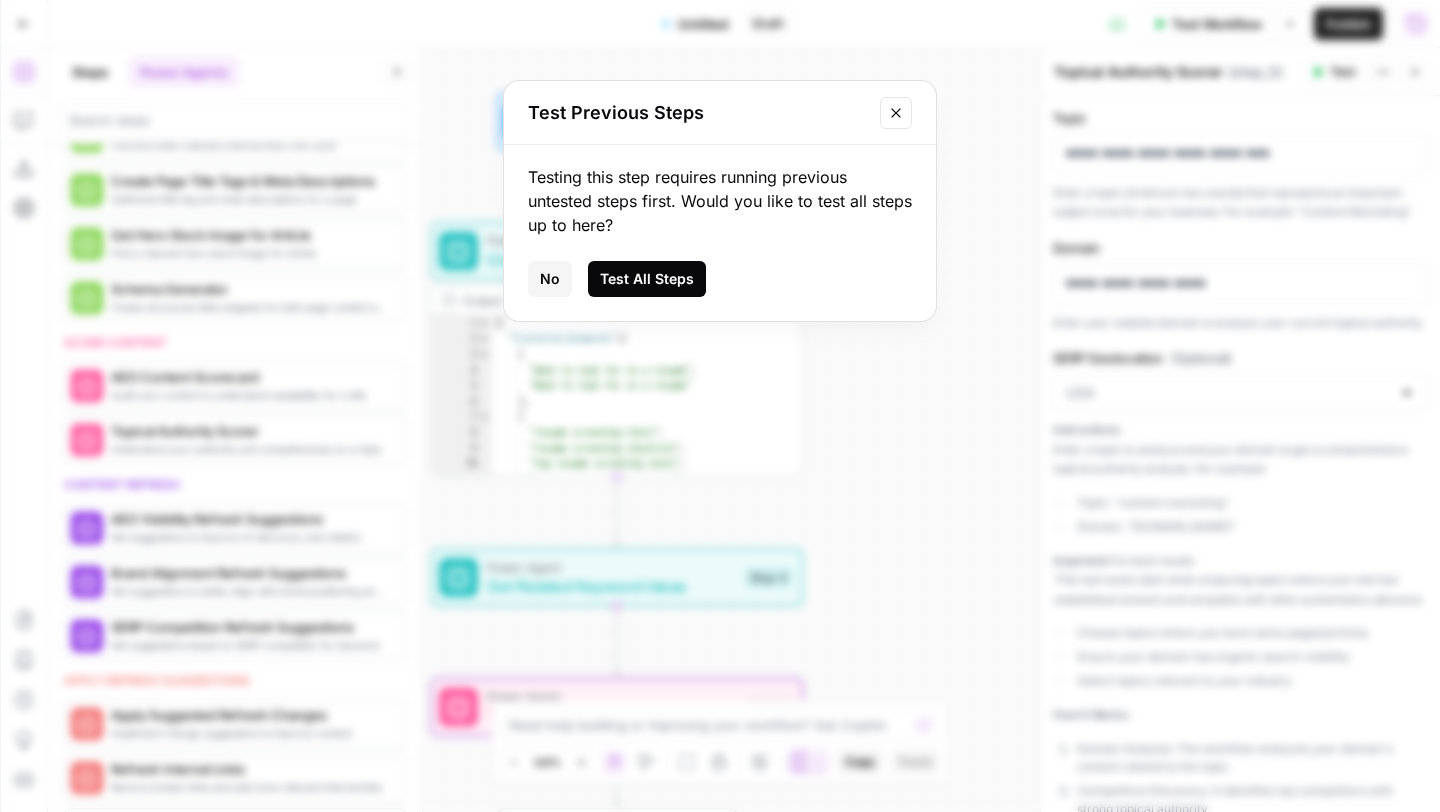 click on "Test All Steps" at bounding box center (647, 279) 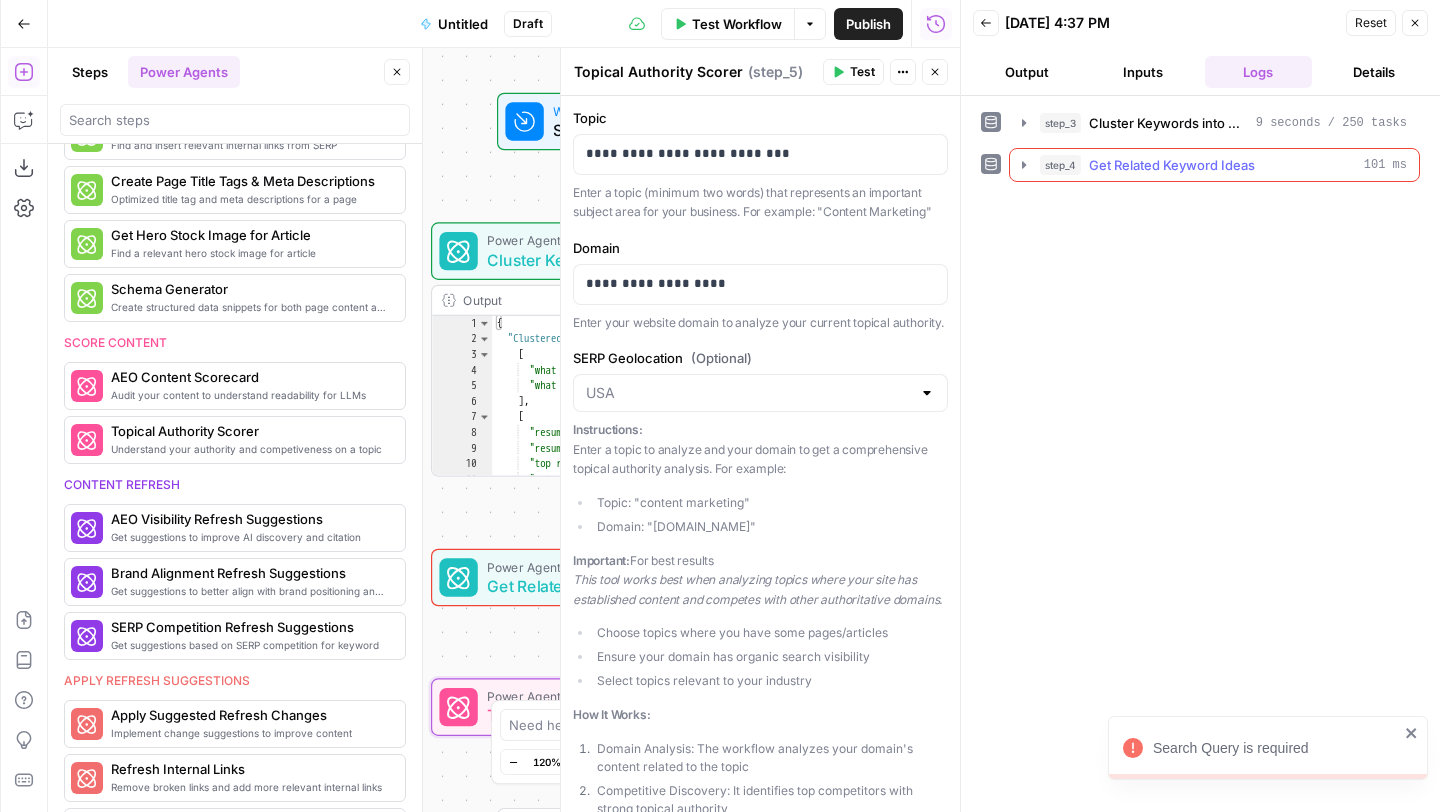 click on "step_4 Get Related Keyword Ideas 101 ms" at bounding box center (1214, 165) 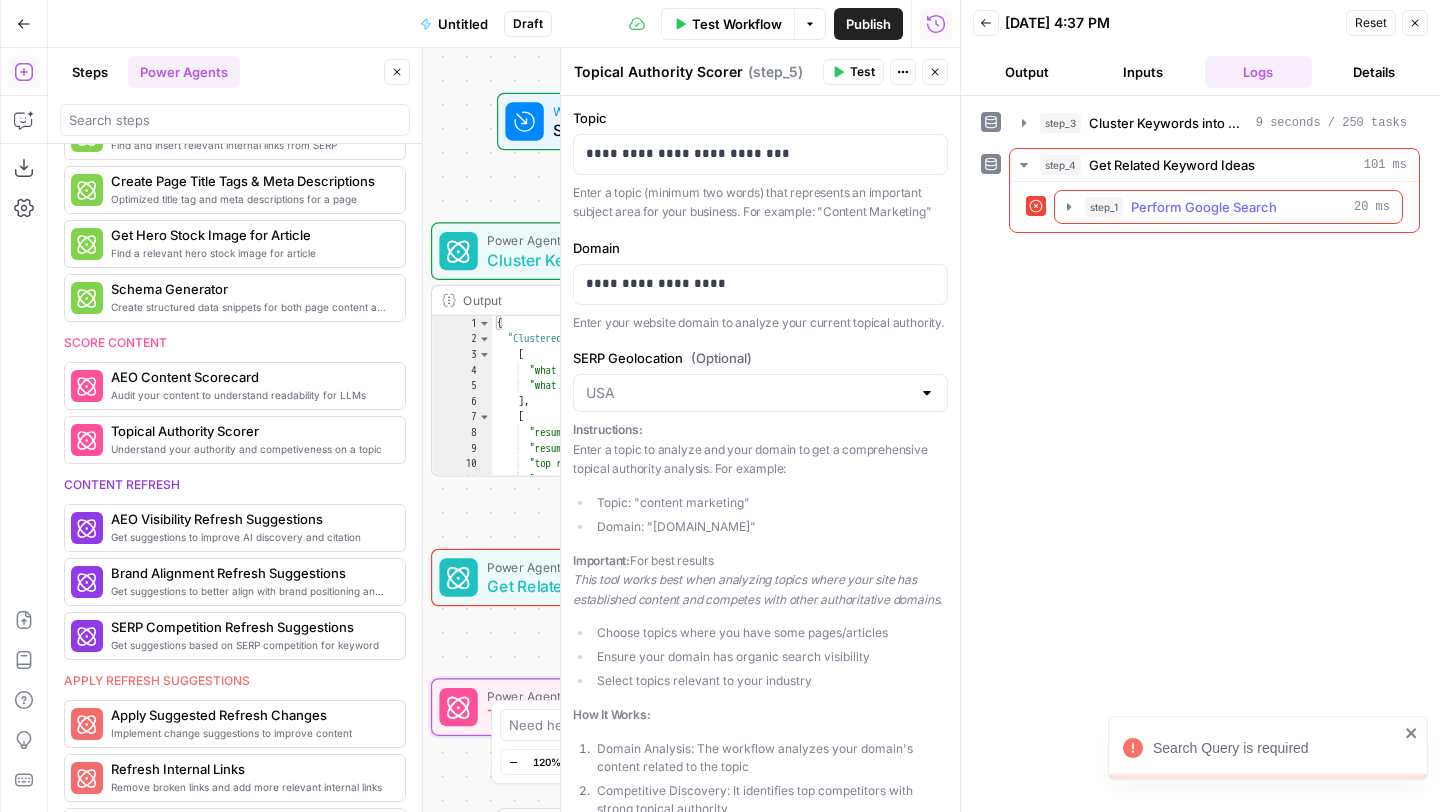 click 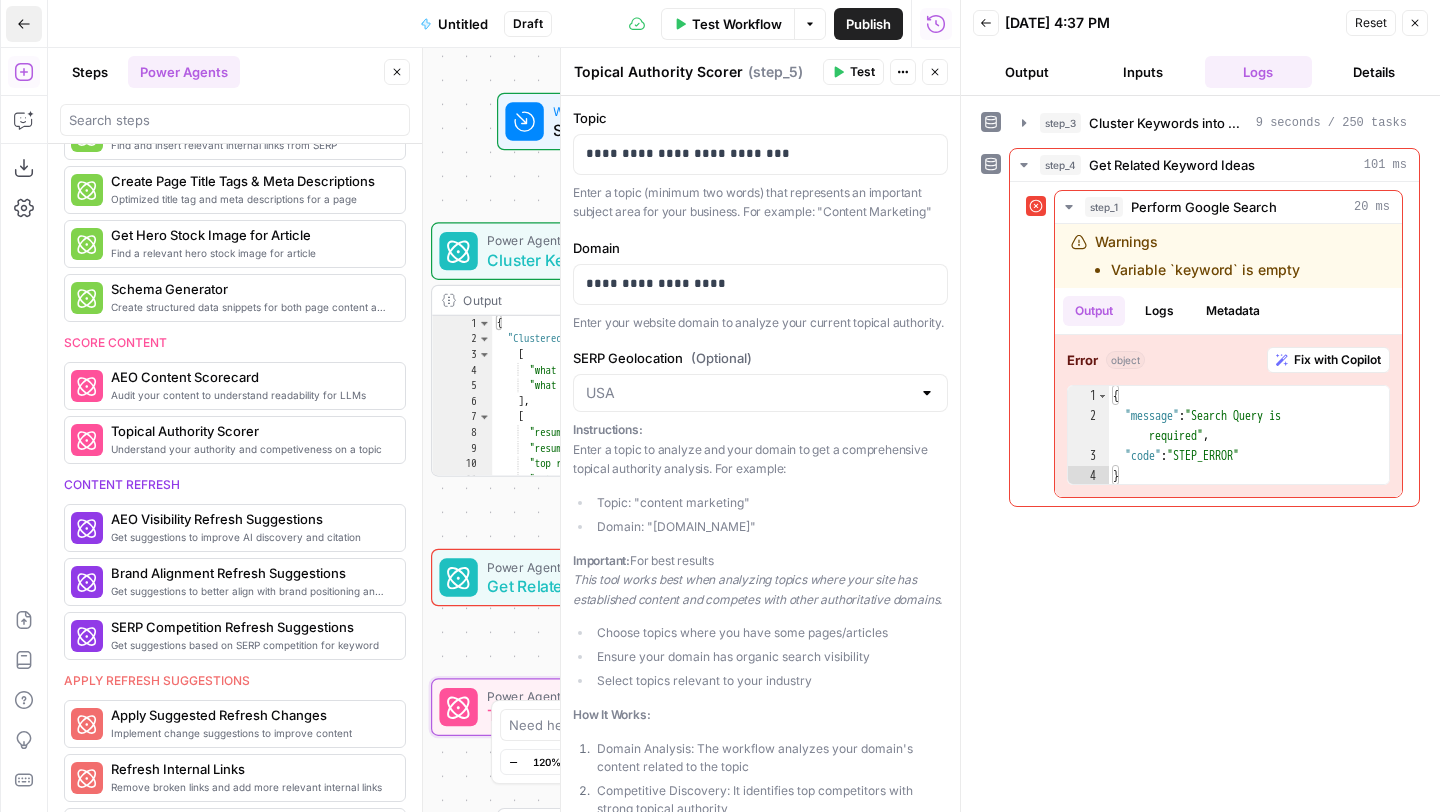 click 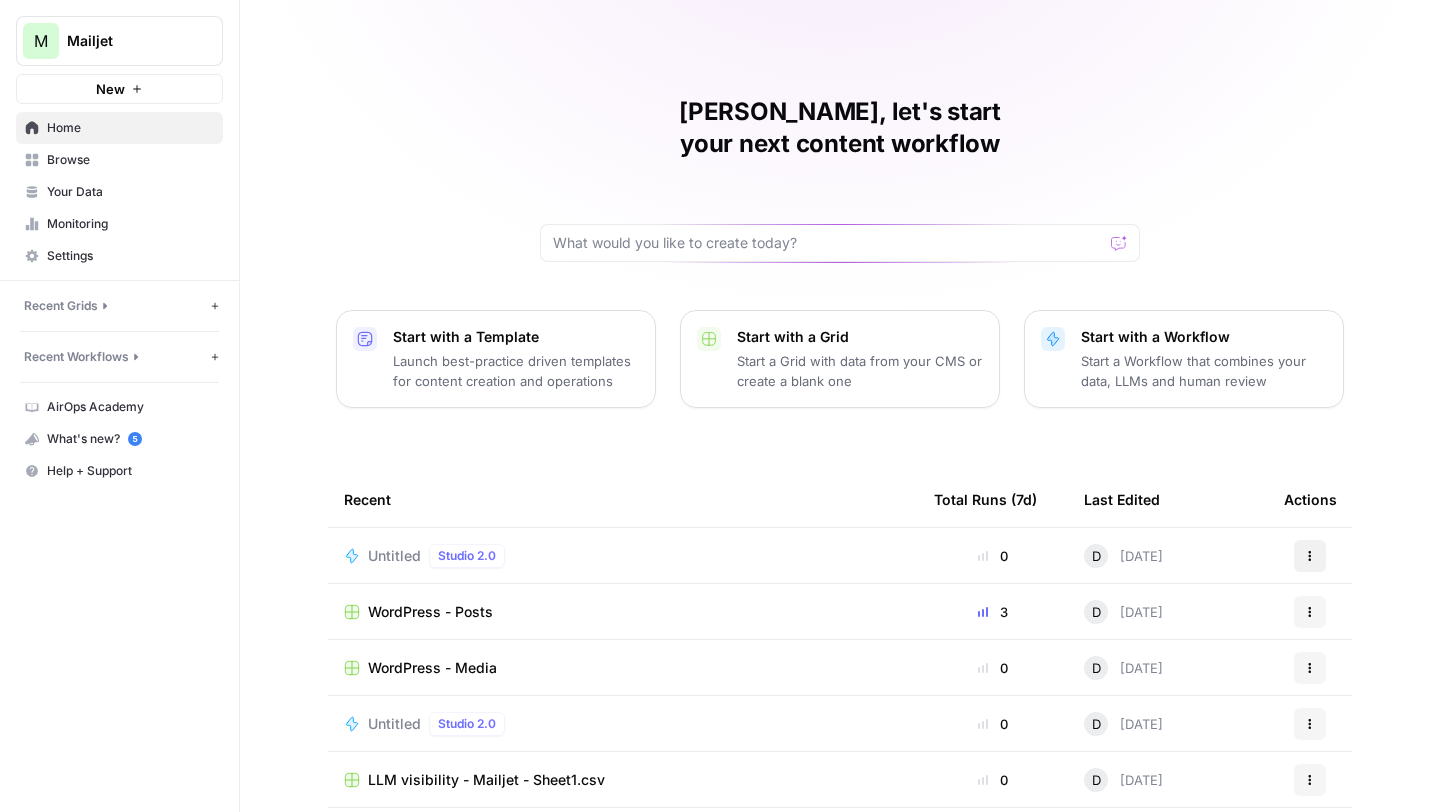 click on "Actions" at bounding box center (1310, 556) 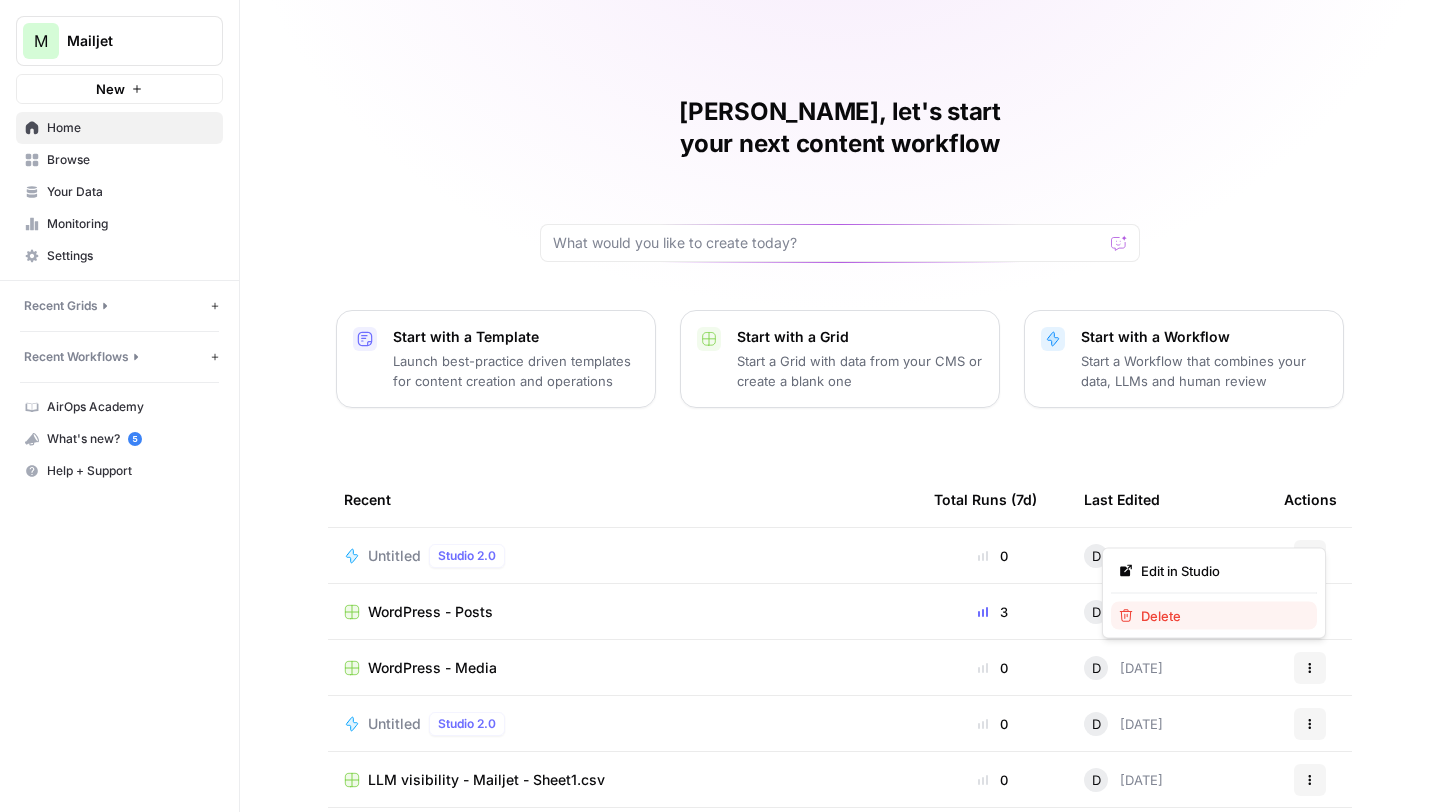 click on "Delete" at bounding box center [1161, 616] 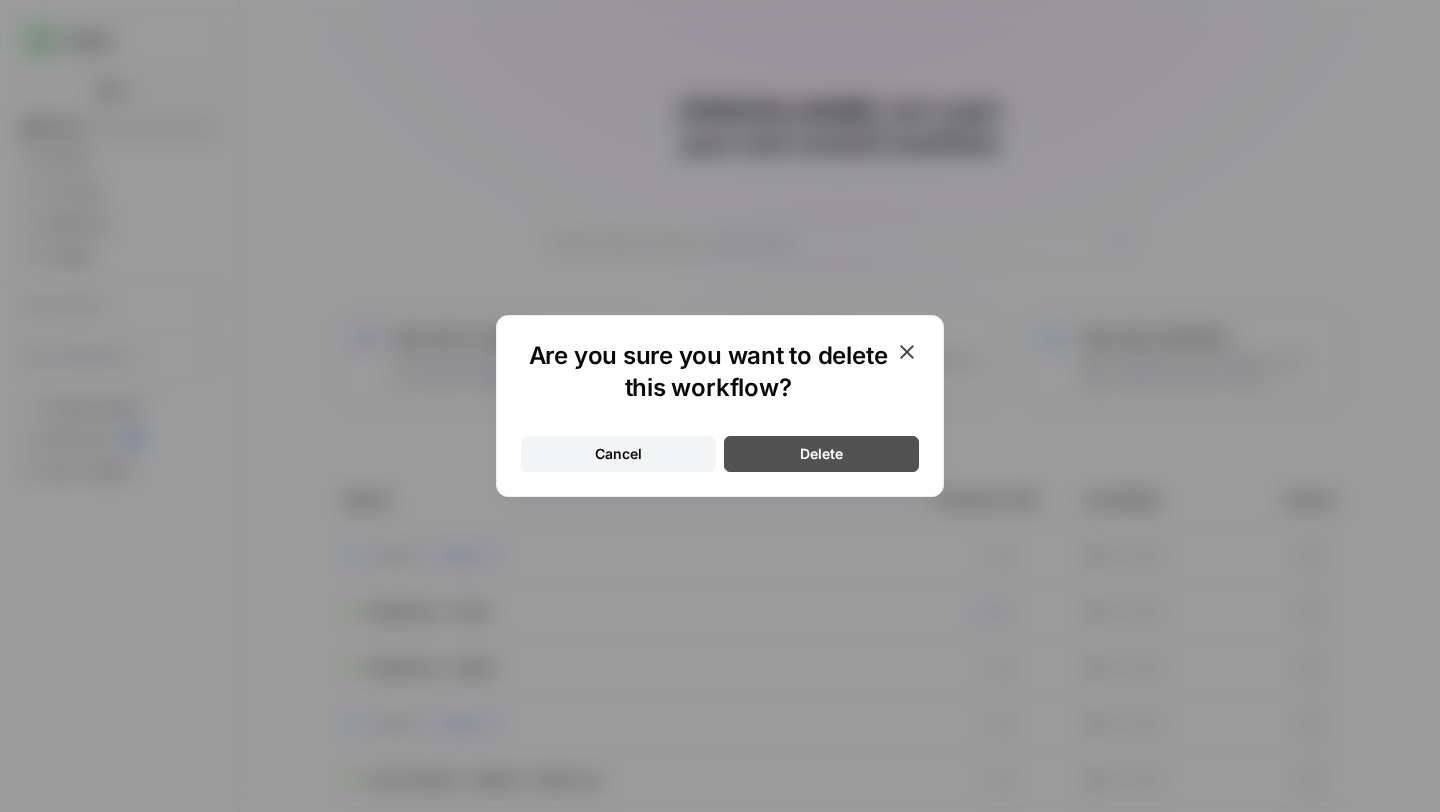 click on "Delete" at bounding box center (821, 454) 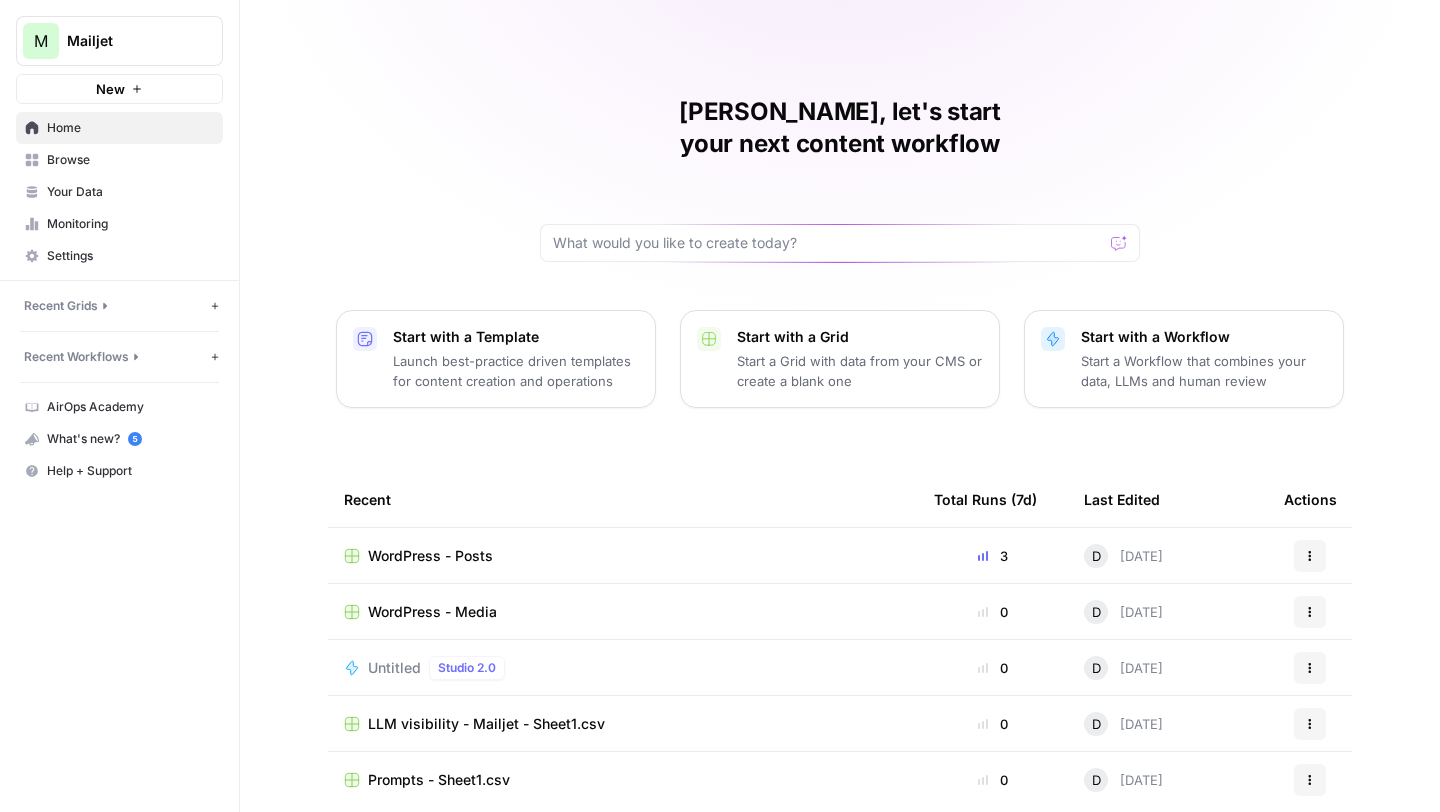 click on "Untitled" at bounding box center [394, 668] 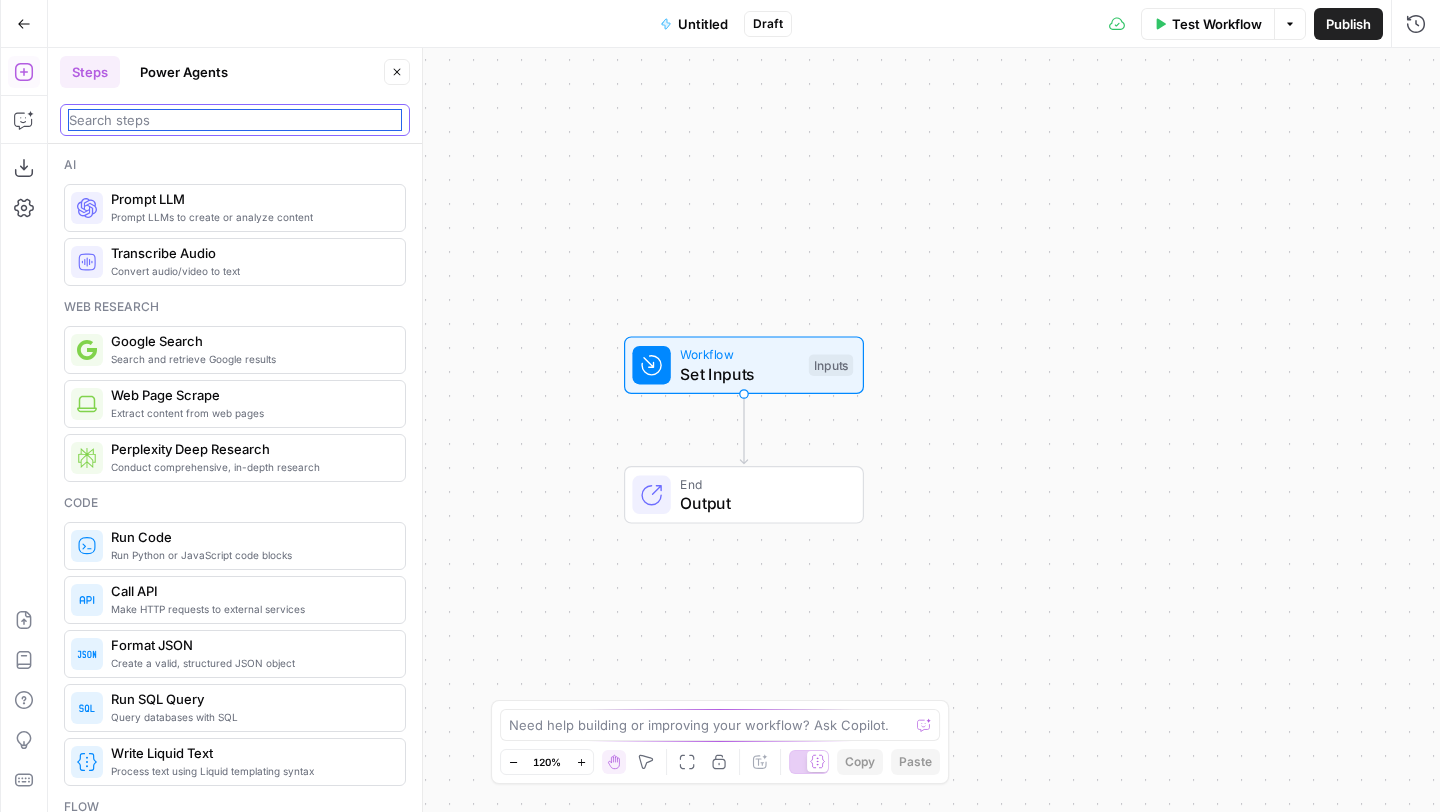 click at bounding box center (235, 120) 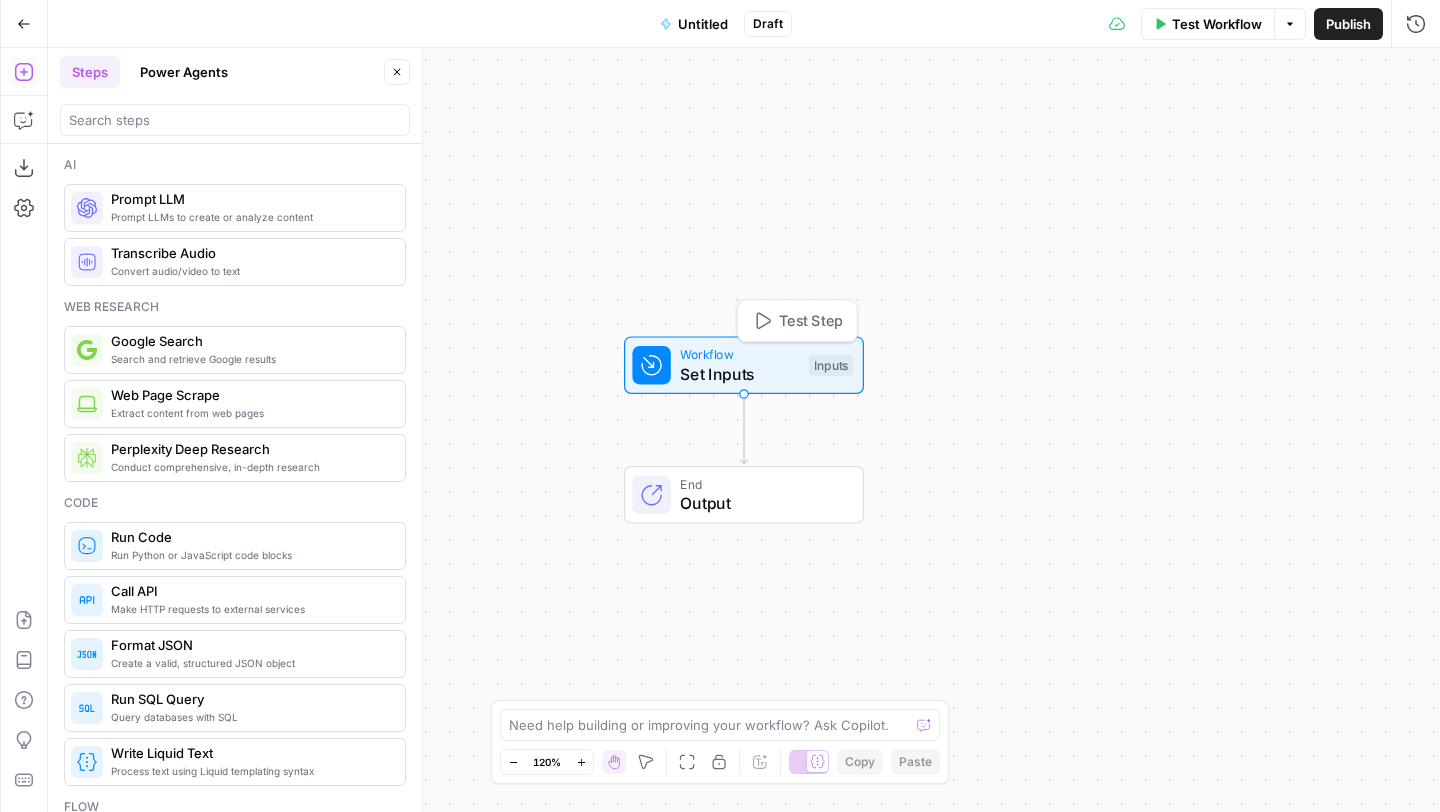 click on "Set Inputs" at bounding box center [739, 374] 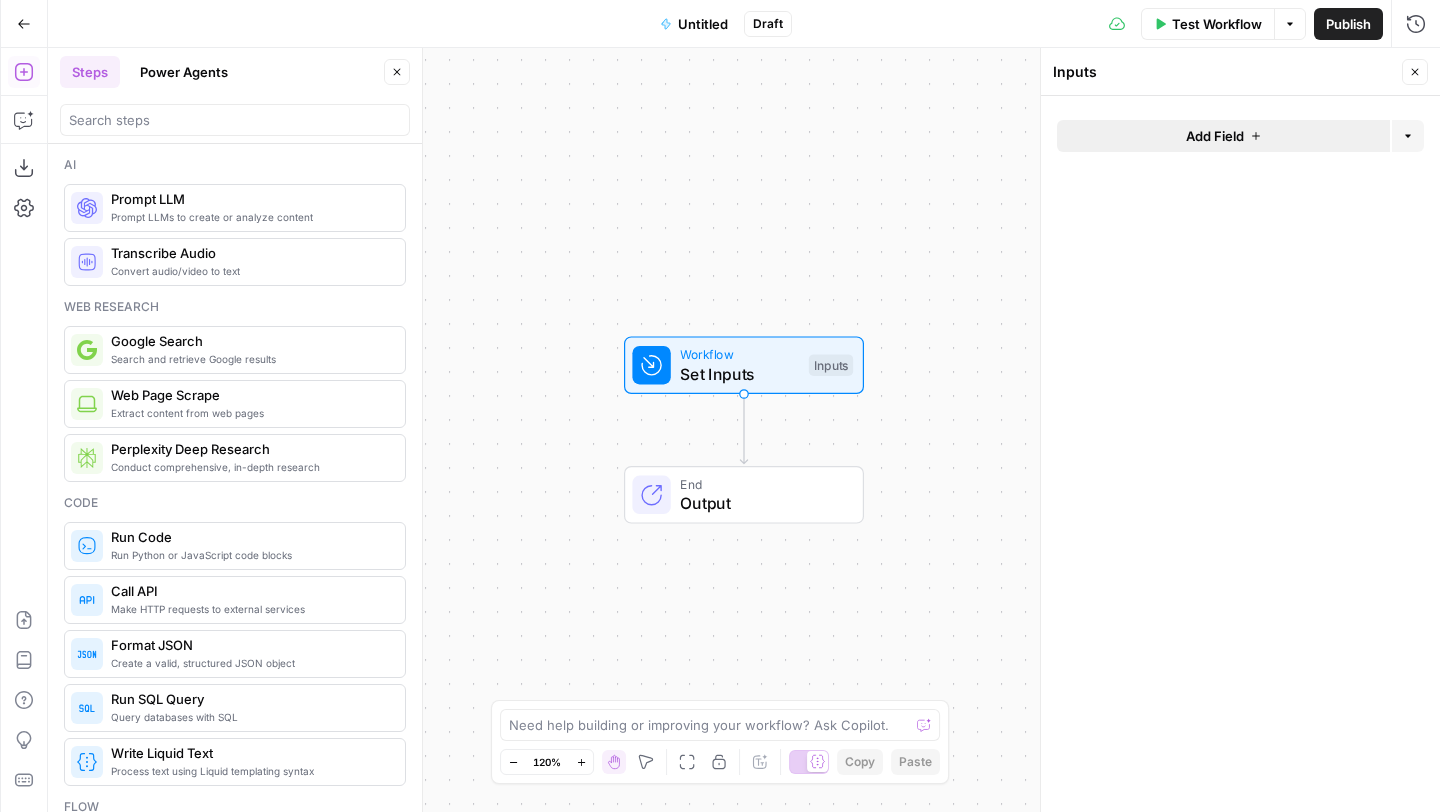 click on "Add Field" at bounding box center [1223, 136] 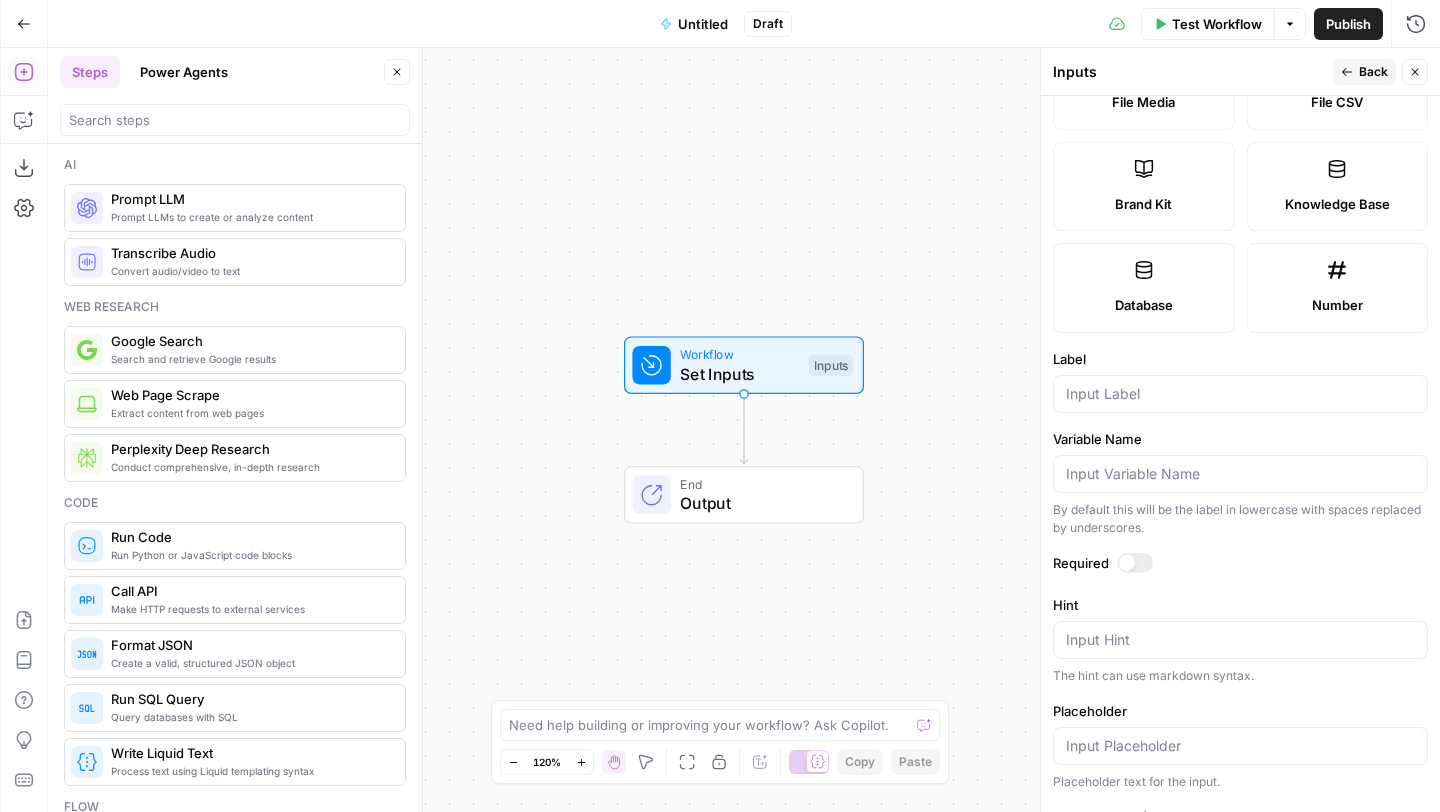 scroll, scrollTop: 497, scrollLeft: 0, axis: vertical 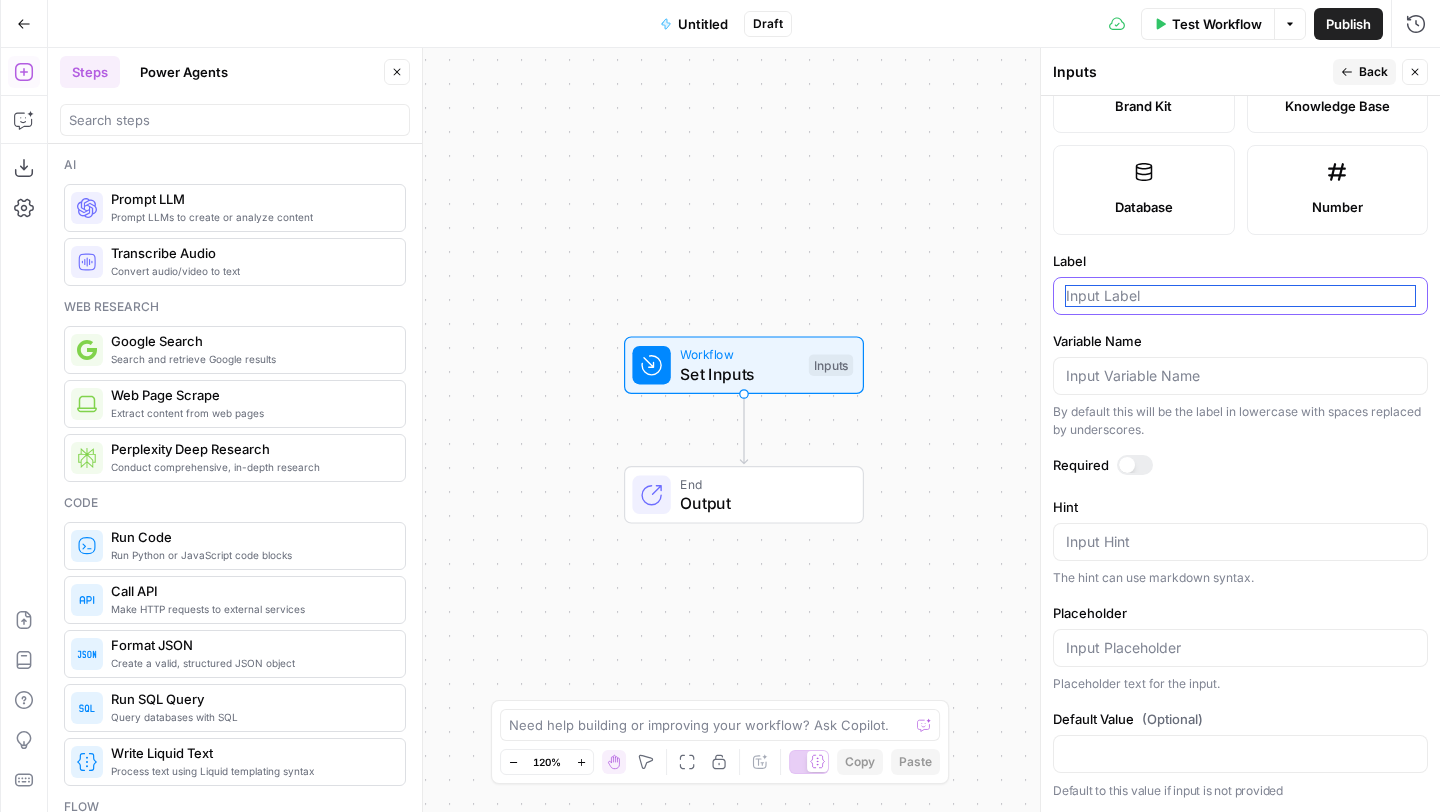 click on "Label" at bounding box center (1240, 296) 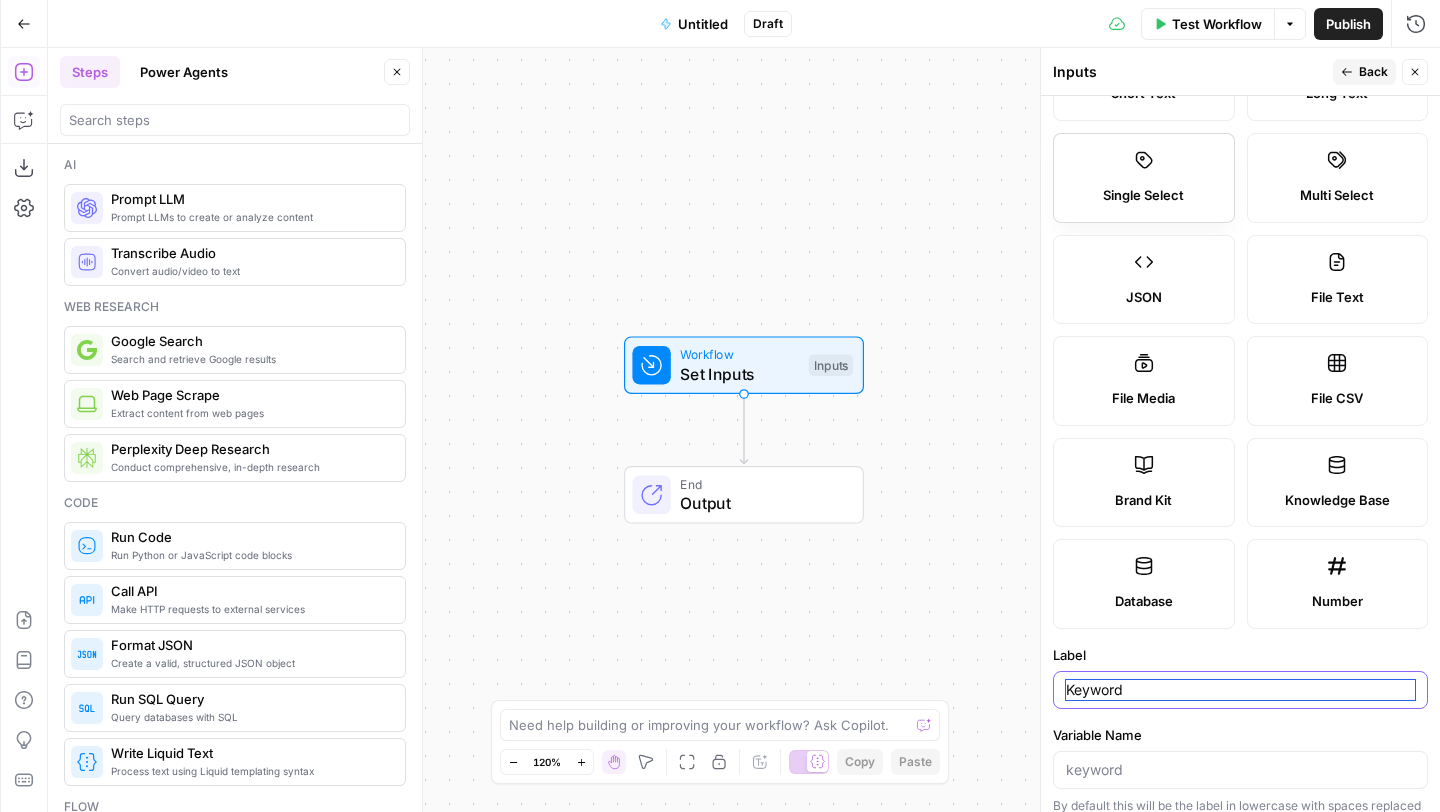 scroll, scrollTop: 0, scrollLeft: 0, axis: both 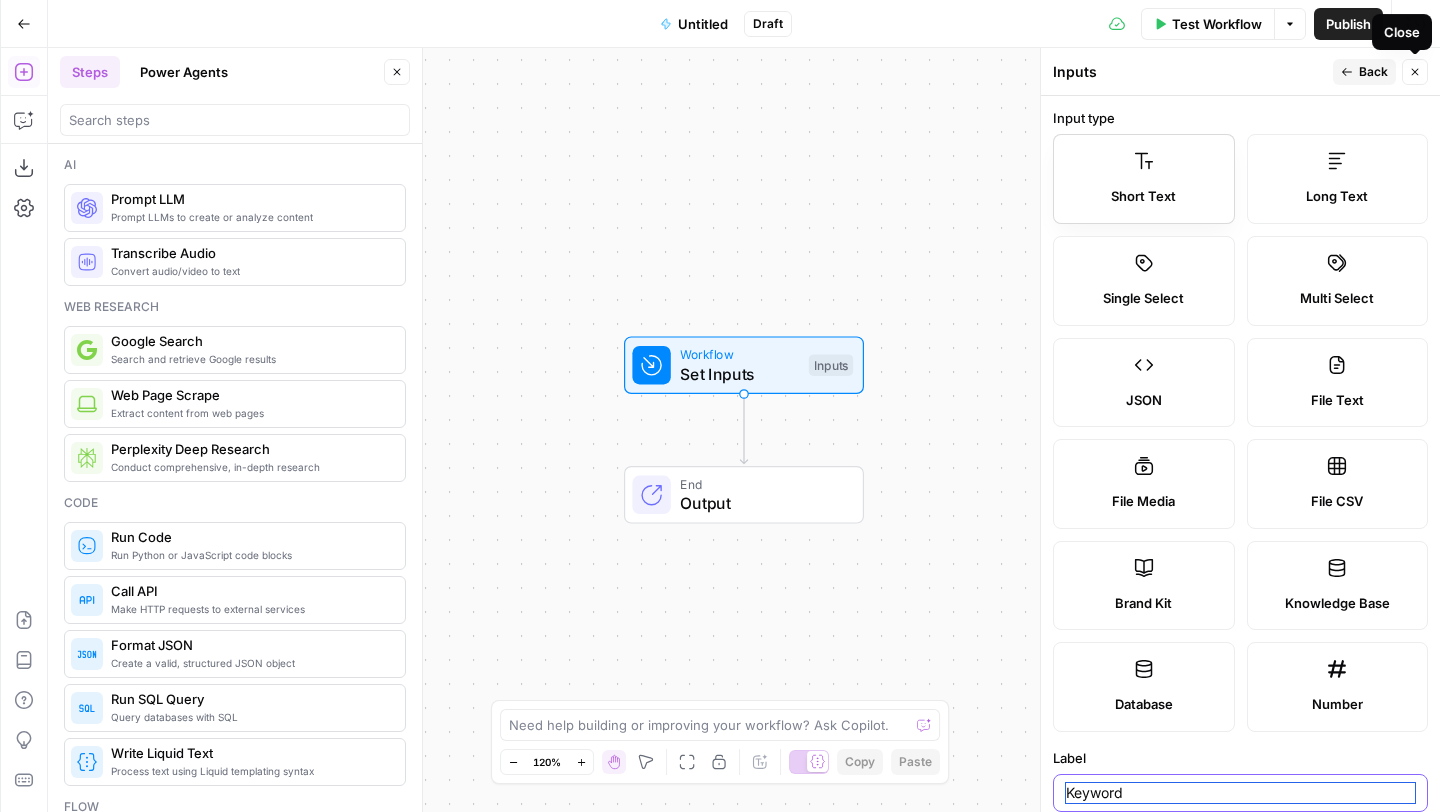 type on "Keyword" 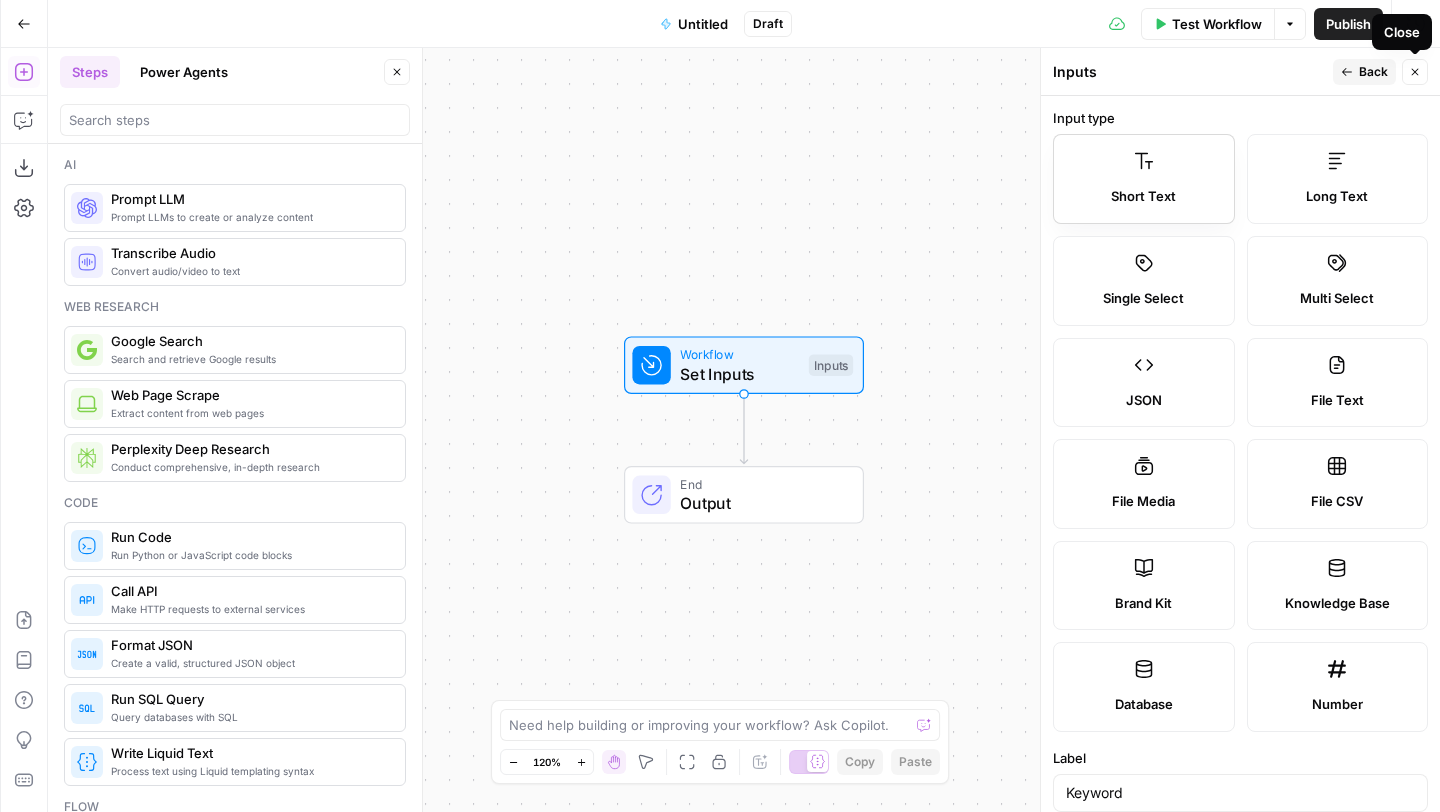 click on "Short Text" at bounding box center (1144, 179) 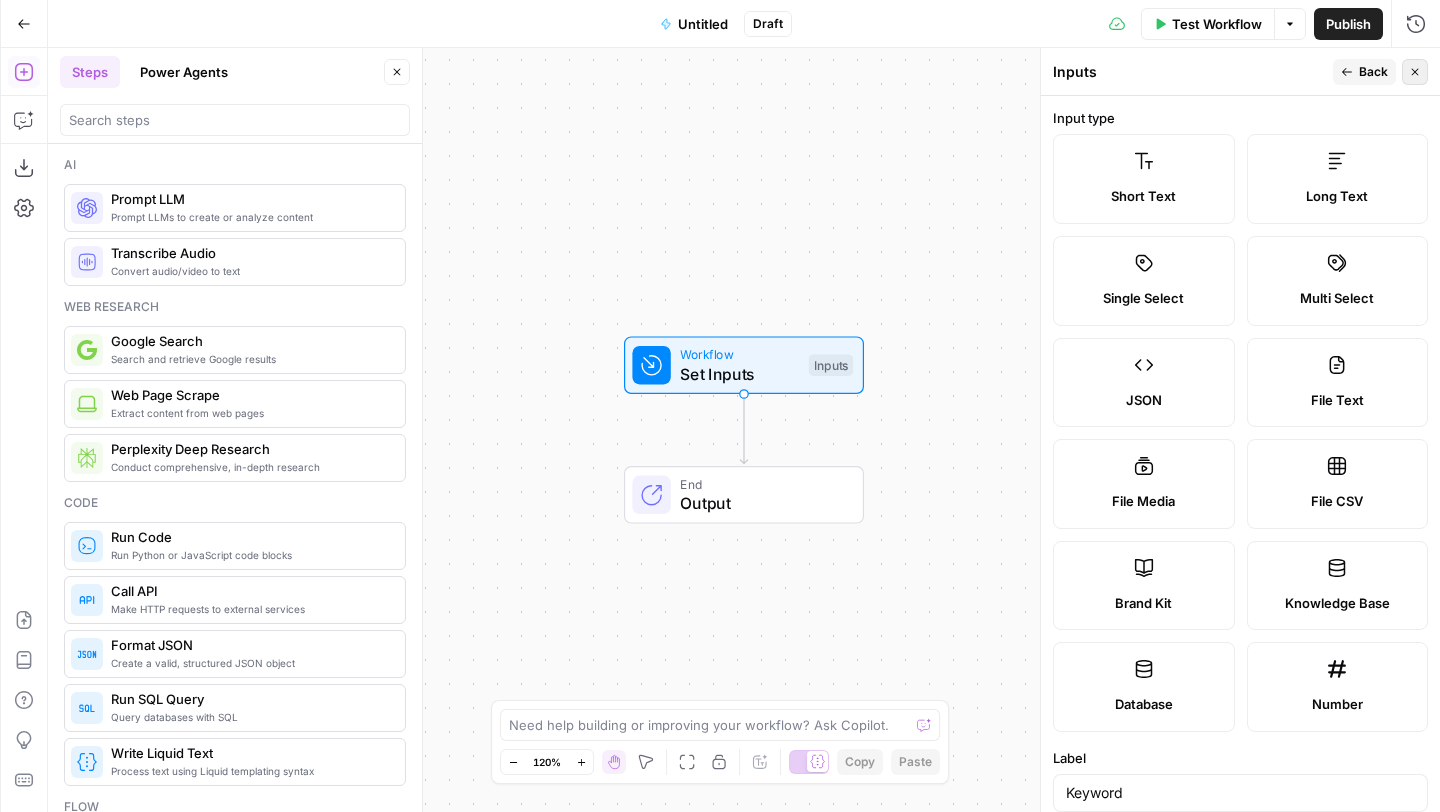 click 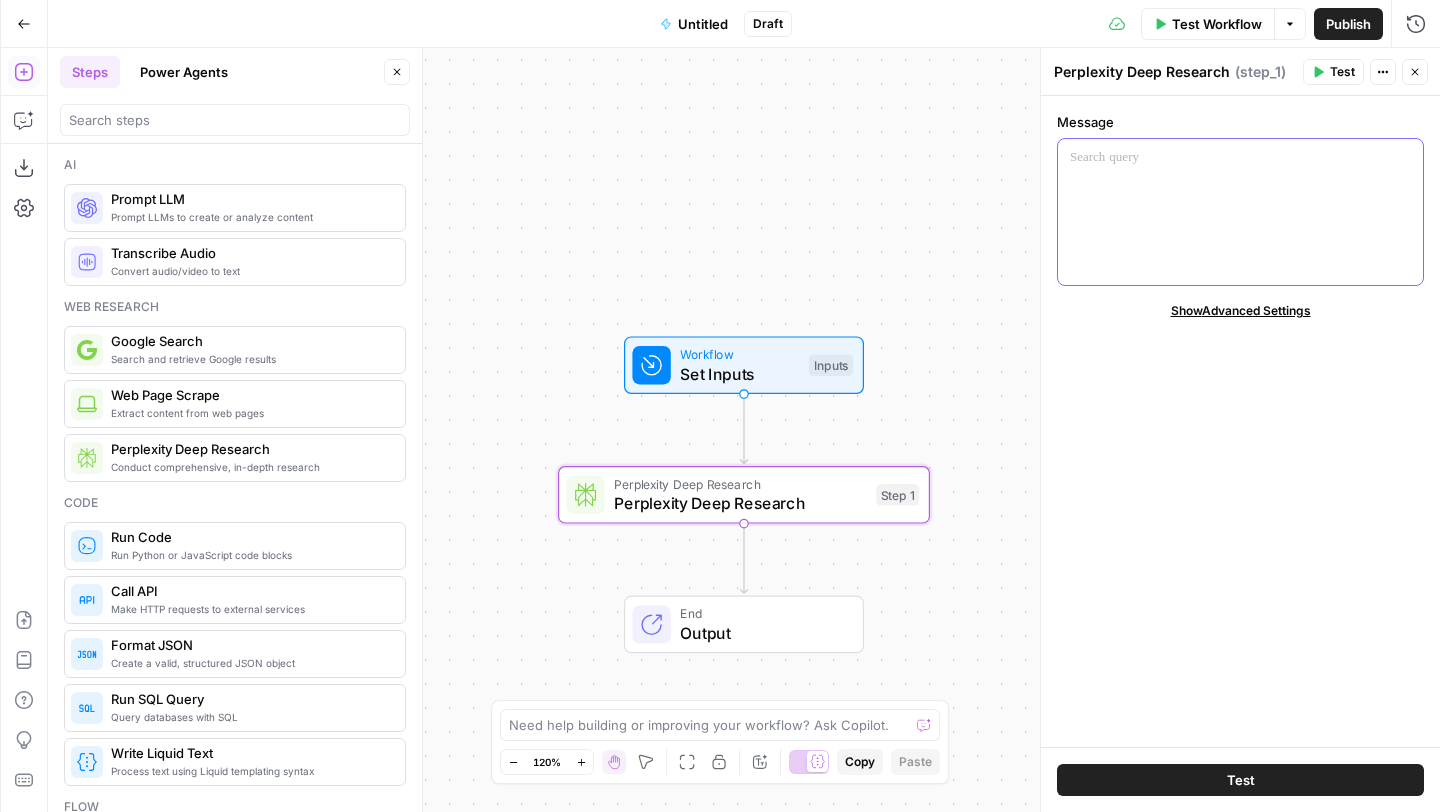 click at bounding box center [1240, 212] 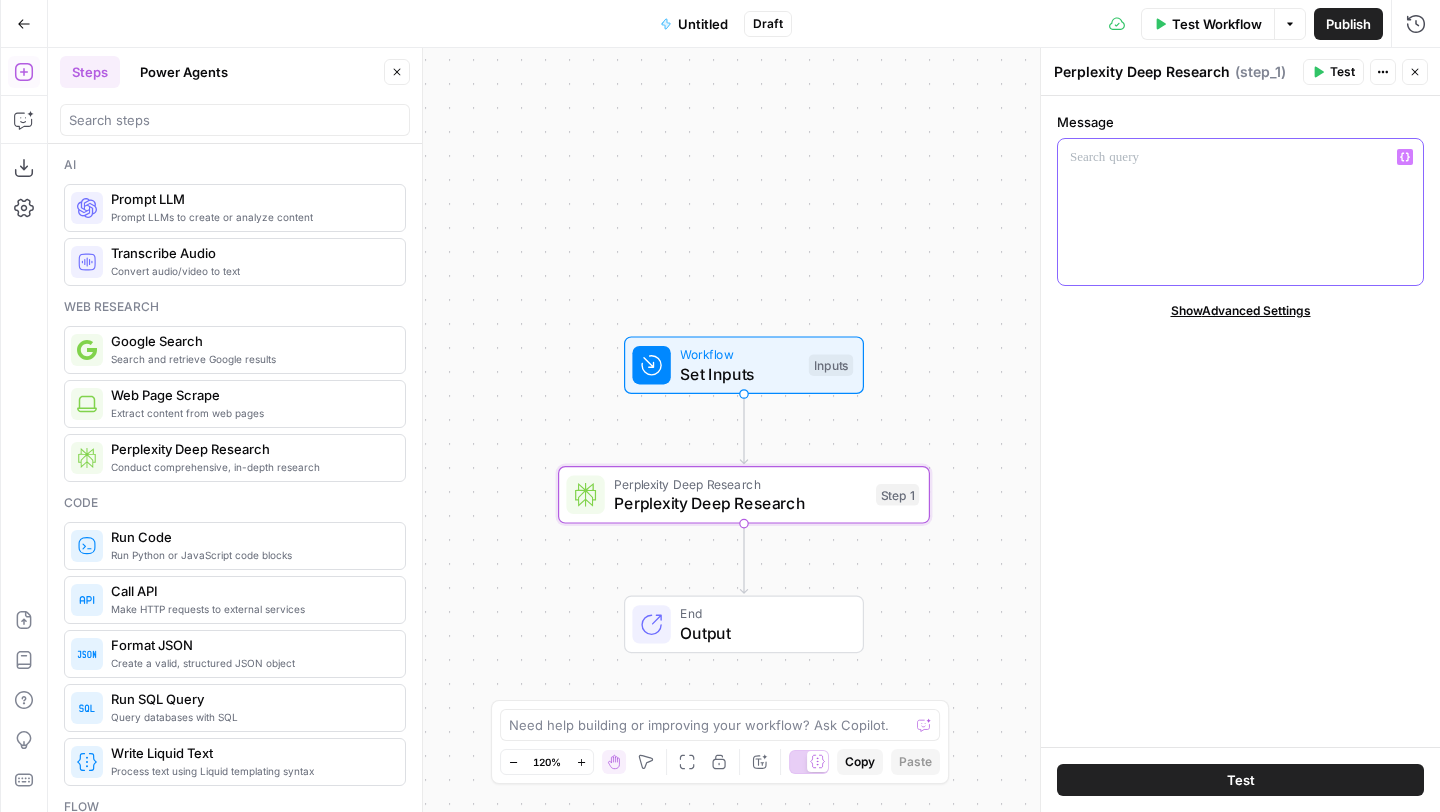 click 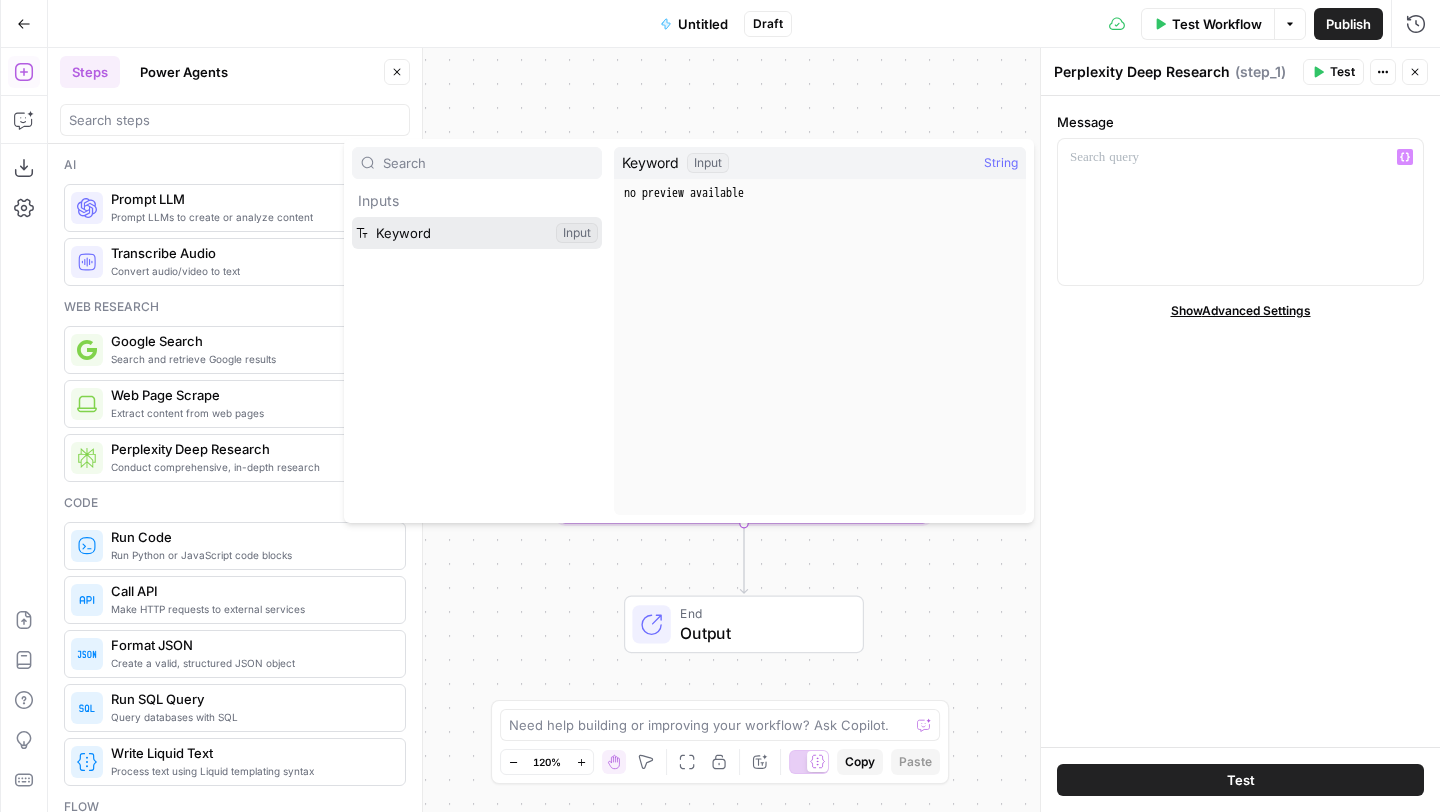 click at bounding box center [477, 233] 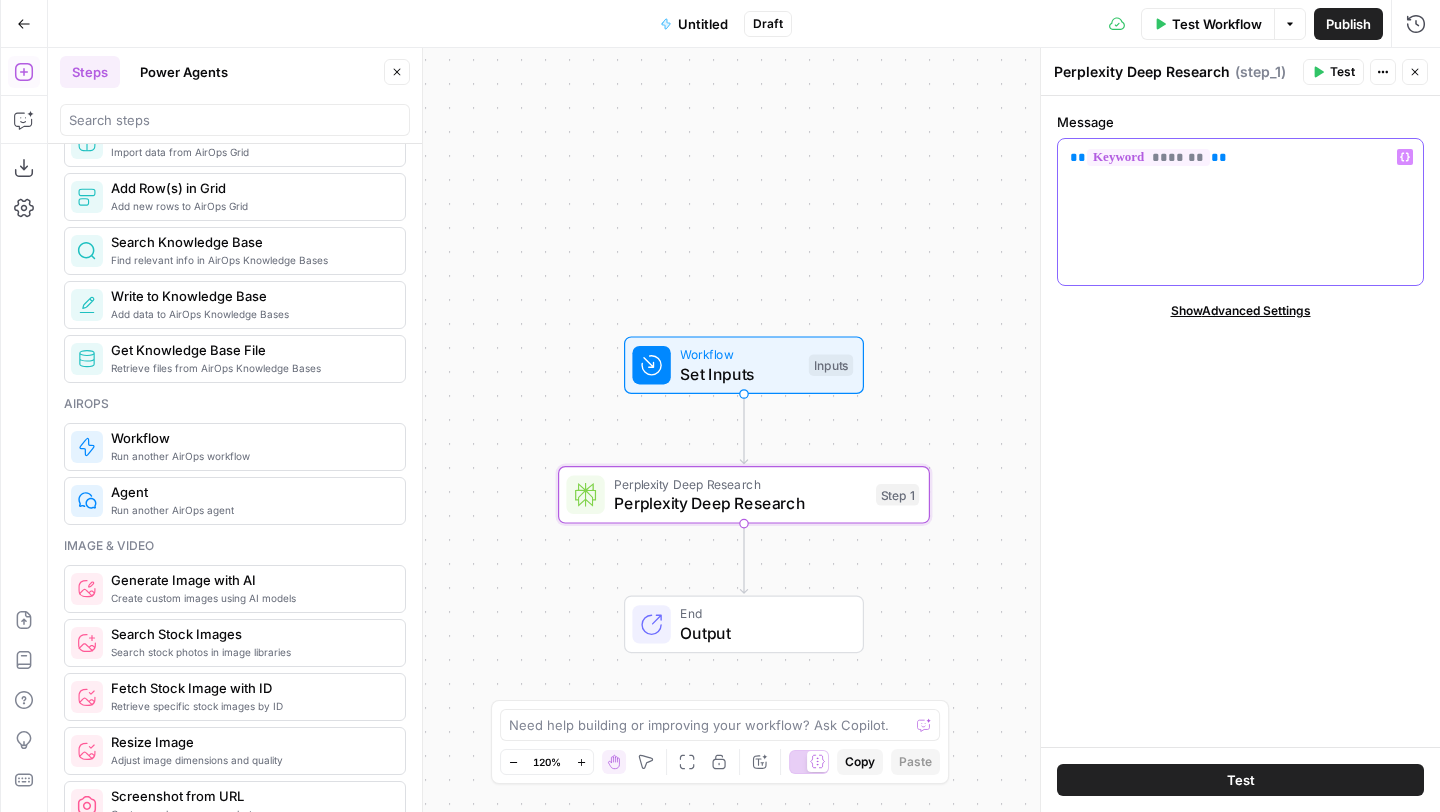 scroll, scrollTop: 1045, scrollLeft: 0, axis: vertical 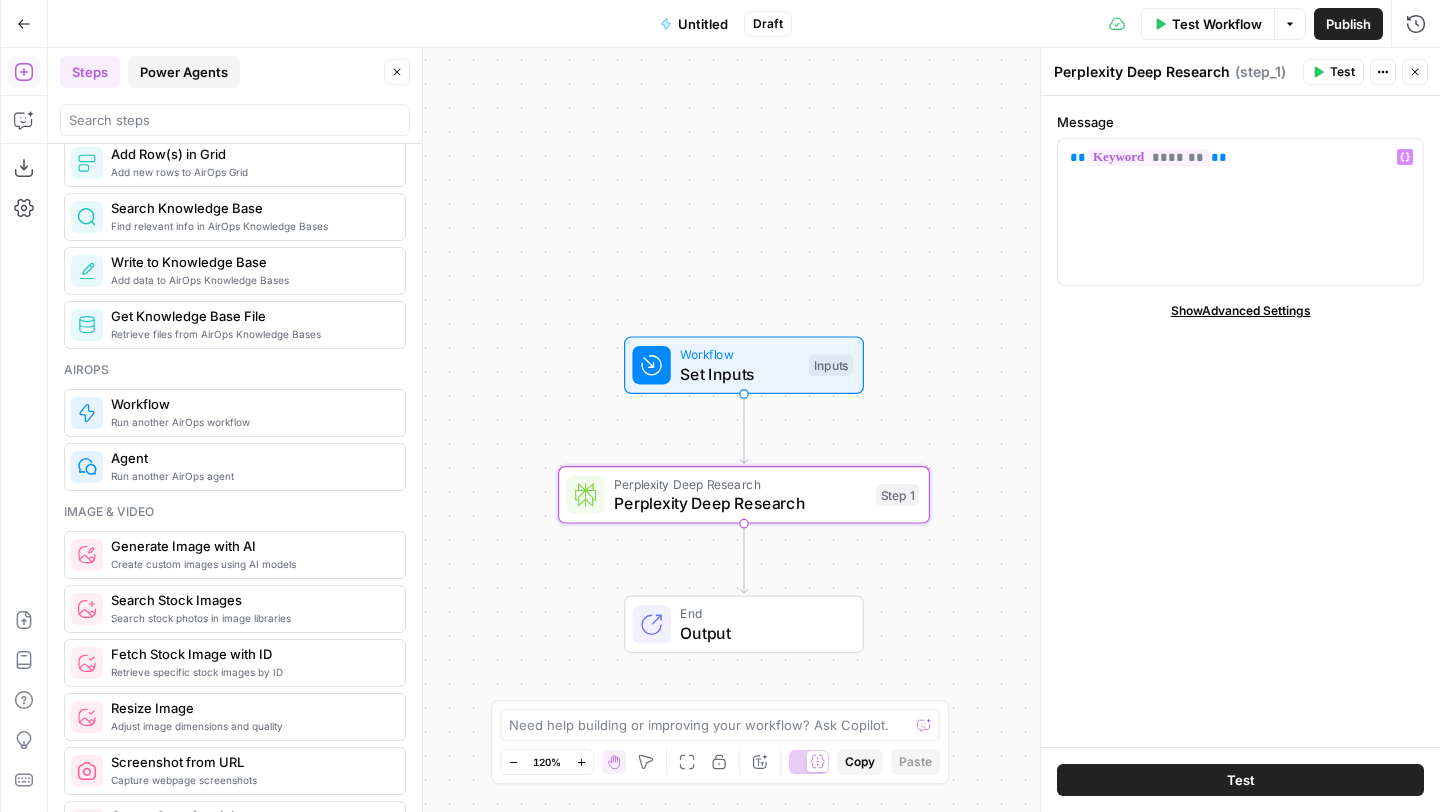 click on "Power Agents" at bounding box center (184, 72) 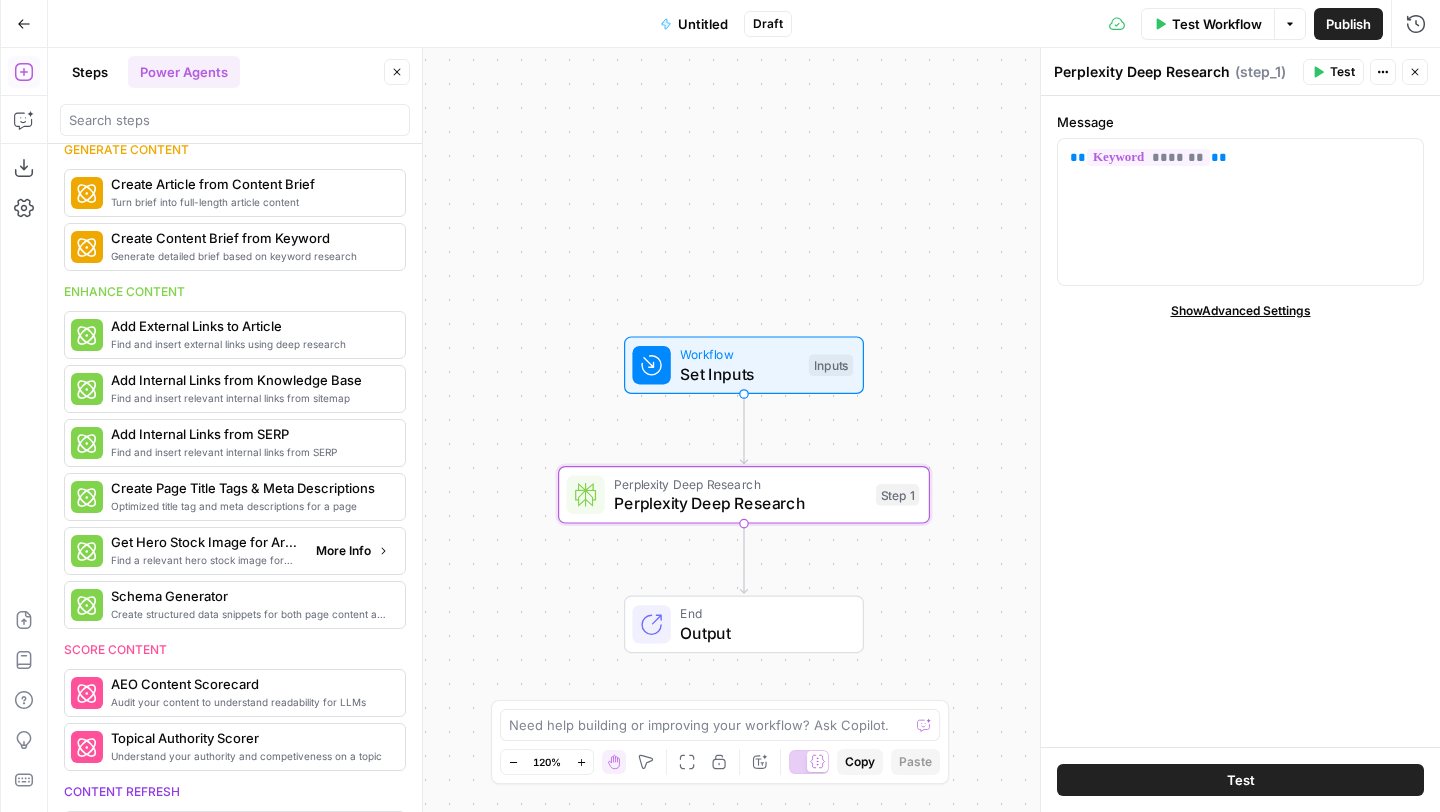 scroll, scrollTop: 226, scrollLeft: 0, axis: vertical 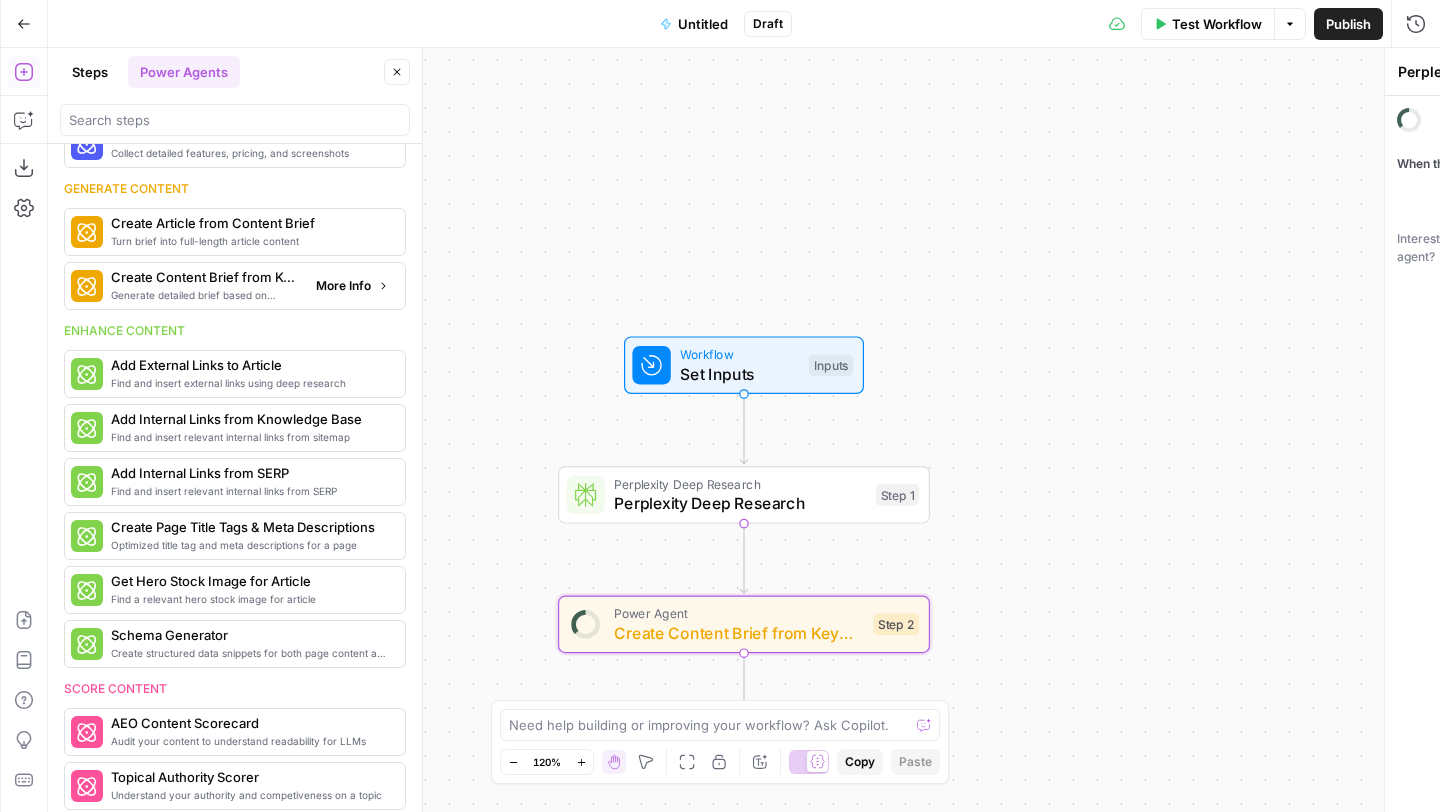 type on "Create Content Brief from Keyword" 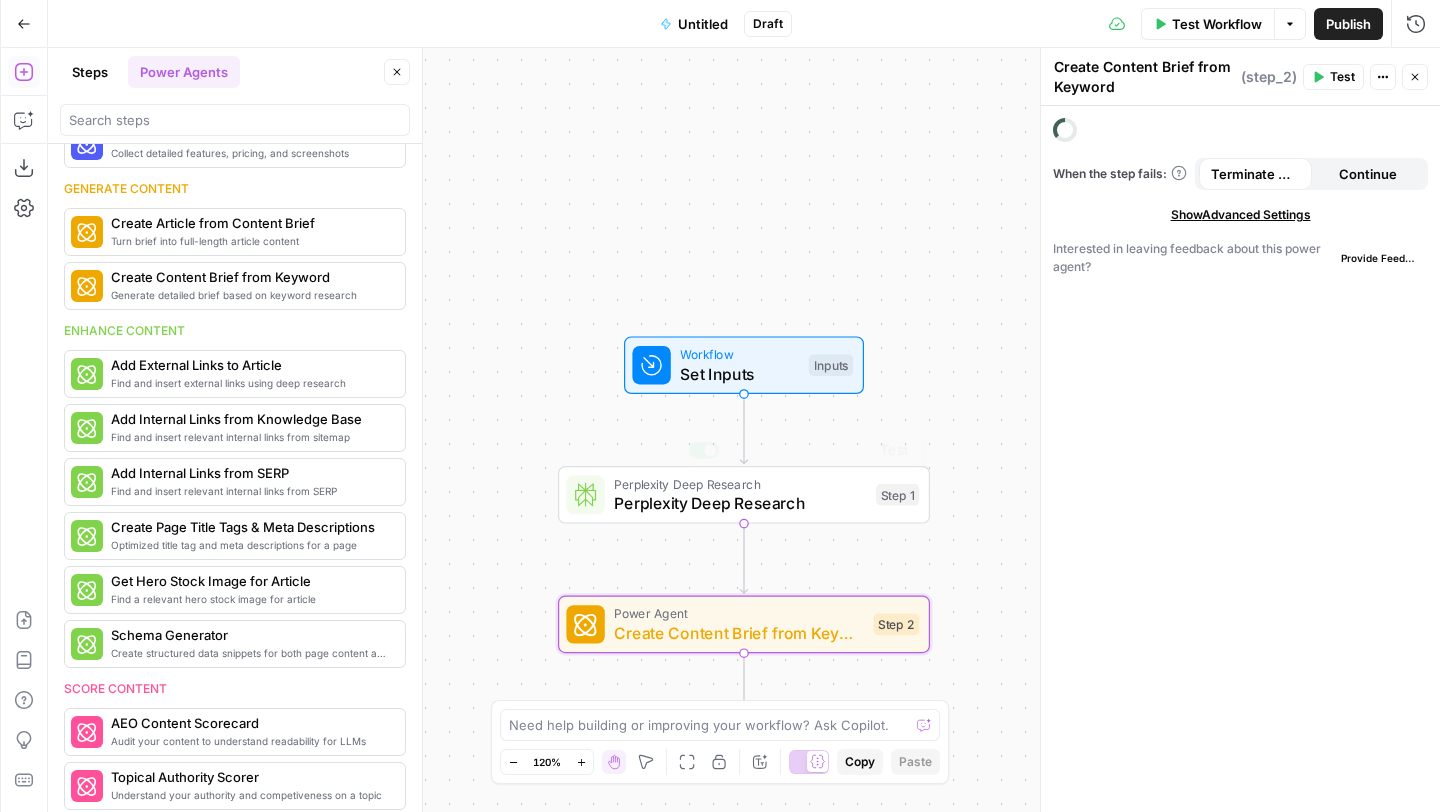 scroll, scrollTop: 392, scrollLeft: 0, axis: vertical 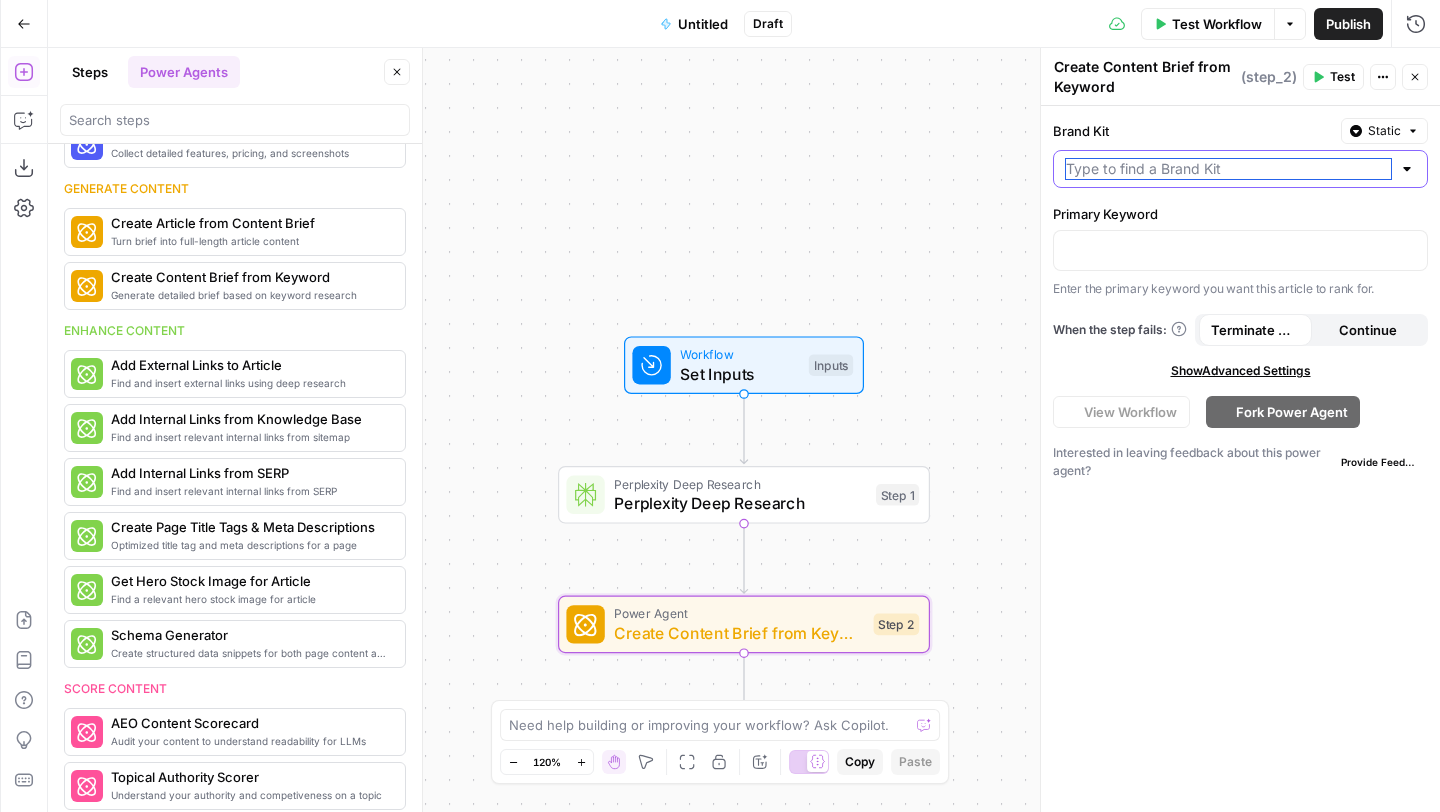 click on "Brand Kit" at bounding box center [1228, 169] 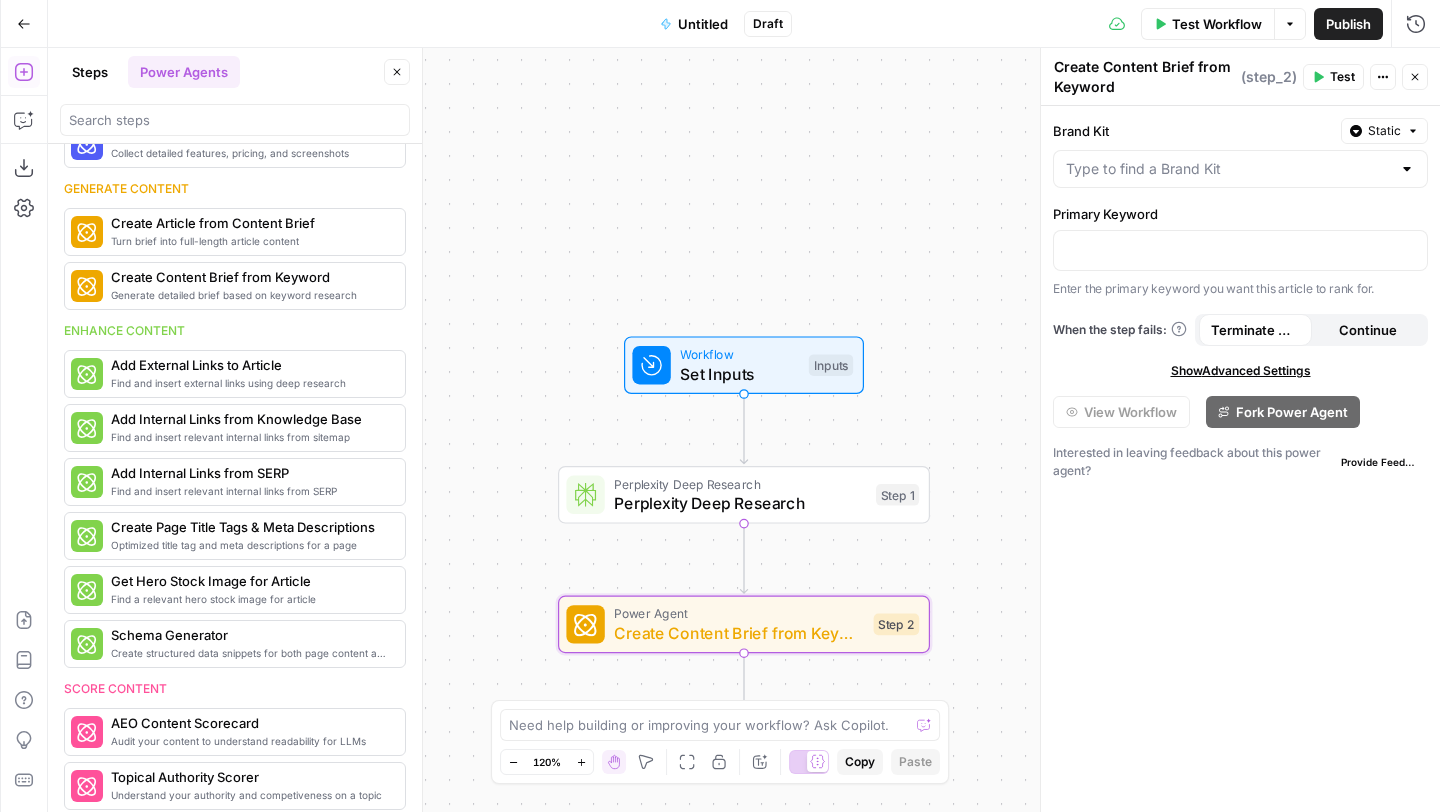 click on "Brand Kit Static" at bounding box center [1240, 131] 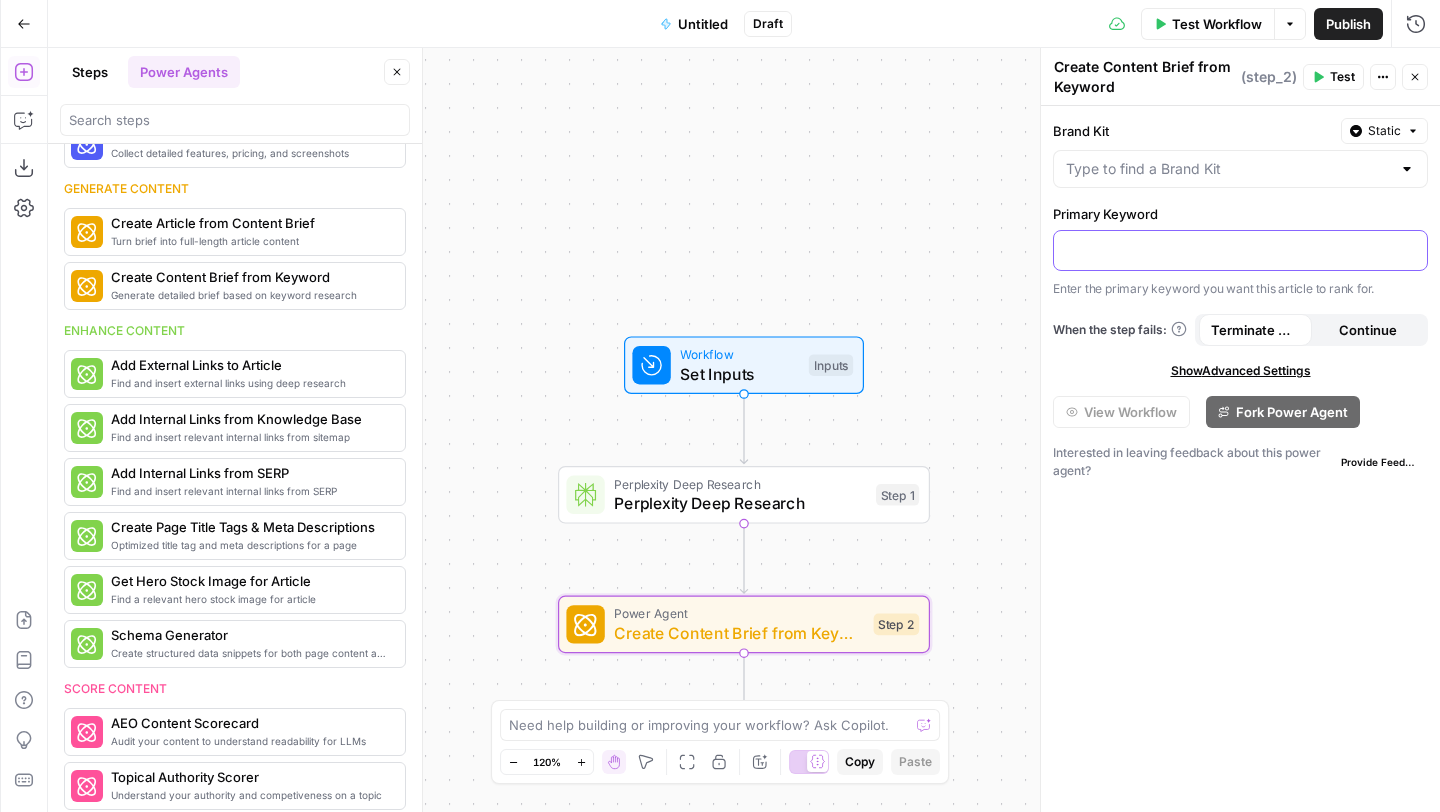 click at bounding box center (1240, 249) 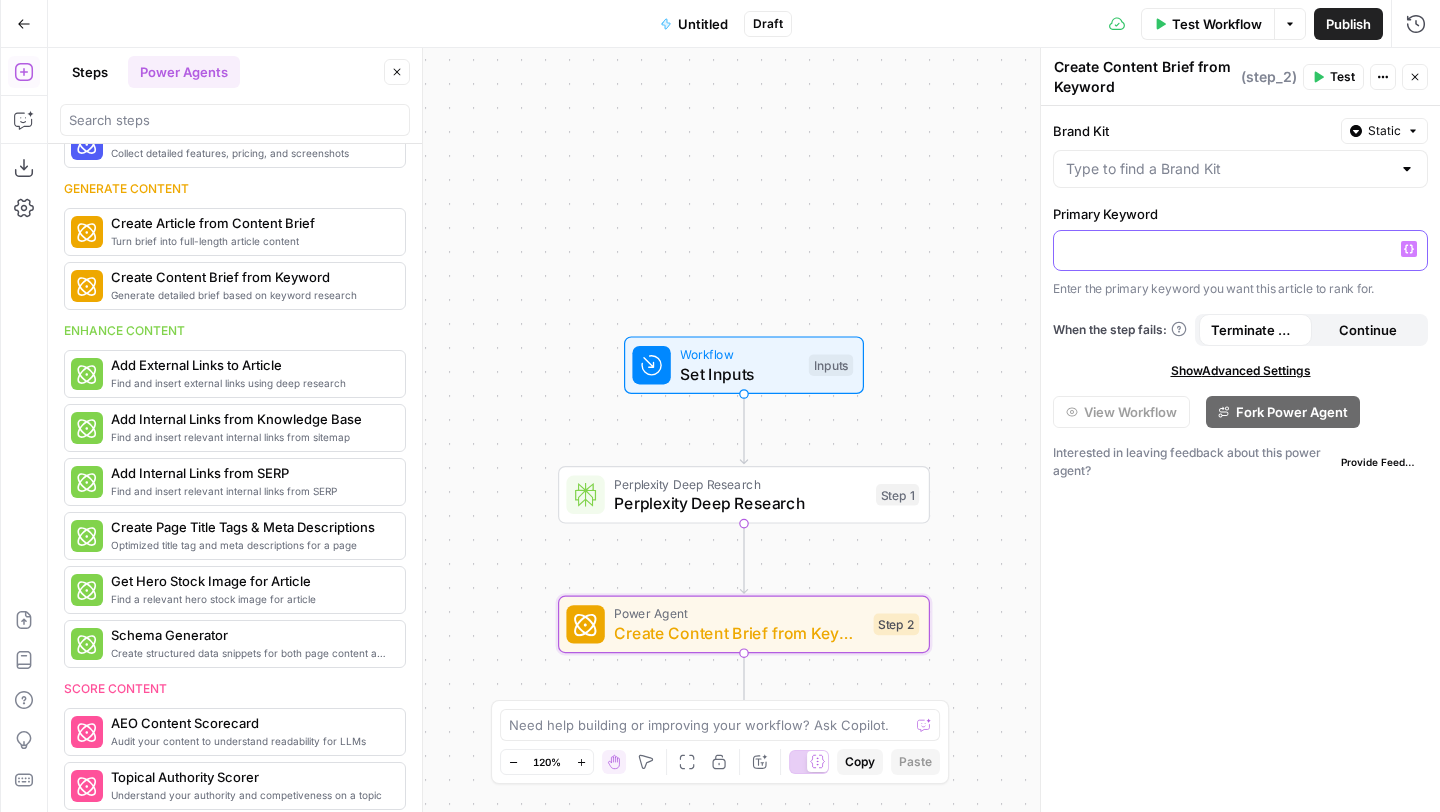 click on "Variables Menu" at bounding box center [1409, 249] 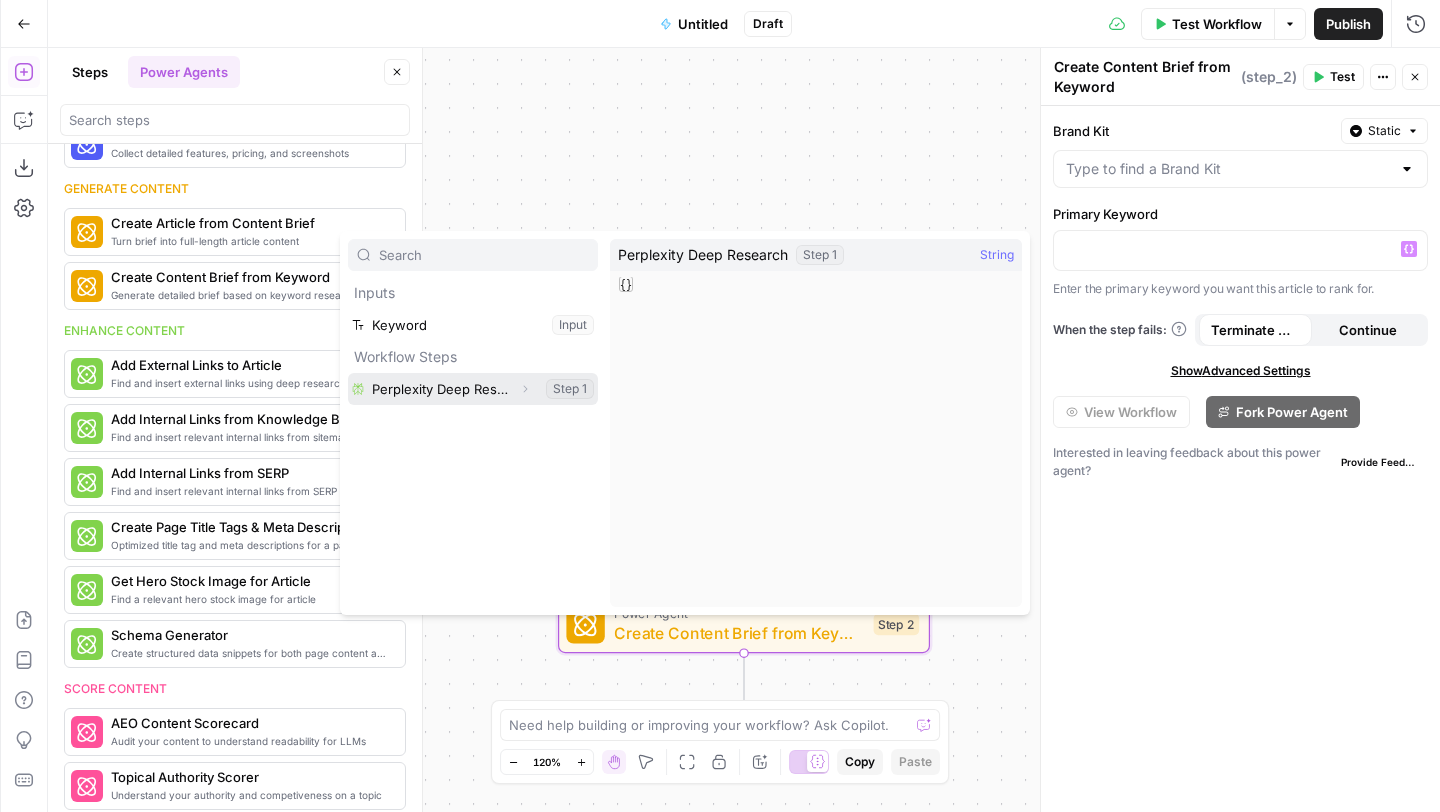 click at bounding box center [473, 389] 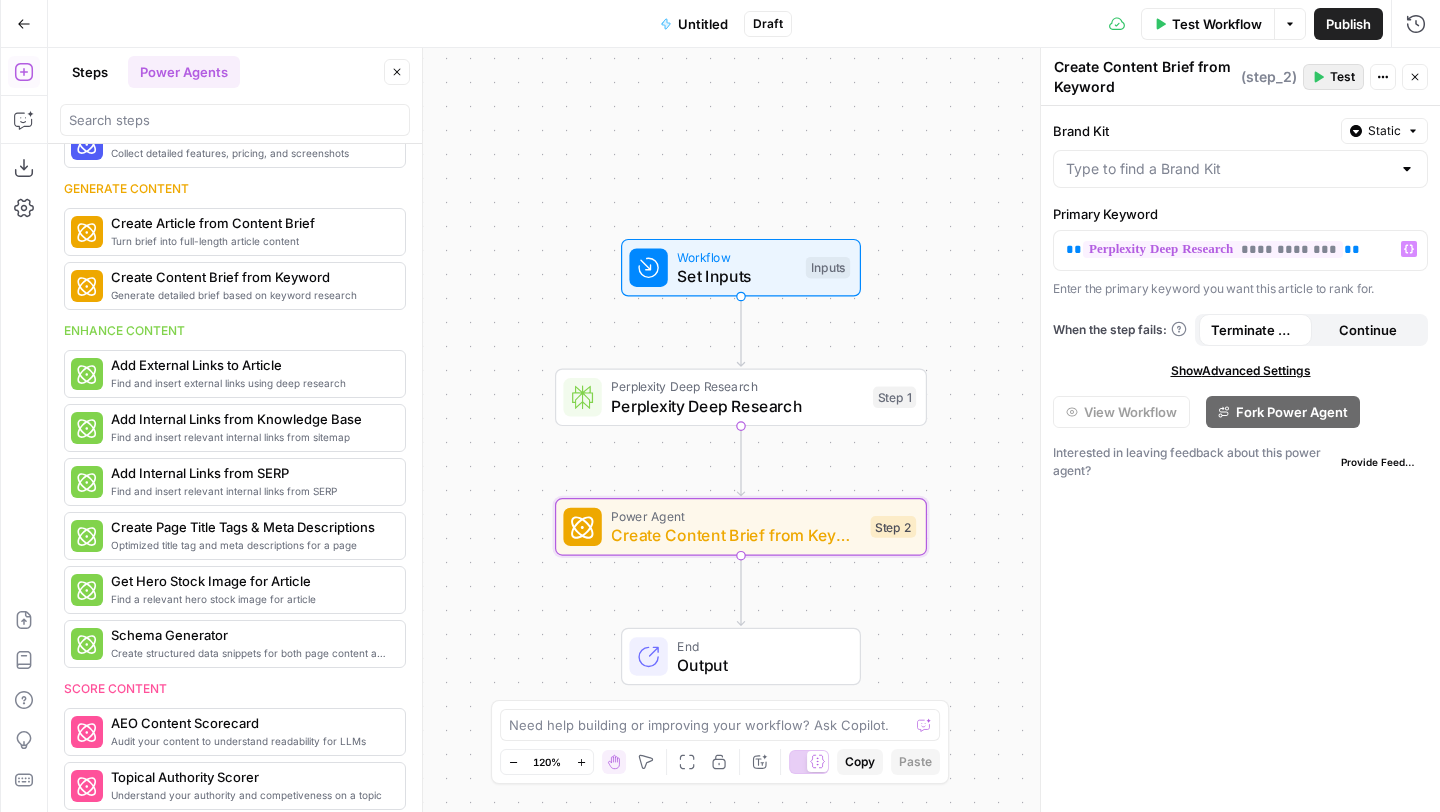 click on "Test" at bounding box center (1342, 77) 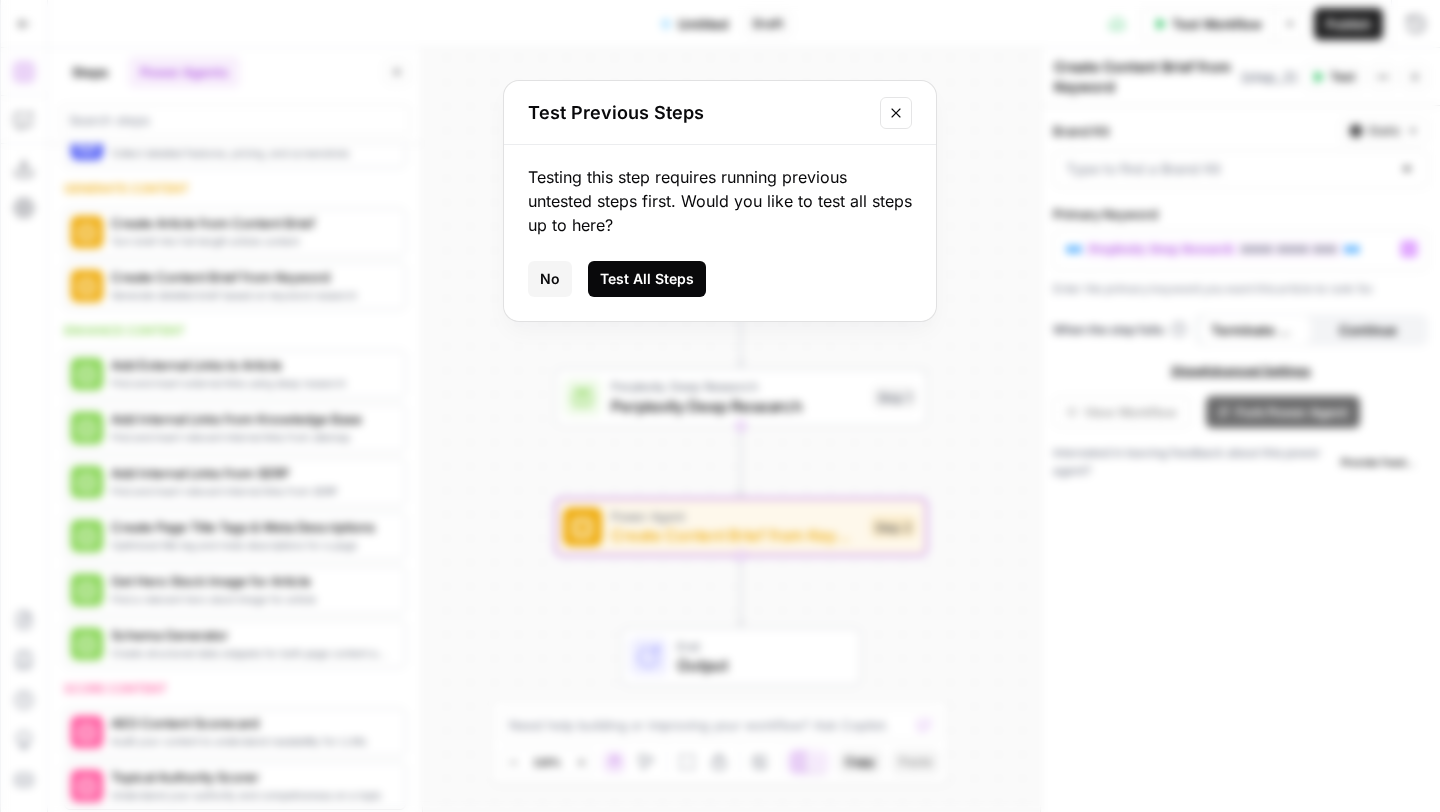 click on "Test All Steps" at bounding box center [647, 279] 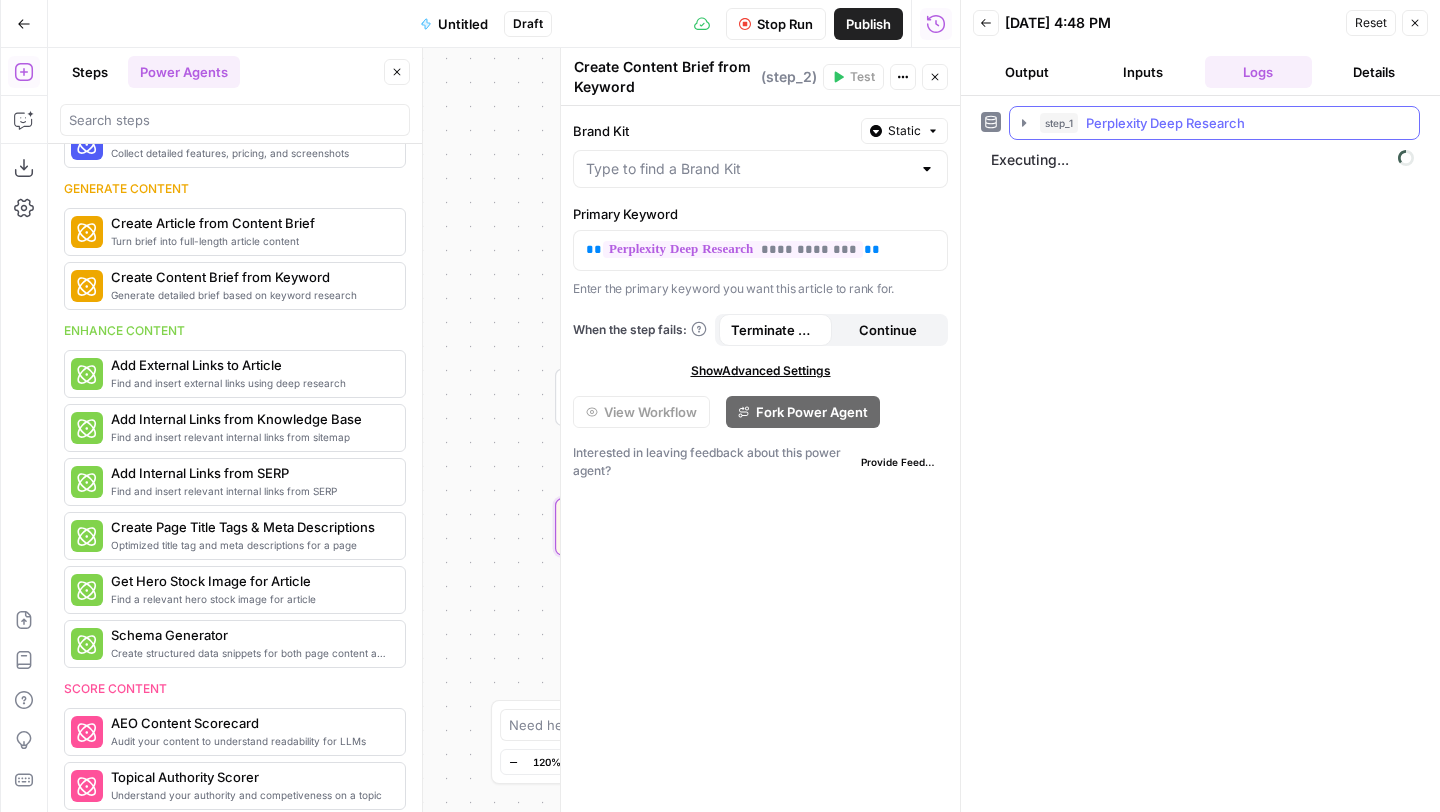 click 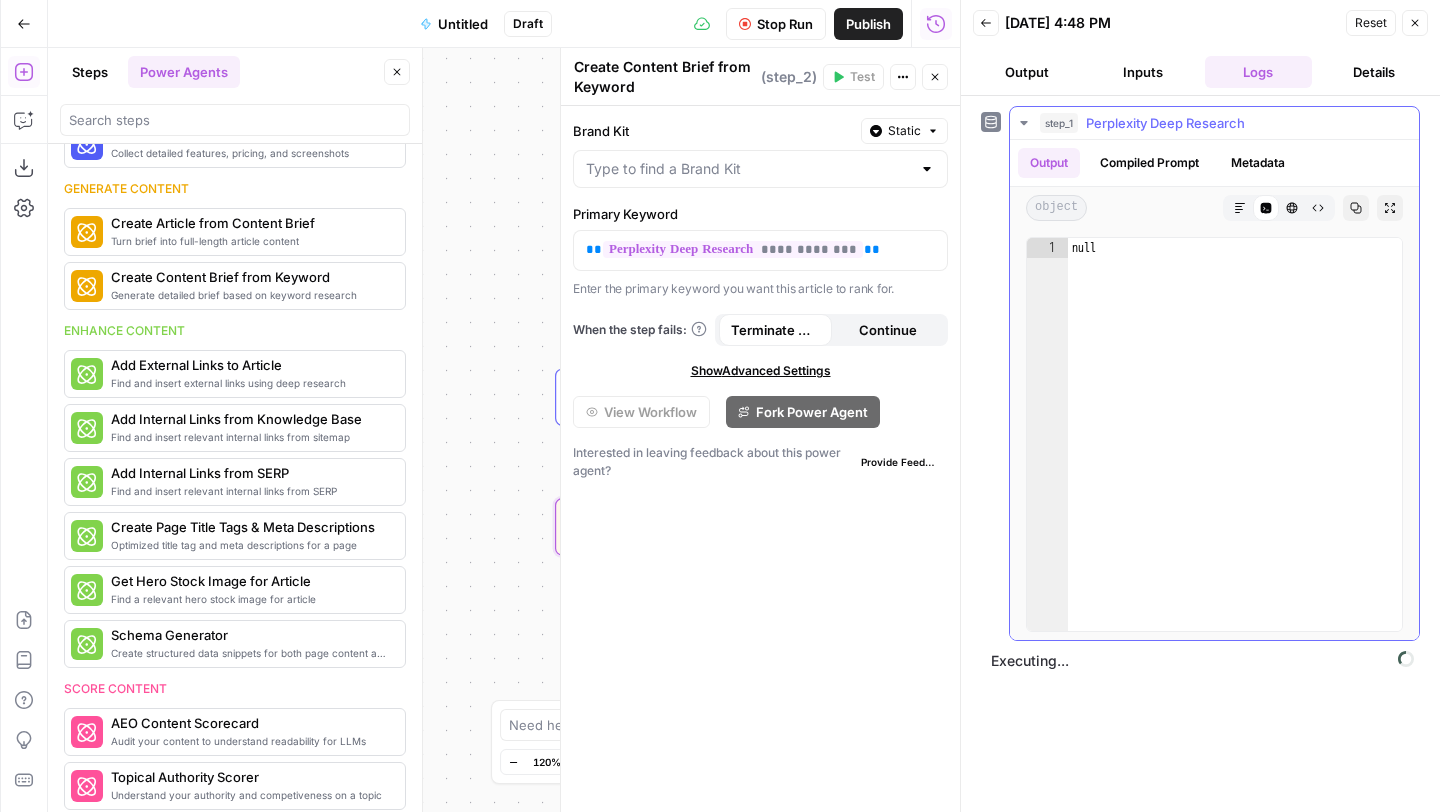 click 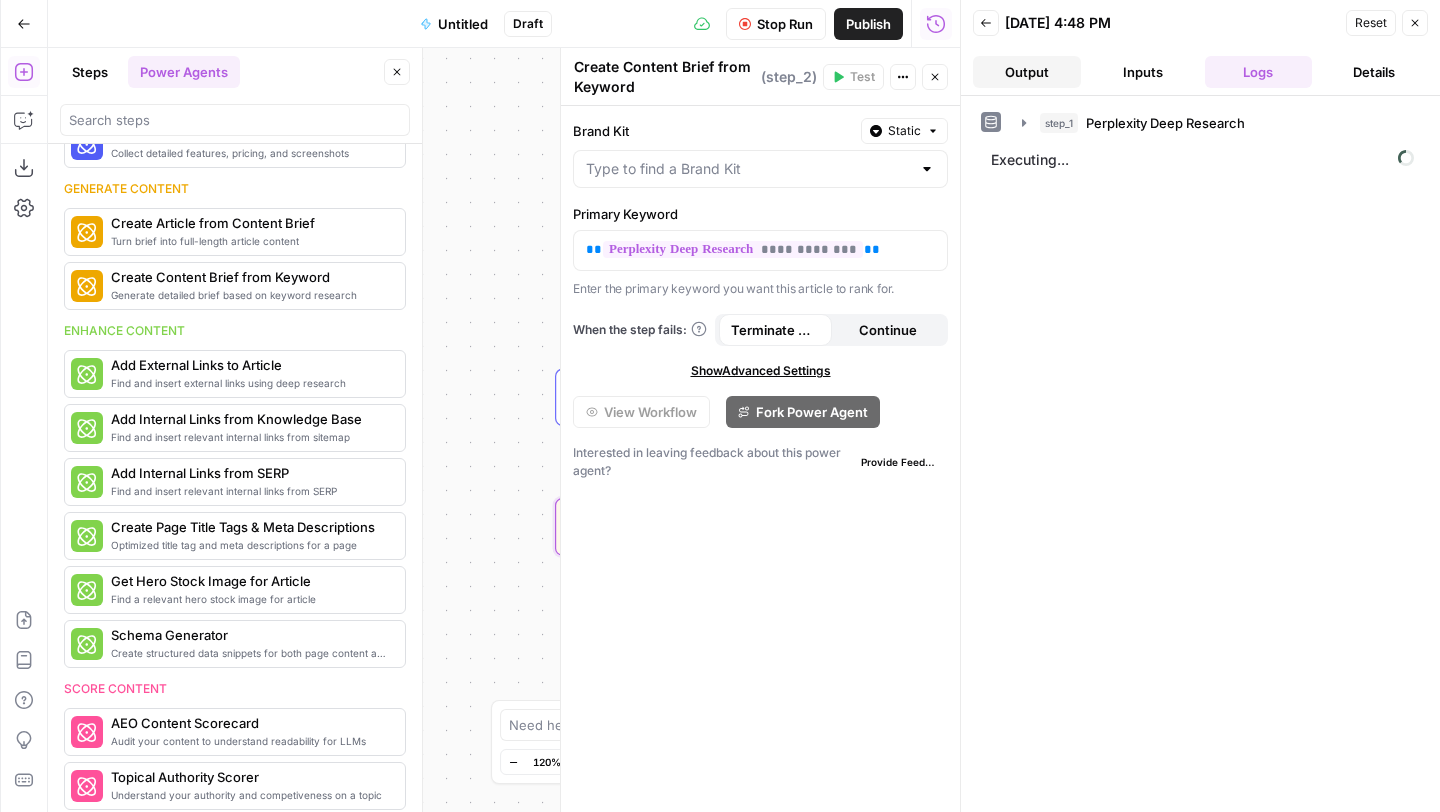 click on "Output" at bounding box center [1027, 72] 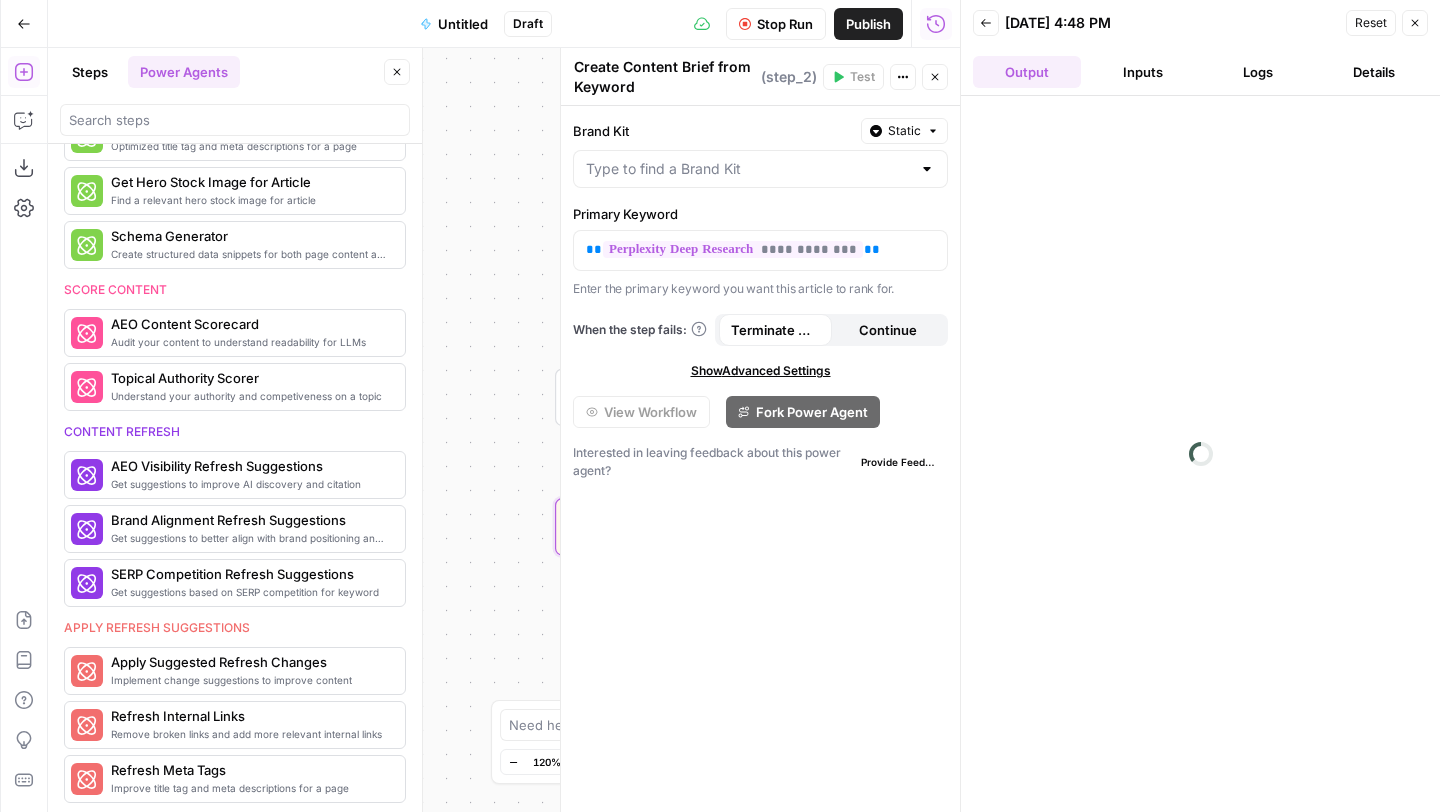 scroll, scrollTop: 798, scrollLeft: 0, axis: vertical 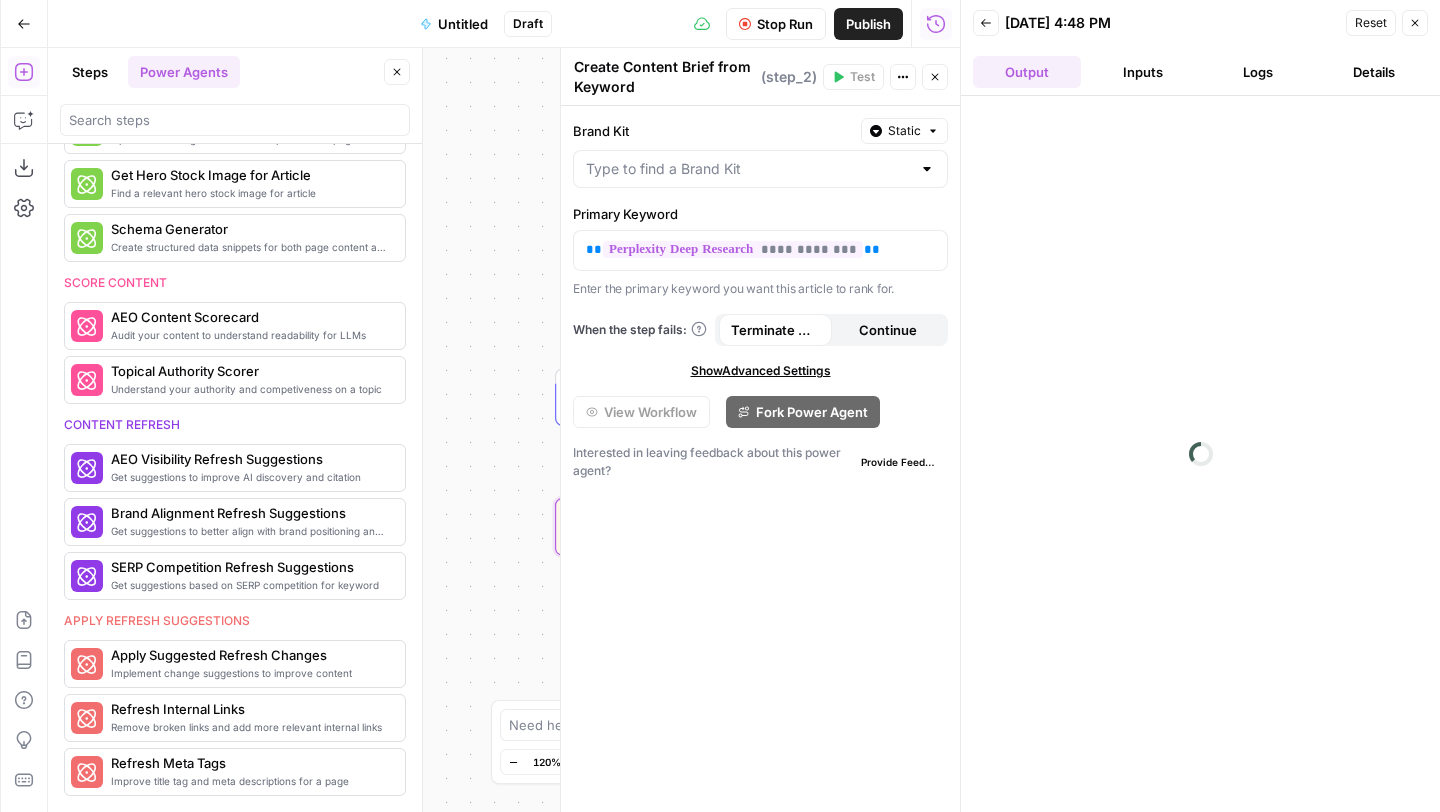 click on "Back 07/02/25 at 4:48 PM Reset Close Output Inputs Logs Details" at bounding box center (1200, 48) 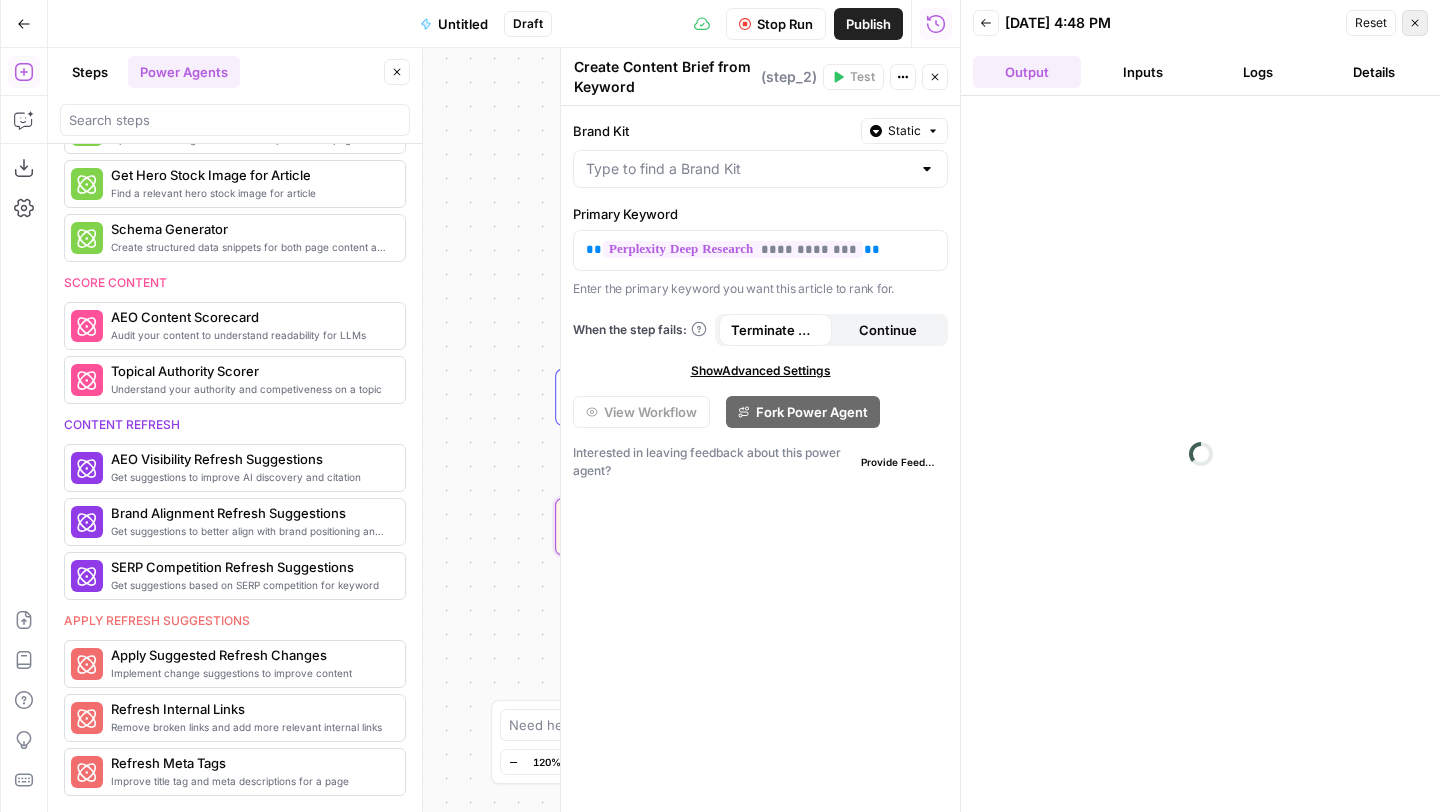 click 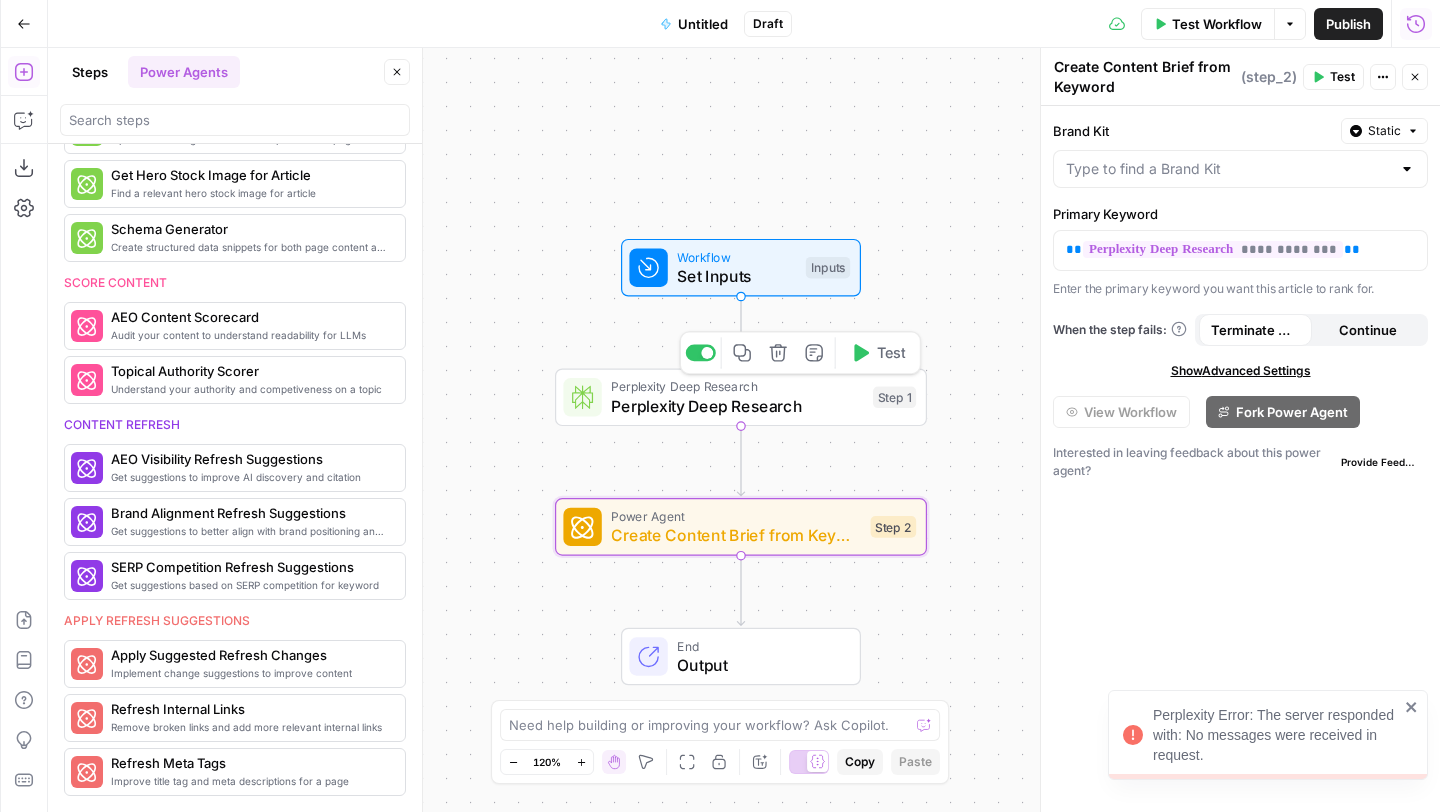 click on "Perplexity Deep Research" at bounding box center [737, 406] 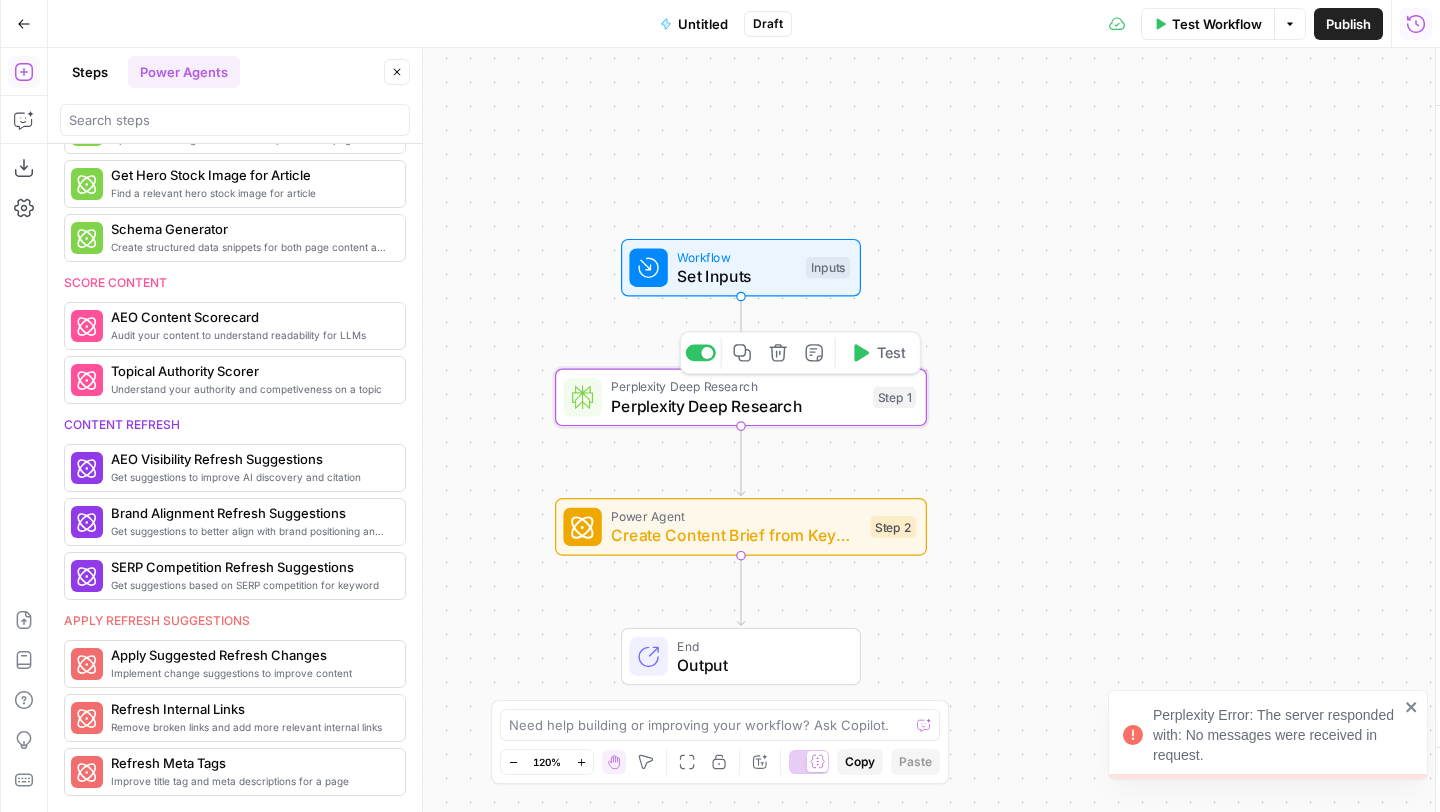 type on "Perplexity Deep Research" 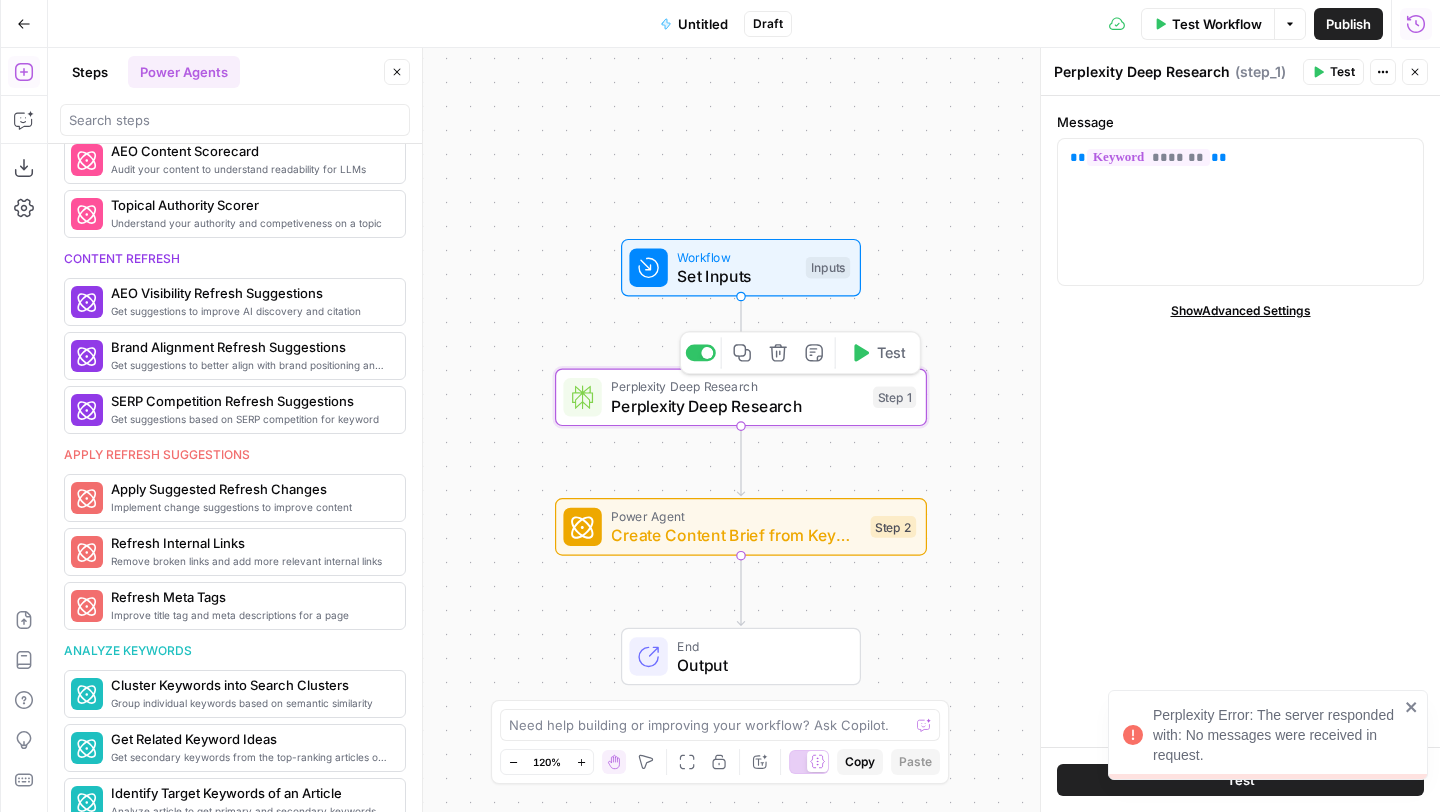 scroll, scrollTop: 632, scrollLeft: 0, axis: vertical 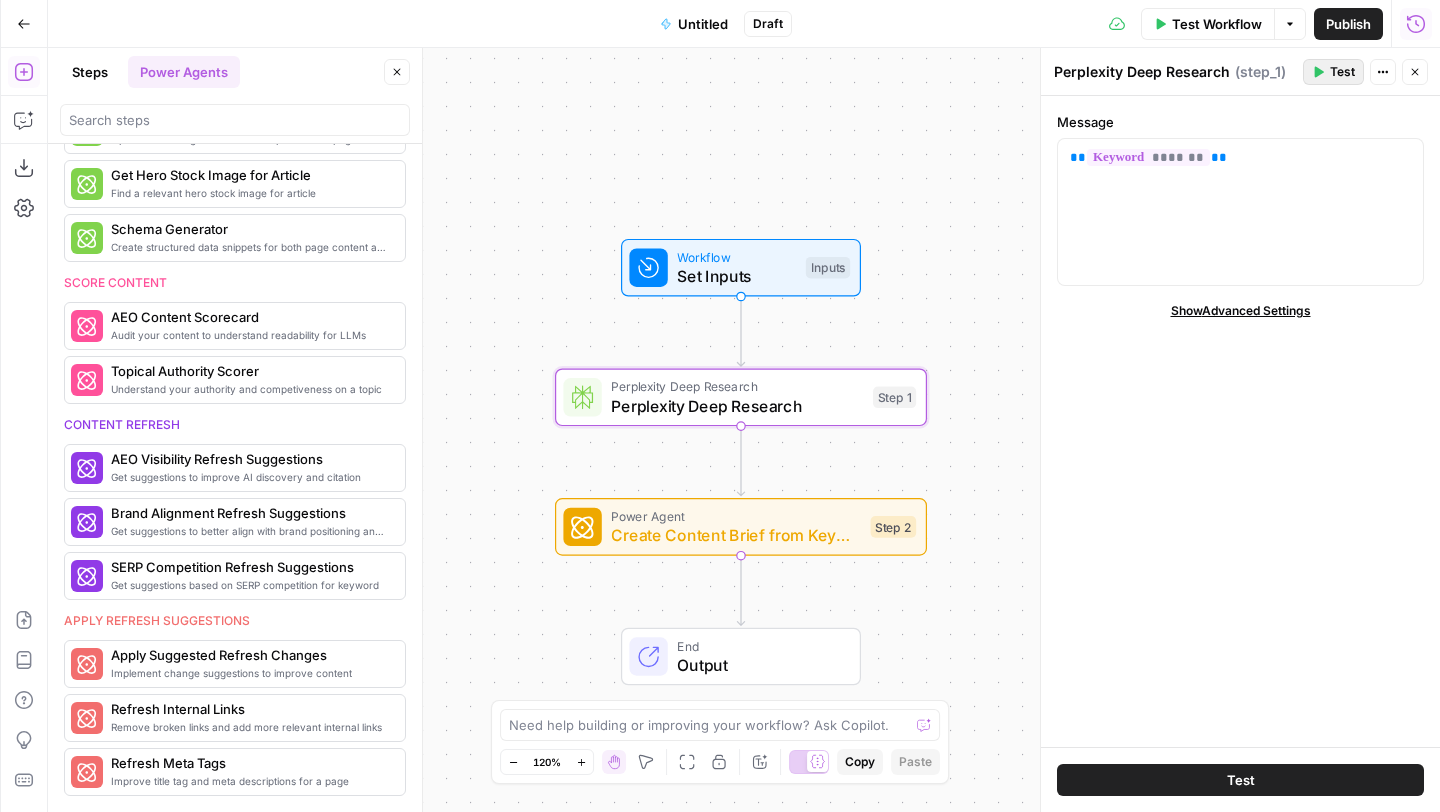 click on "Test" at bounding box center [1342, 72] 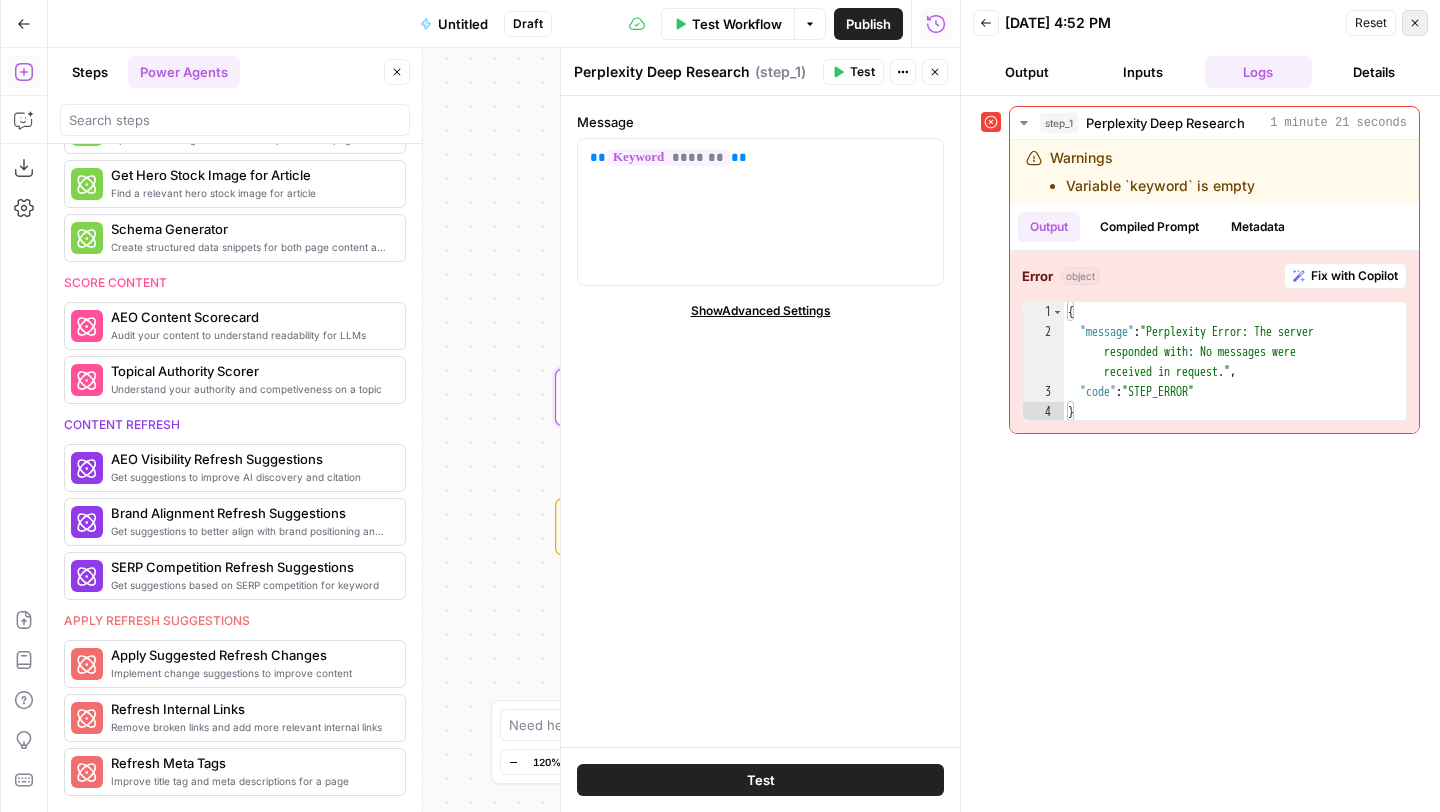 click 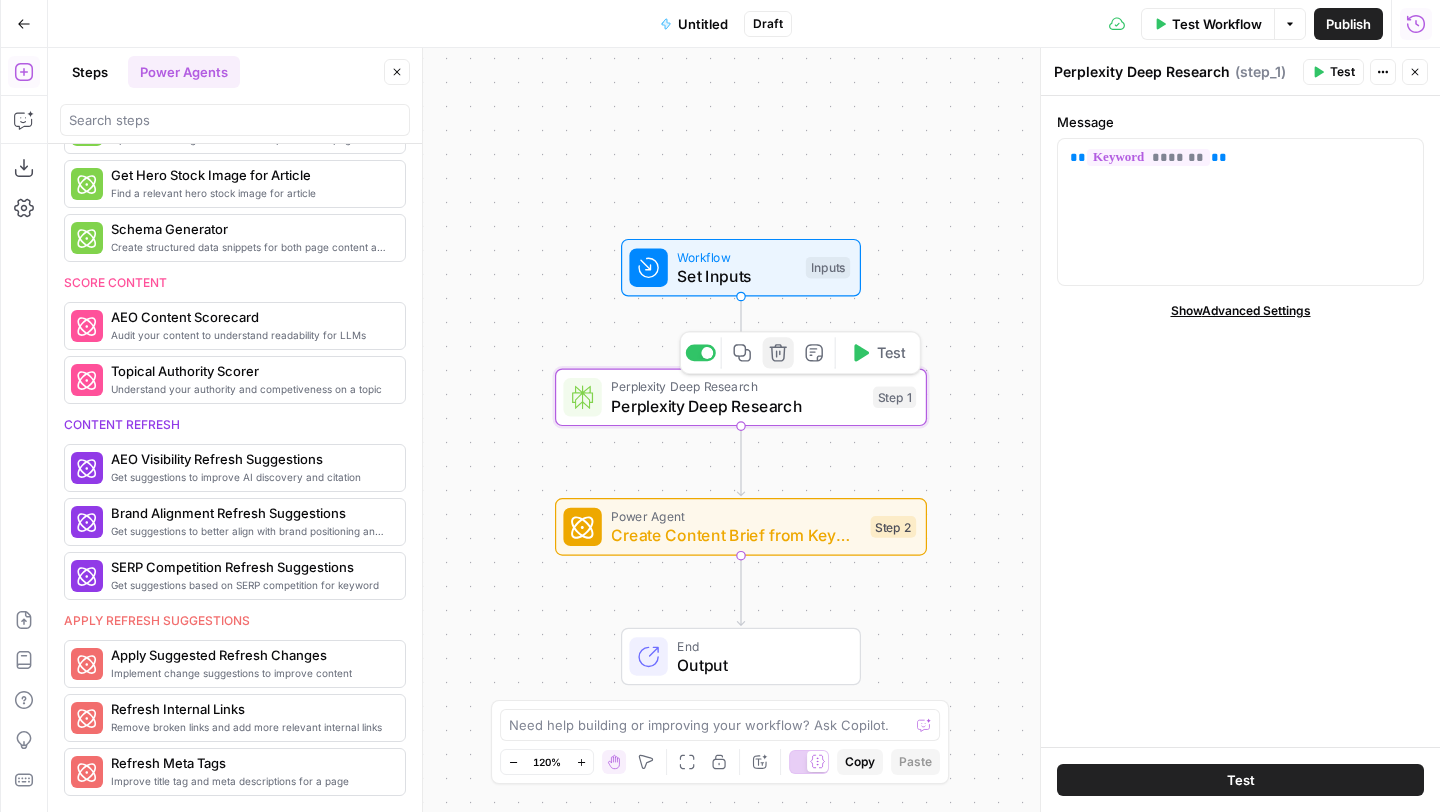 click 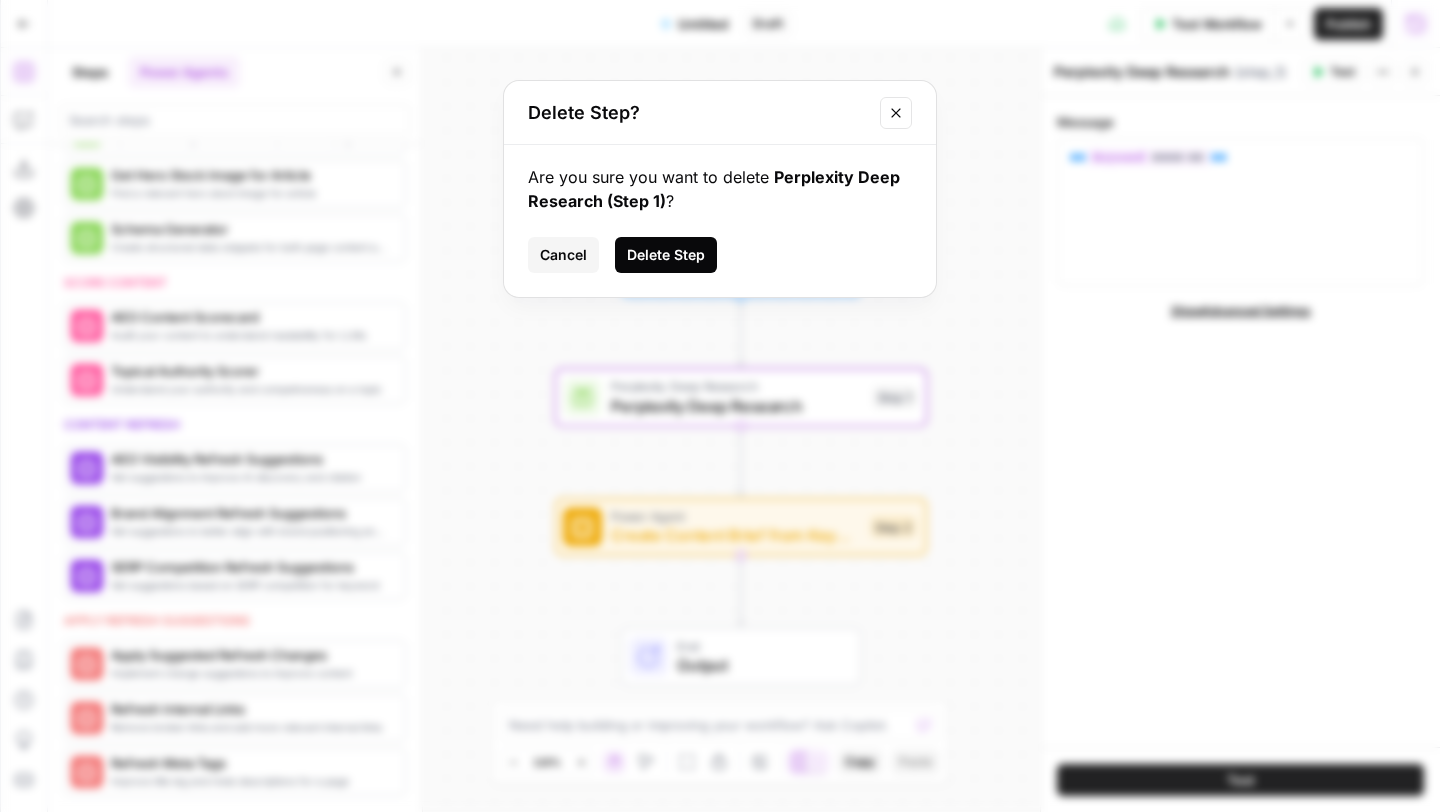click on "Delete Step" at bounding box center [666, 255] 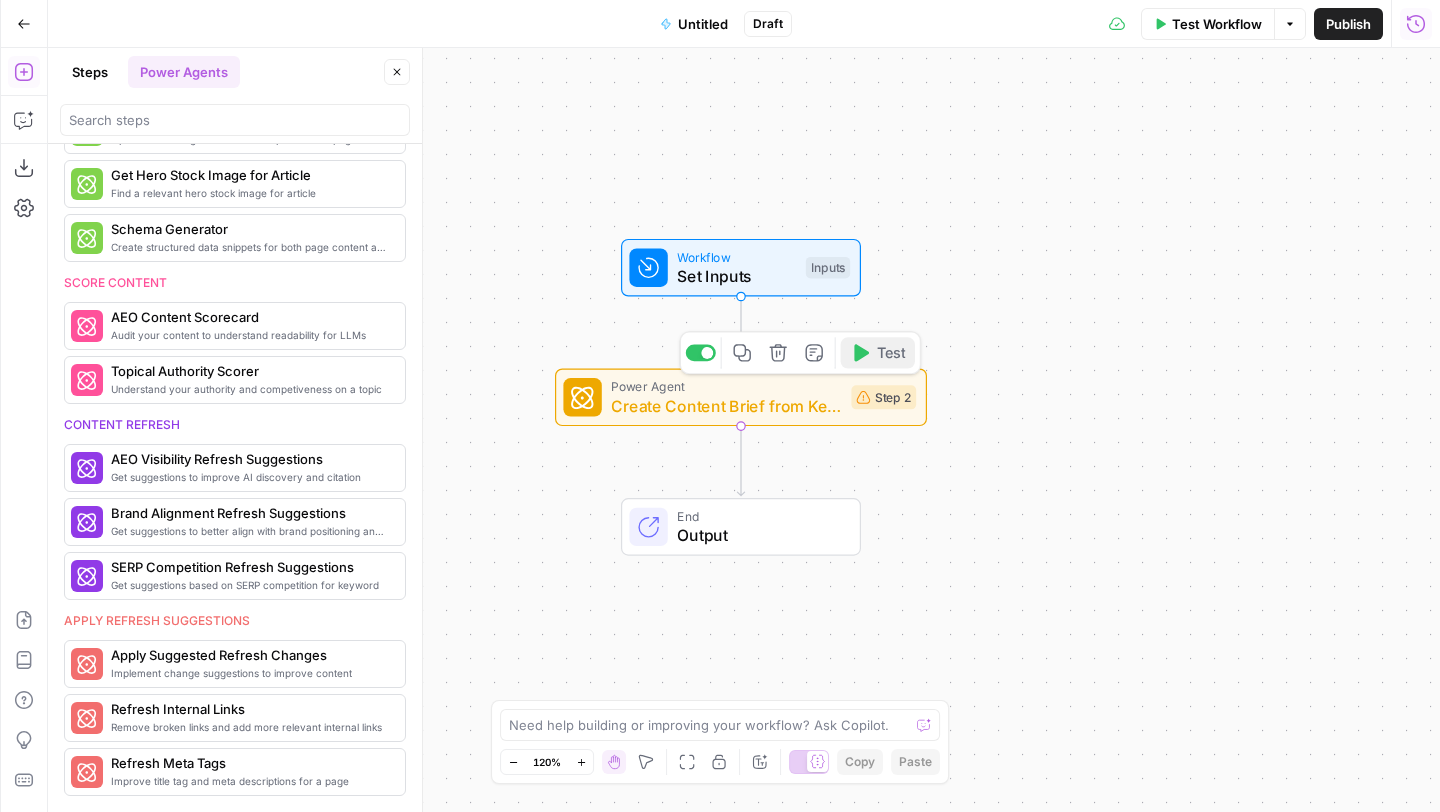 click on "Test" at bounding box center [878, 352] 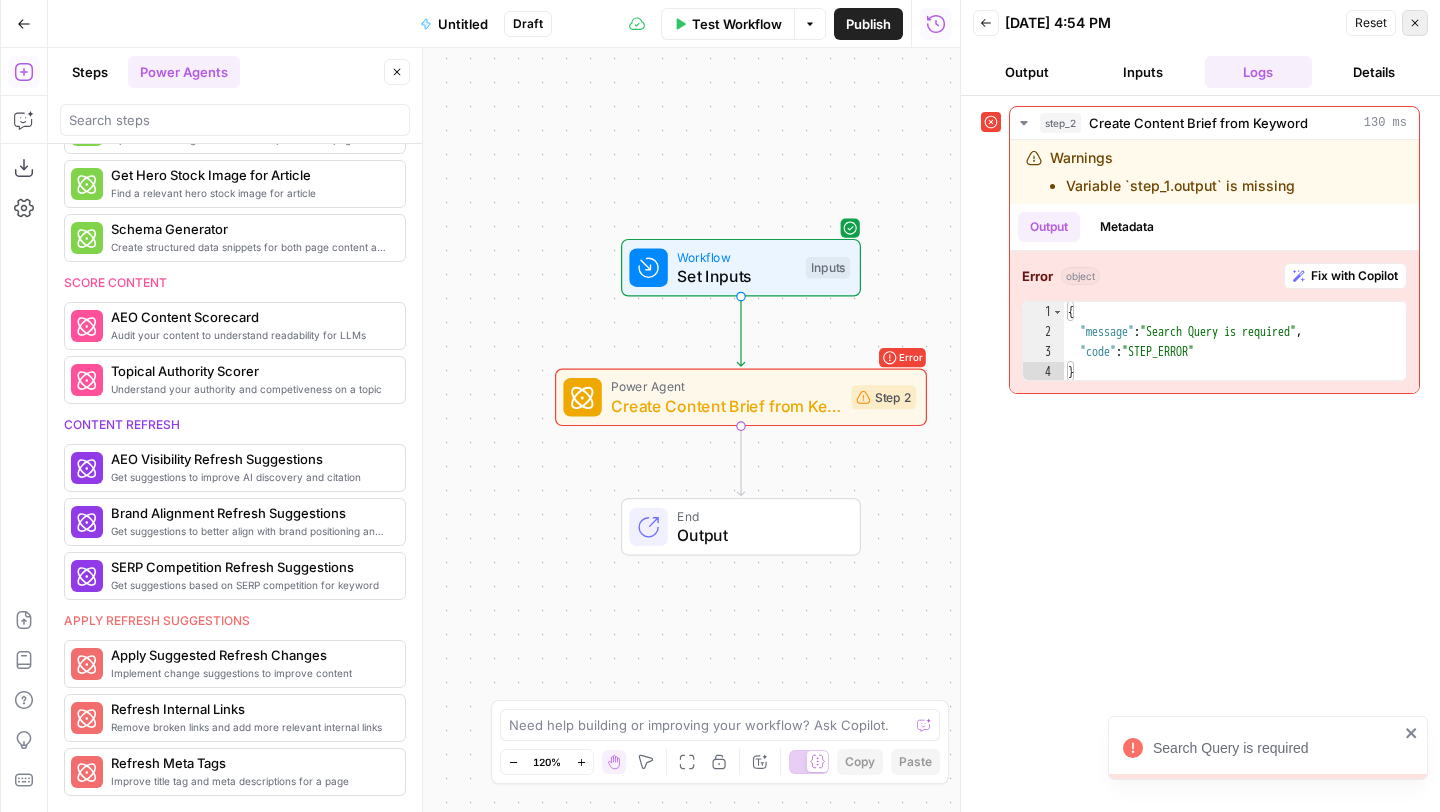 click 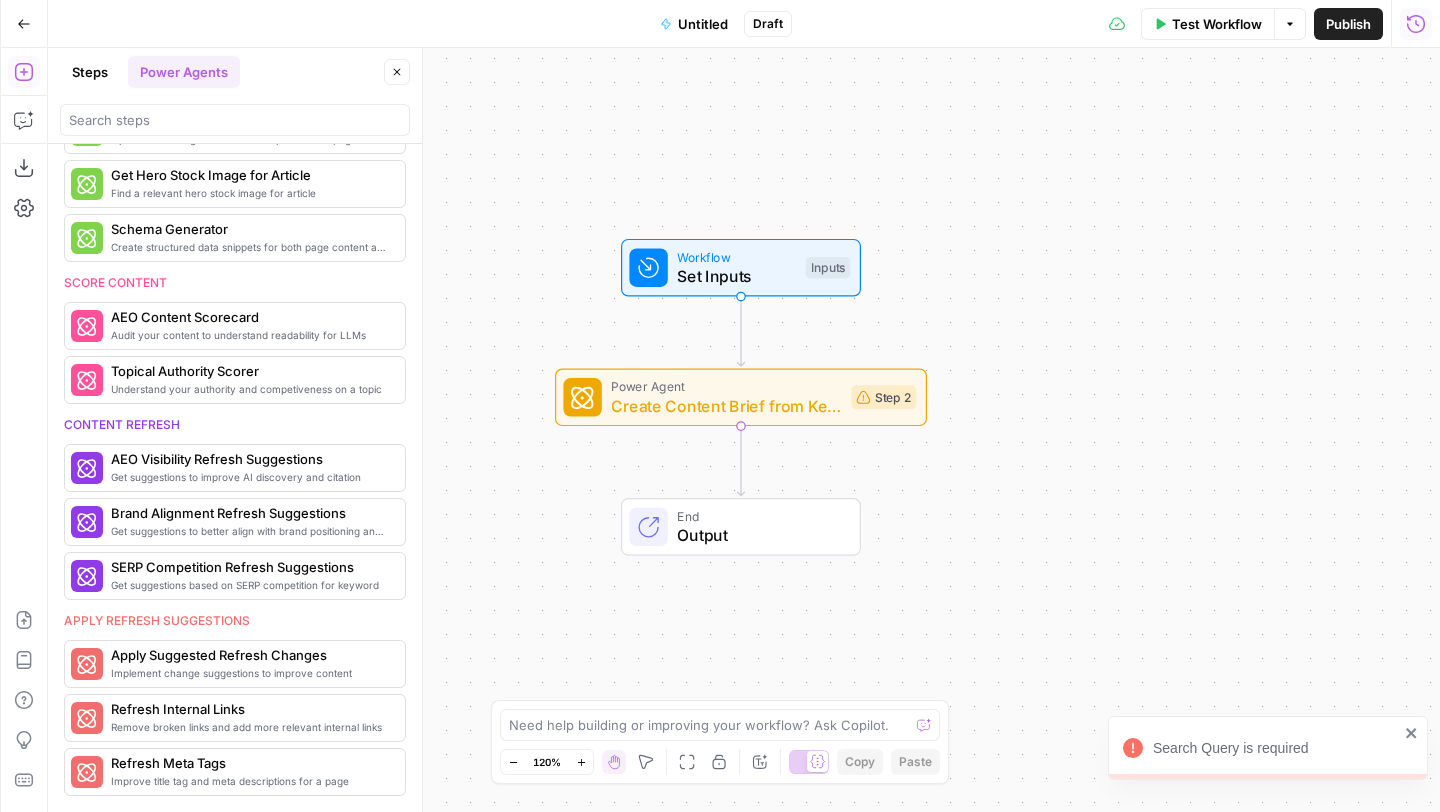 click on "Create Content Brief from Keyword" at bounding box center [726, 406] 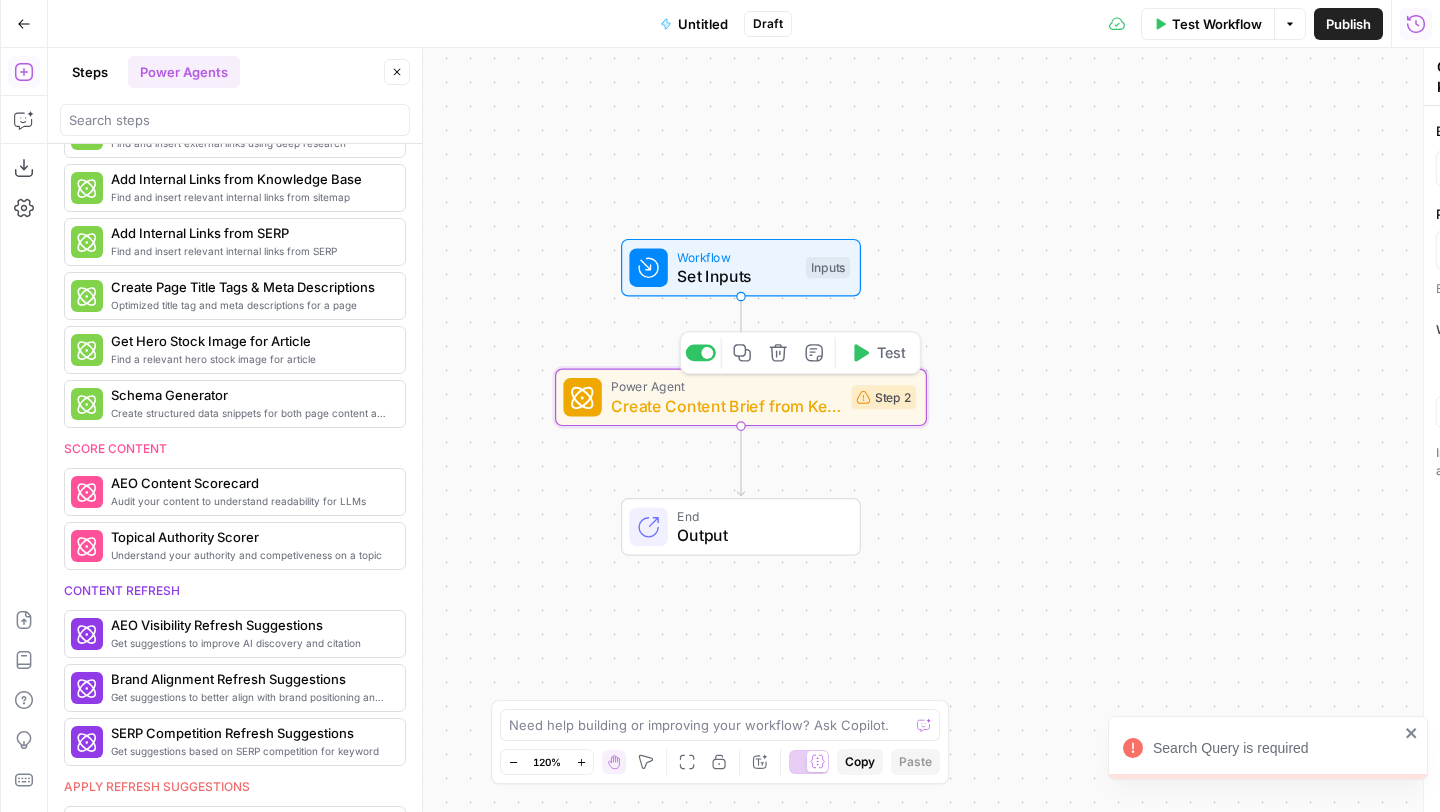 scroll, scrollTop: 798, scrollLeft: 0, axis: vertical 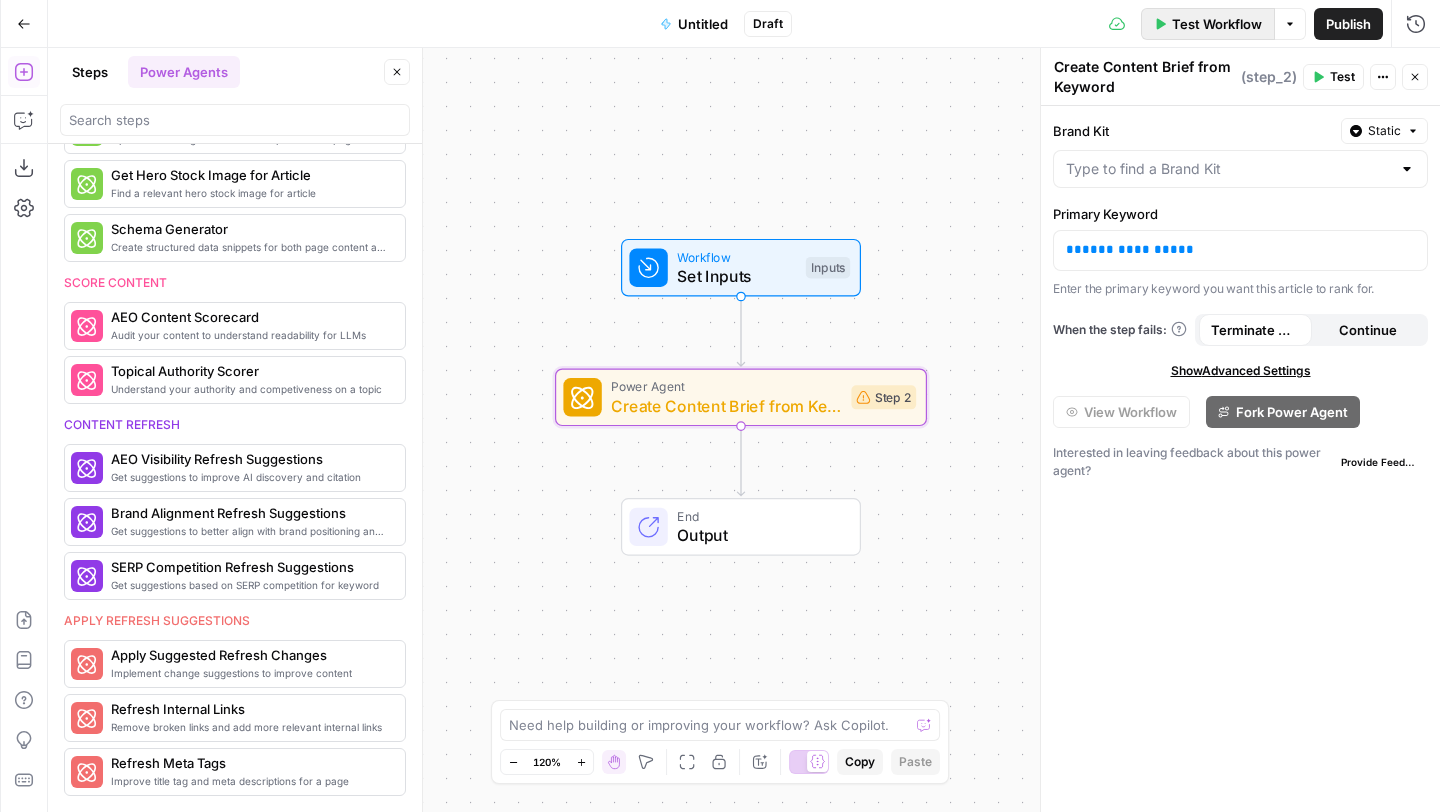 click on "Test Workflow" at bounding box center (1208, 24) 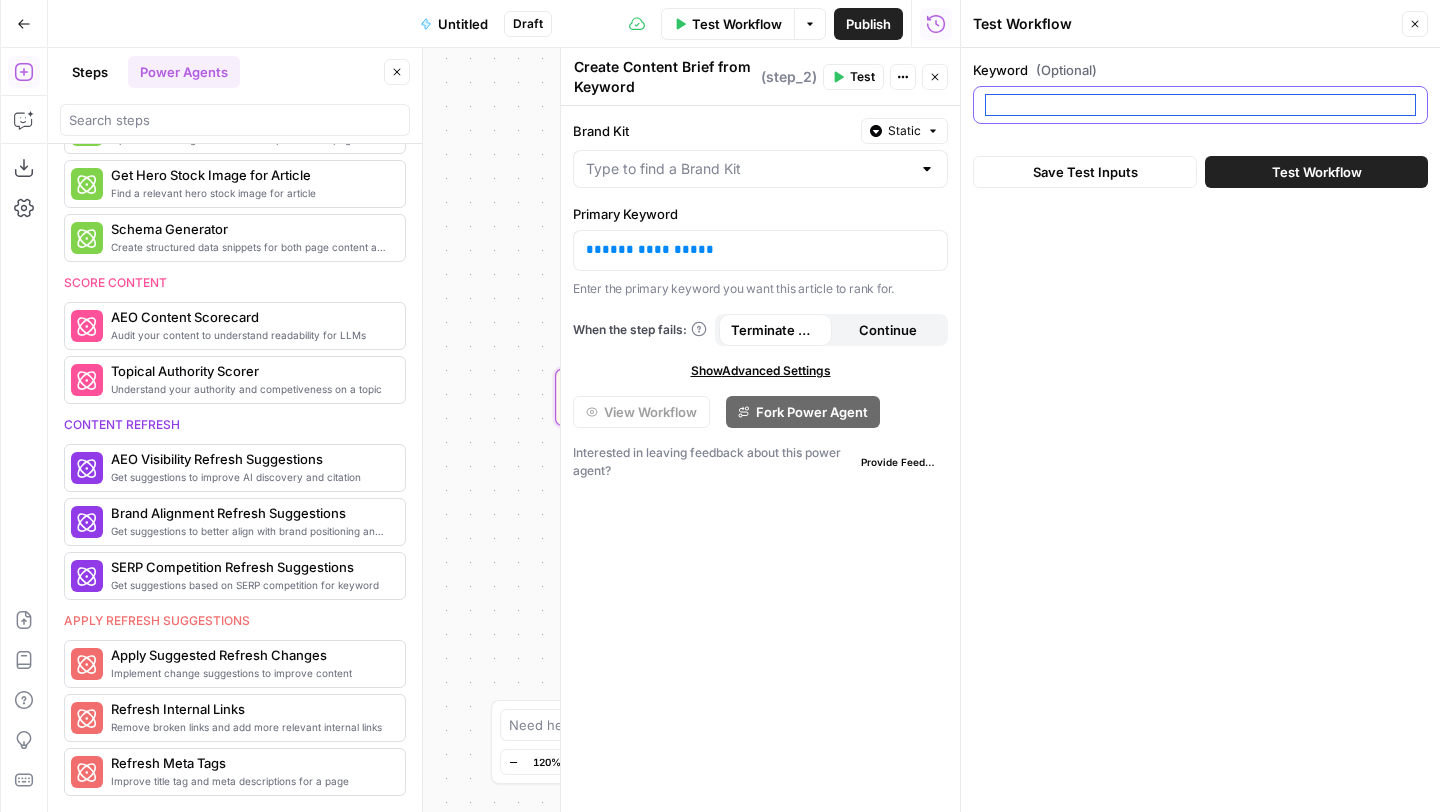 click on "Keyword   (Optional)" at bounding box center (1200, 105) 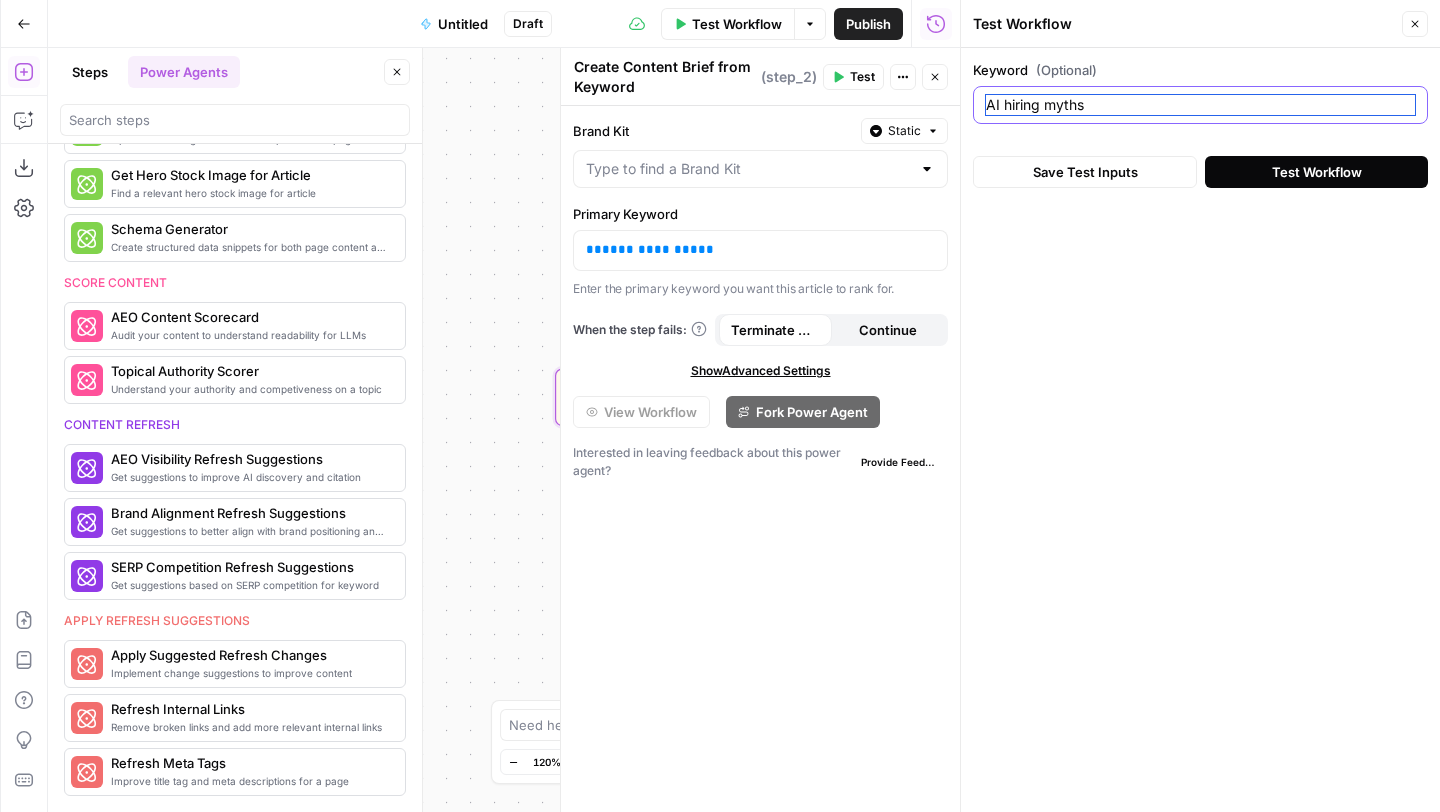 type on "AI hiring myths" 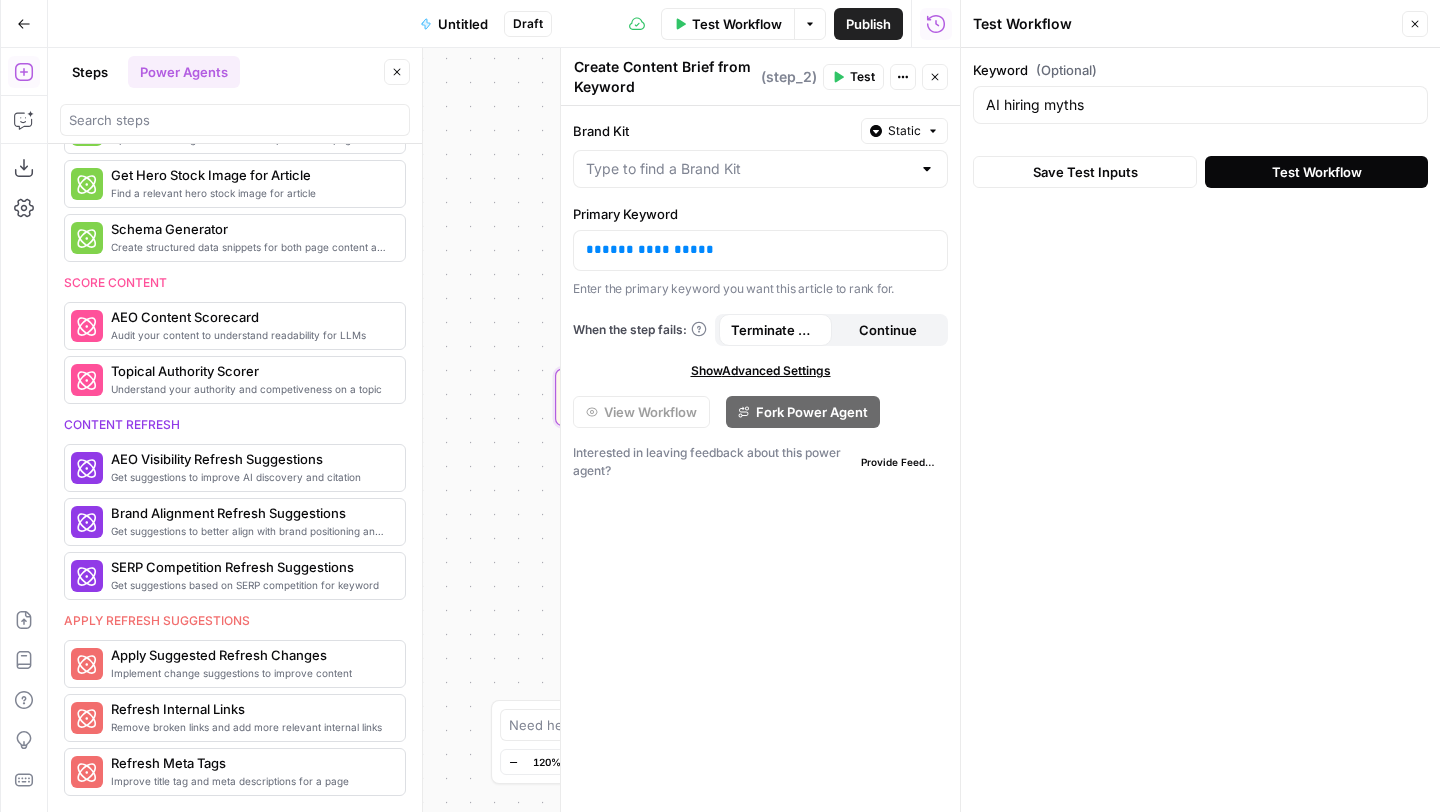 click on "Test Workflow" at bounding box center (1317, 172) 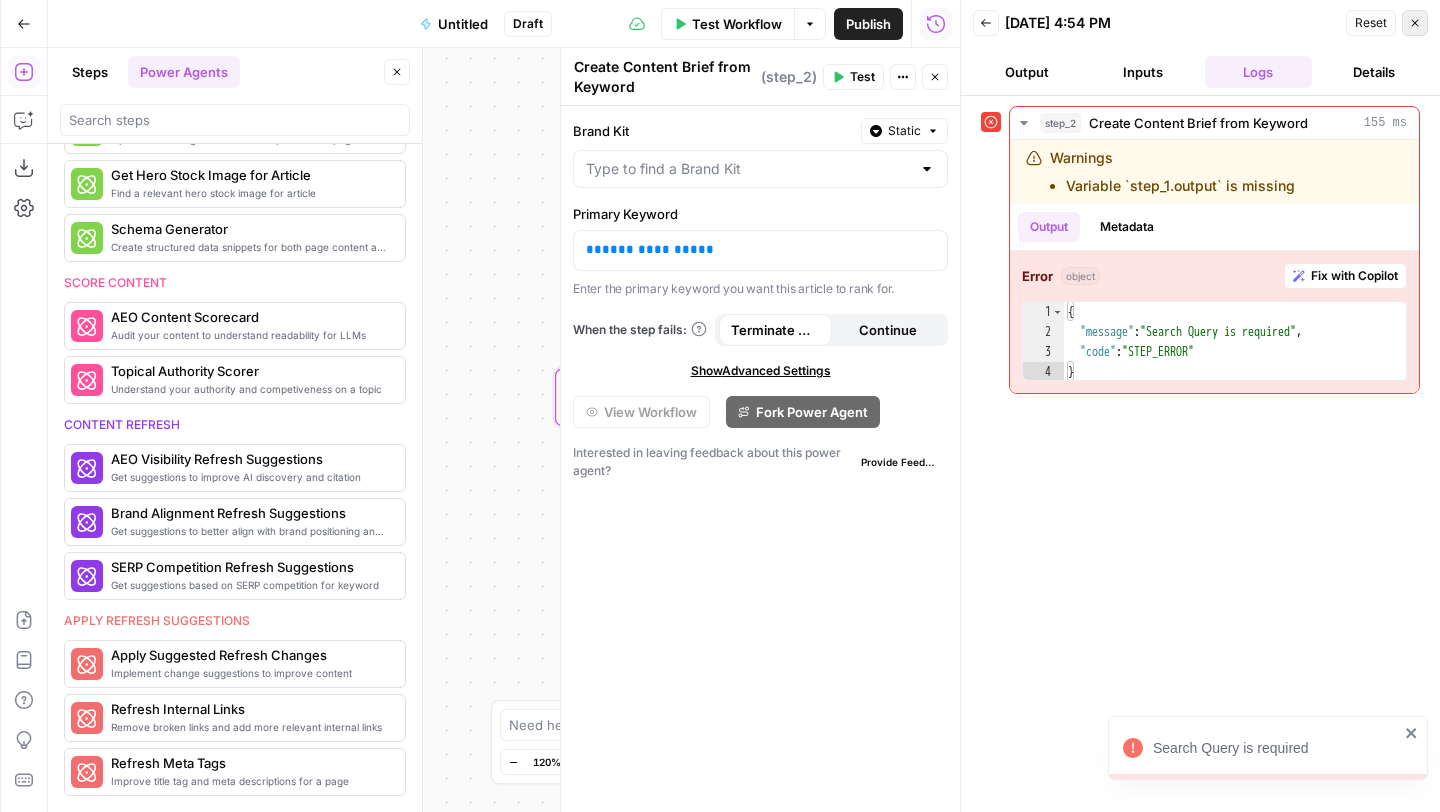 click on "Close" at bounding box center (1415, 23) 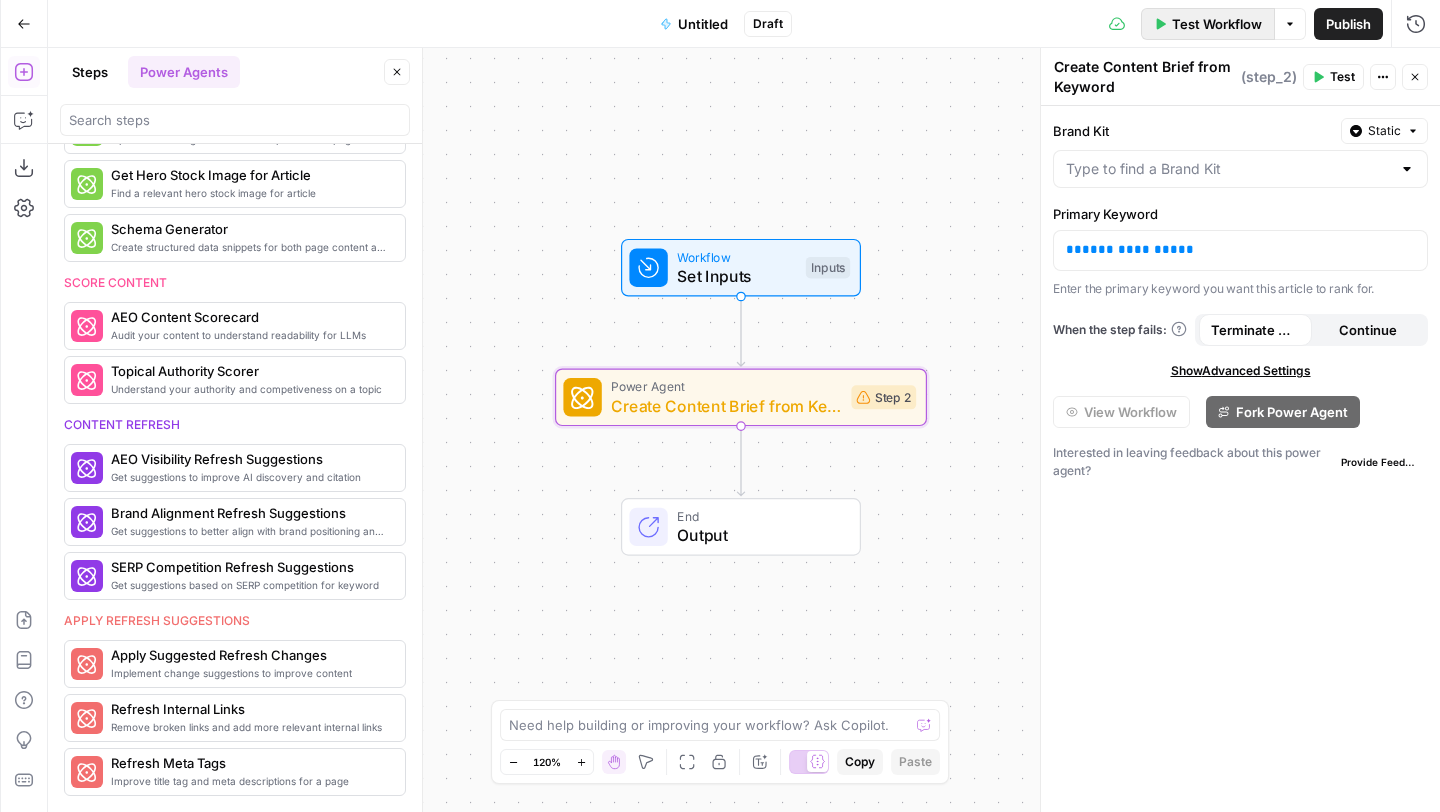 click on "Test Workflow" at bounding box center [1217, 24] 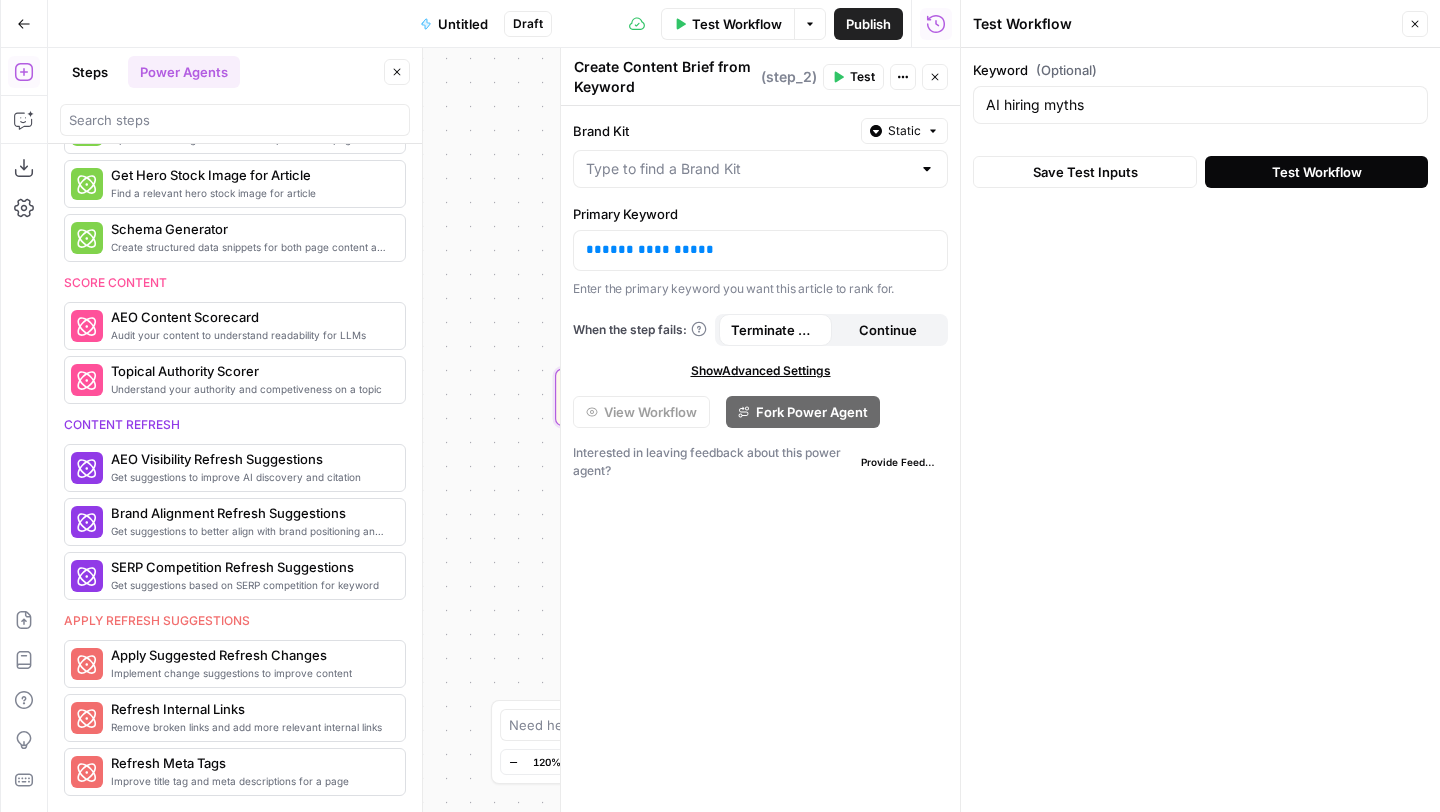 click on "Test Workflow" at bounding box center [1316, 172] 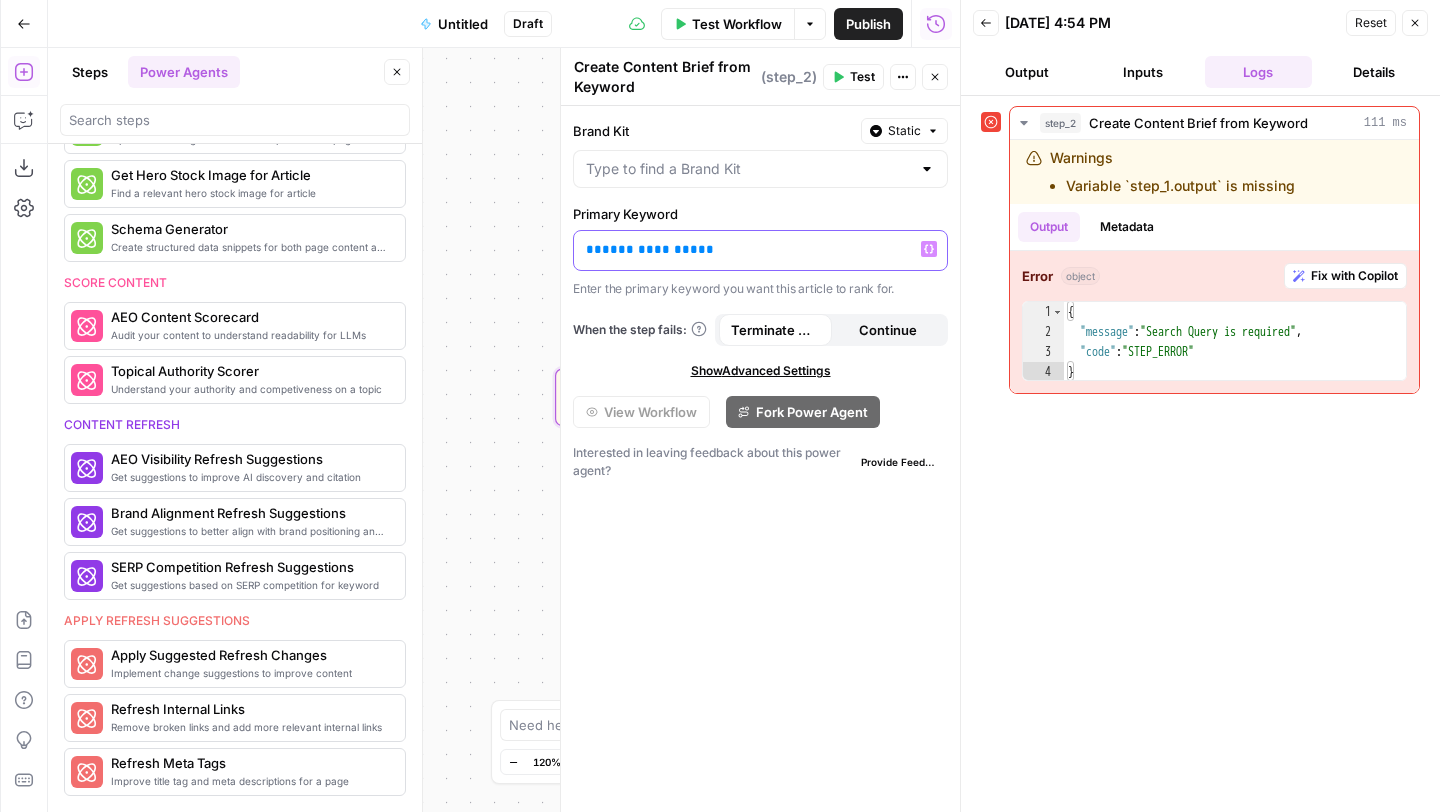 click on "**********" at bounding box center [650, 249] 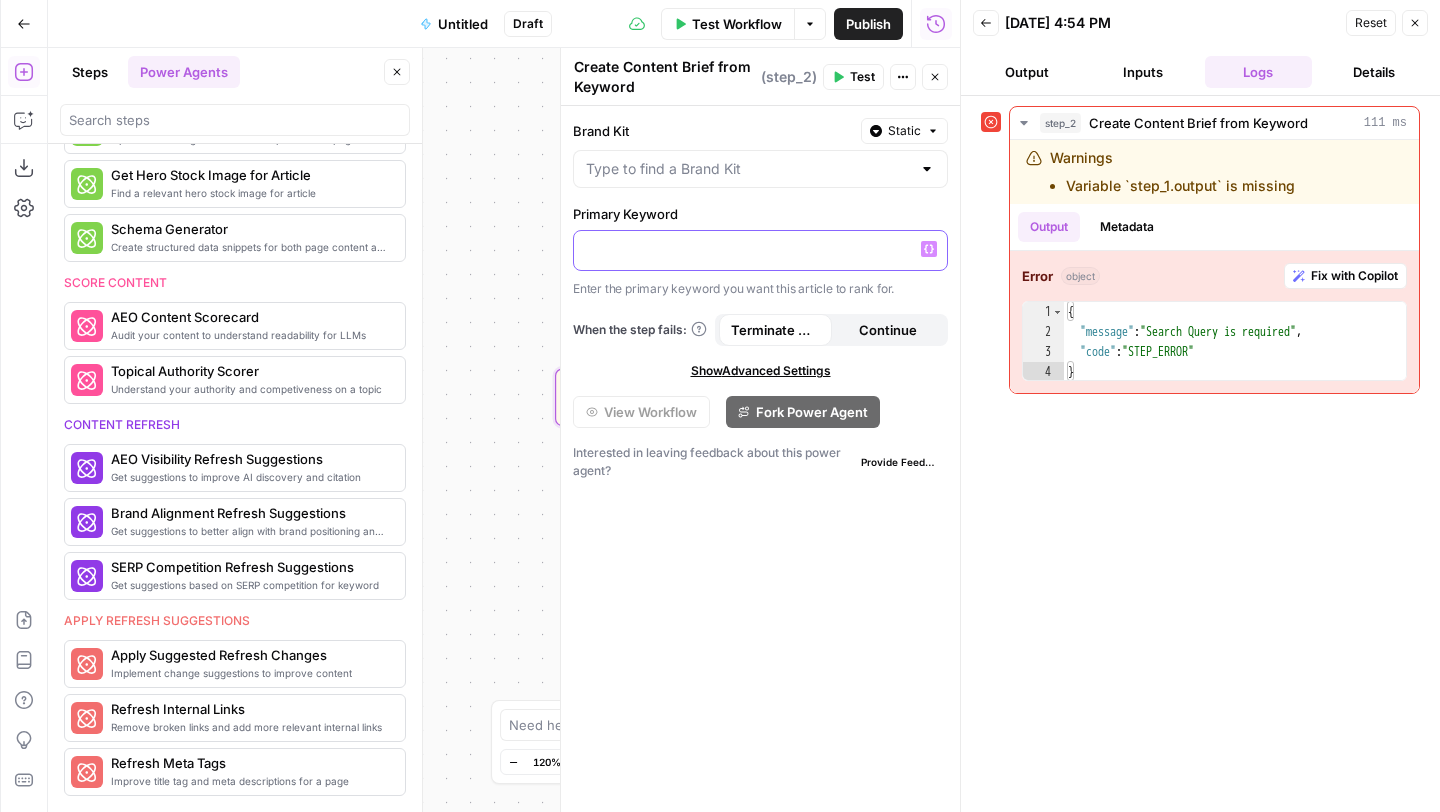 click at bounding box center (760, 249) 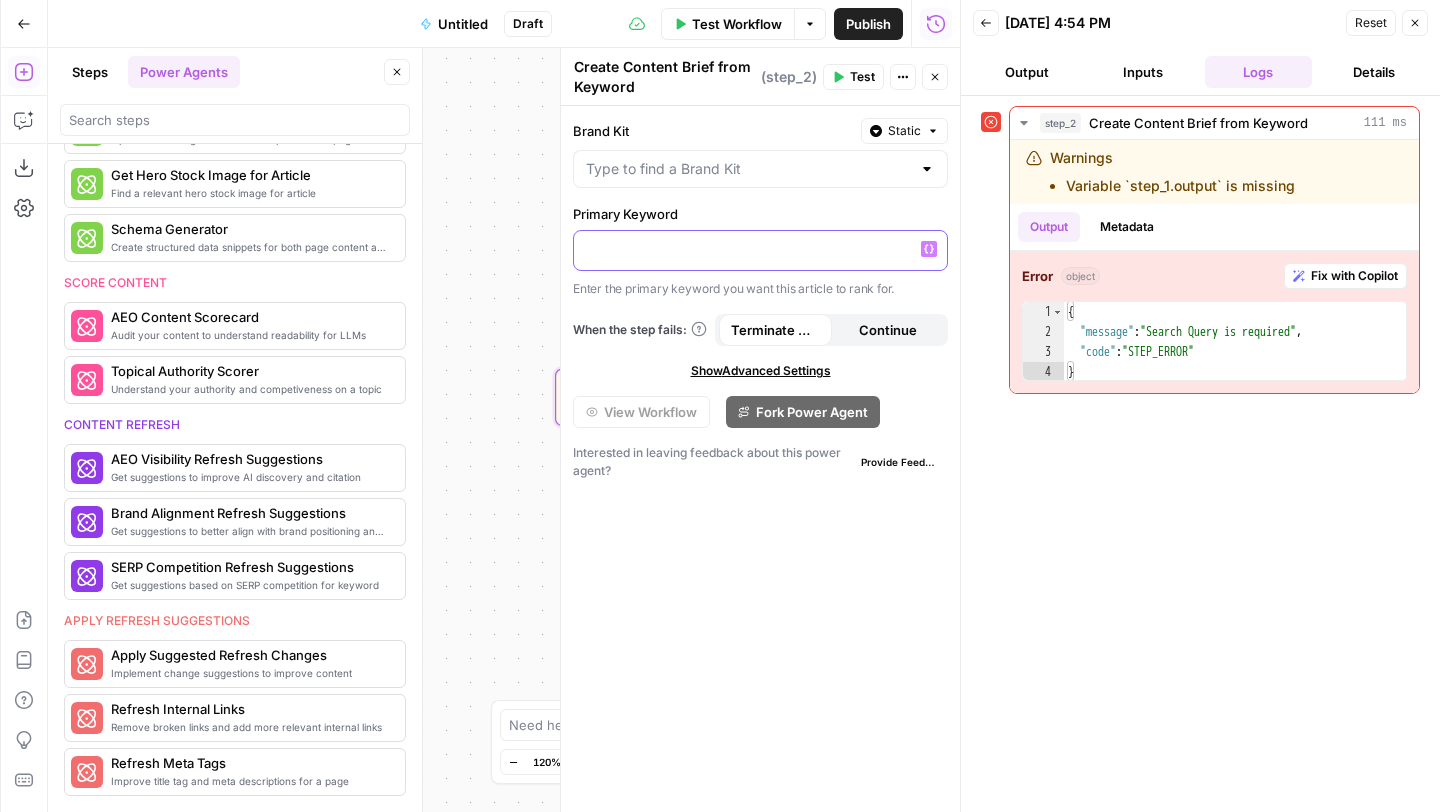 click 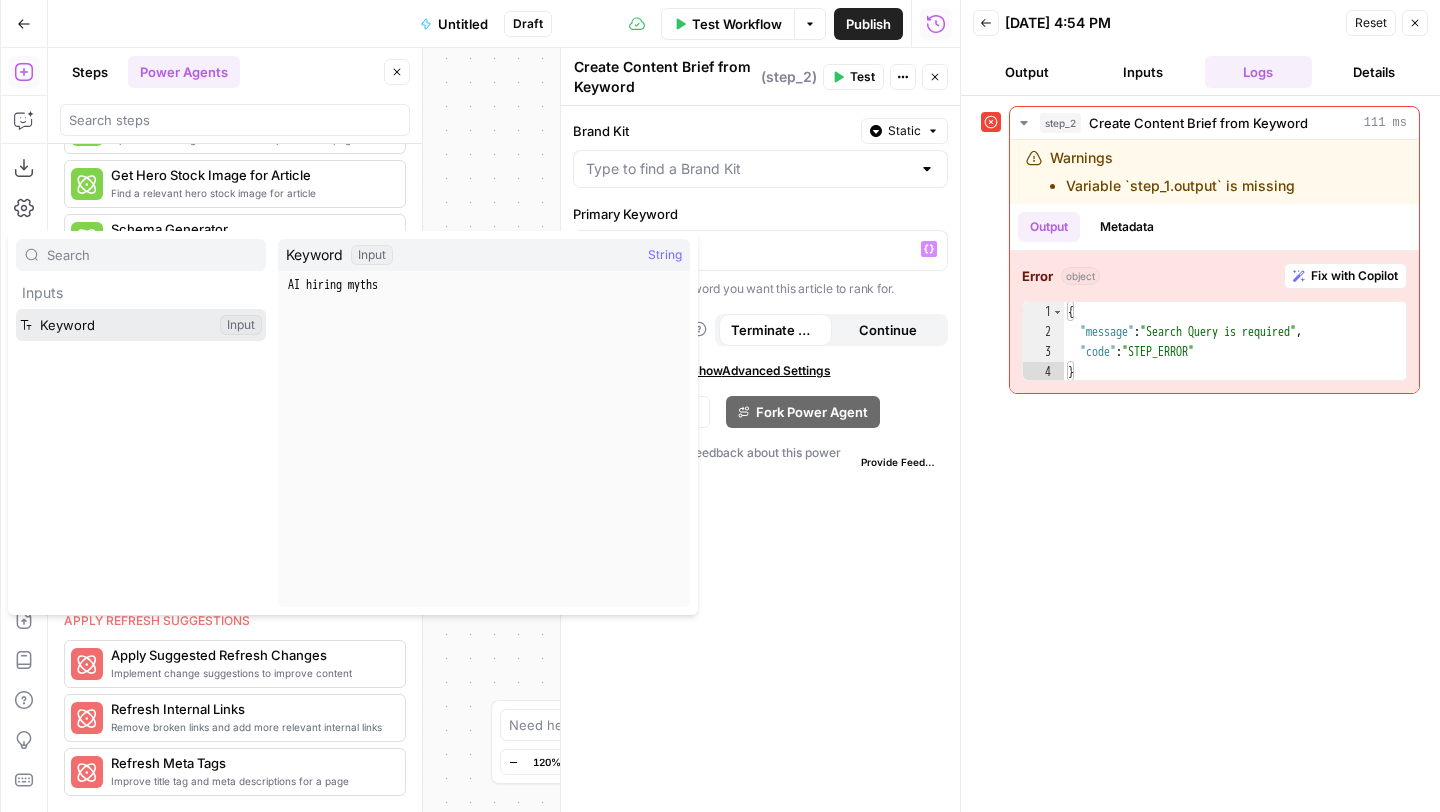 click at bounding box center (141, 325) 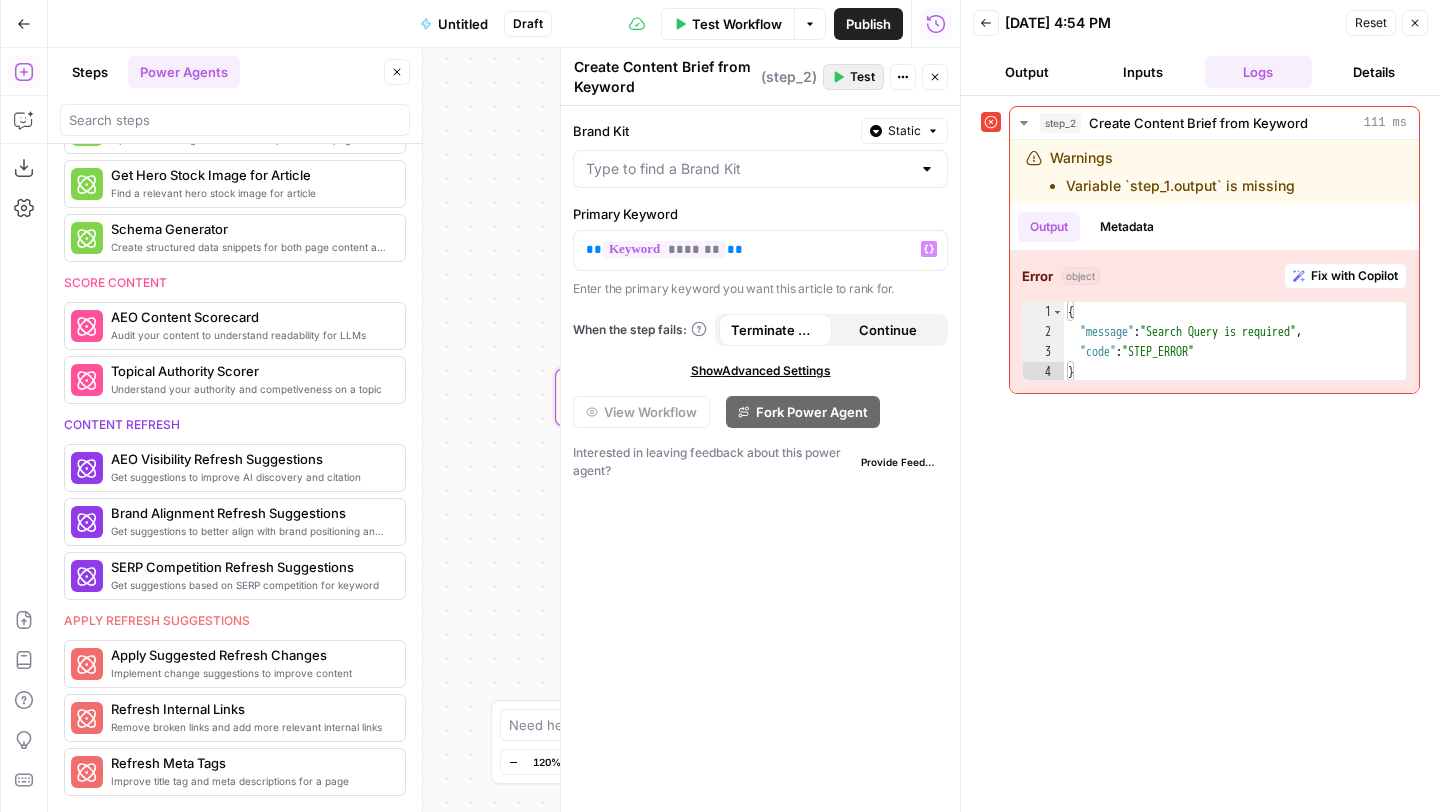 click on "Test" at bounding box center (853, 77) 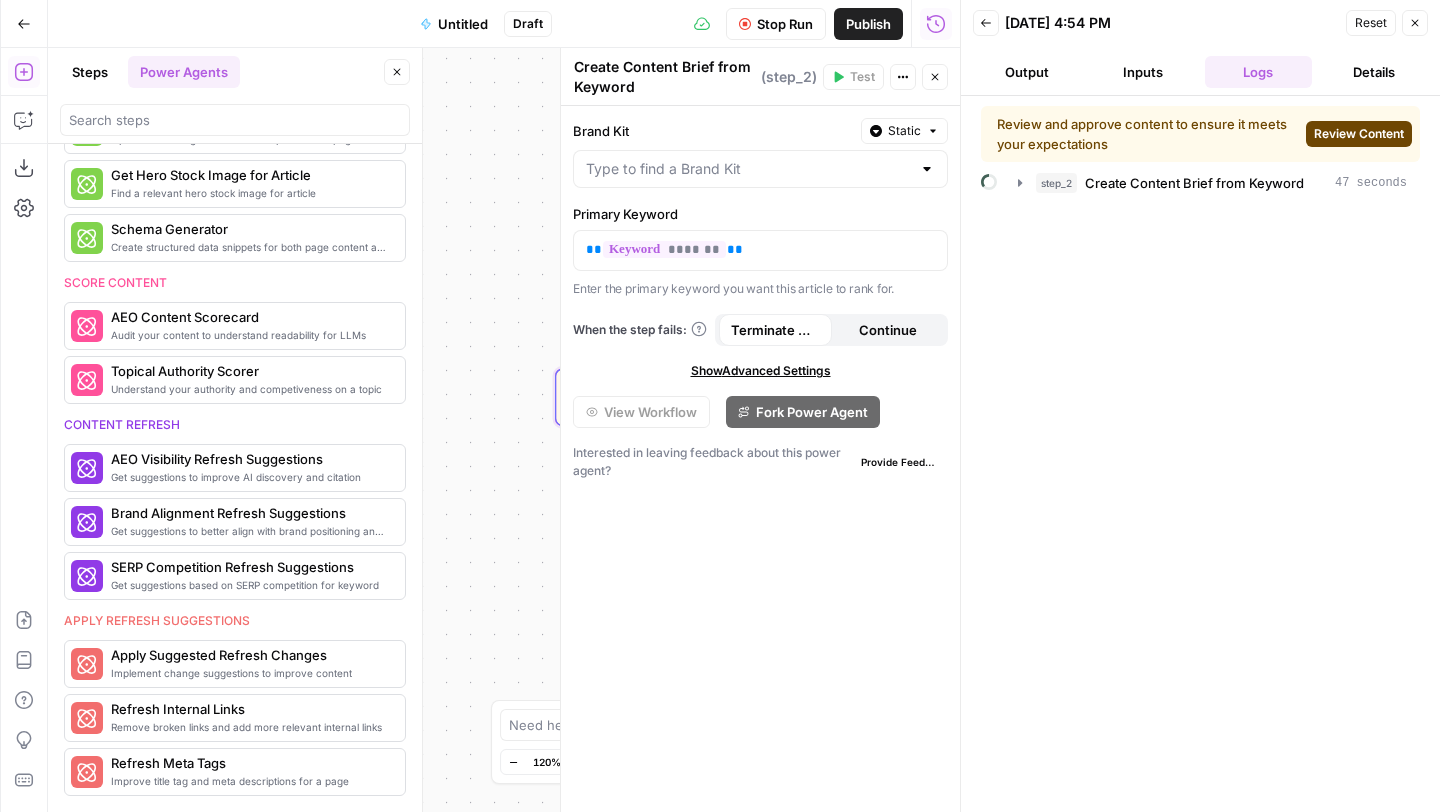 click on "Review Content" at bounding box center (1359, 134) 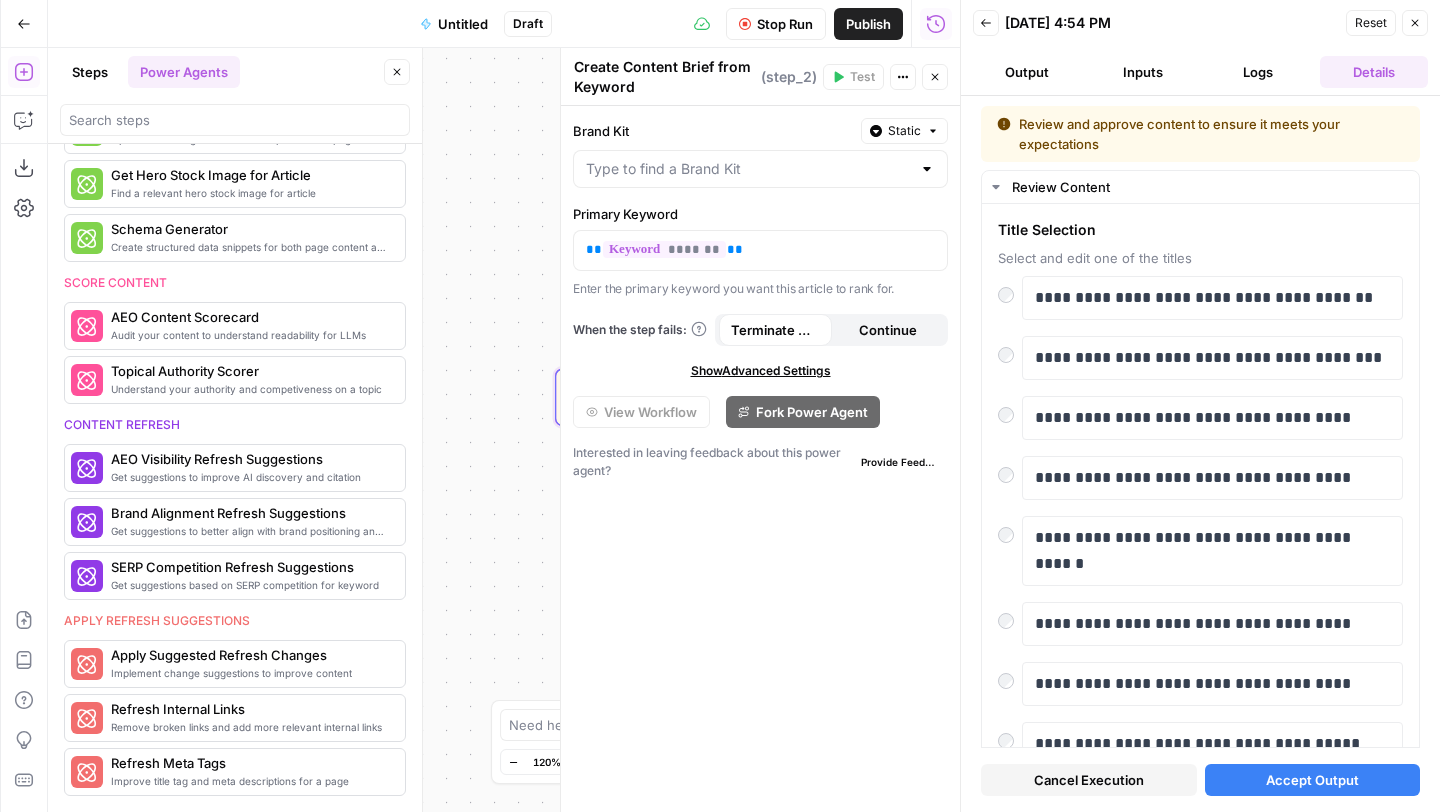 click on "Accept Output" at bounding box center [1313, 780] 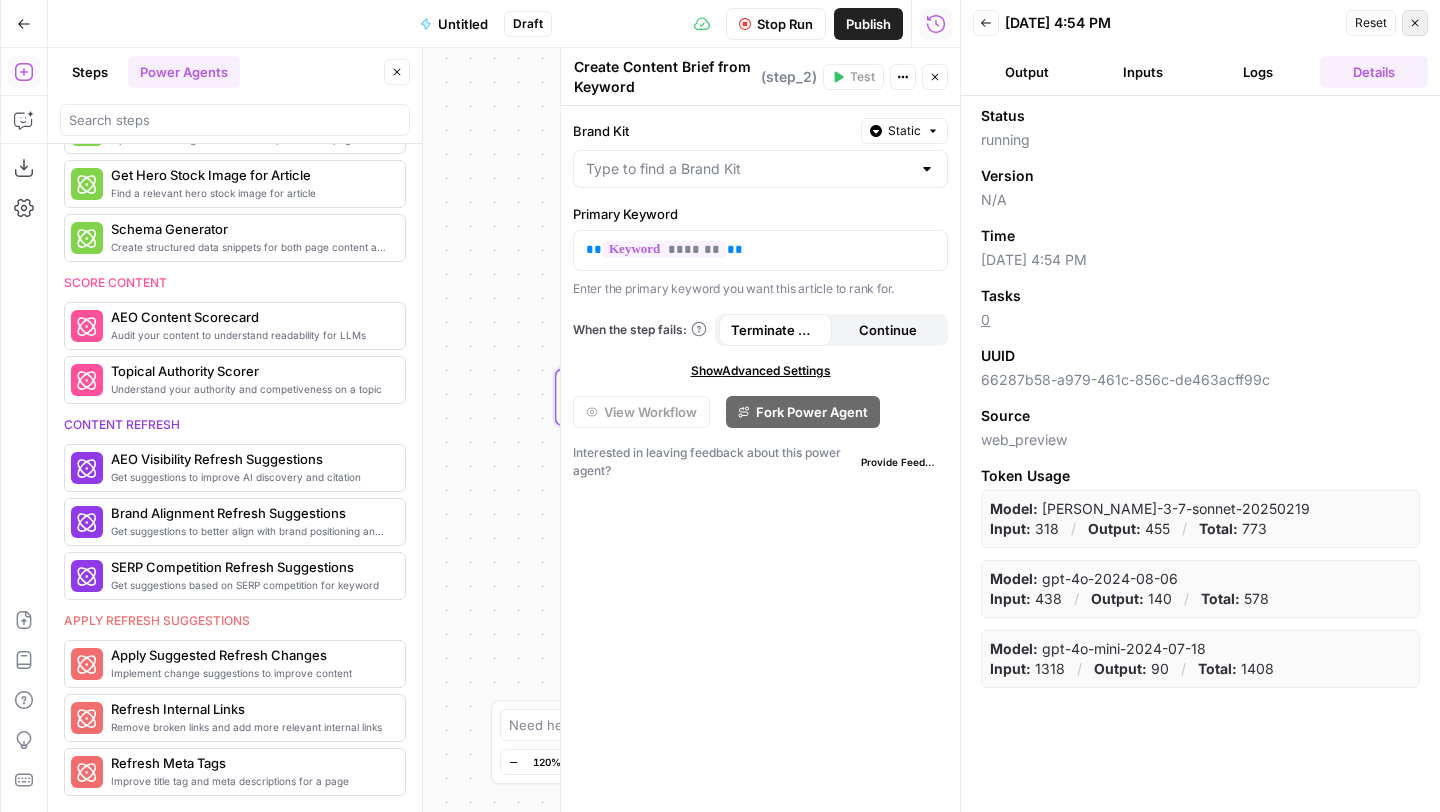 click 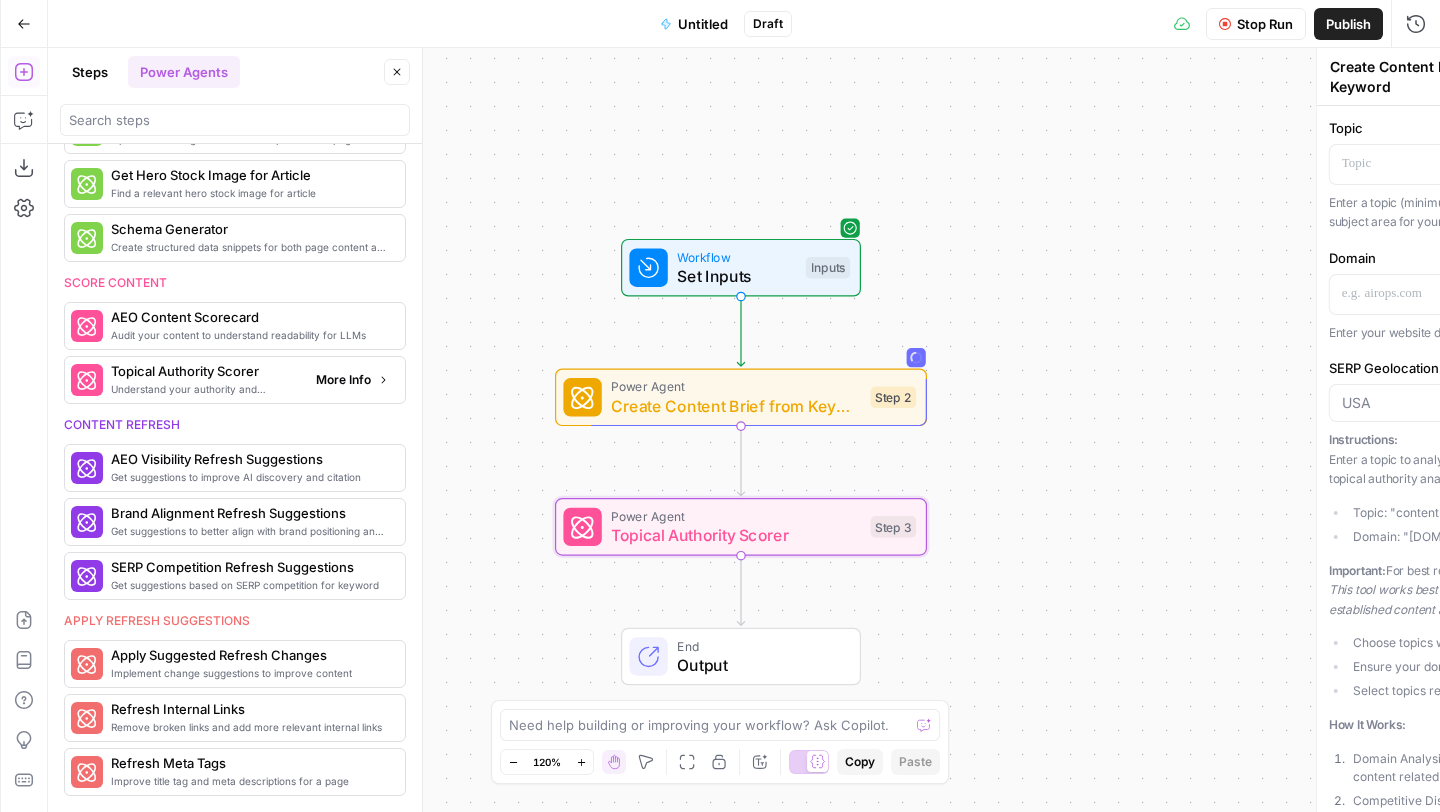 type on "Topical Authority Scorer" 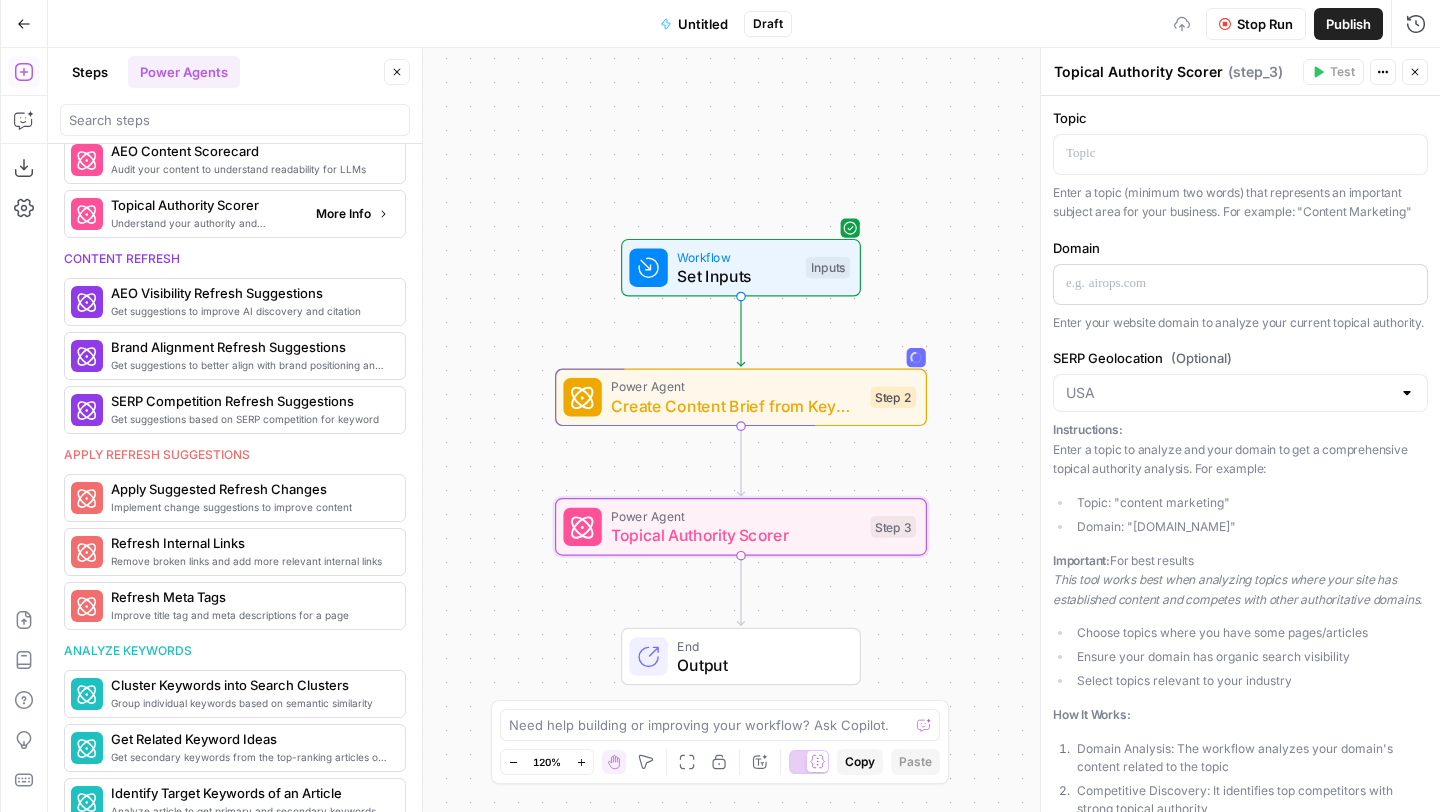 scroll, scrollTop: 632, scrollLeft: 0, axis: vertical 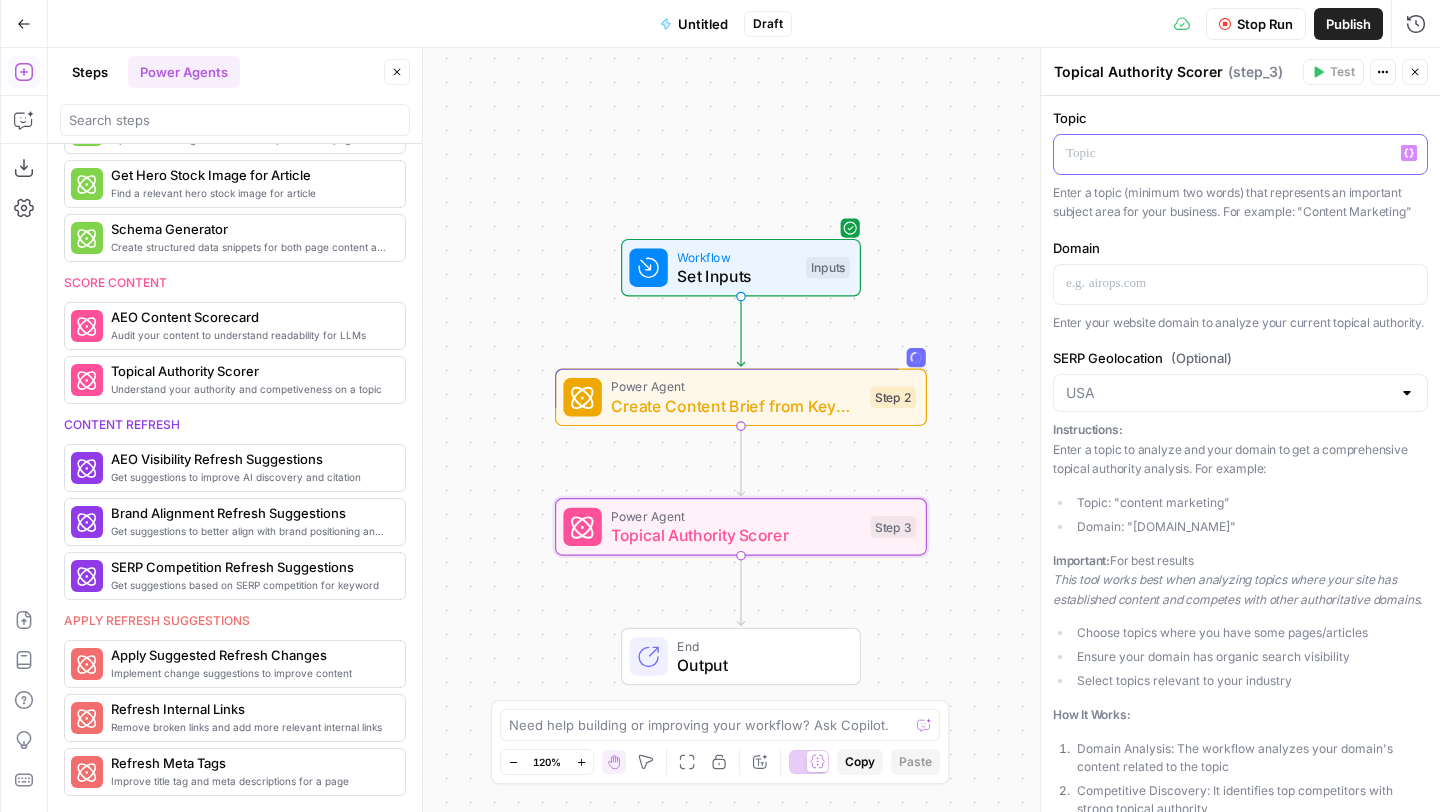 click at bounding box center [1240, 153] 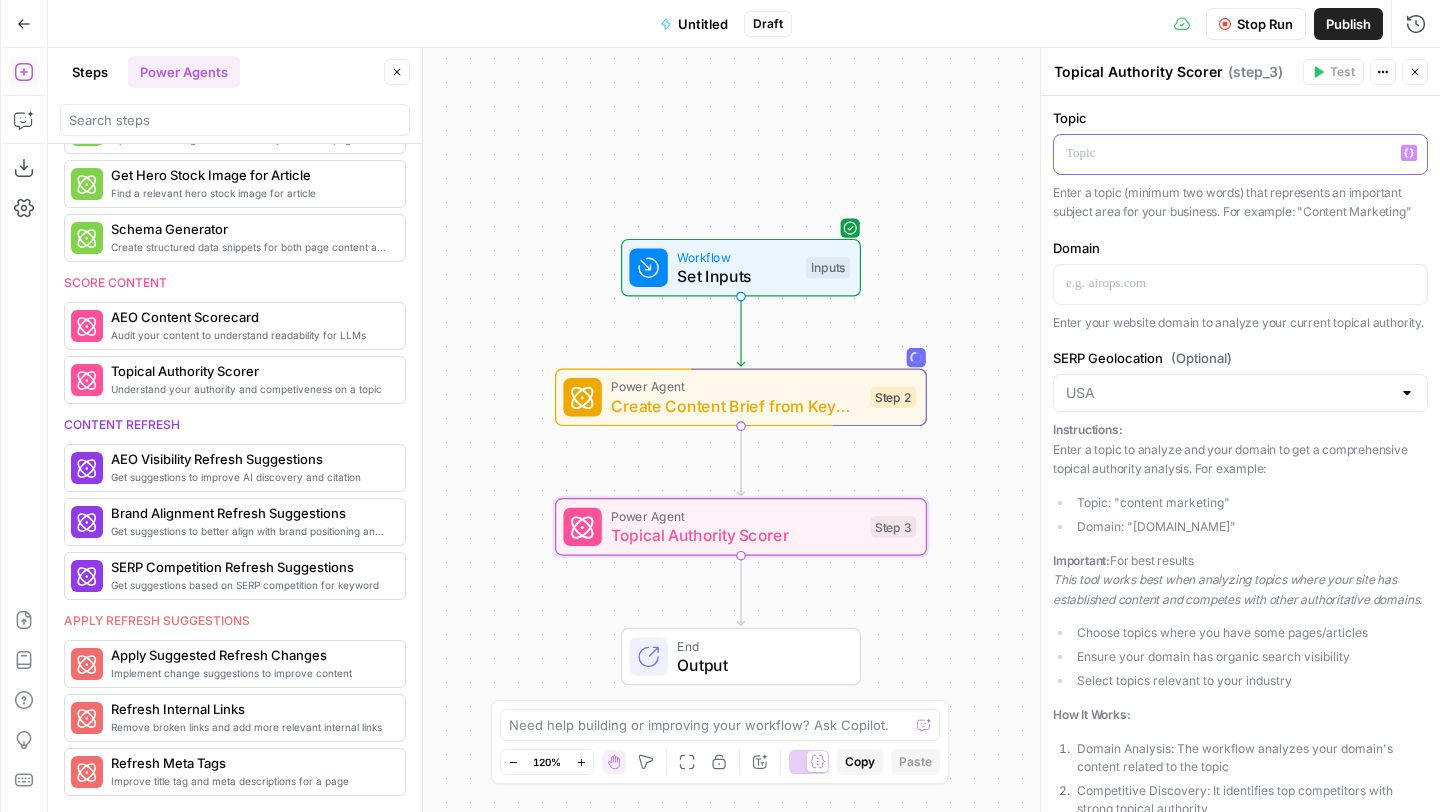 type 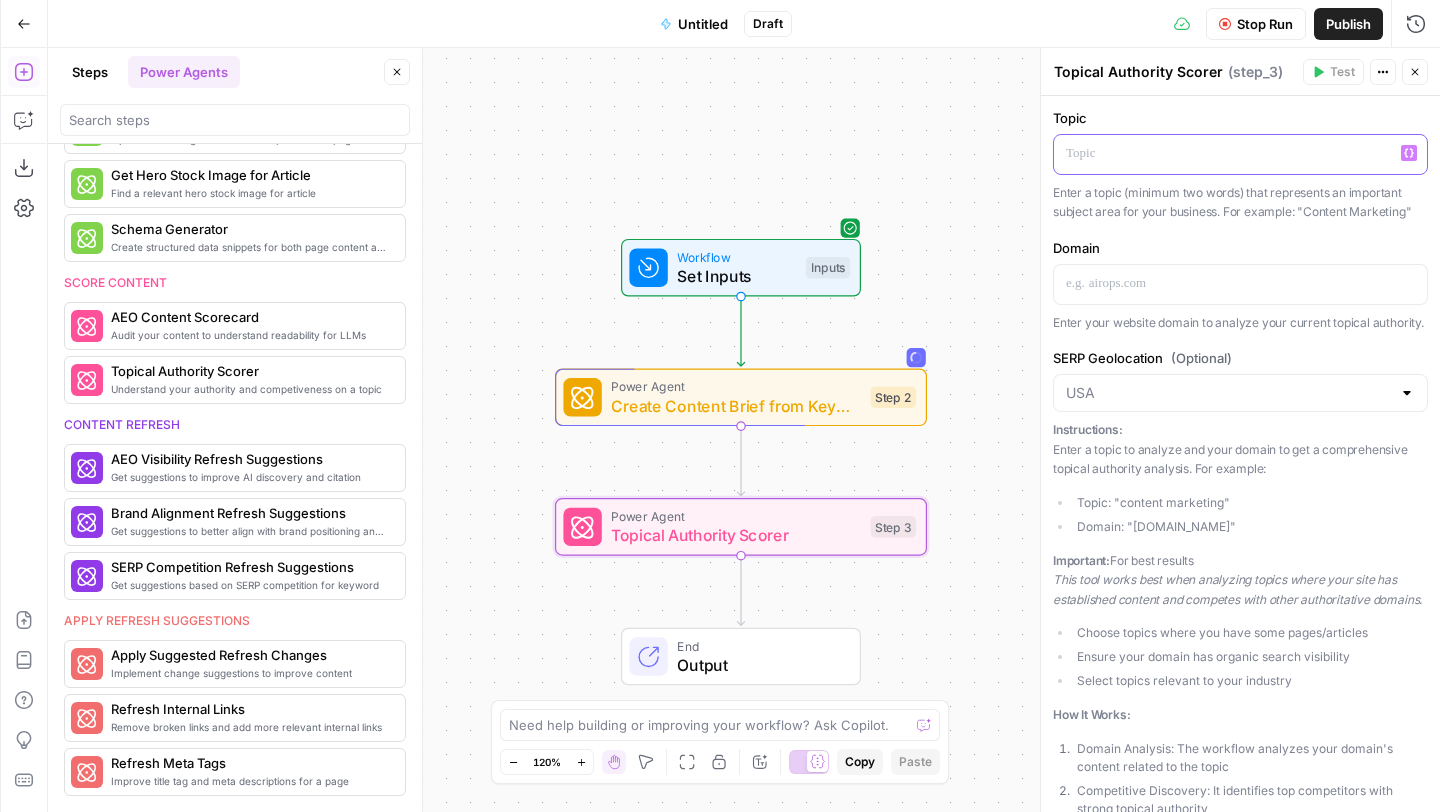 click on "Variables Menu" at bounding box center (1409, 153) 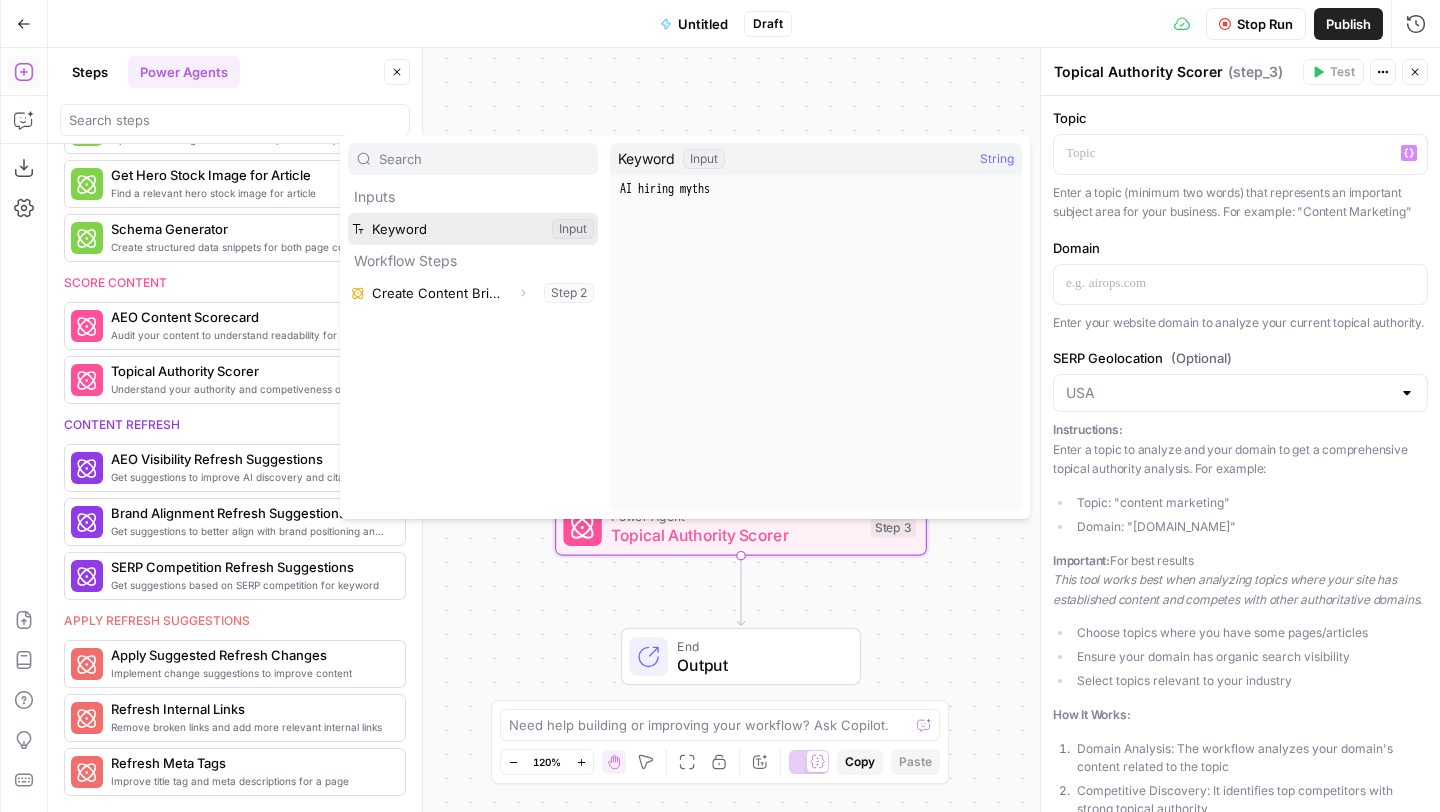 click at bounding box center (473, 229) 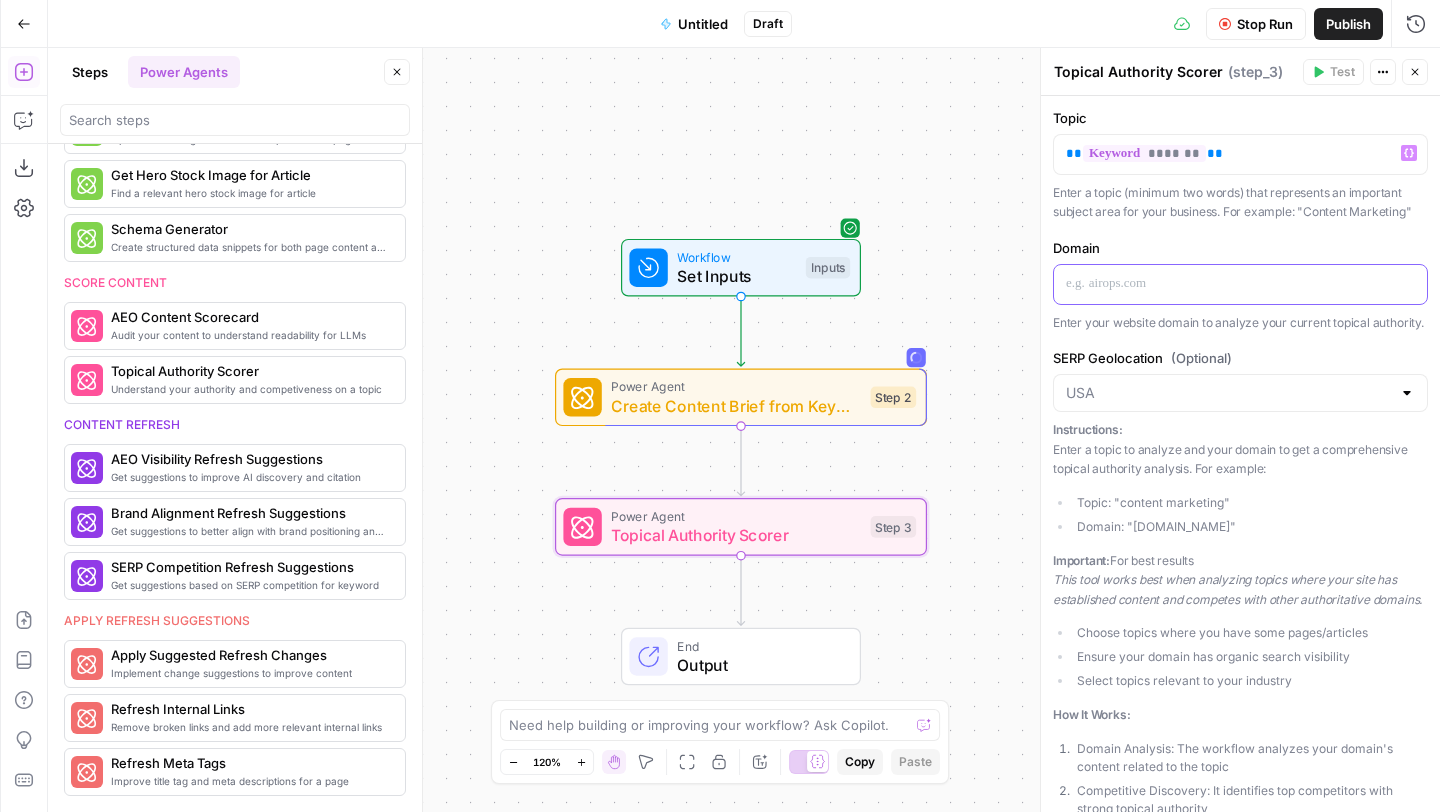 click at bounding box center (1240, 283) 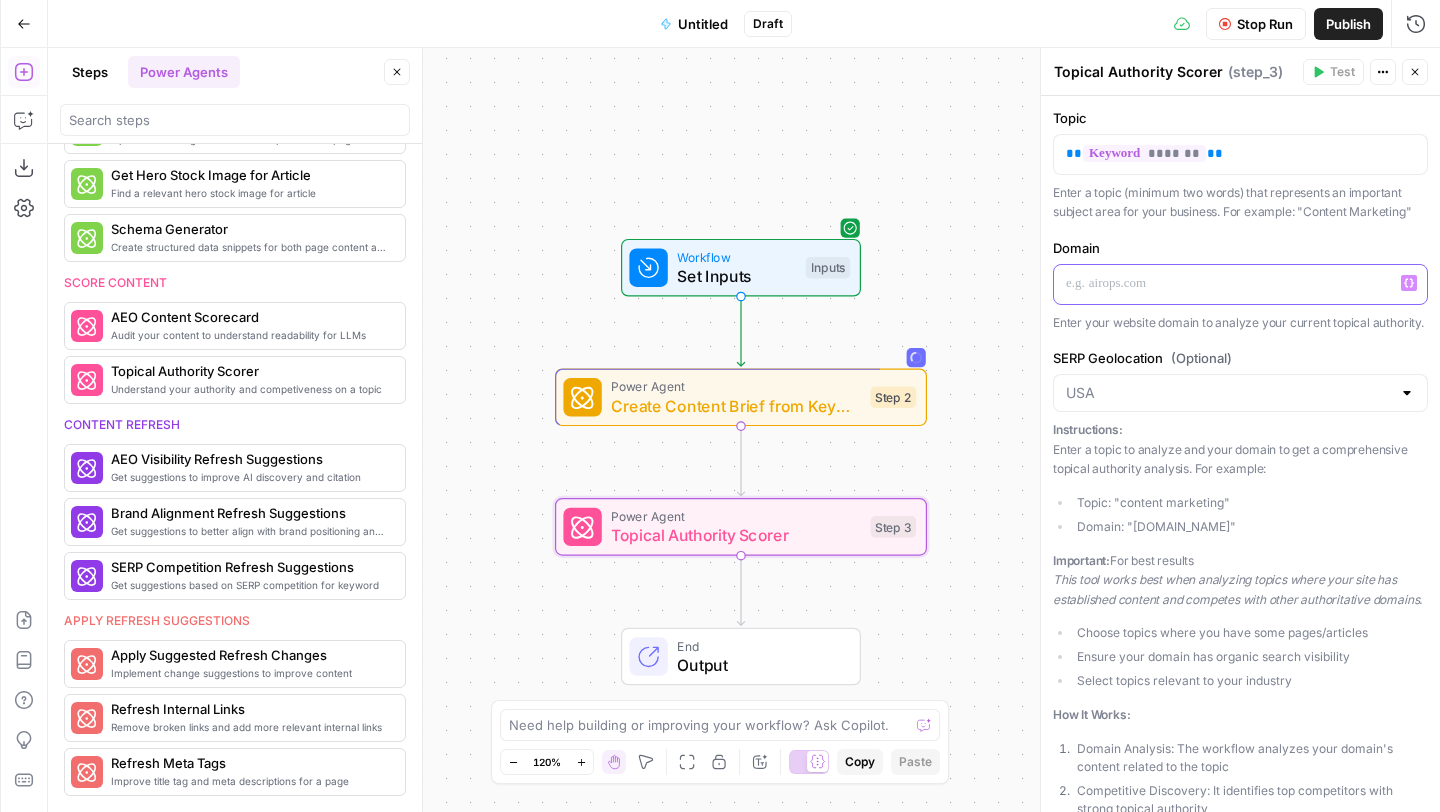 type 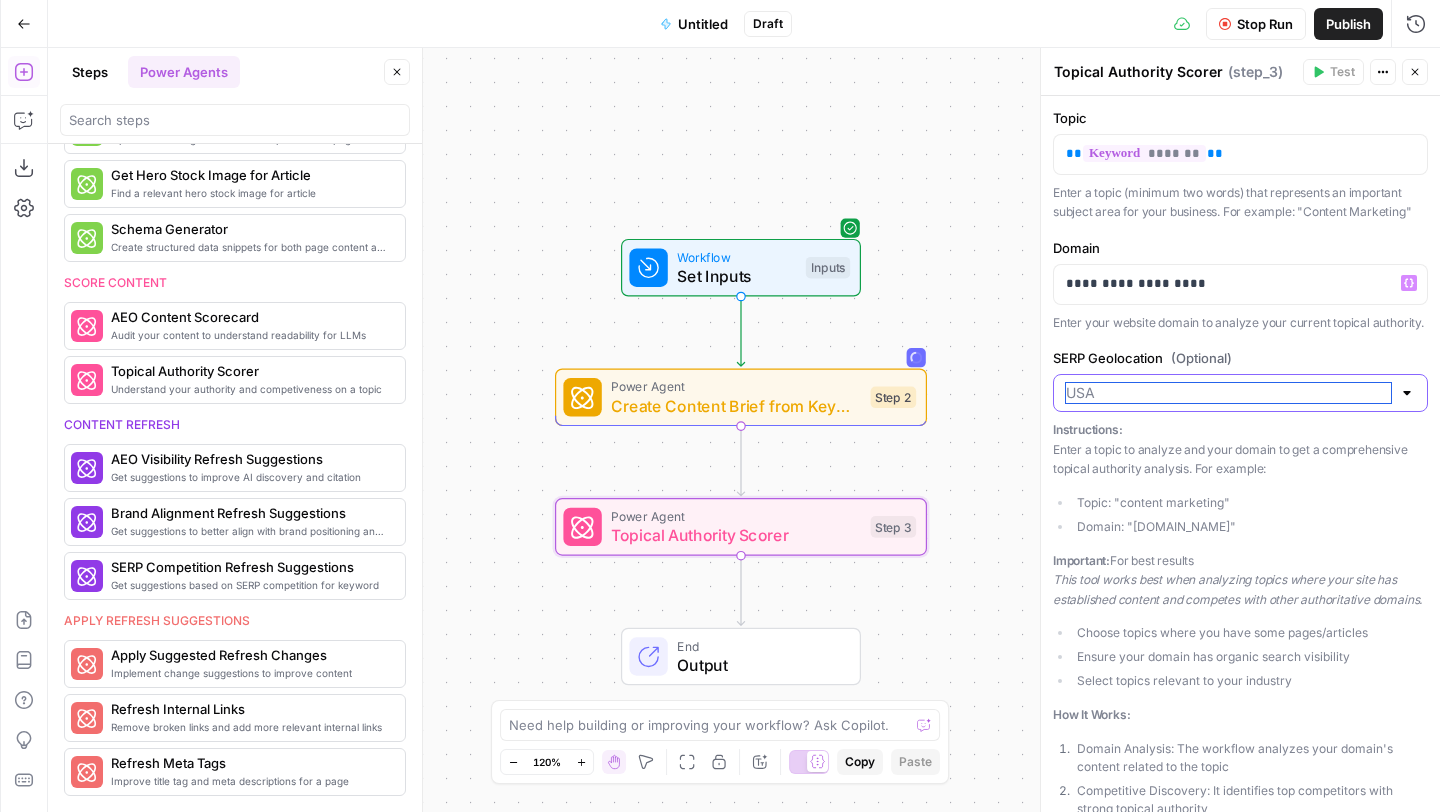 click on "SERP Geolocation   (Optional)" at bounding box center [1228, 393] 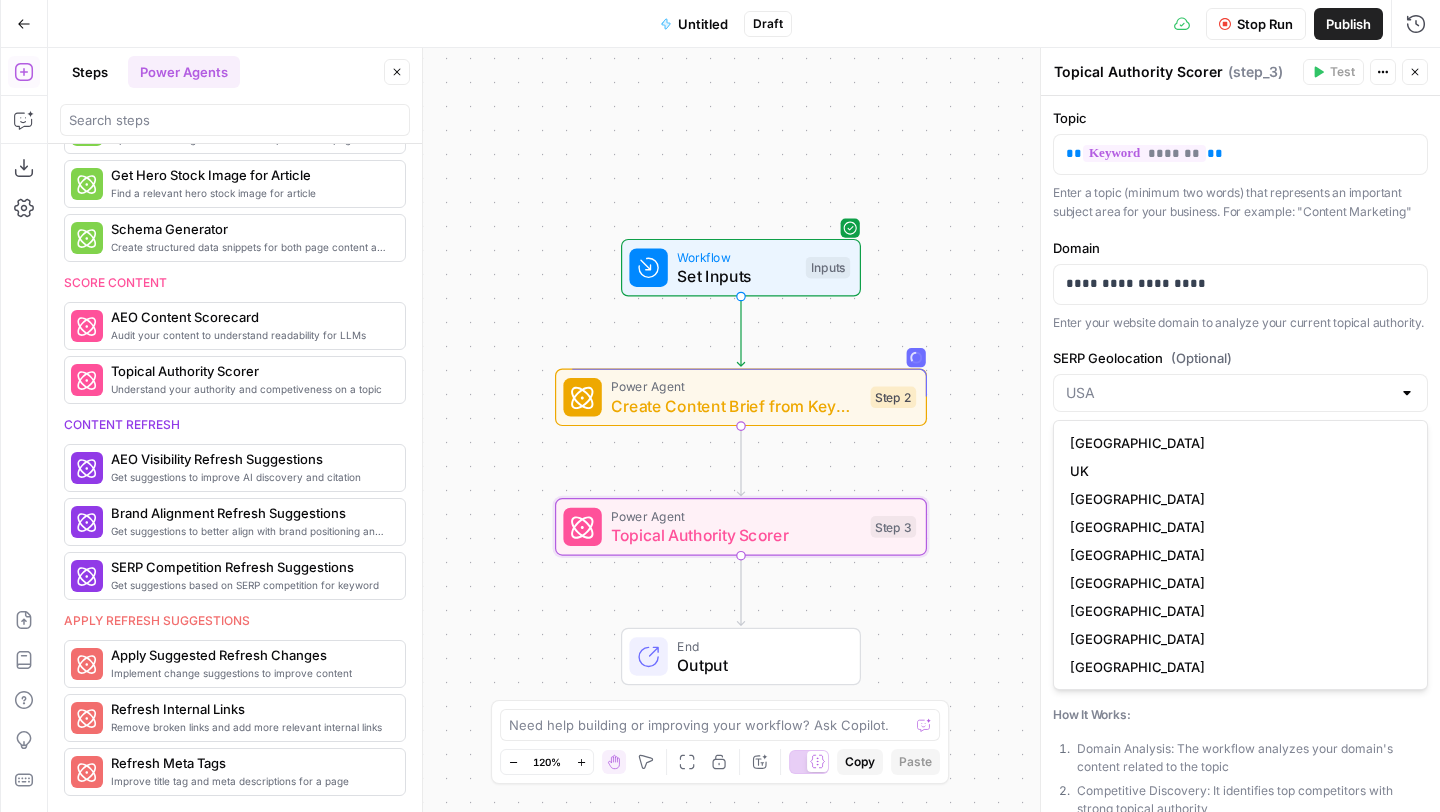 click on "USA" at bounding box center (1240, 443) 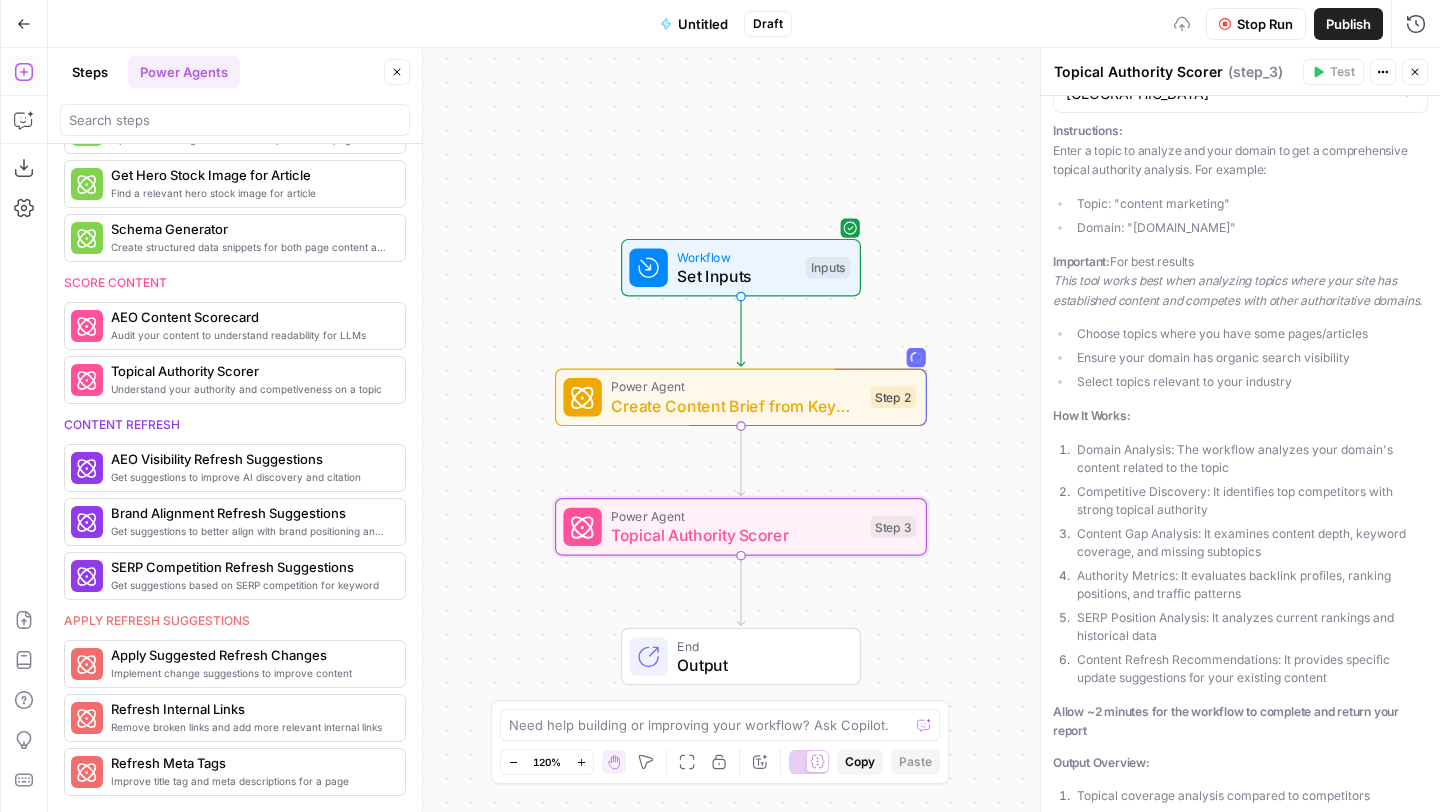 scroll, scrollTop: 402, scrollLeft: 0, axis: vertical 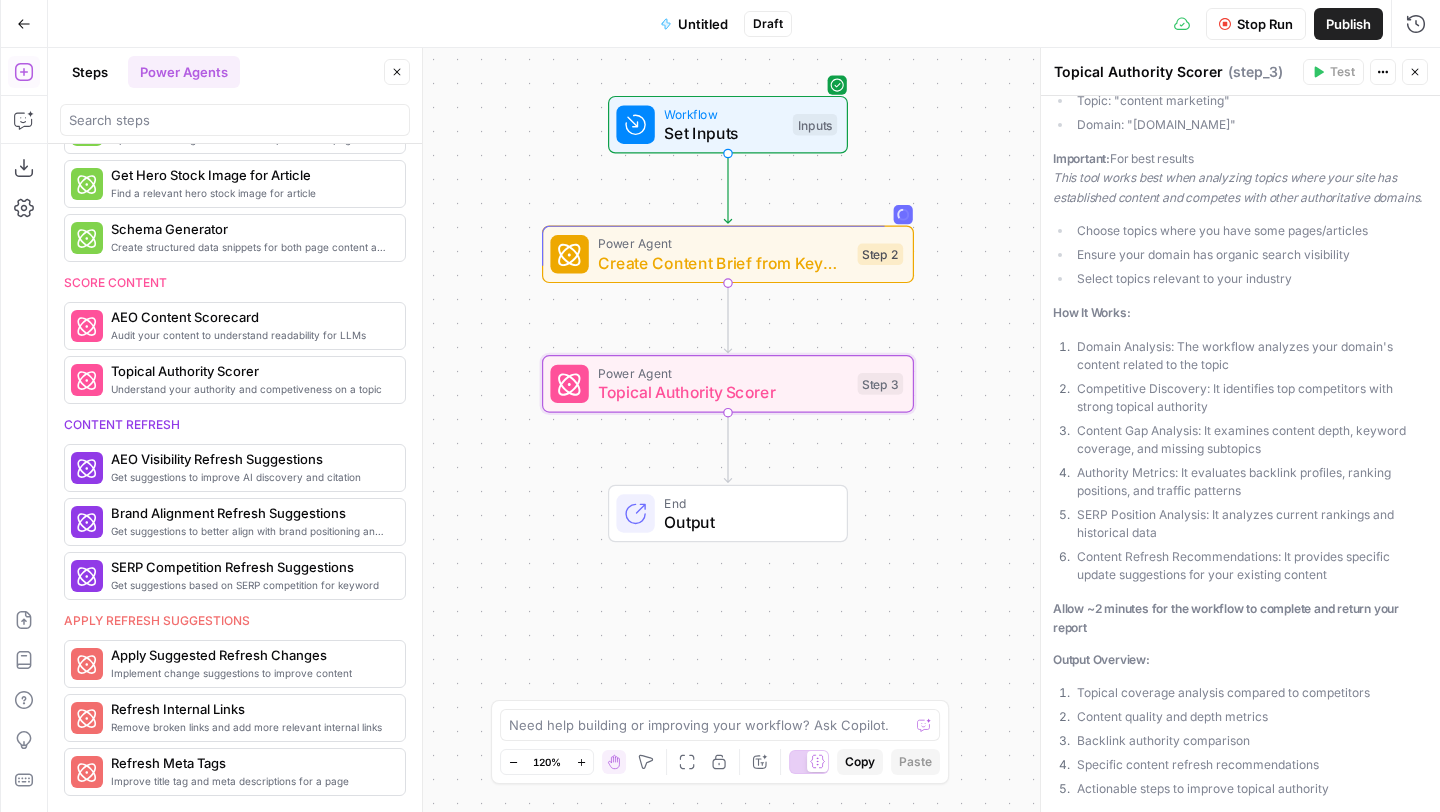 drag, startPoint x: 982, startPoint y: 511, endPoint x: 969, endPoint y: 368, distance: 143.58969 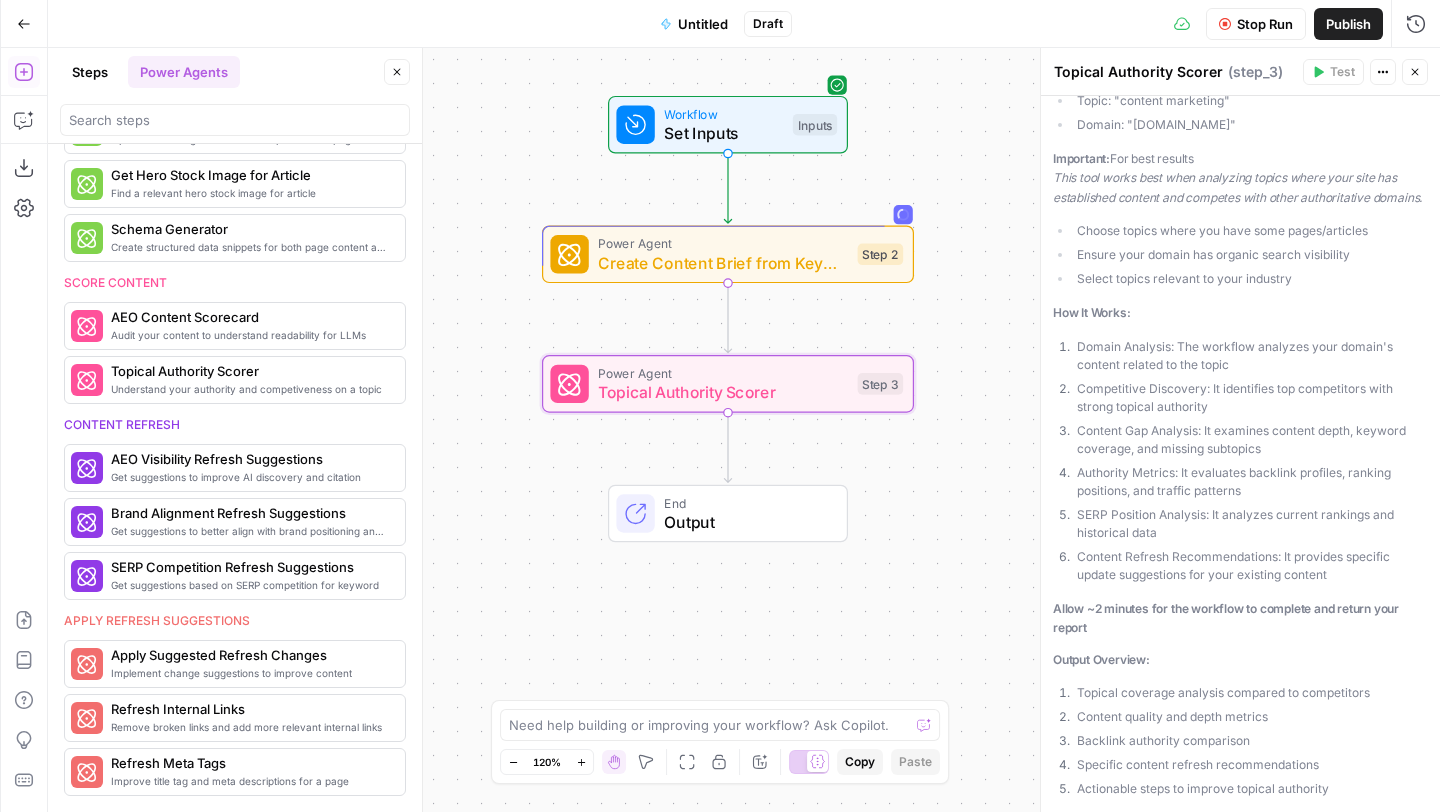 click on "Workflow Set Inputs Inputs Power Agent Create Content Brief from Keyword Step 2 Power Agent Topical Authority Scorer Step 3 End Output" at bounding box center [744, 430] 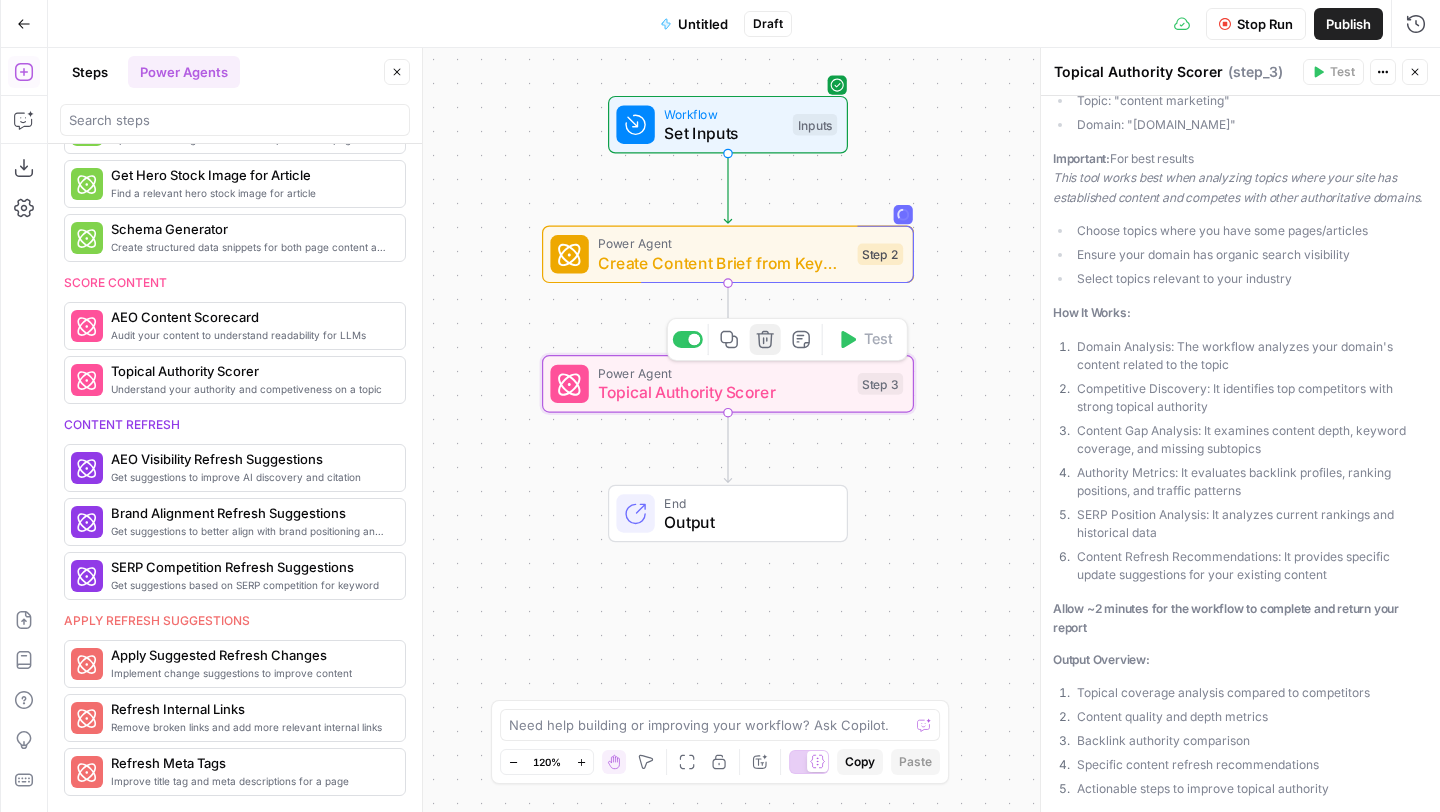 click 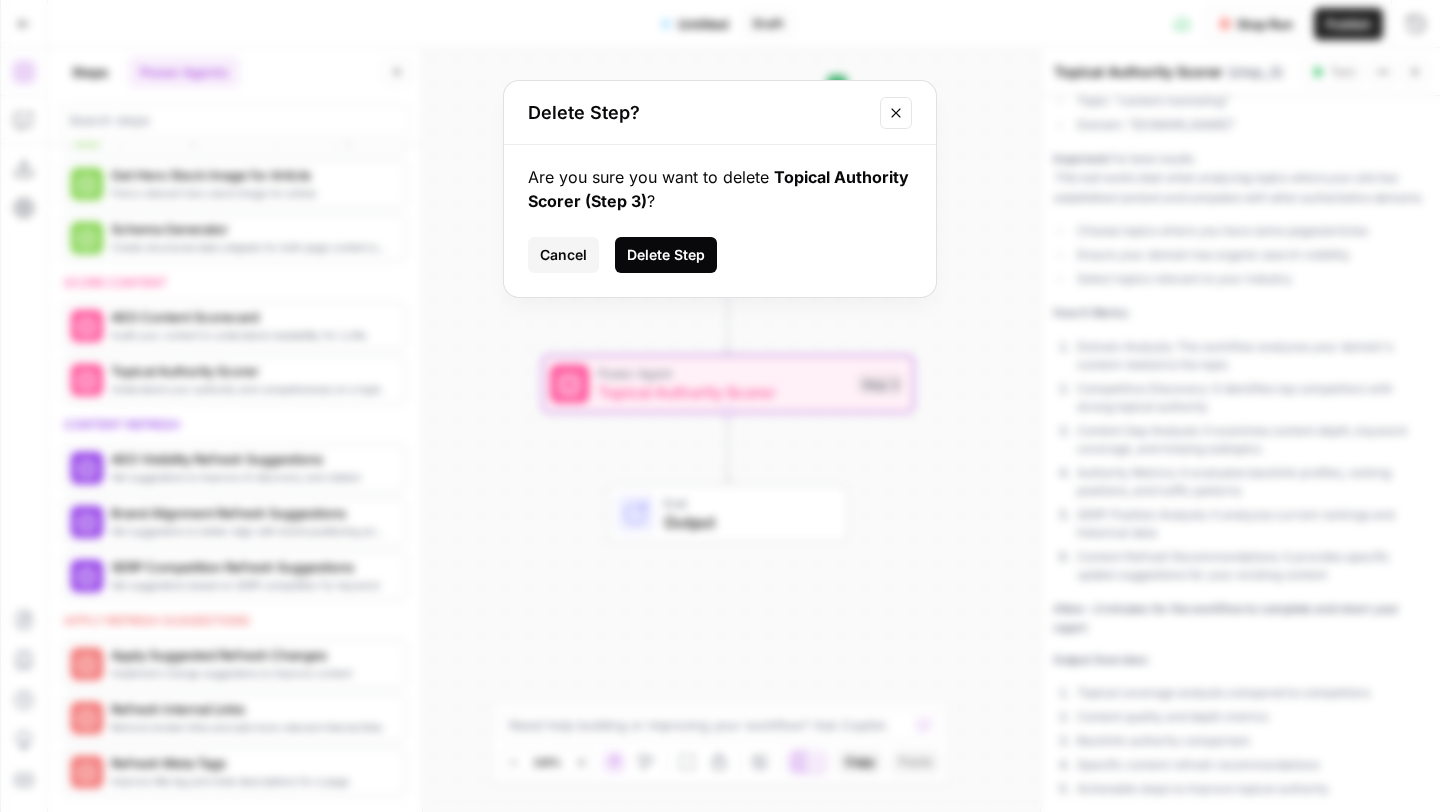click on "Delete Step" at bounding box center (666, 255) 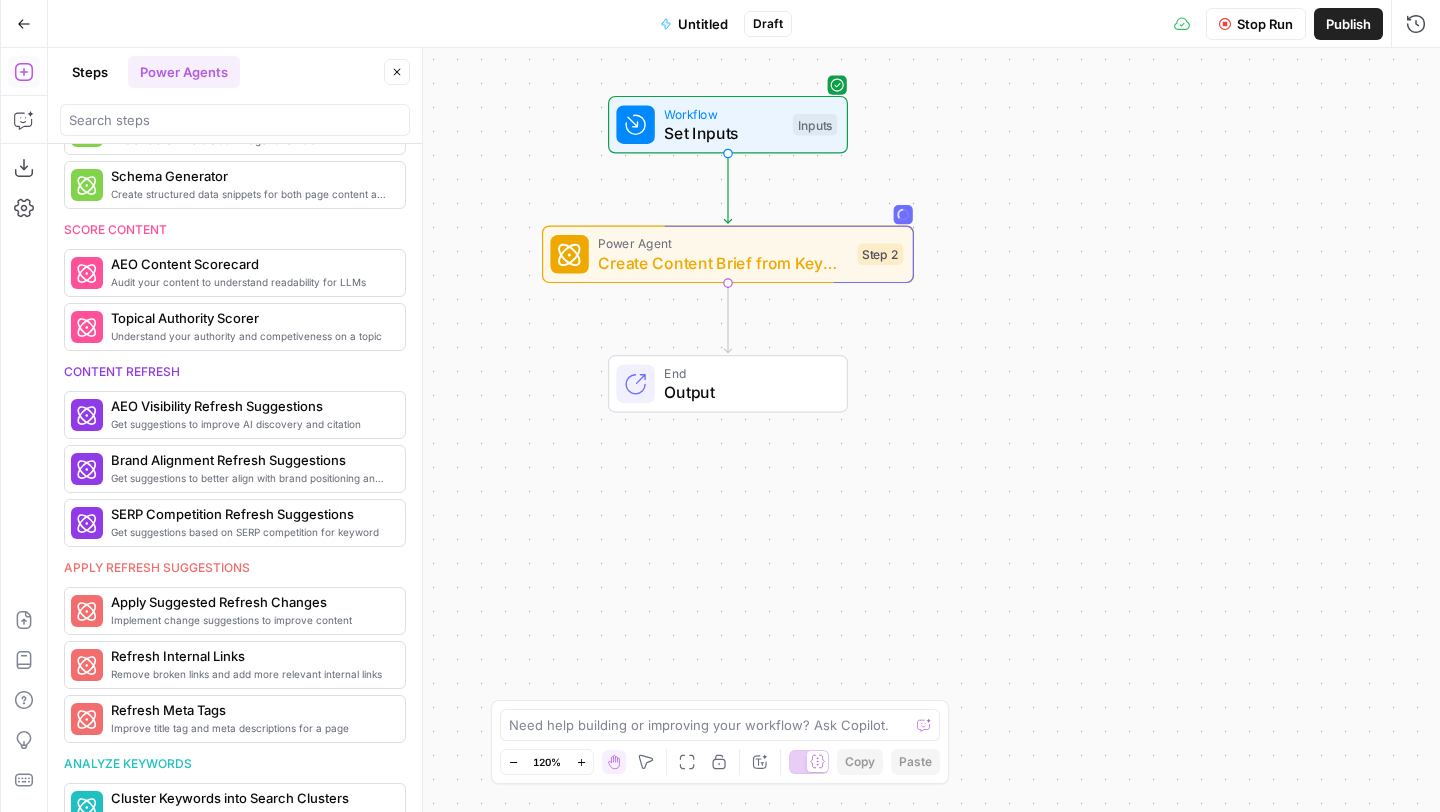 scroll, scrollTop: 824, scrollLeft: 0, axis: vertical 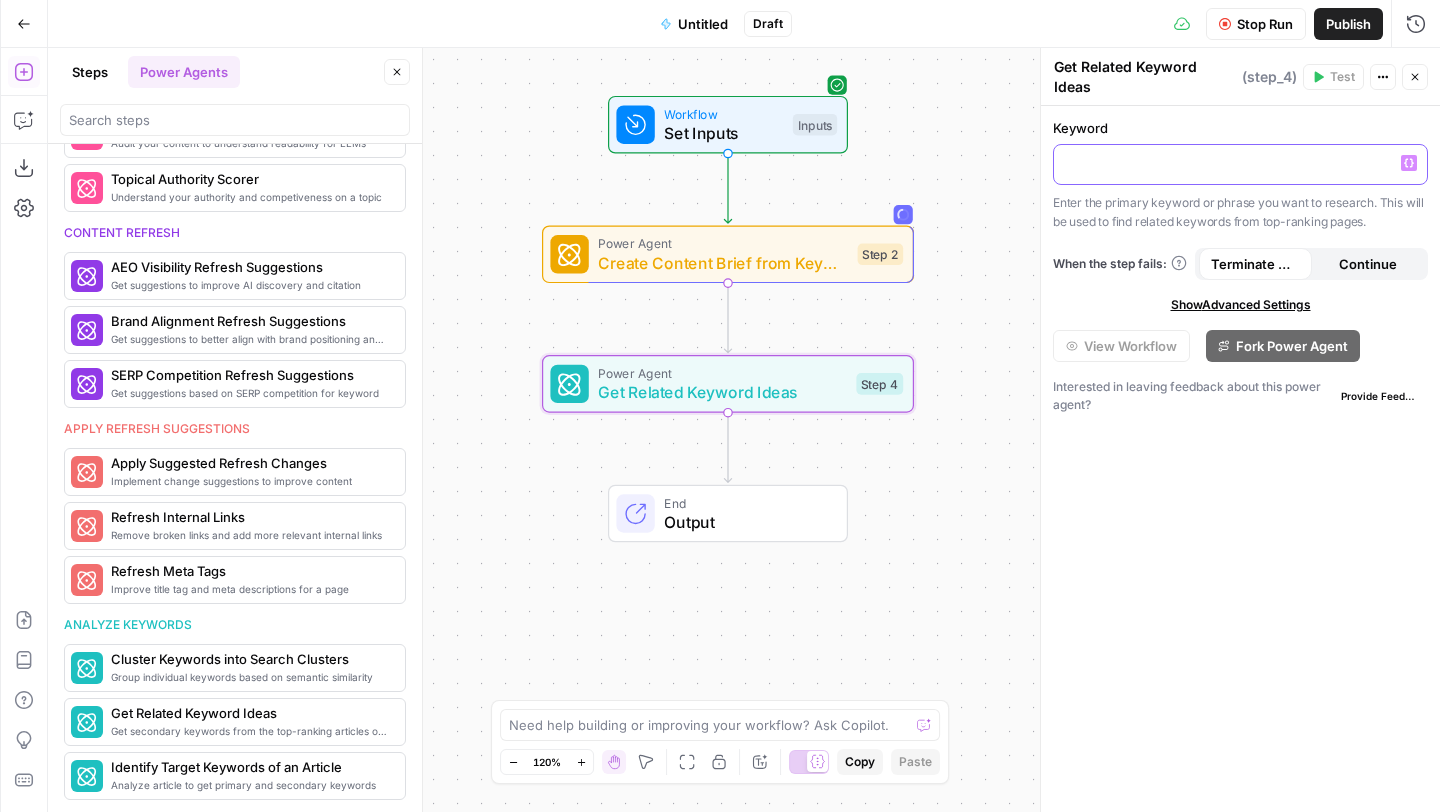 click at bounding box center (1240, 163) 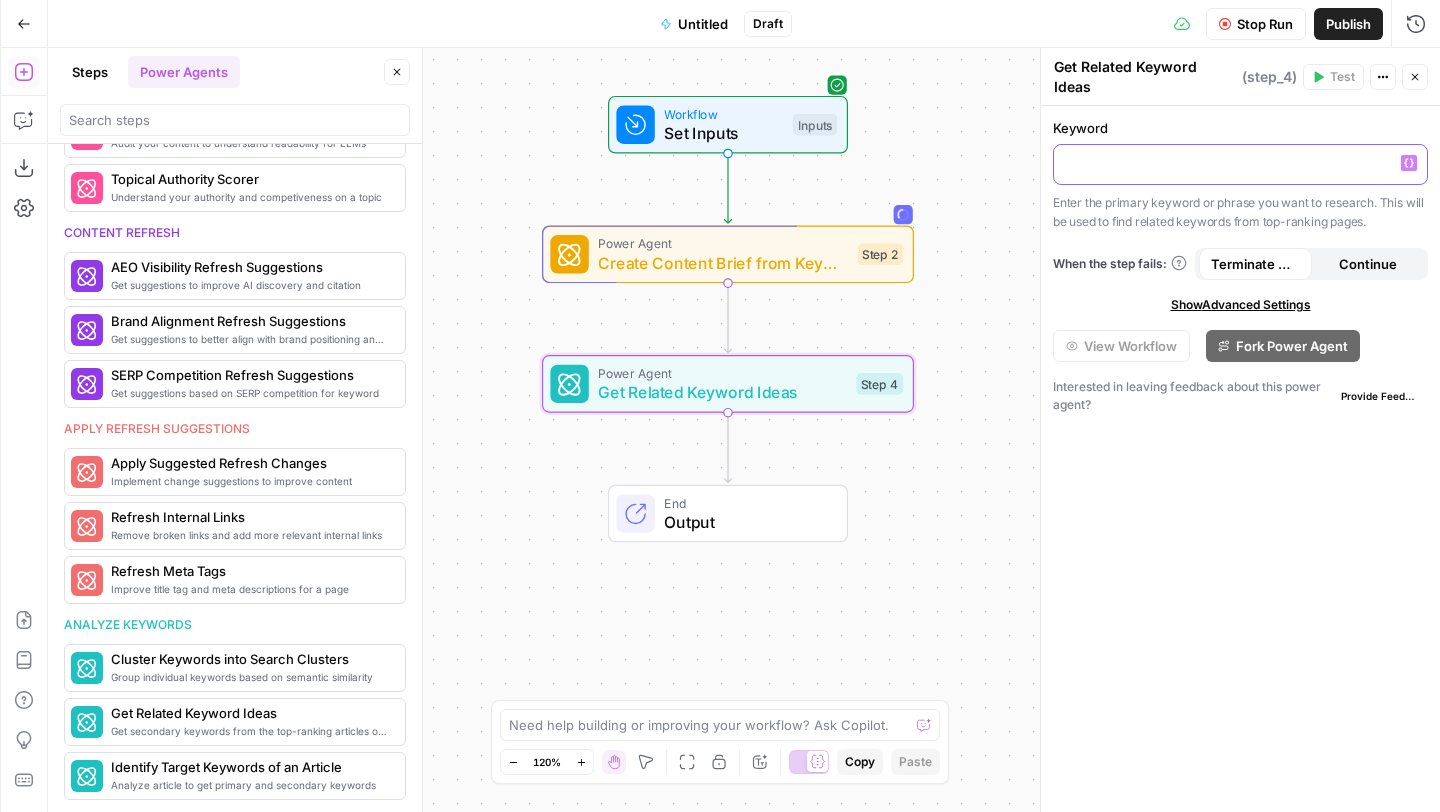 click on "Variables Menu" at bounding box center [1409, 163] 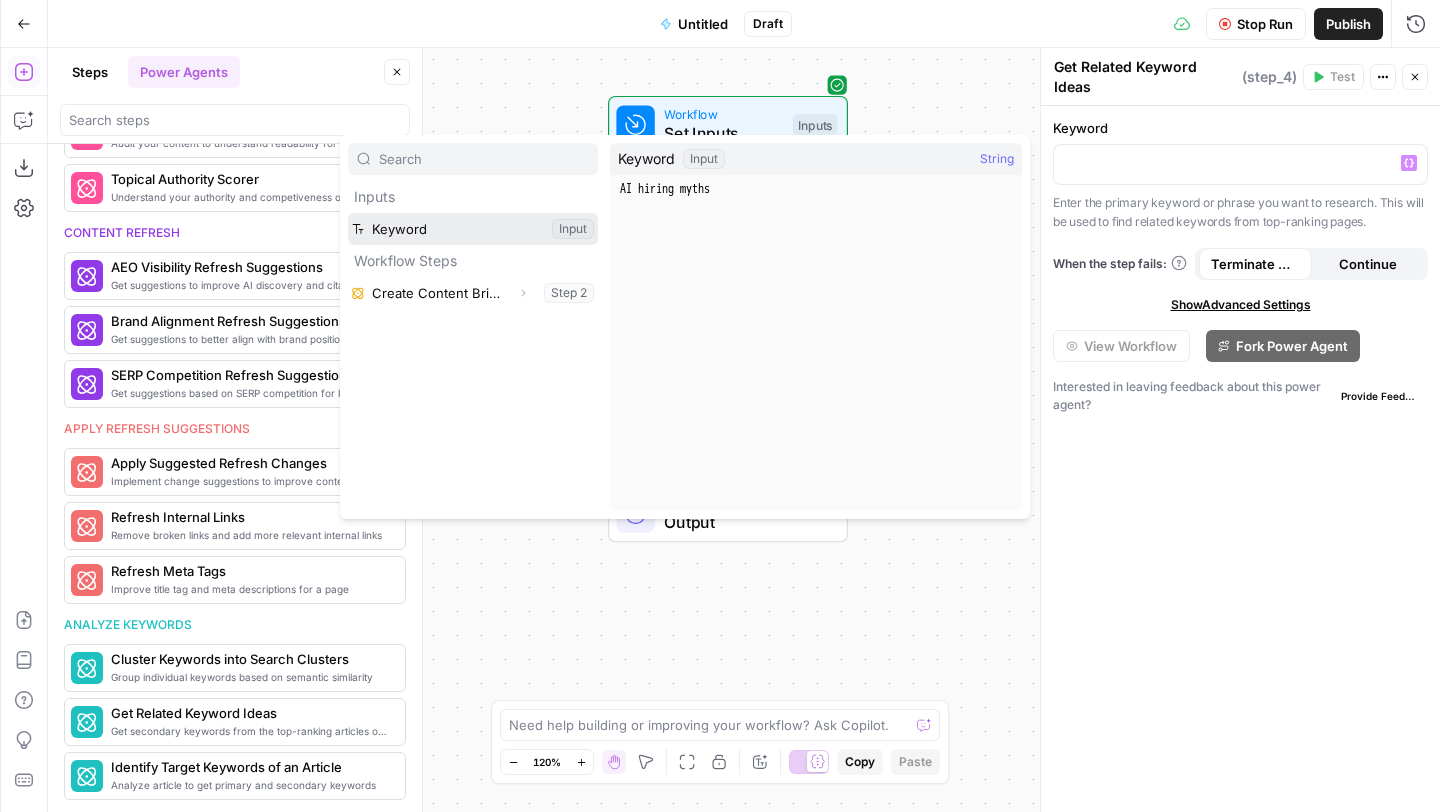 click at bounding box center [473, 229] 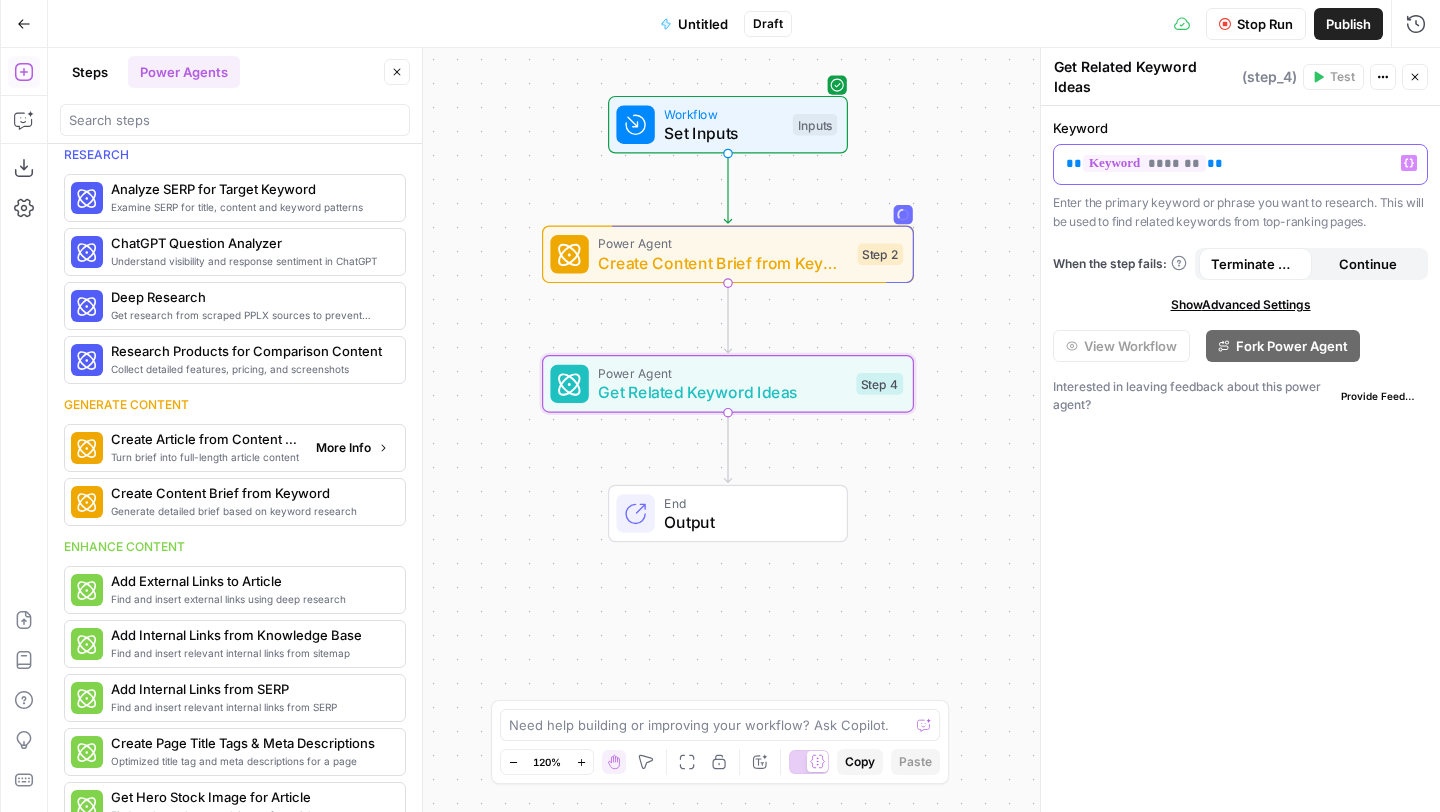 scroll, scrollTop: 0, scrollLeft: 0, axis: both 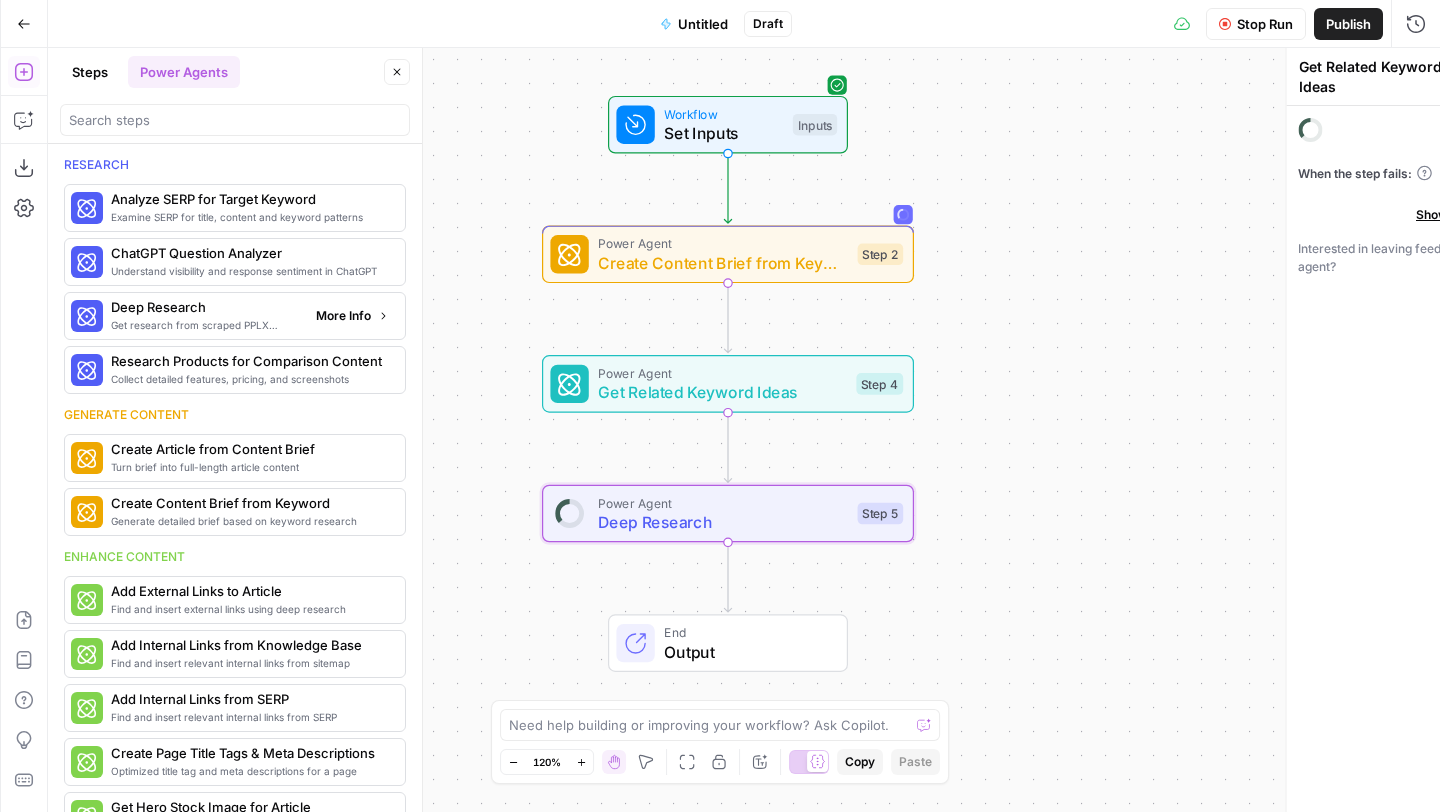 type on "Deep Research" 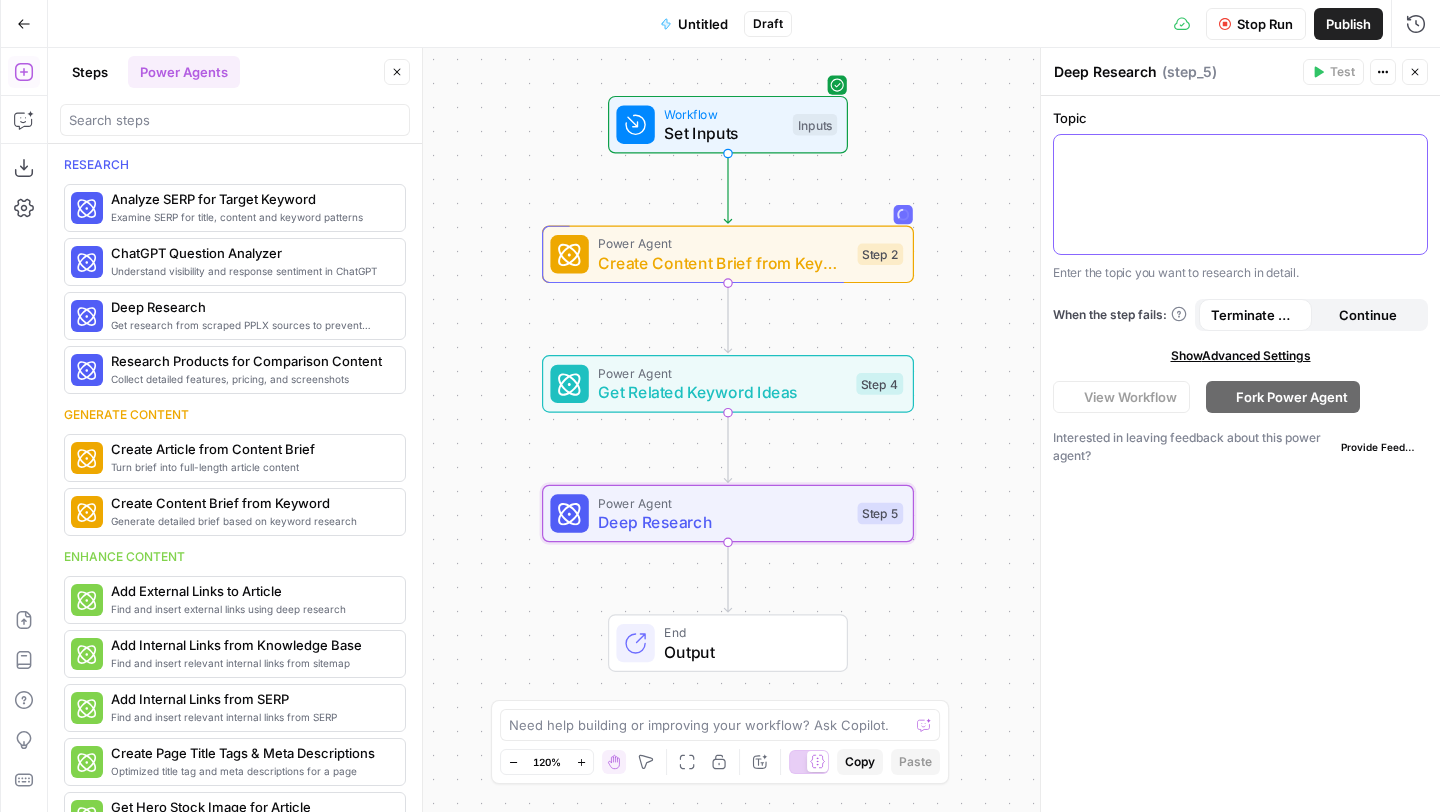 click 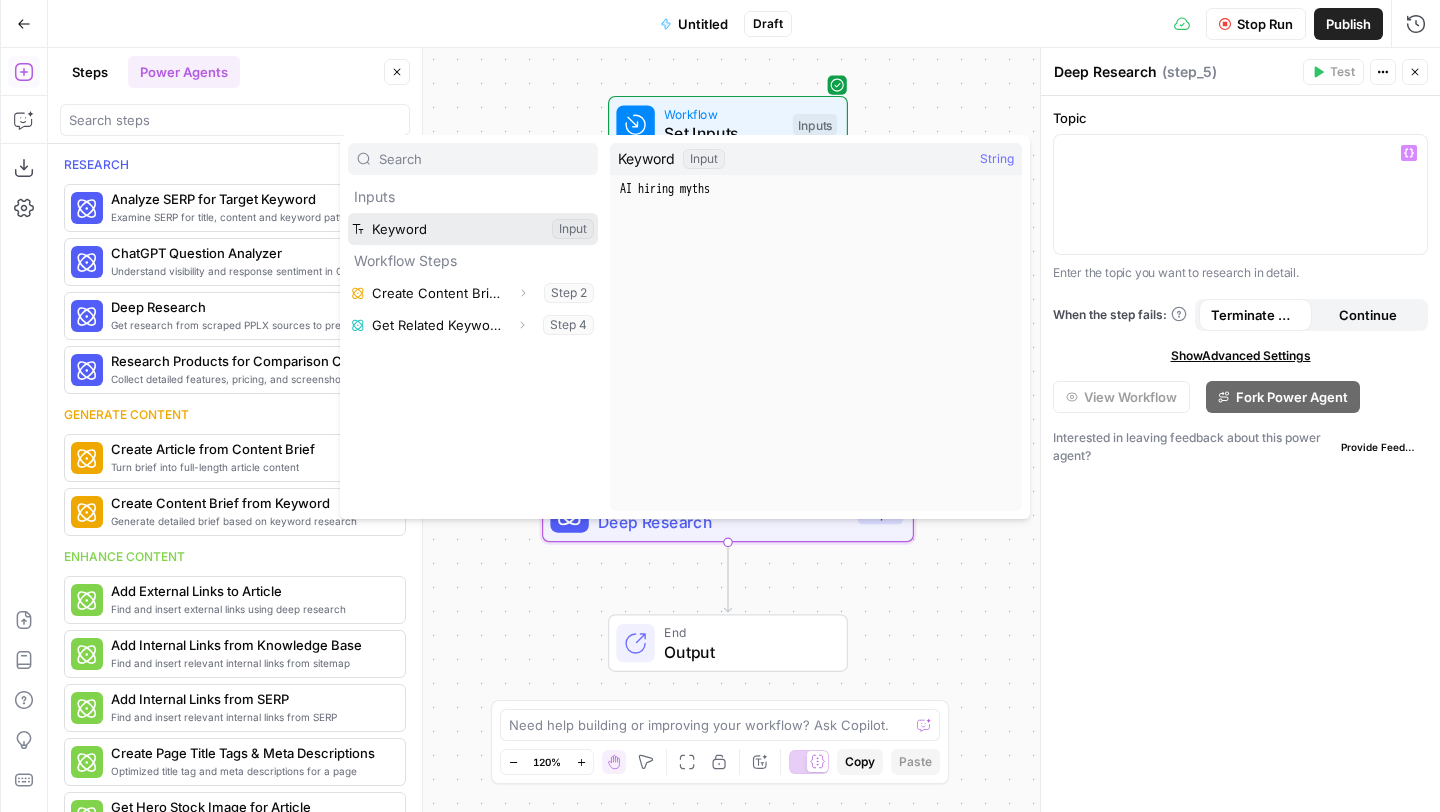 click at bounding box center [473, 229] 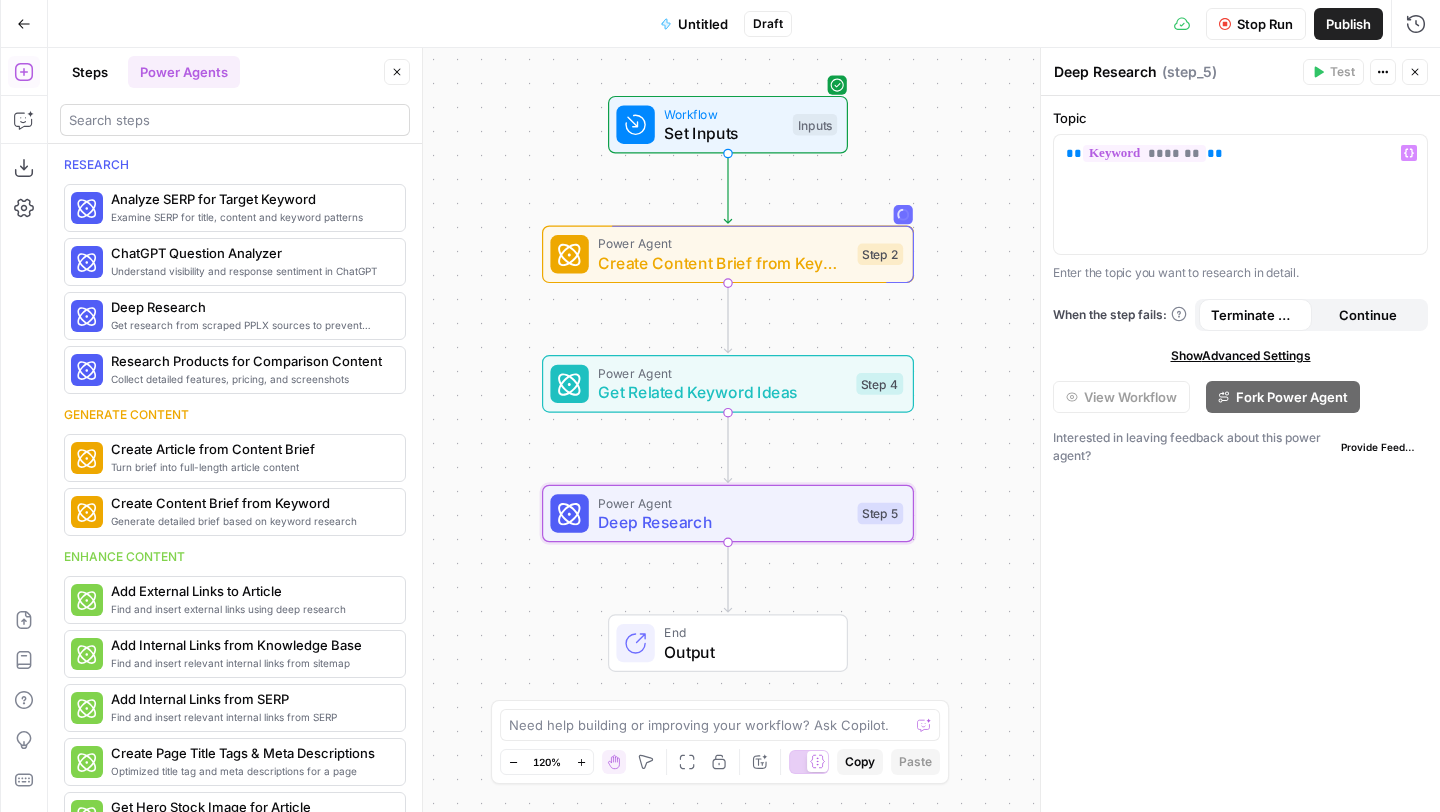 click at bounding box center (235, 120) 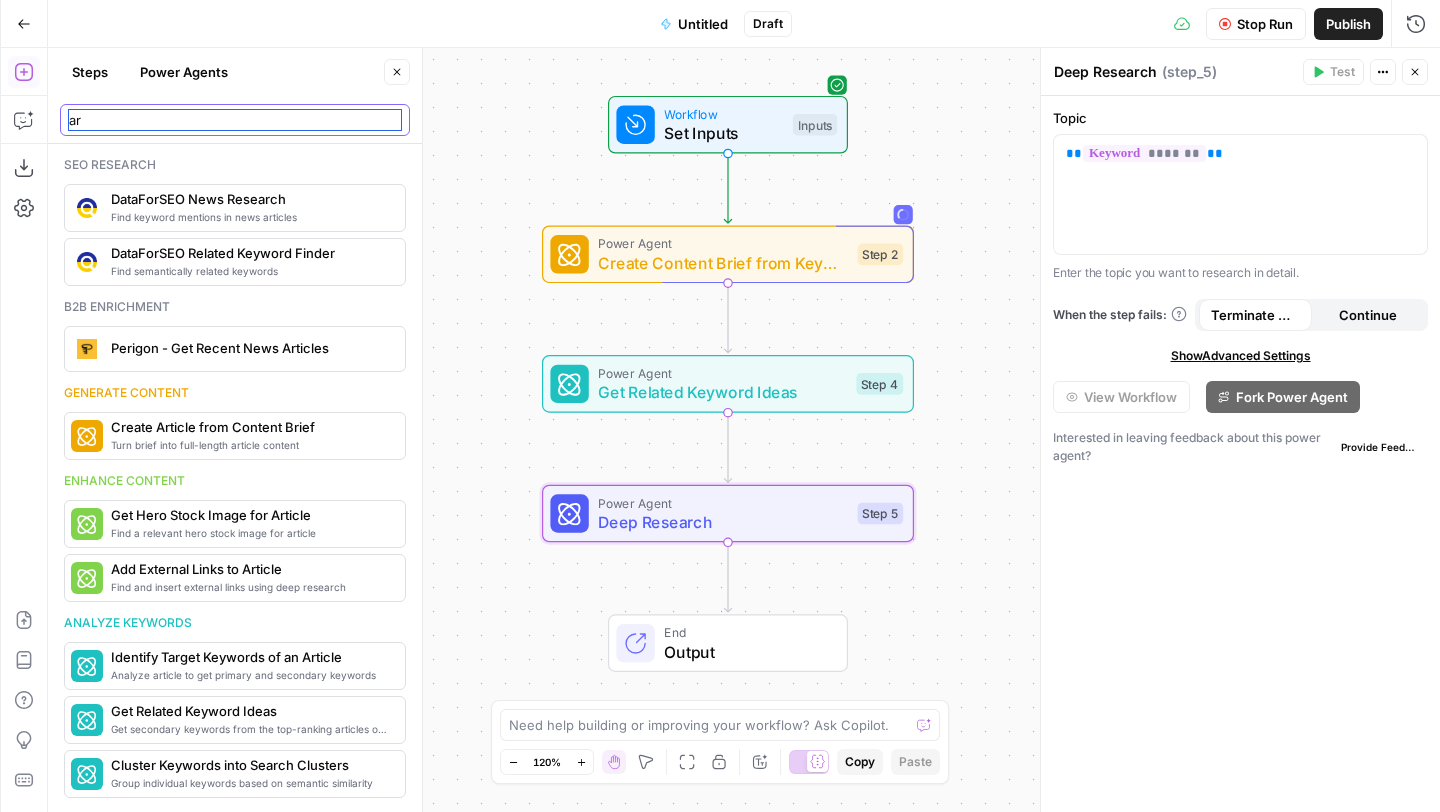 type on "a" 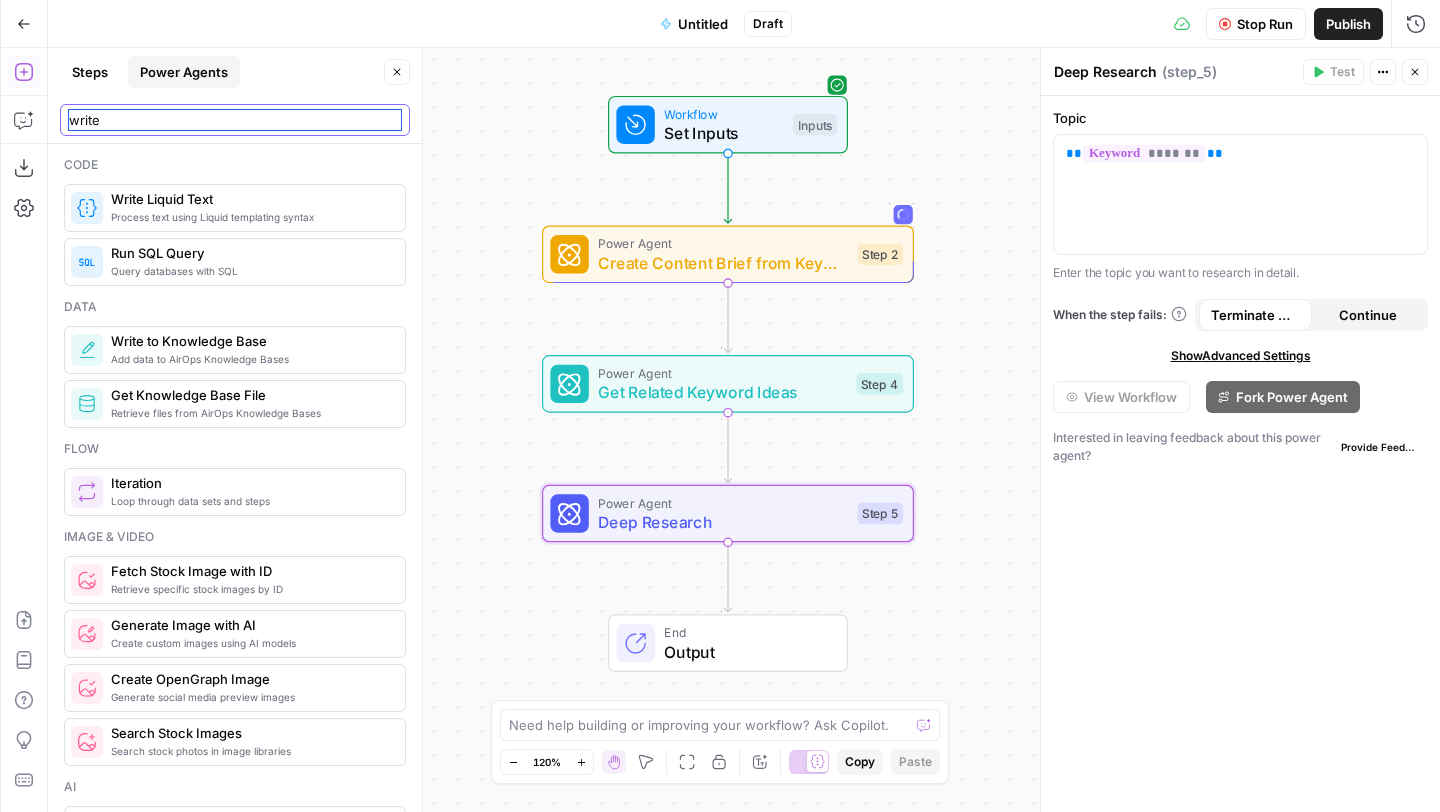 type on "write" 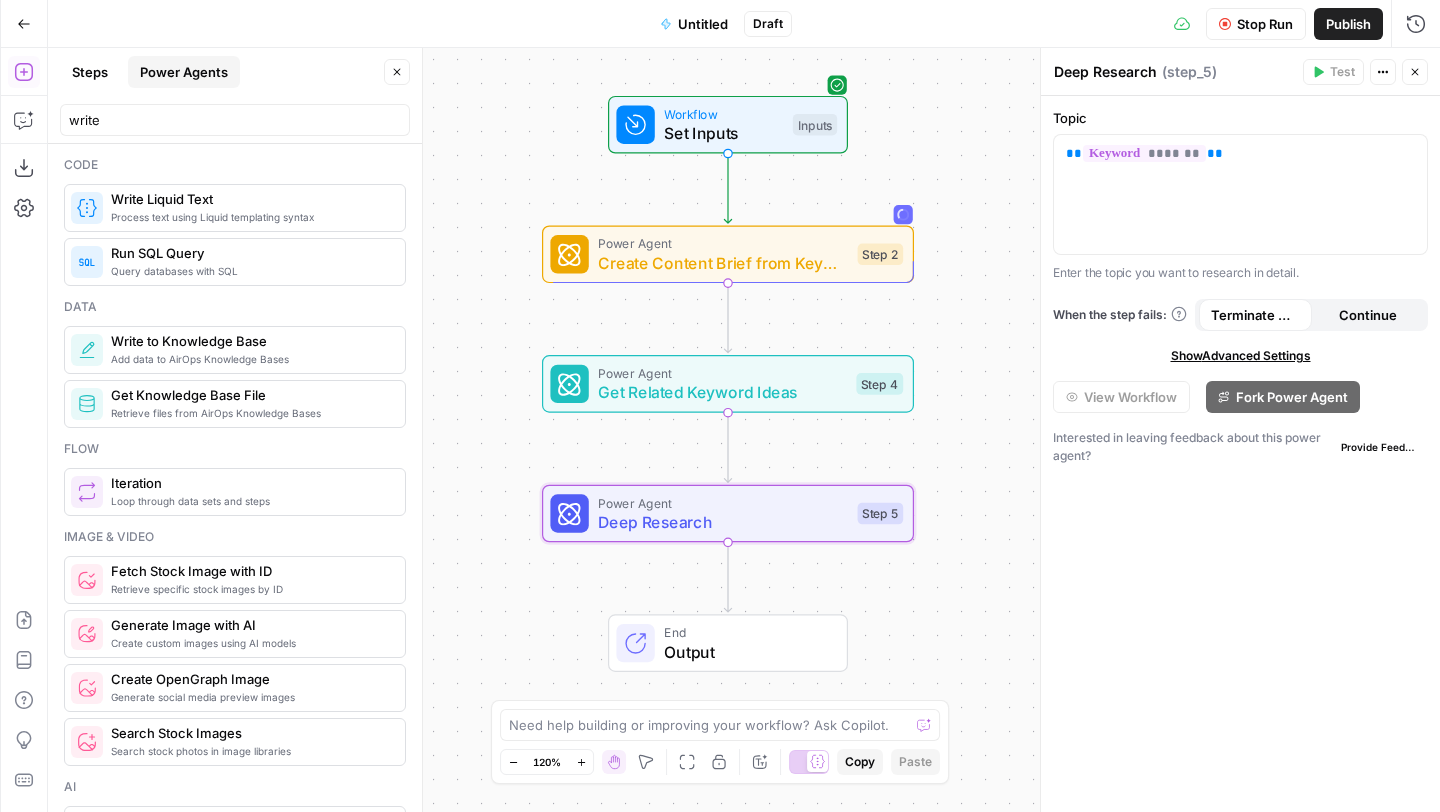 click on "Power Agents" at bounding box center [184, 72] 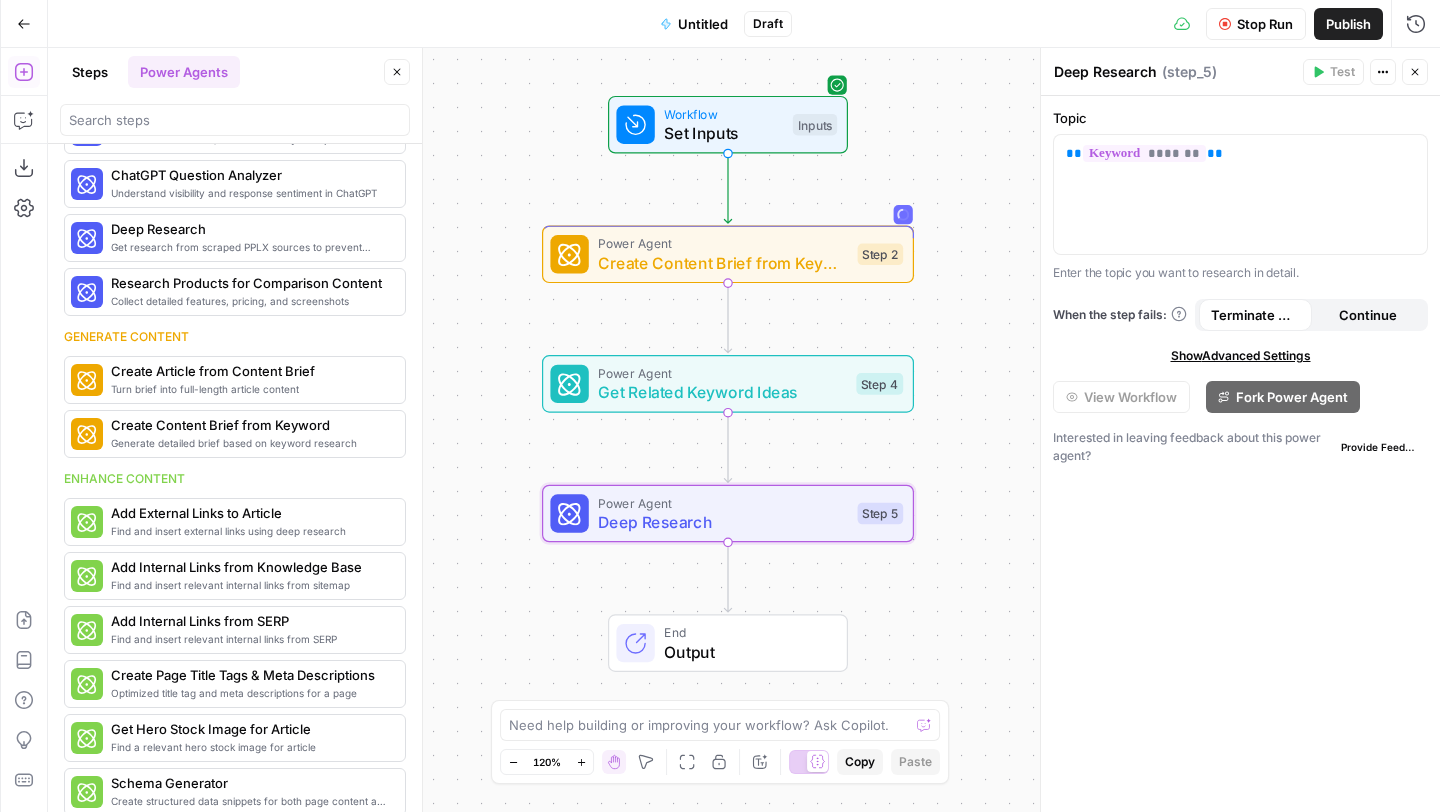 scroll, scrollTop: 80, scrollLeft: 0, axis: vertical 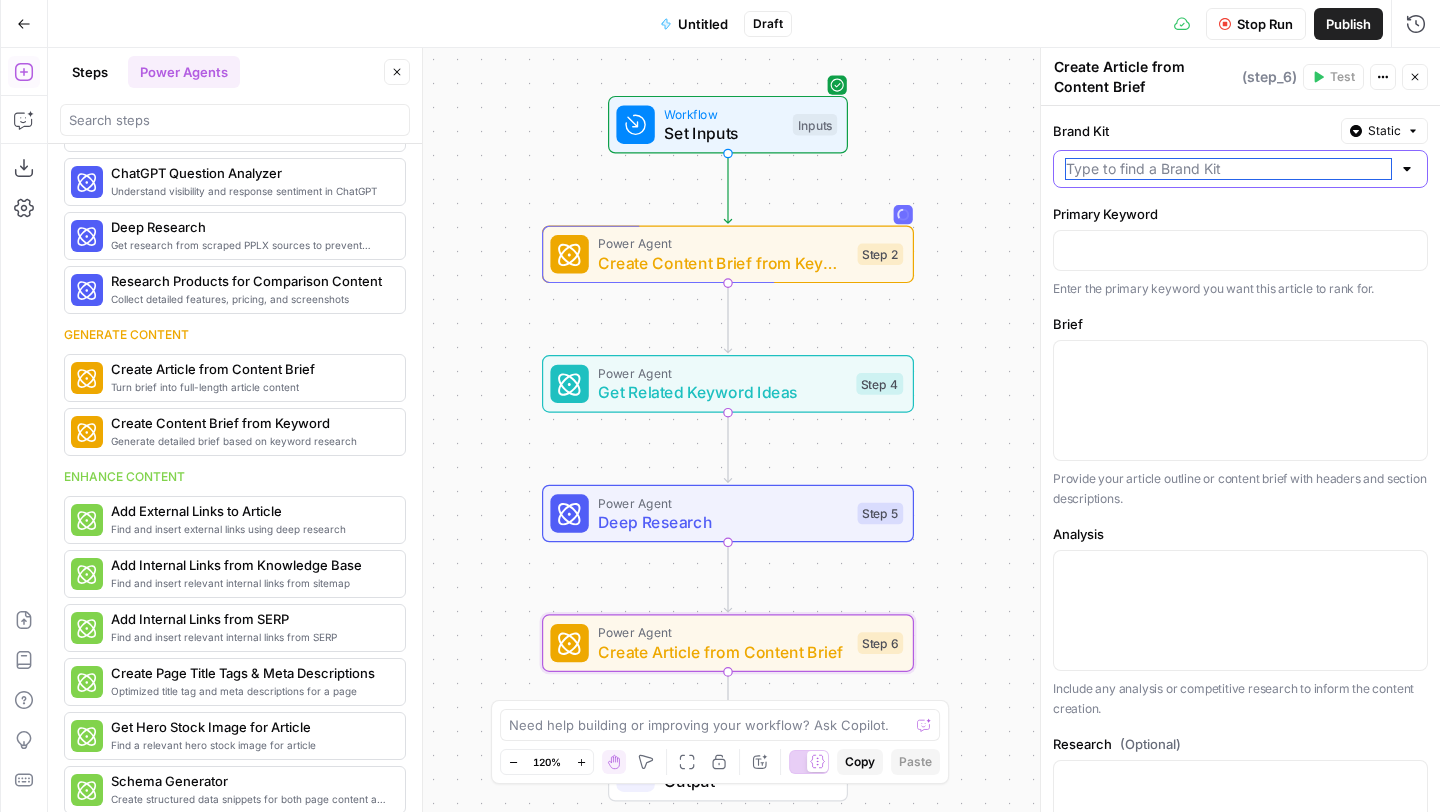 click on "Brand Kit" at bounding box center (1228, 169) 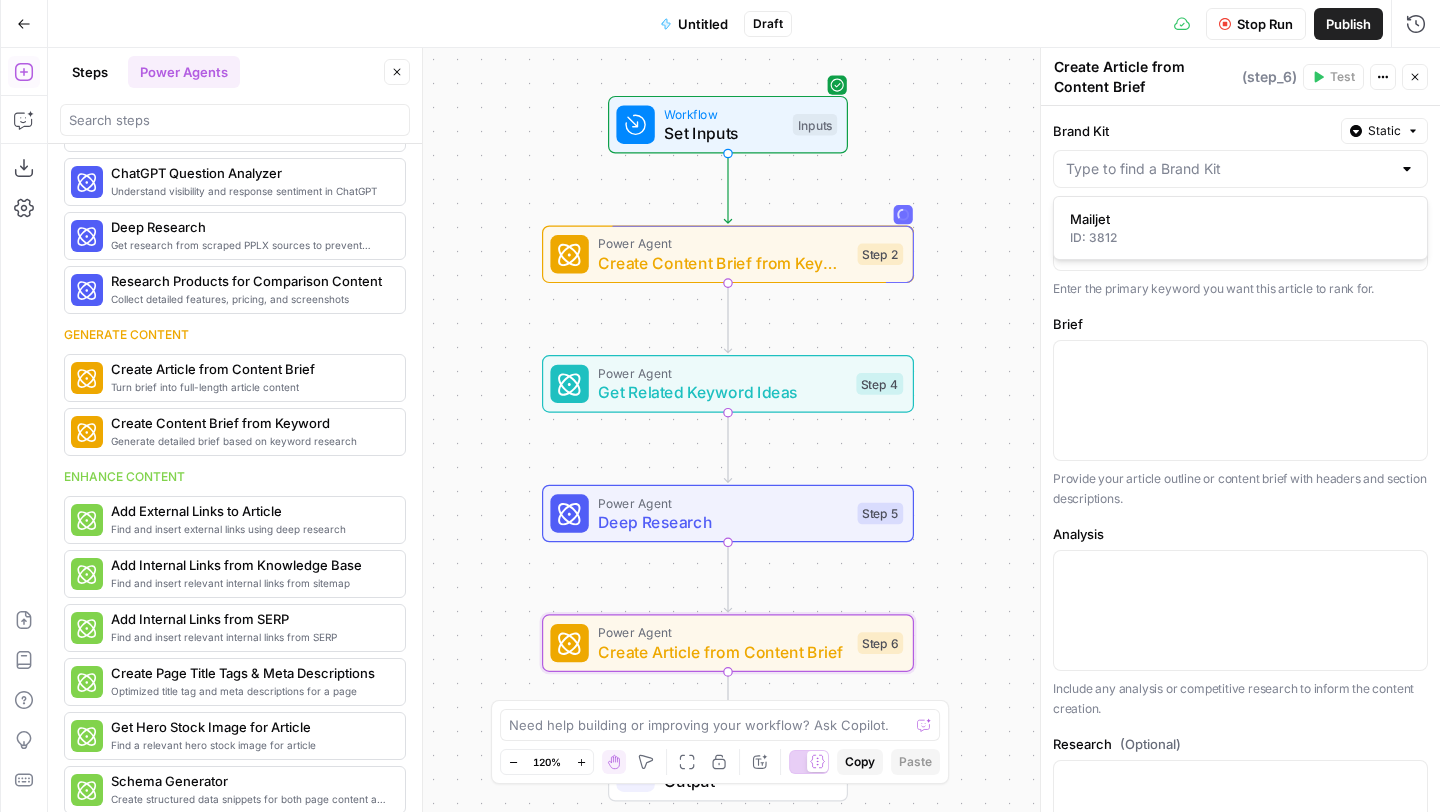 click on "Brief Provide your article outline or content brief with headers and section descriptions." at bounding box center (1240, 411) 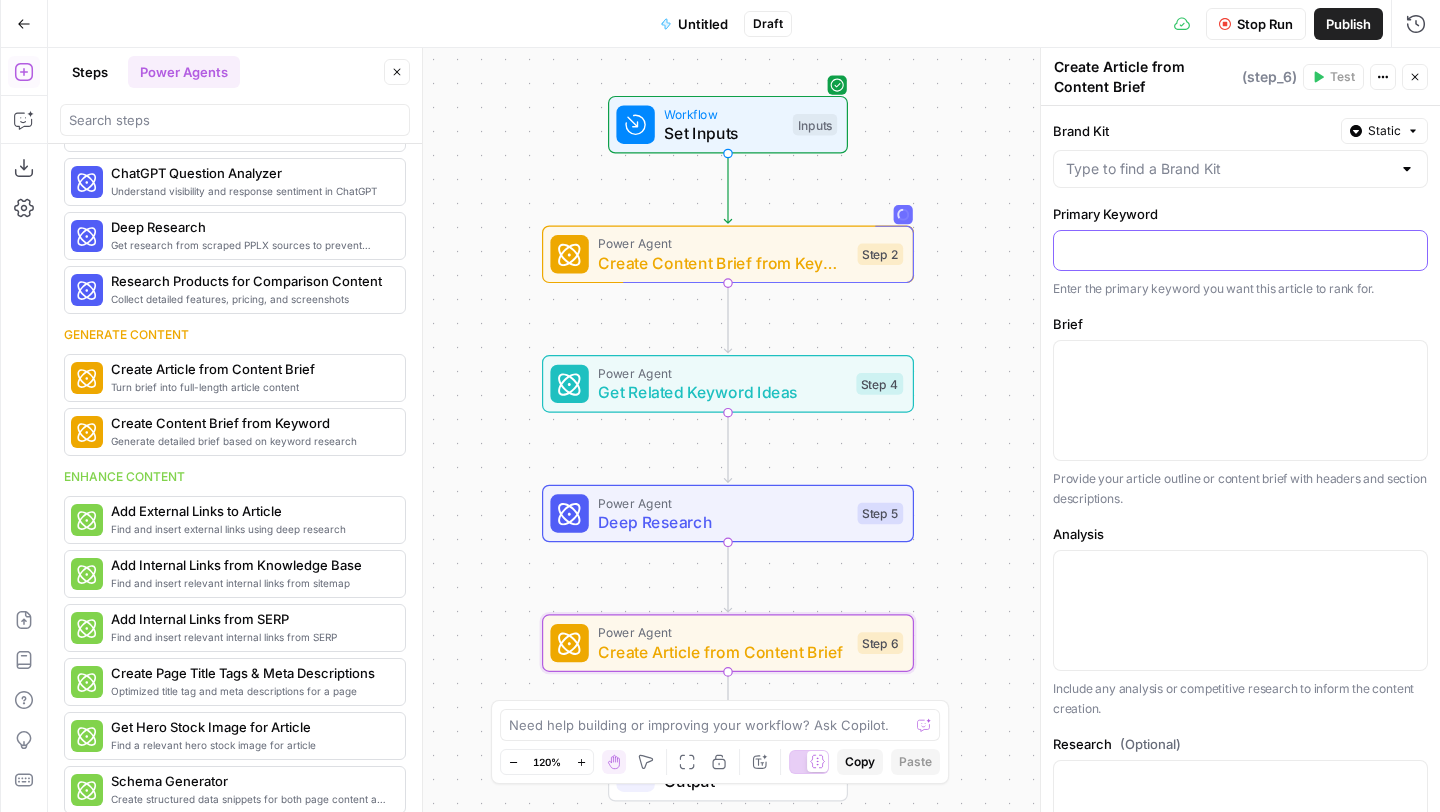click at bounding box center [1240, 249] 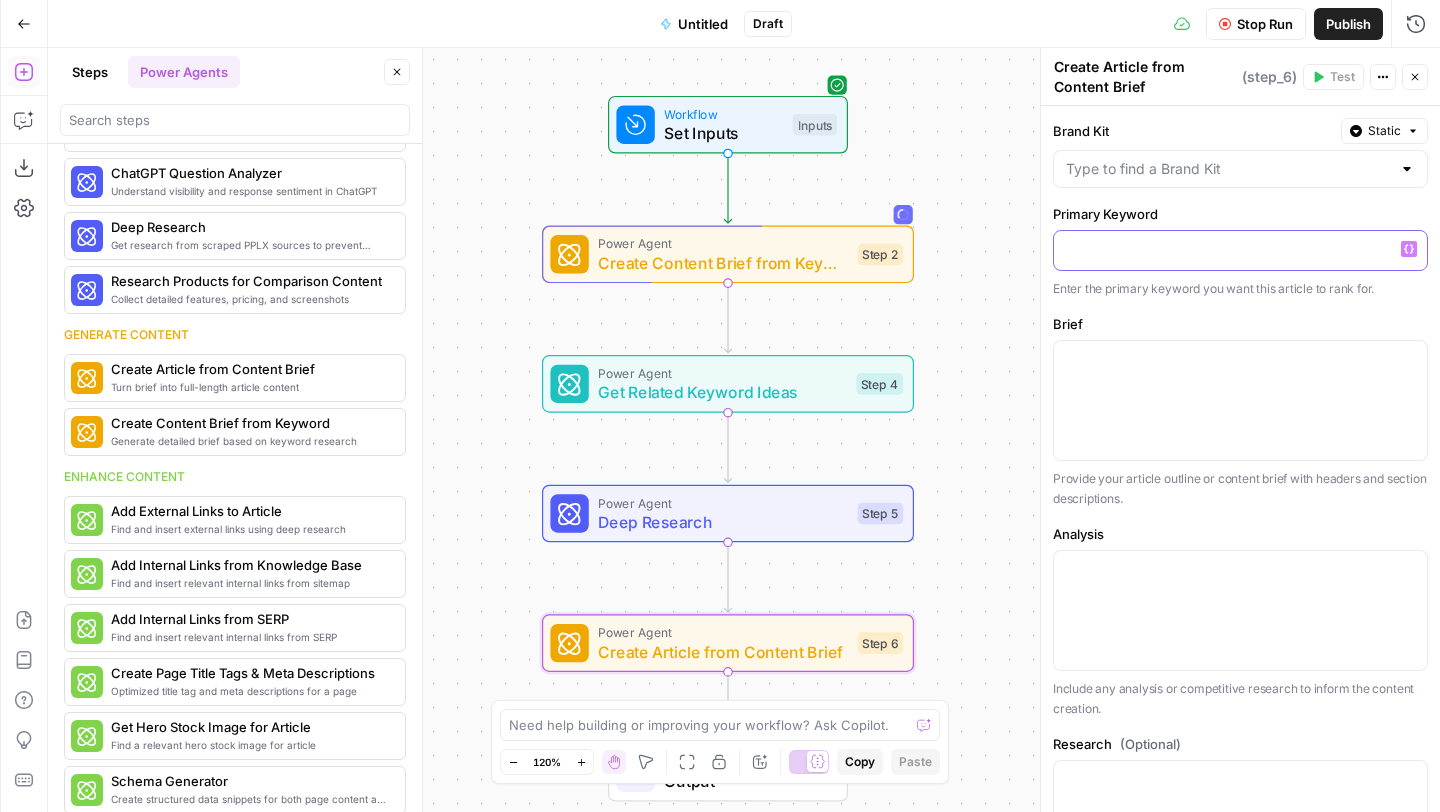 click on "Variables Menu" at bounding box center [1409, 249] 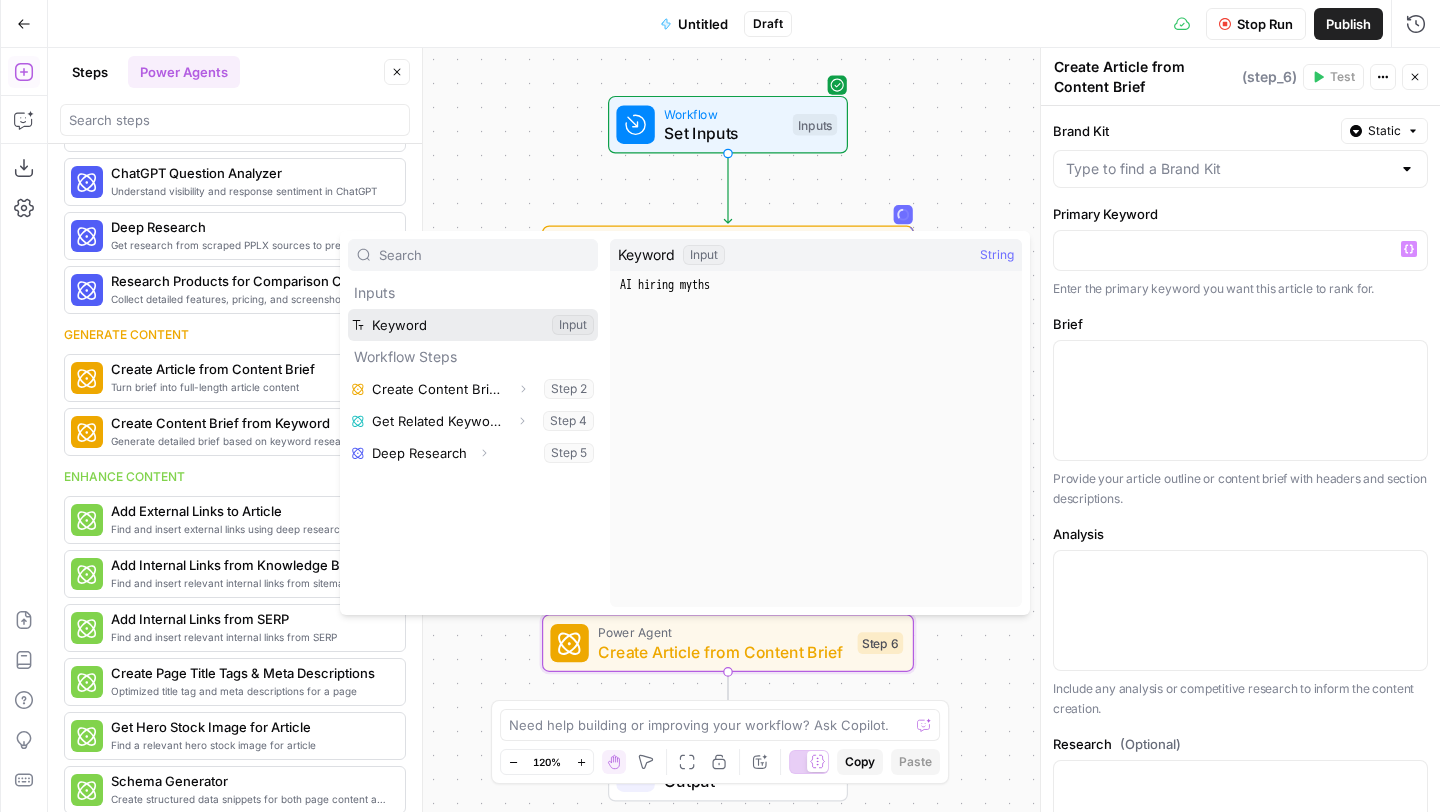 click at bounding box center [473, 325] 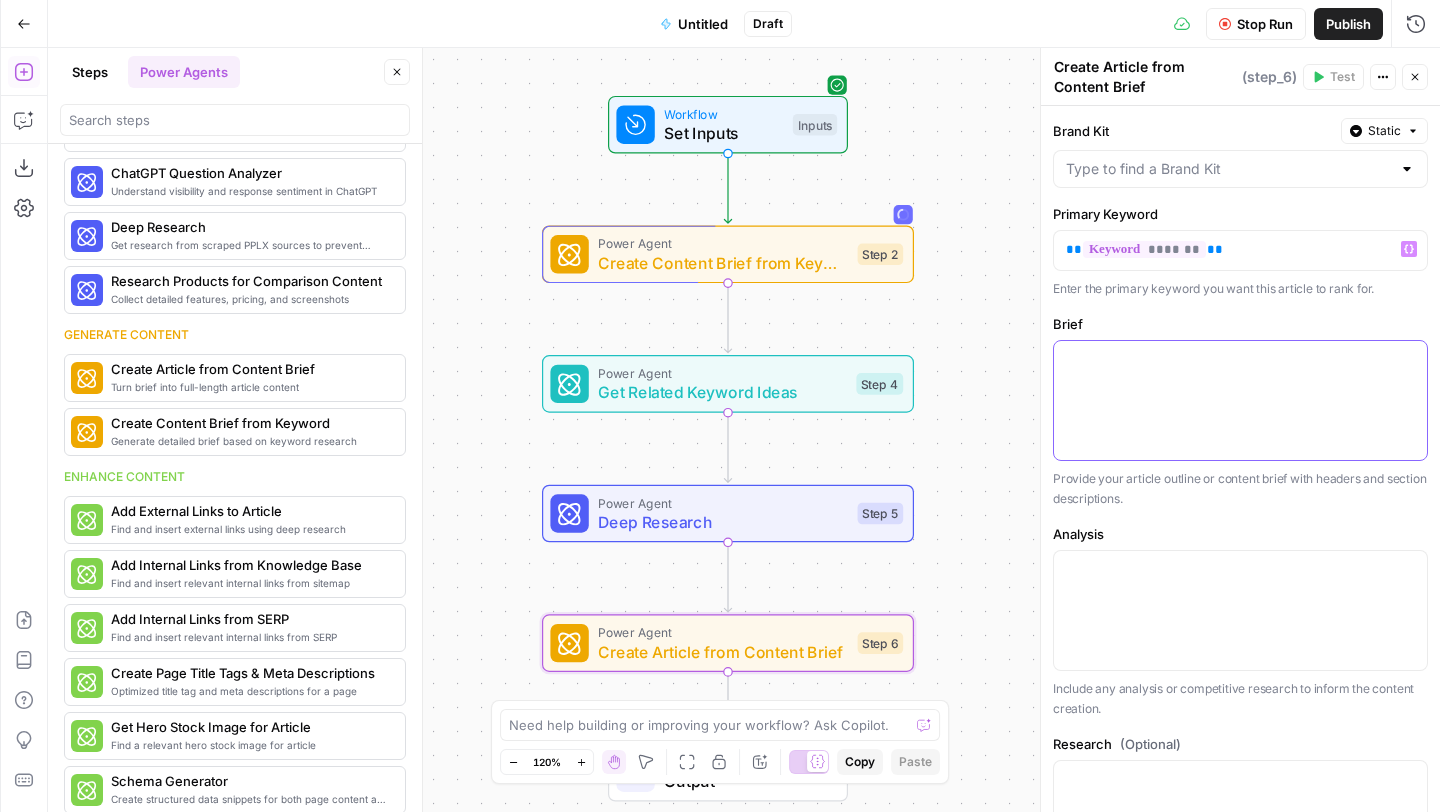 click at bounding box center (1240, 400) 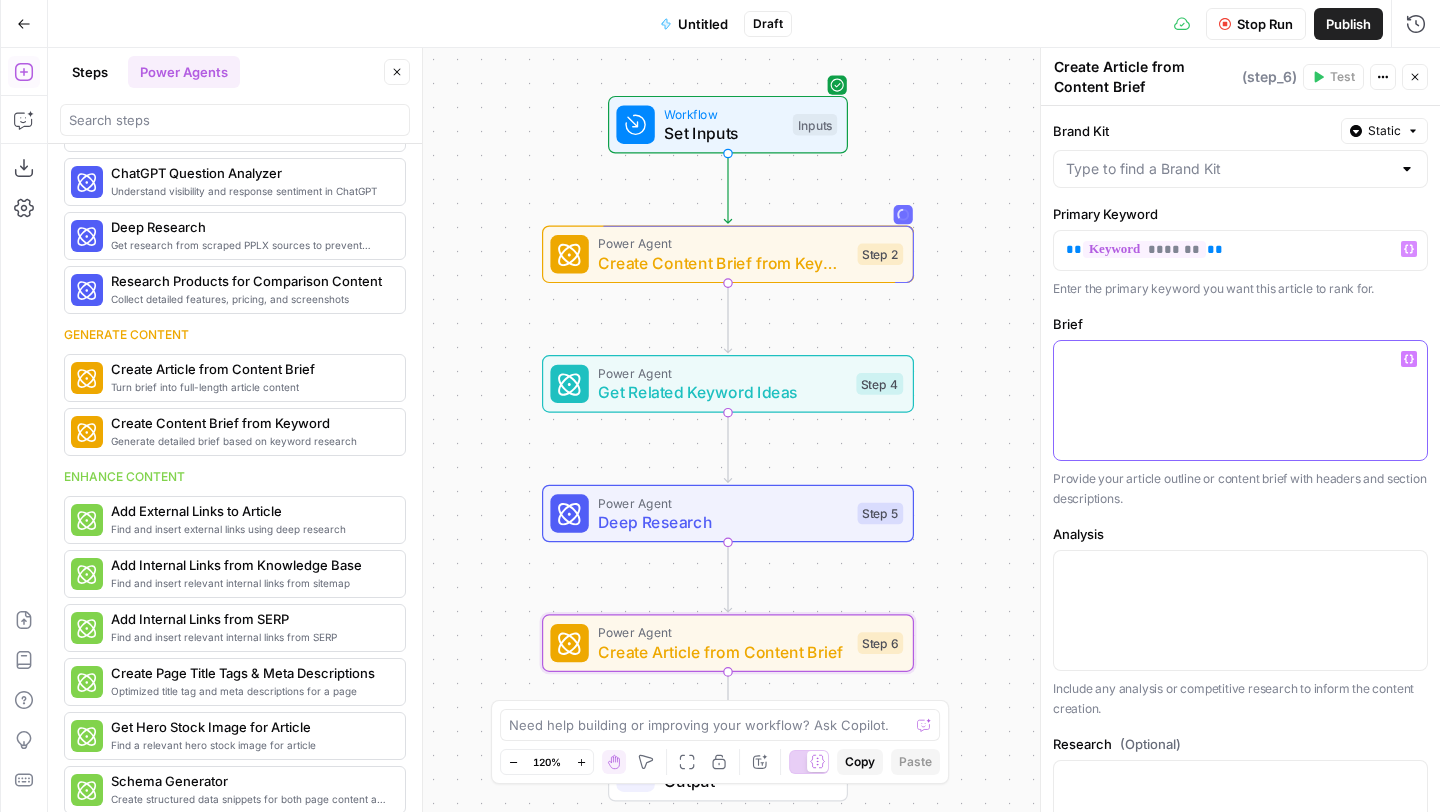 click on "Variables Menu" at bounding box center [1409, 359] 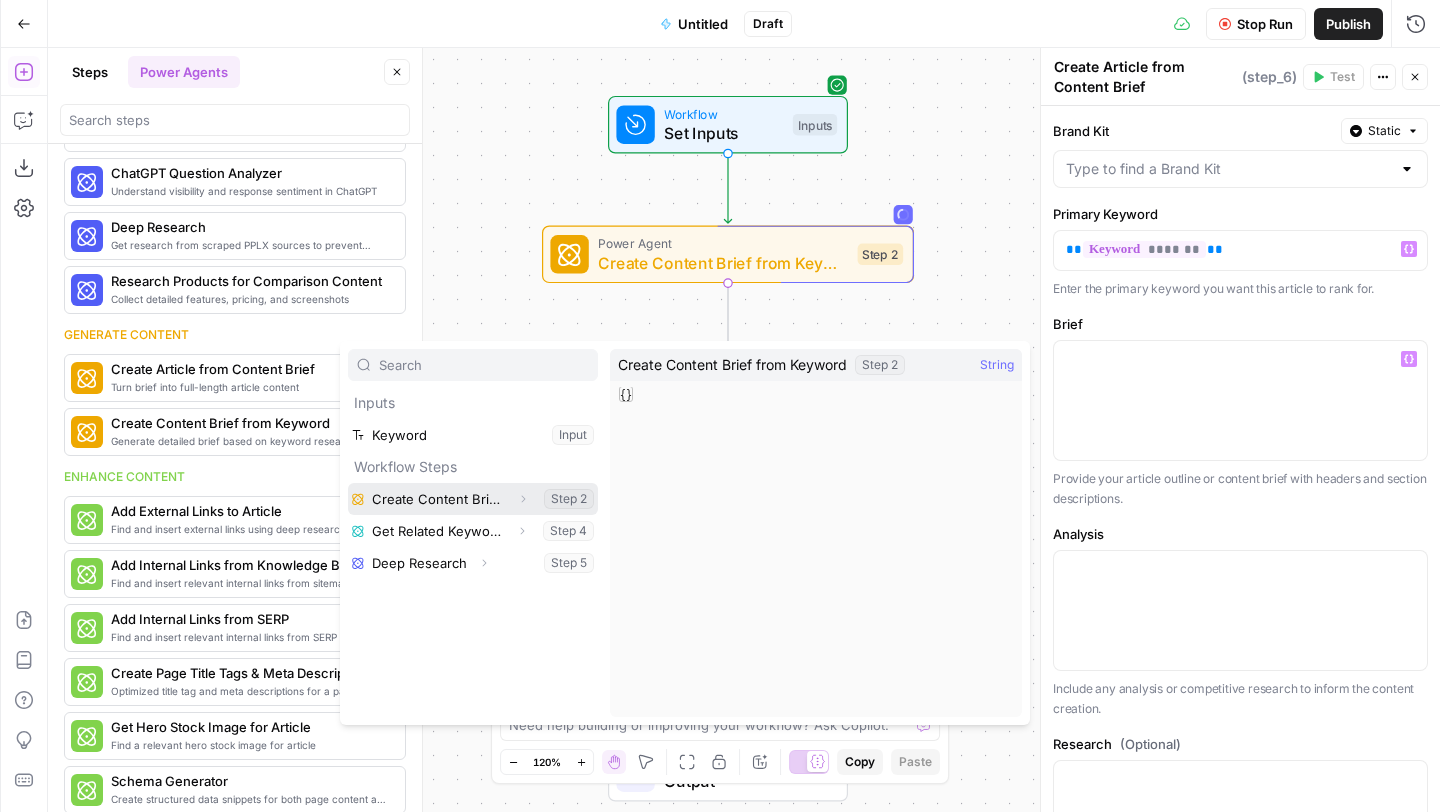 click at bounding box center [473, 499] 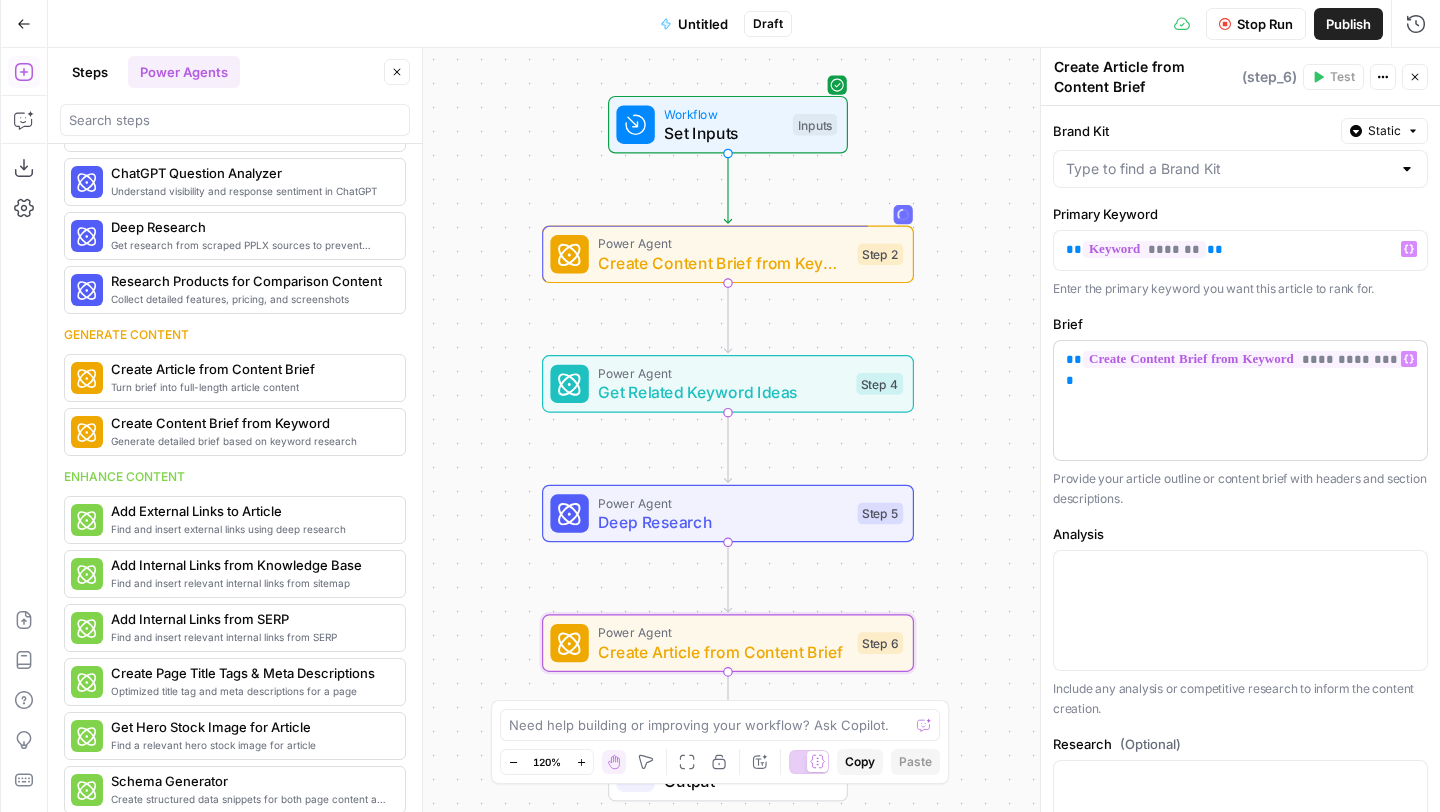 click on "**********" at bounding box center [1243, 359] 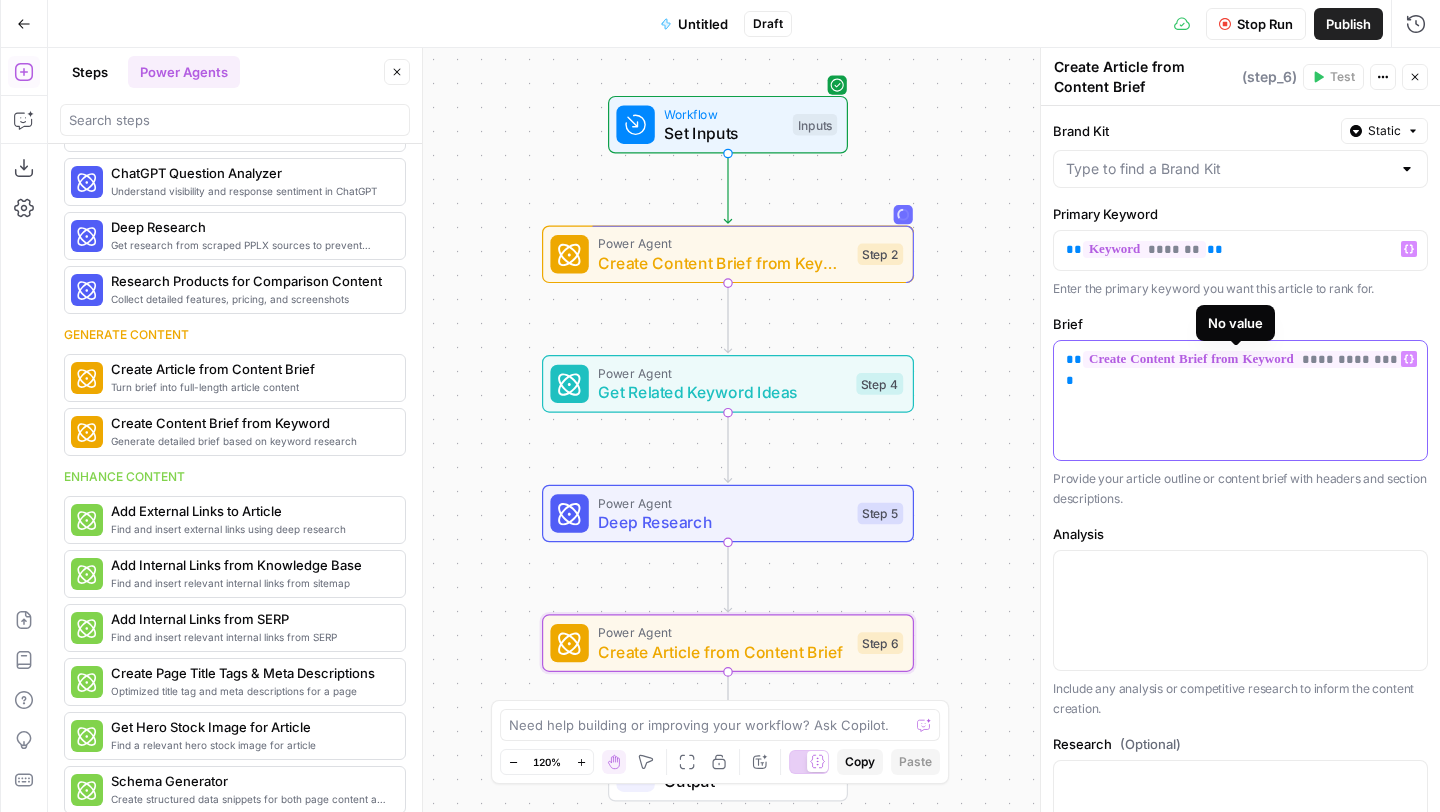 click on "**********" at bounding box center (1243, 359) 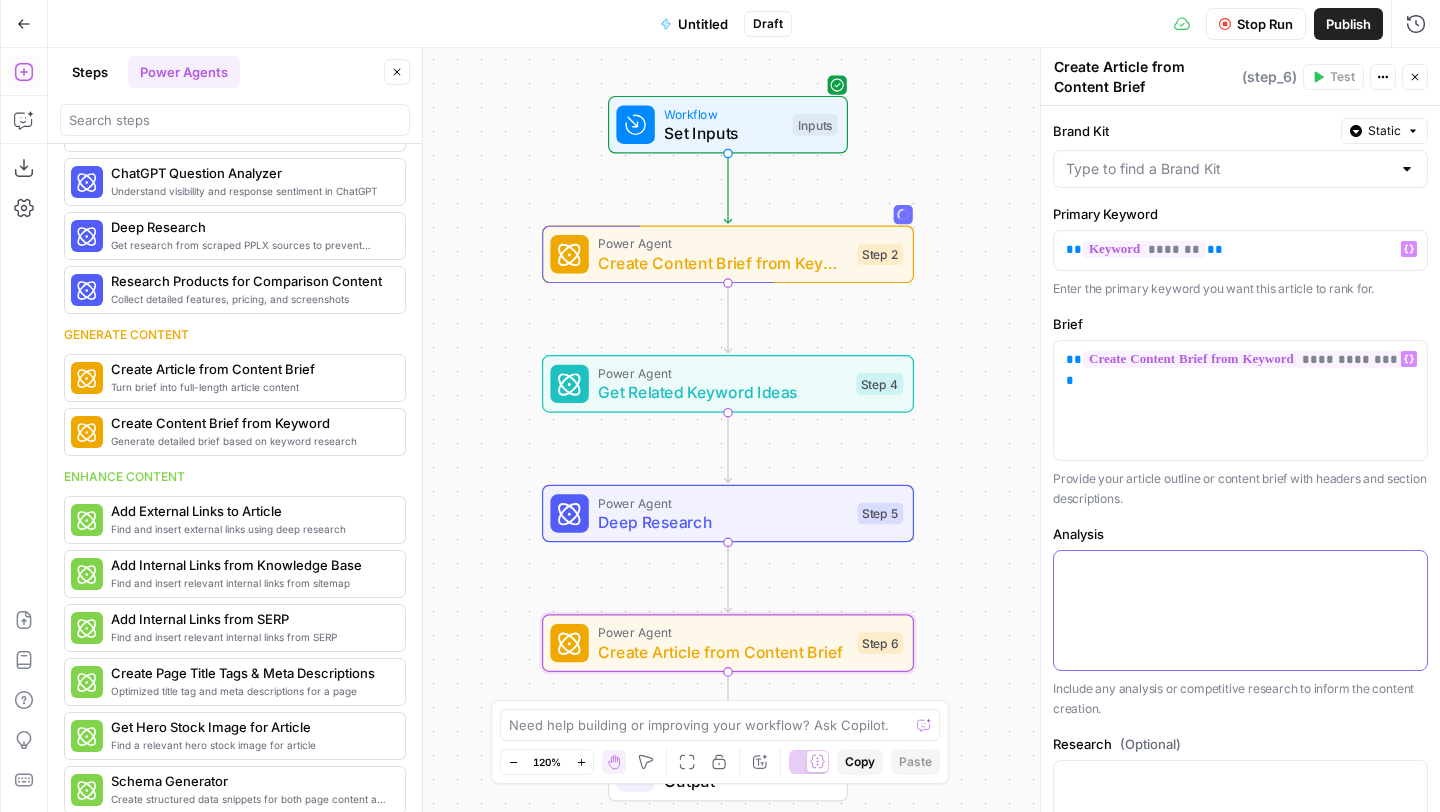 click at bounding box center (1240, 610) 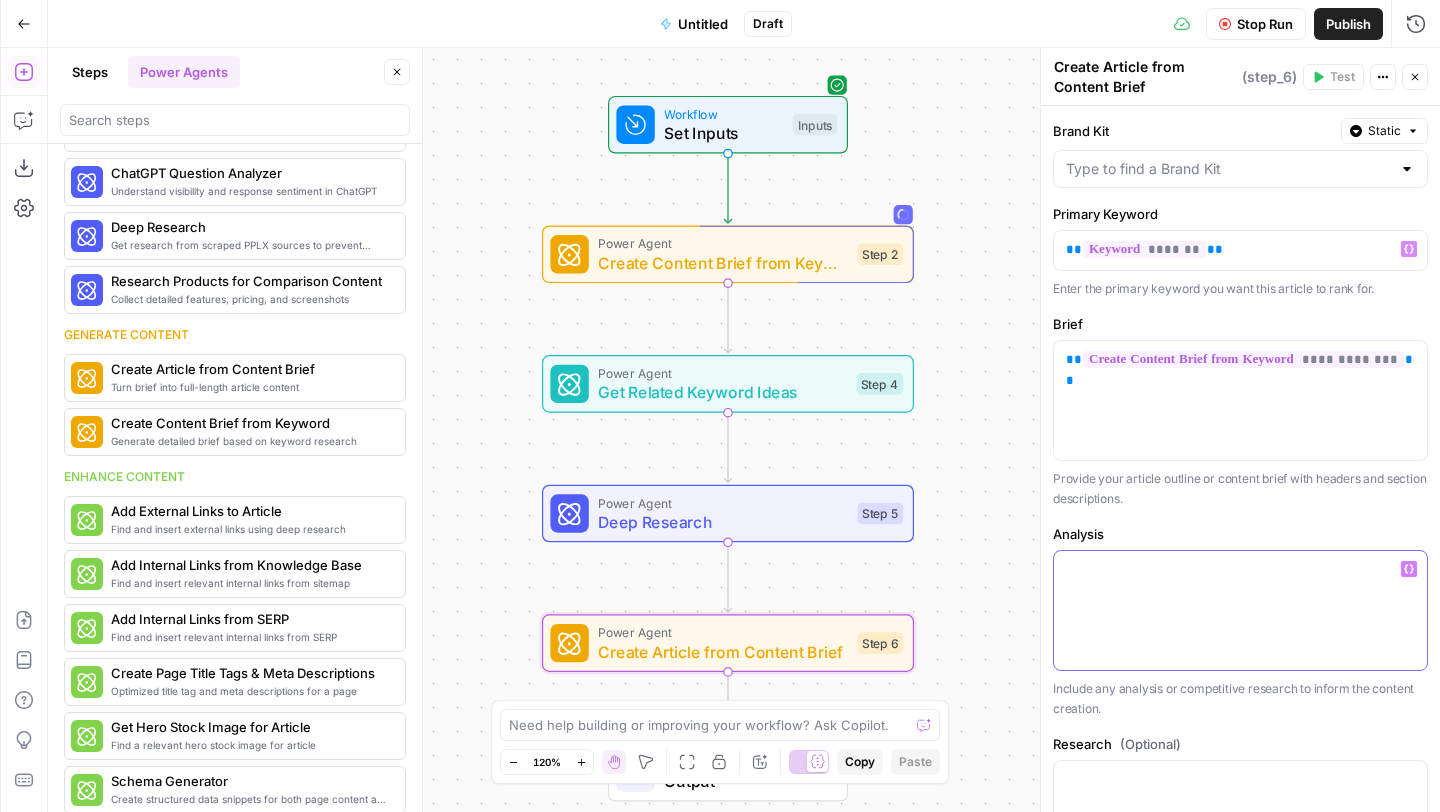 click 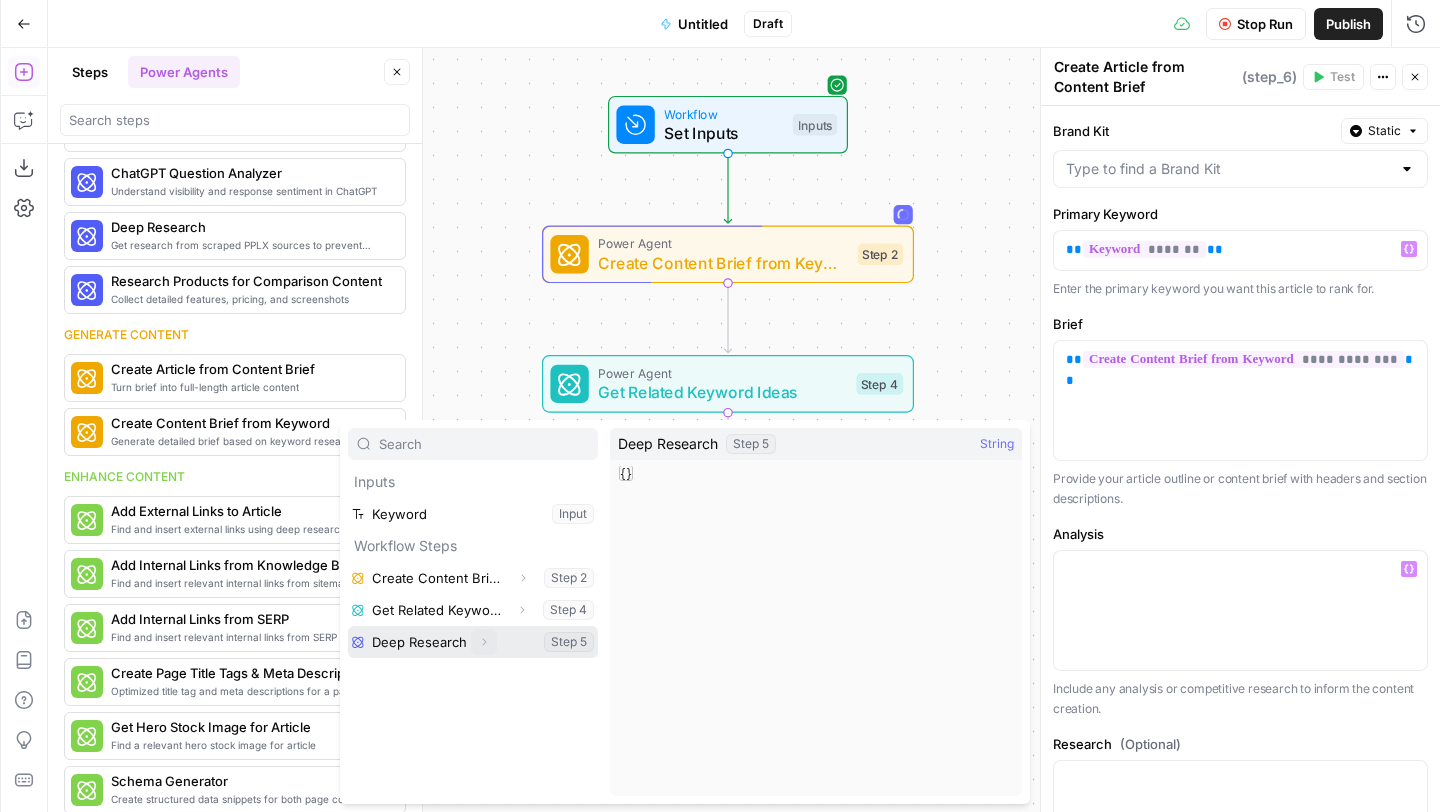 click on "Expand" at bounding box center [484, 642] 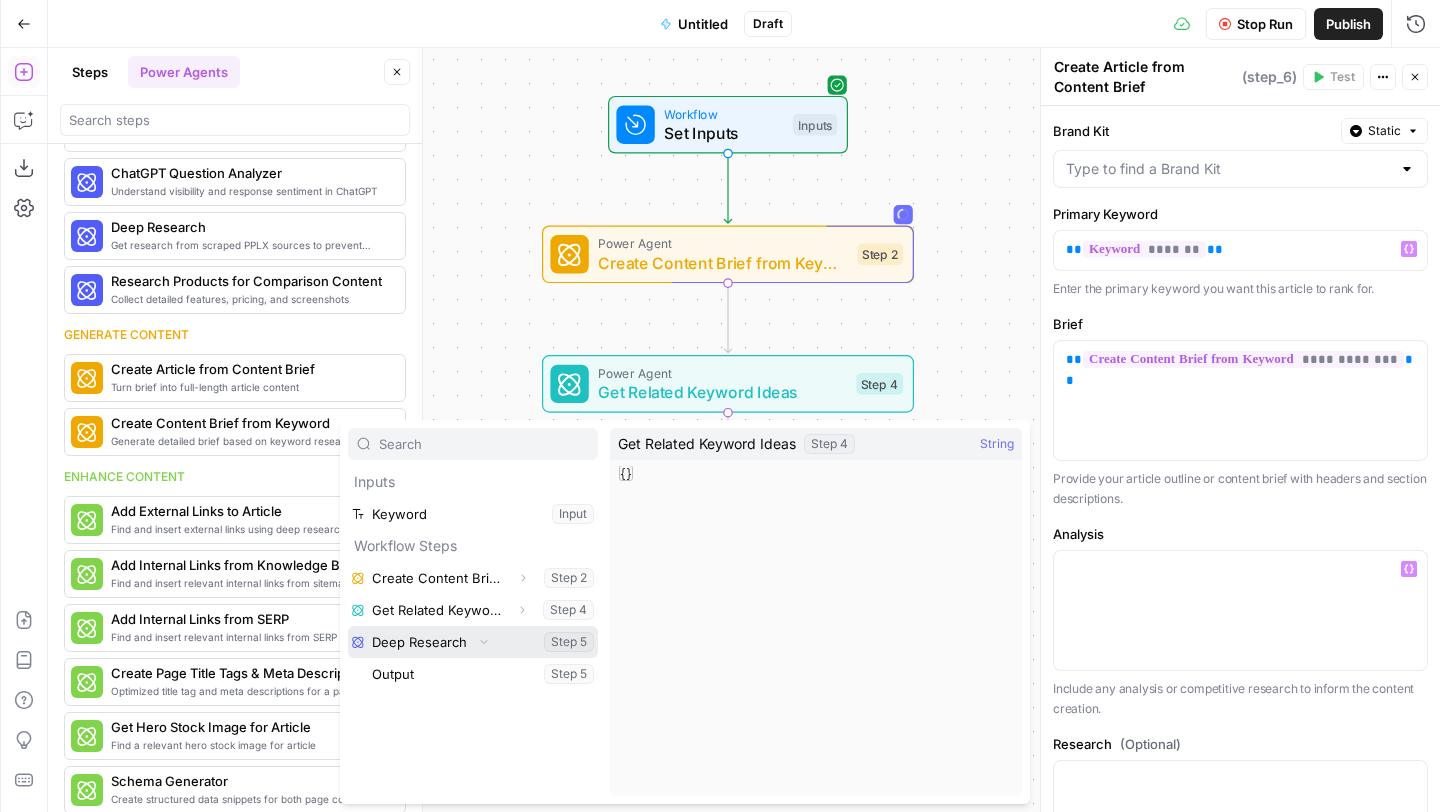 scroll, scrollTop: 235, scrollLeft: 0, axis: vertical 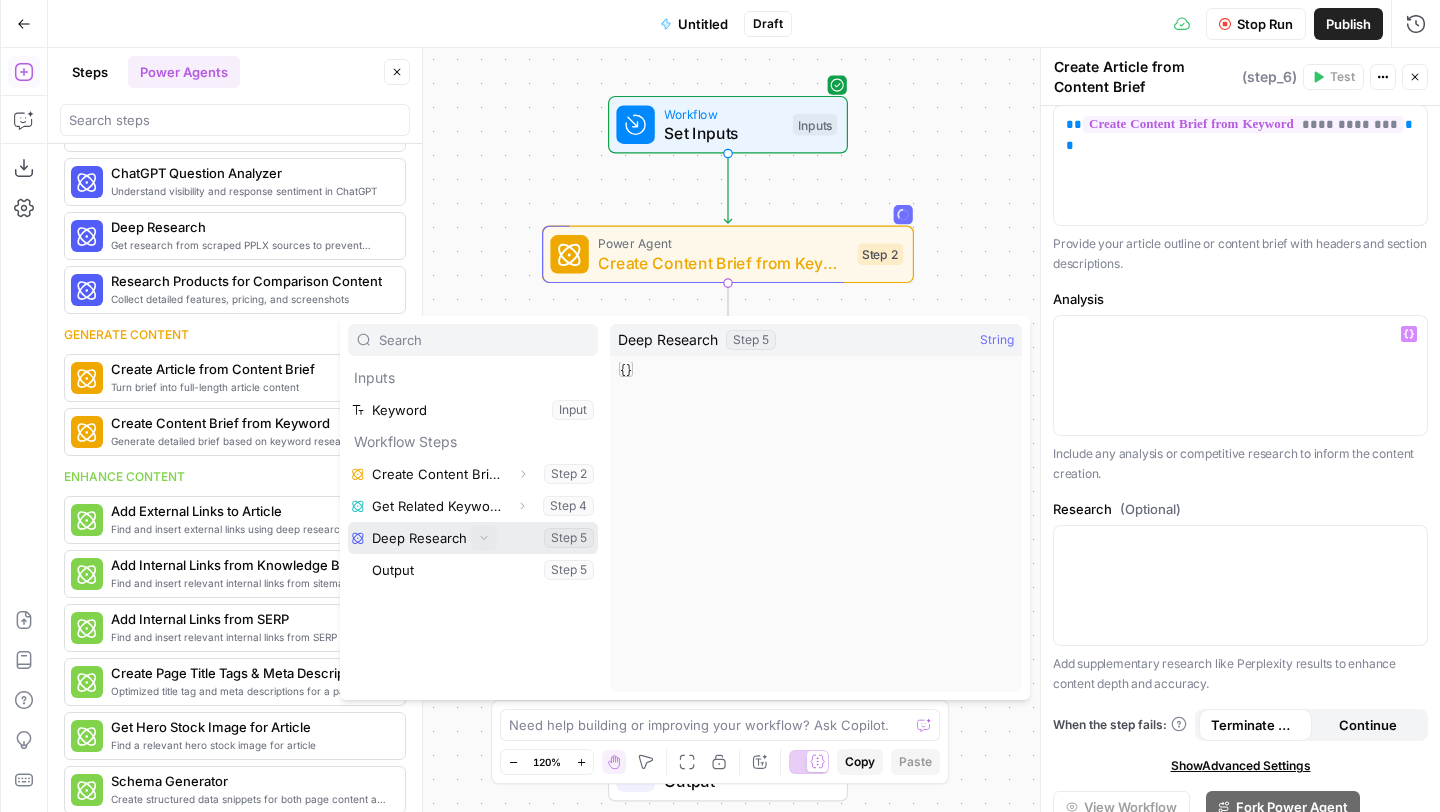 click 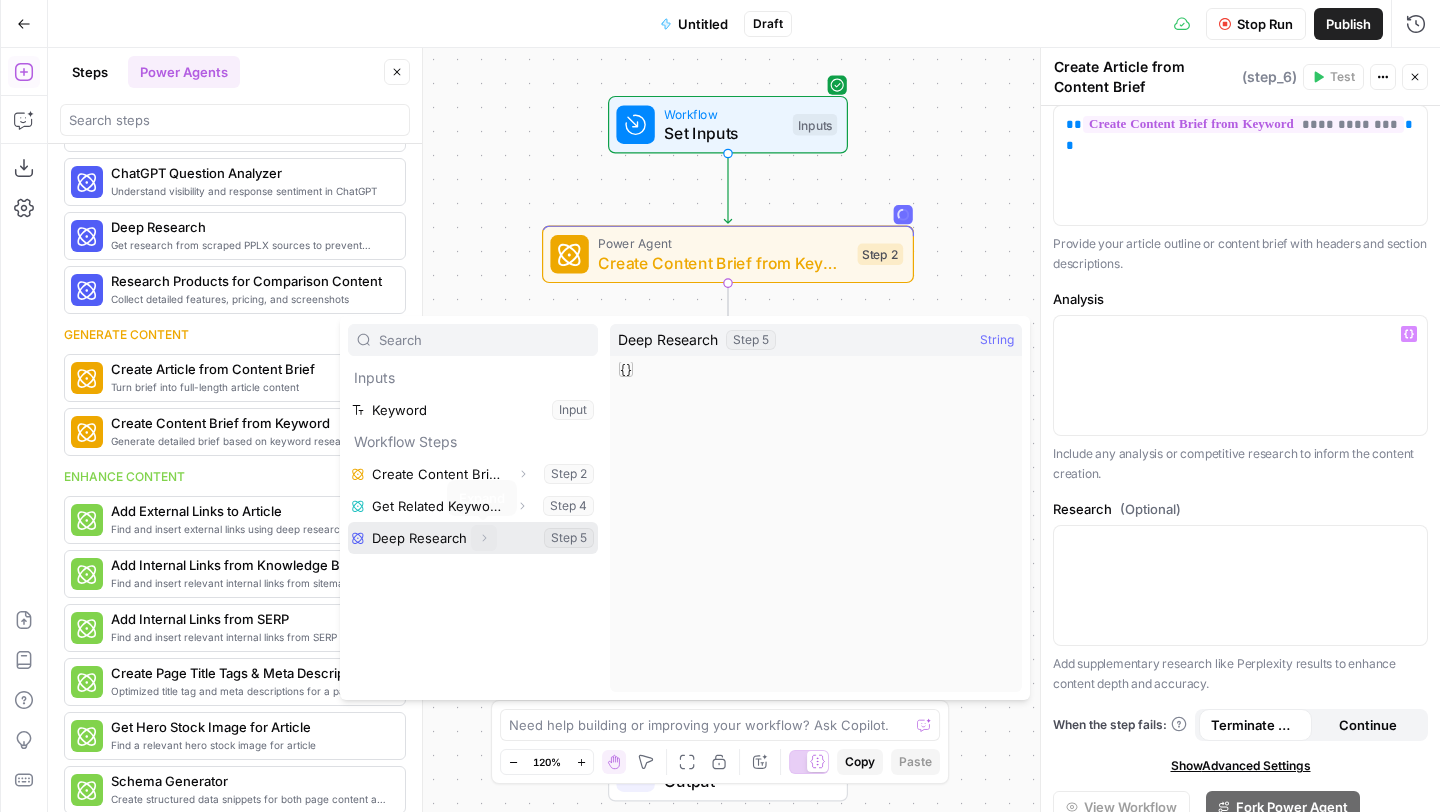 click 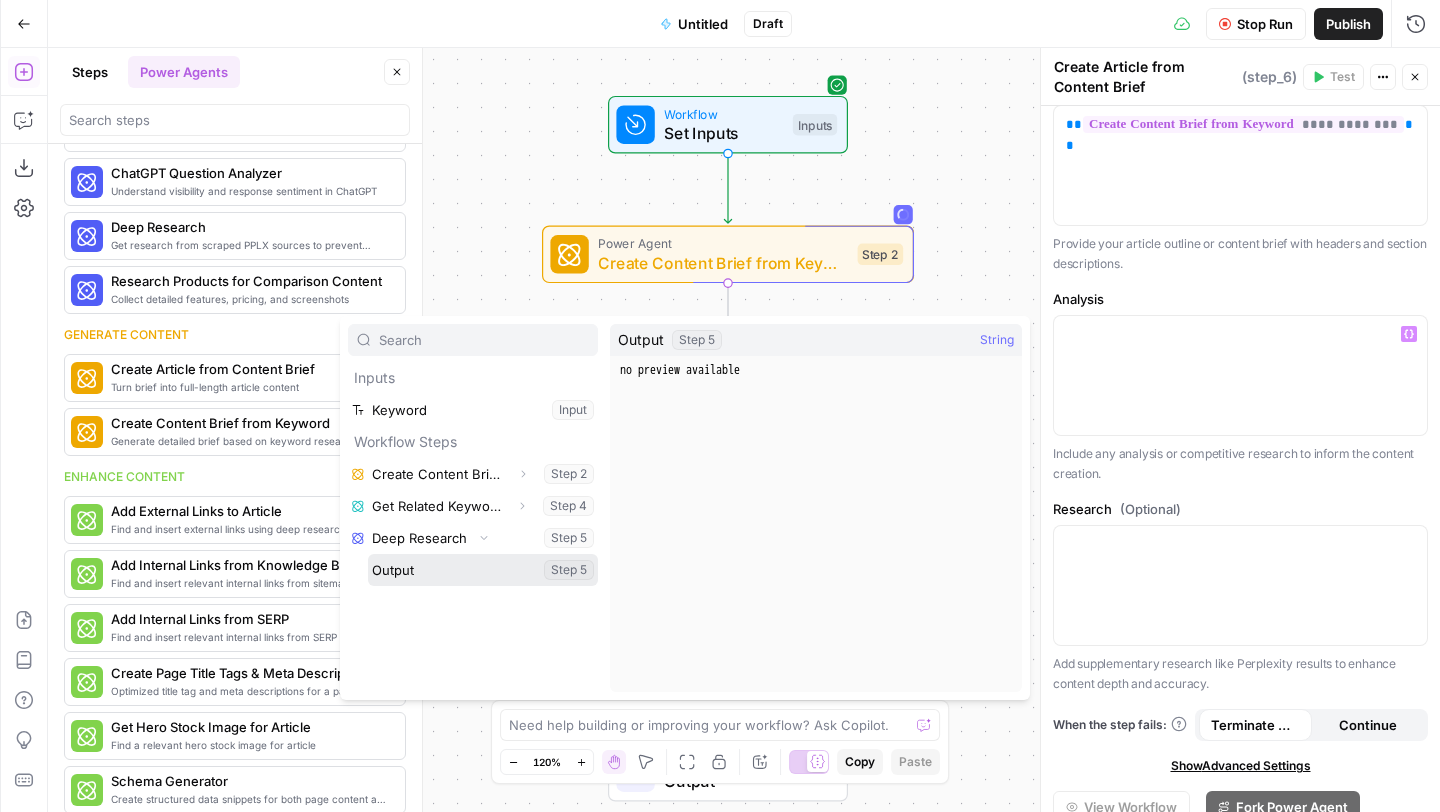 click at bounding box center [483, 570] 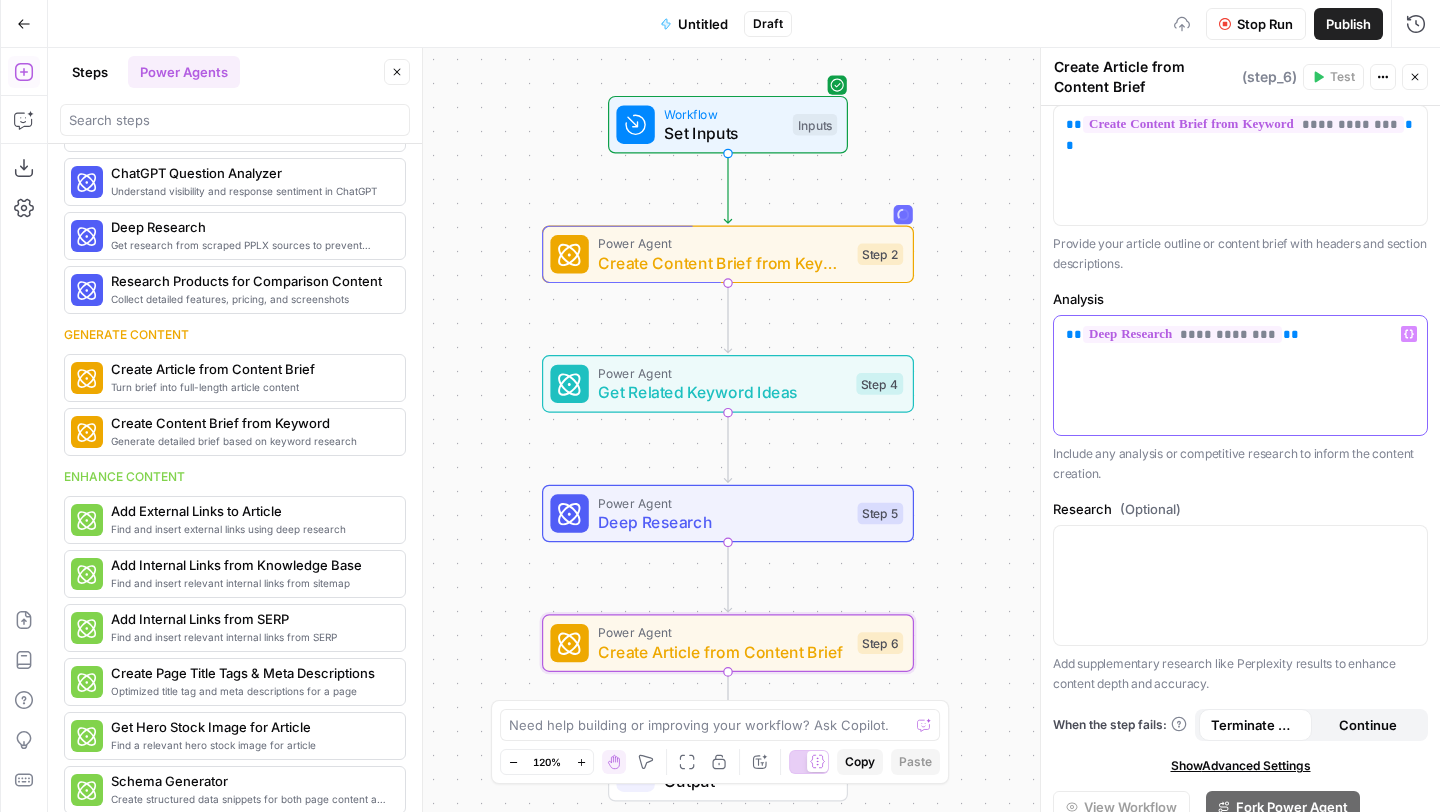 scroll, scrollTop: 310, scrollLeft: 0, axis: vertical 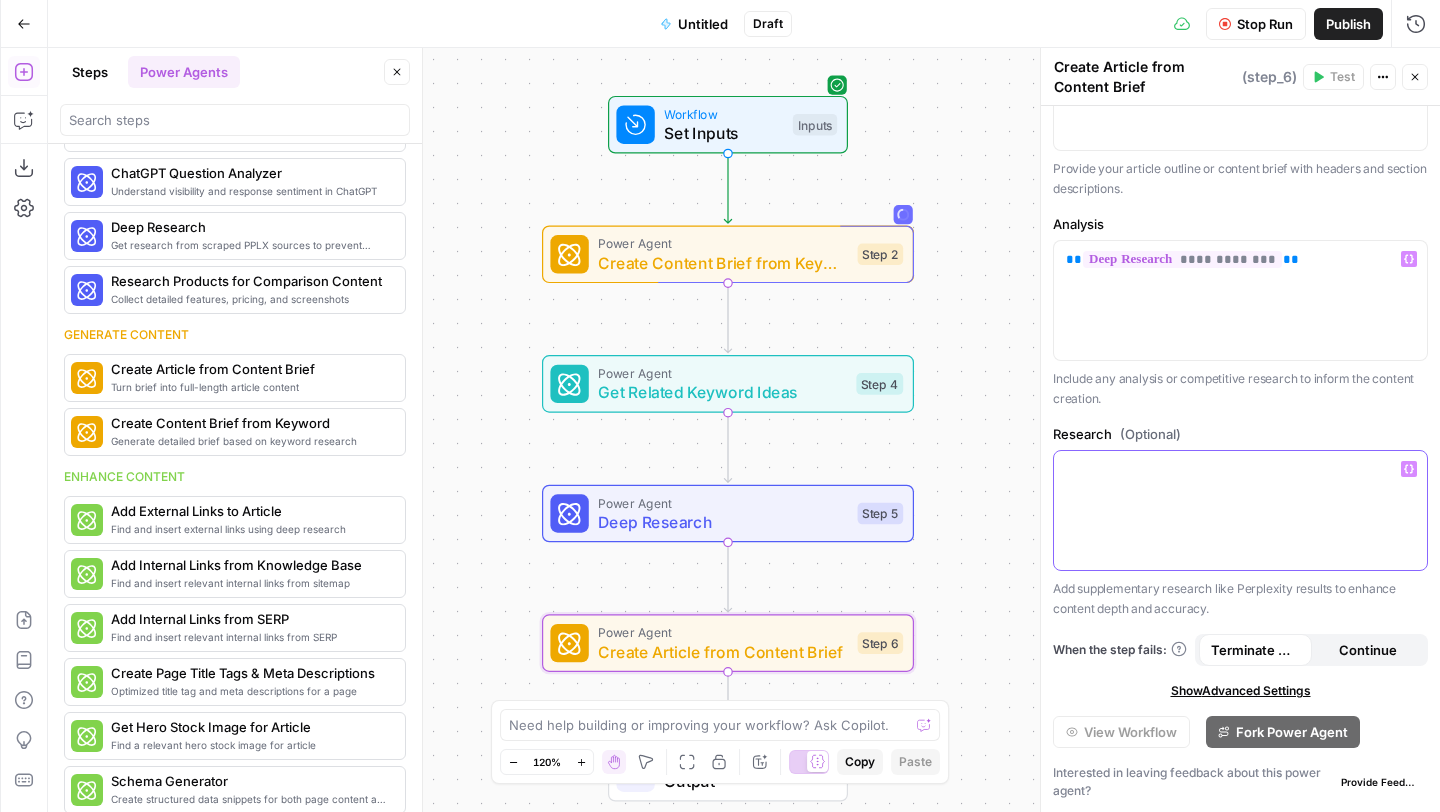 click at bounding box center [1240, 510] 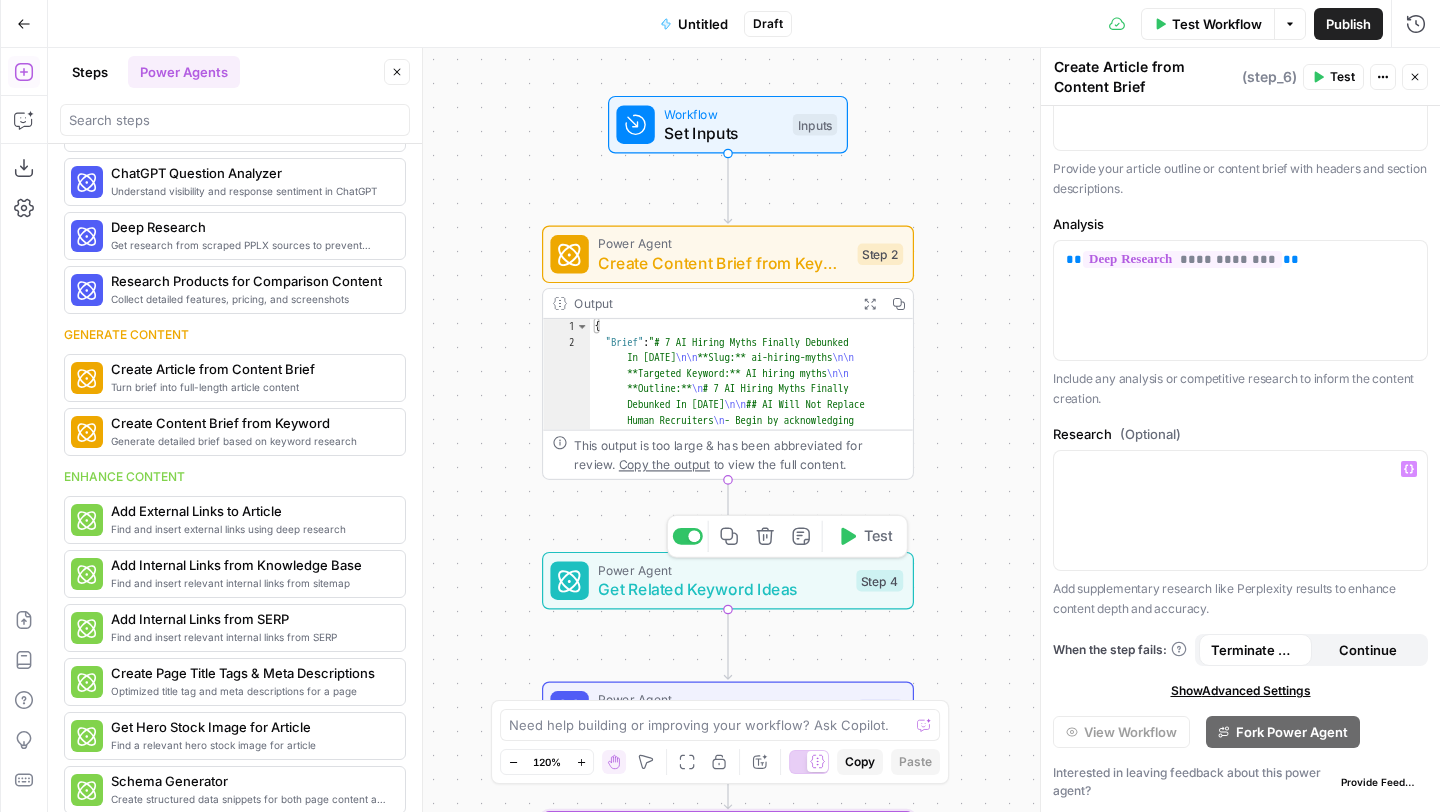 click on "Get Related Keyword Ideas" at bounding box center (722, 589) 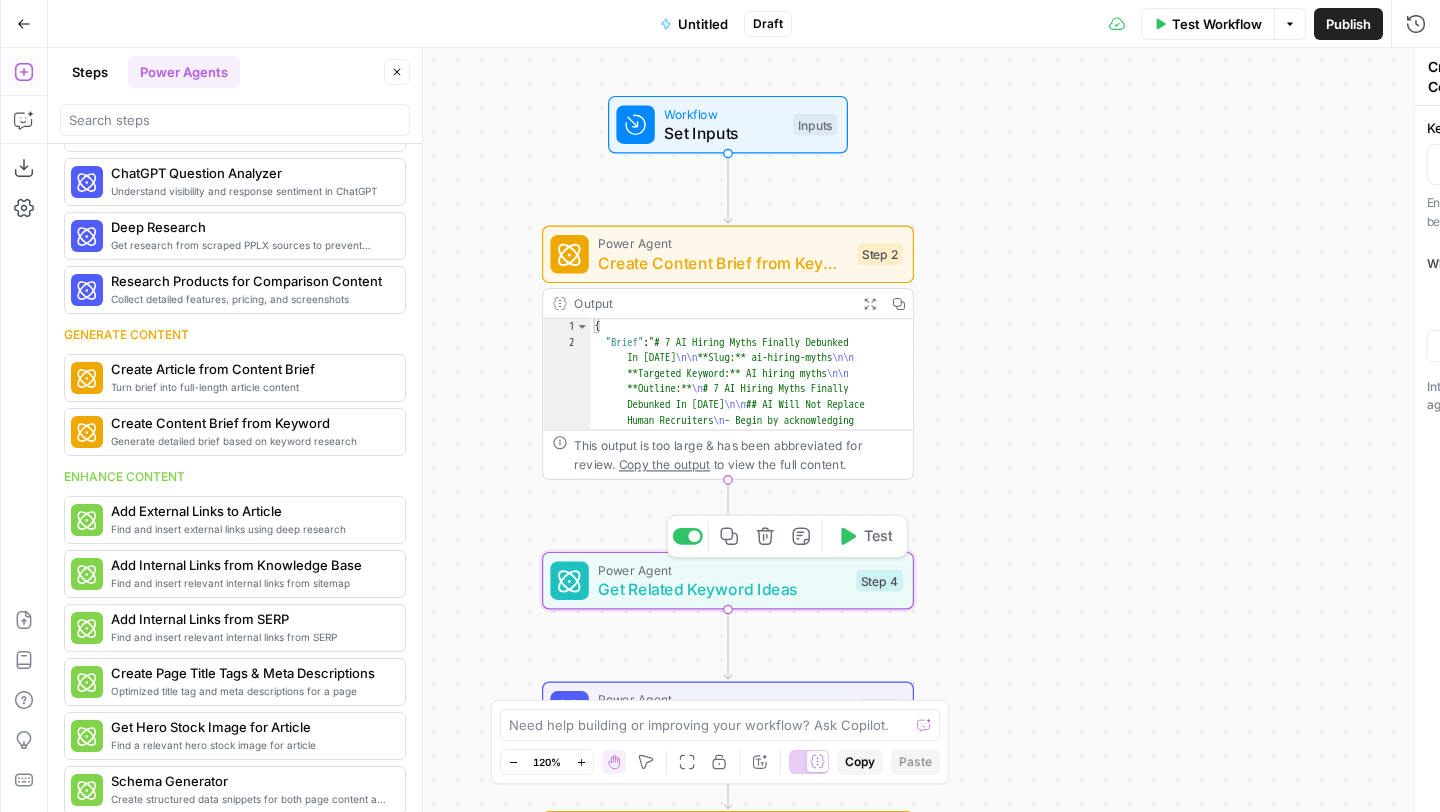 type on "Get Related Keyword Ideas" 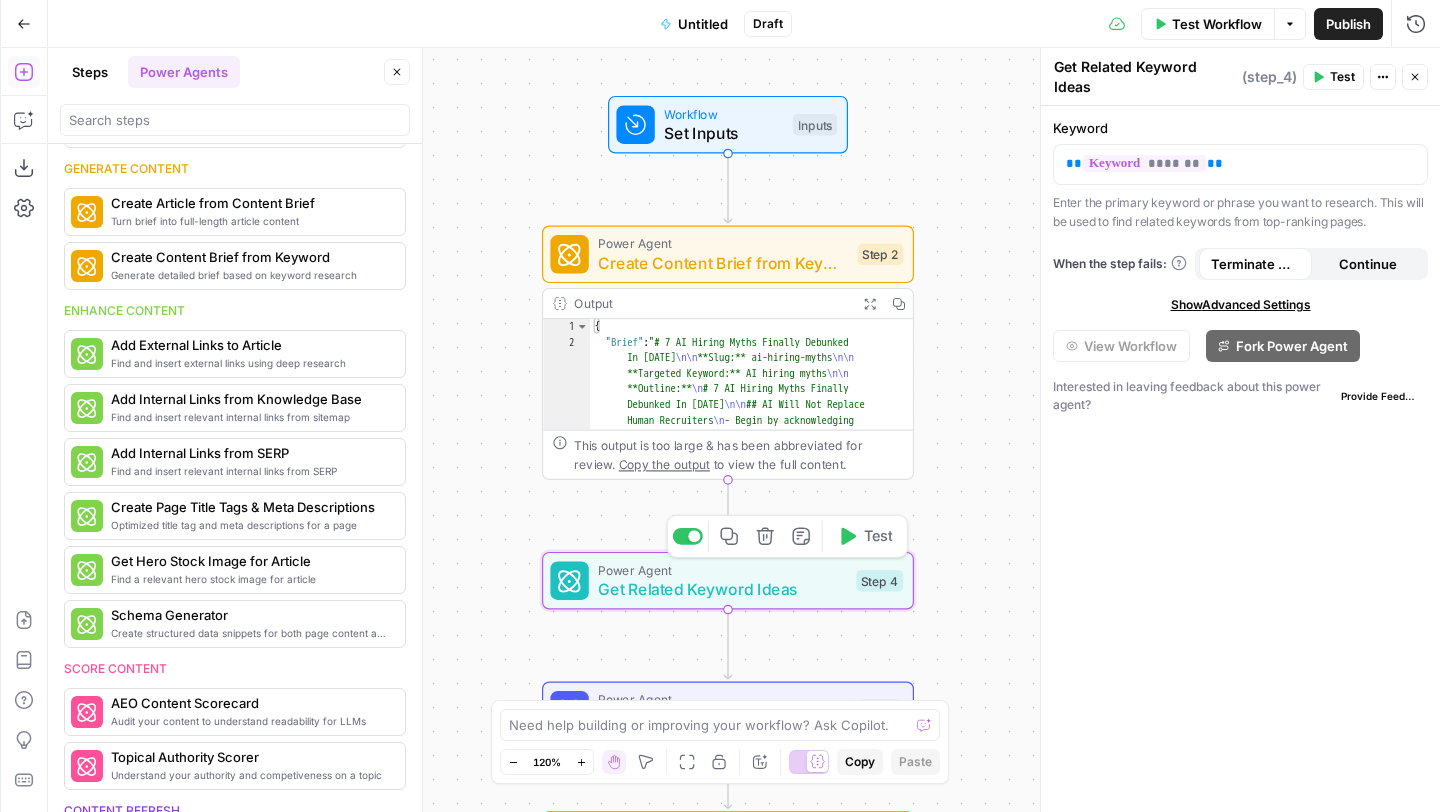 scroll, scrollTop: 80, scrollLeft: 0, axis: vertical 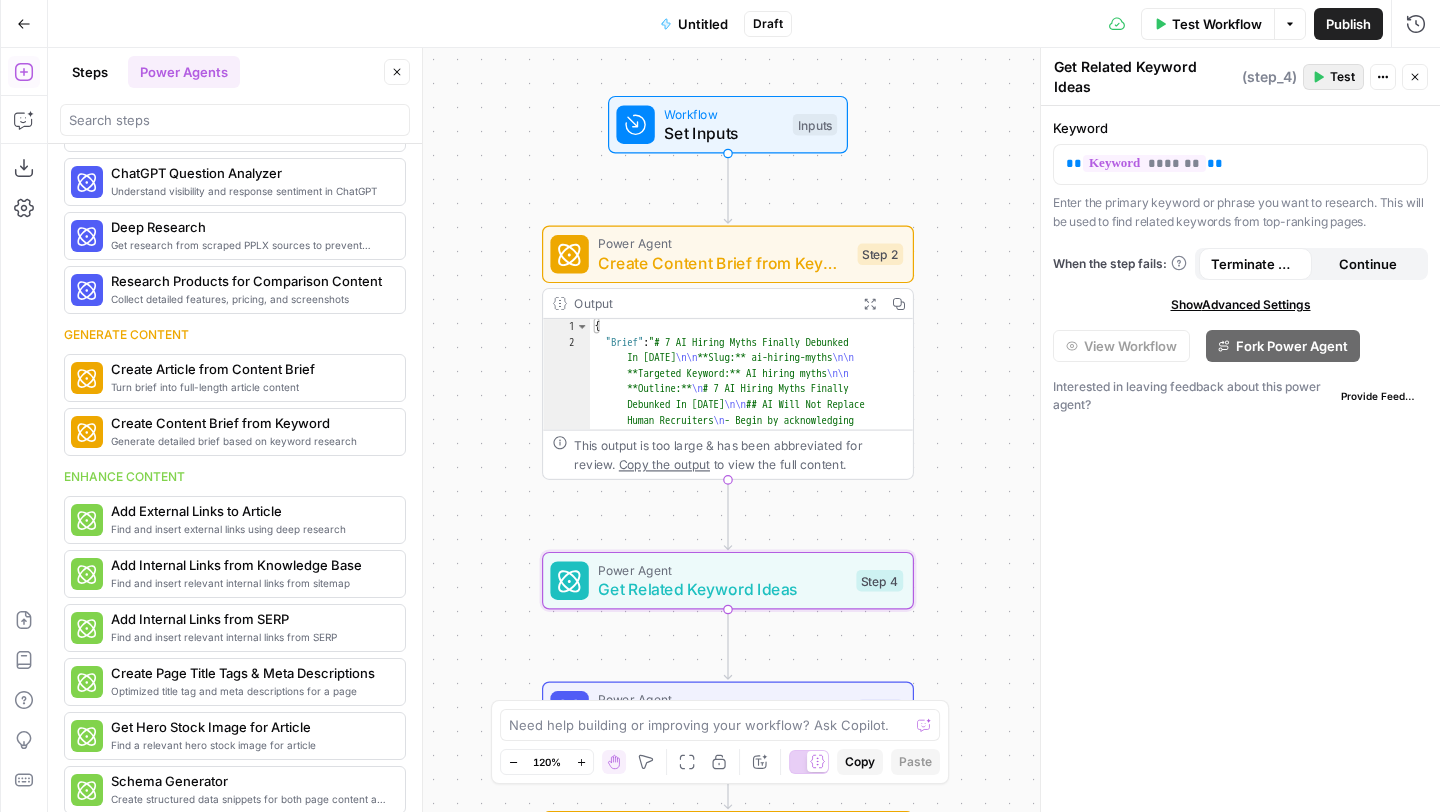 click 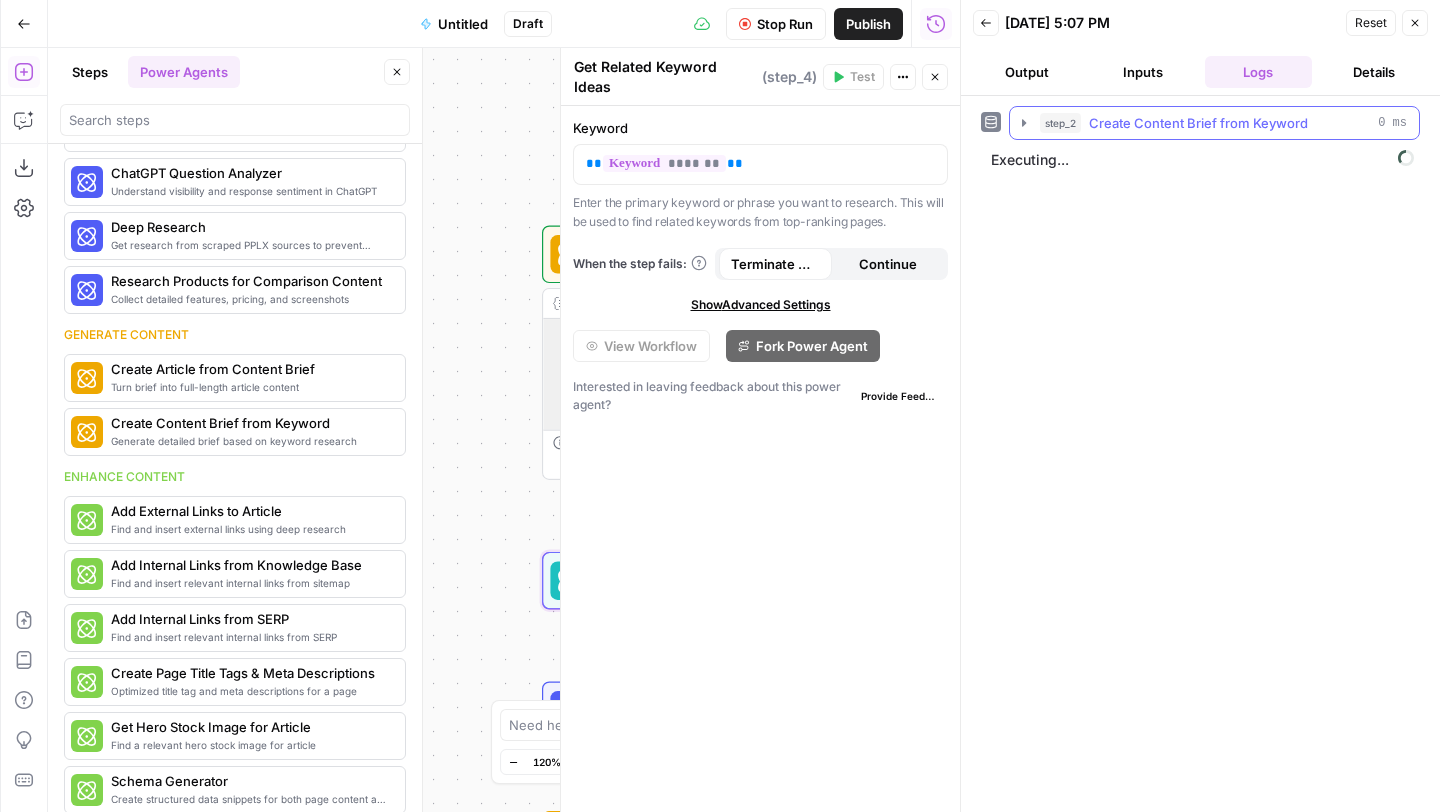 click on "step_2 Create Content Brief from Keyword 0 ms" at bounding box center [1214, 123] 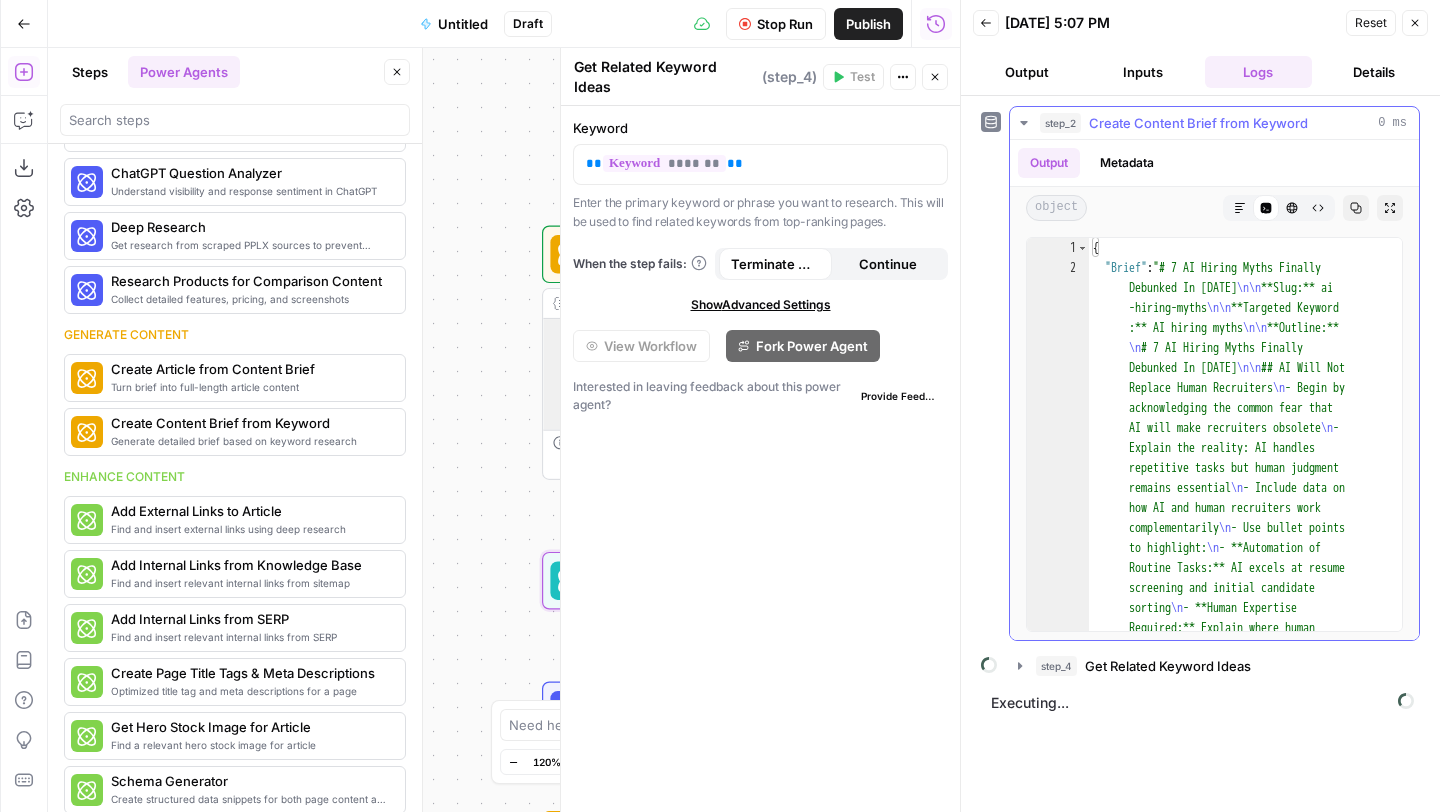 click 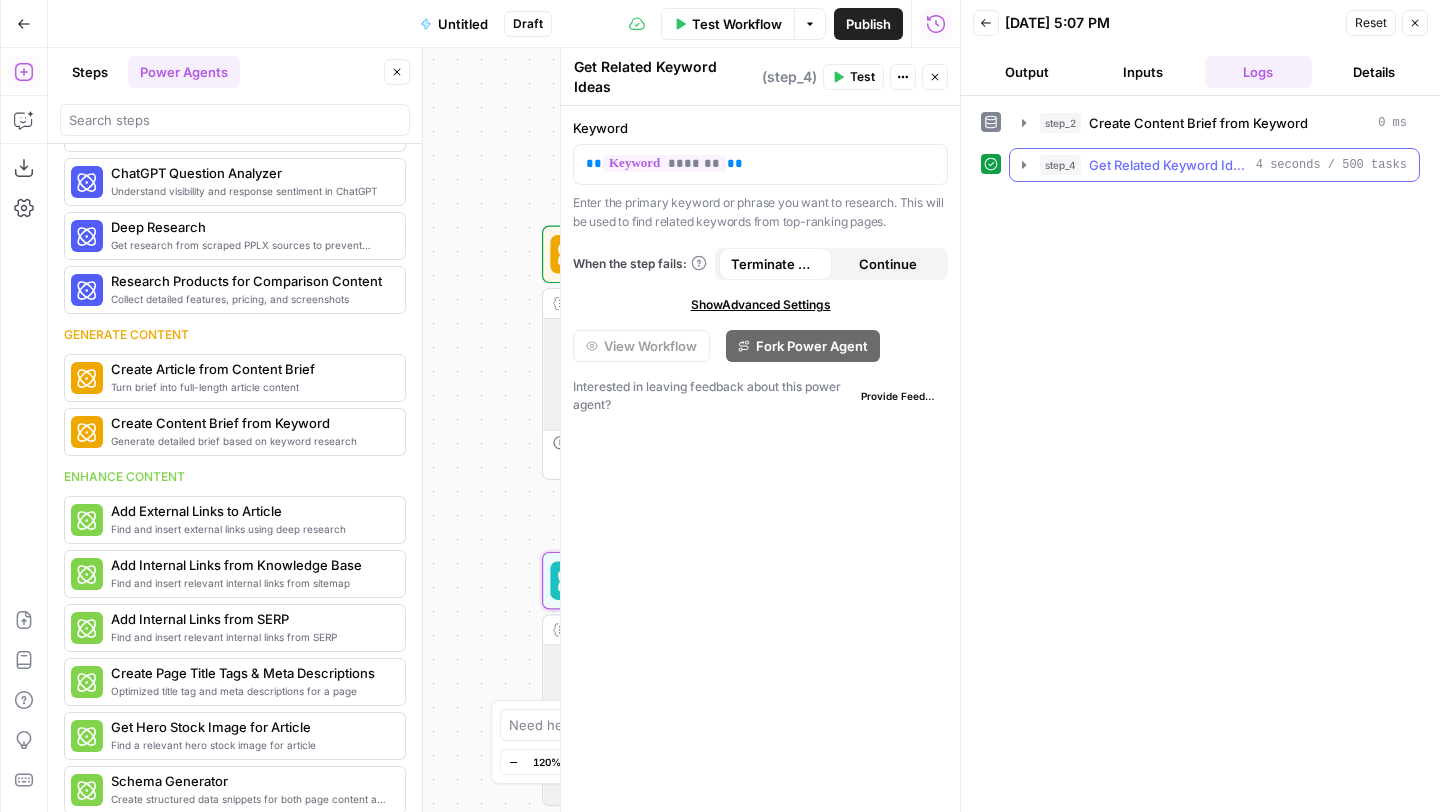 click 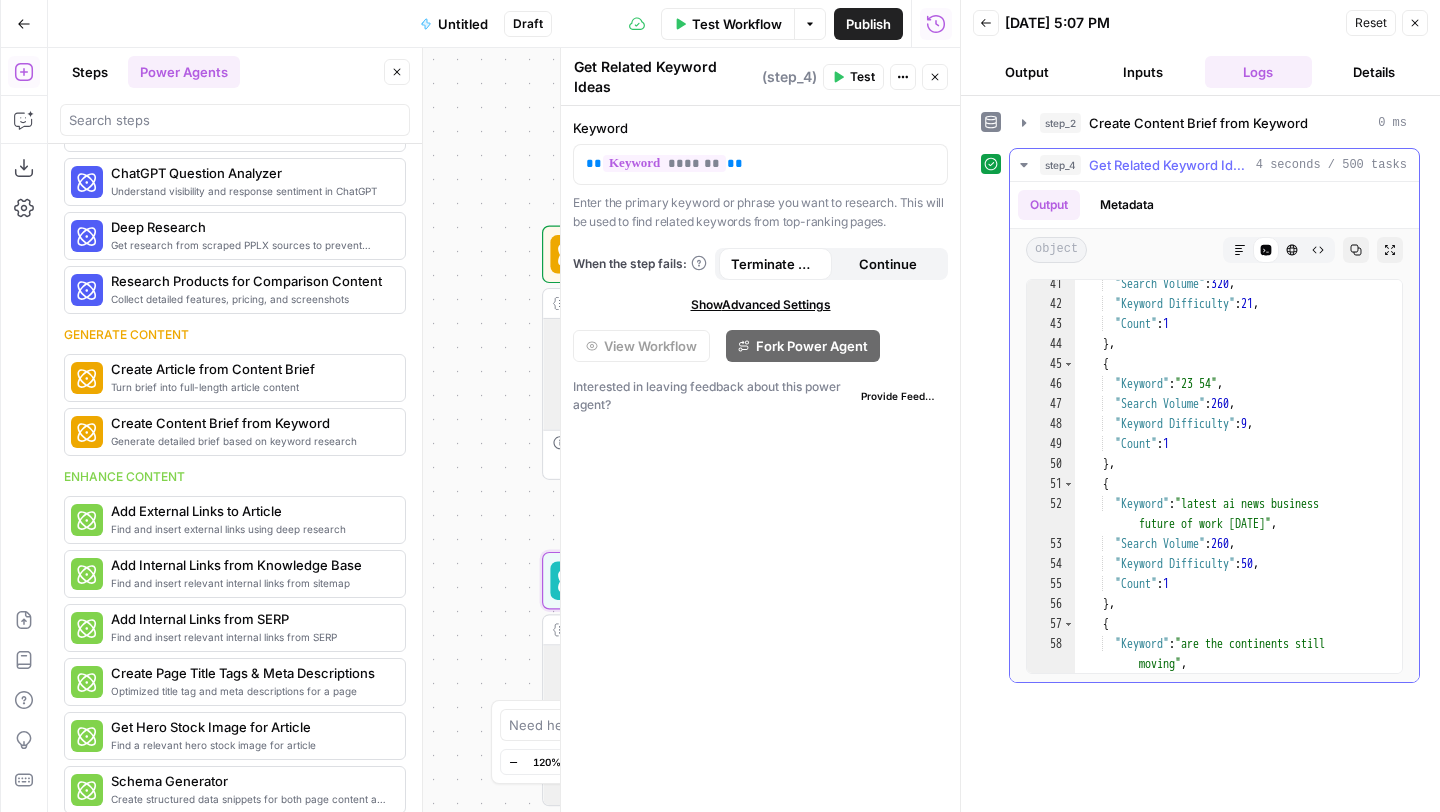 scroll, scrollTop: 1009, scrollLeft: 0, axis: vertical 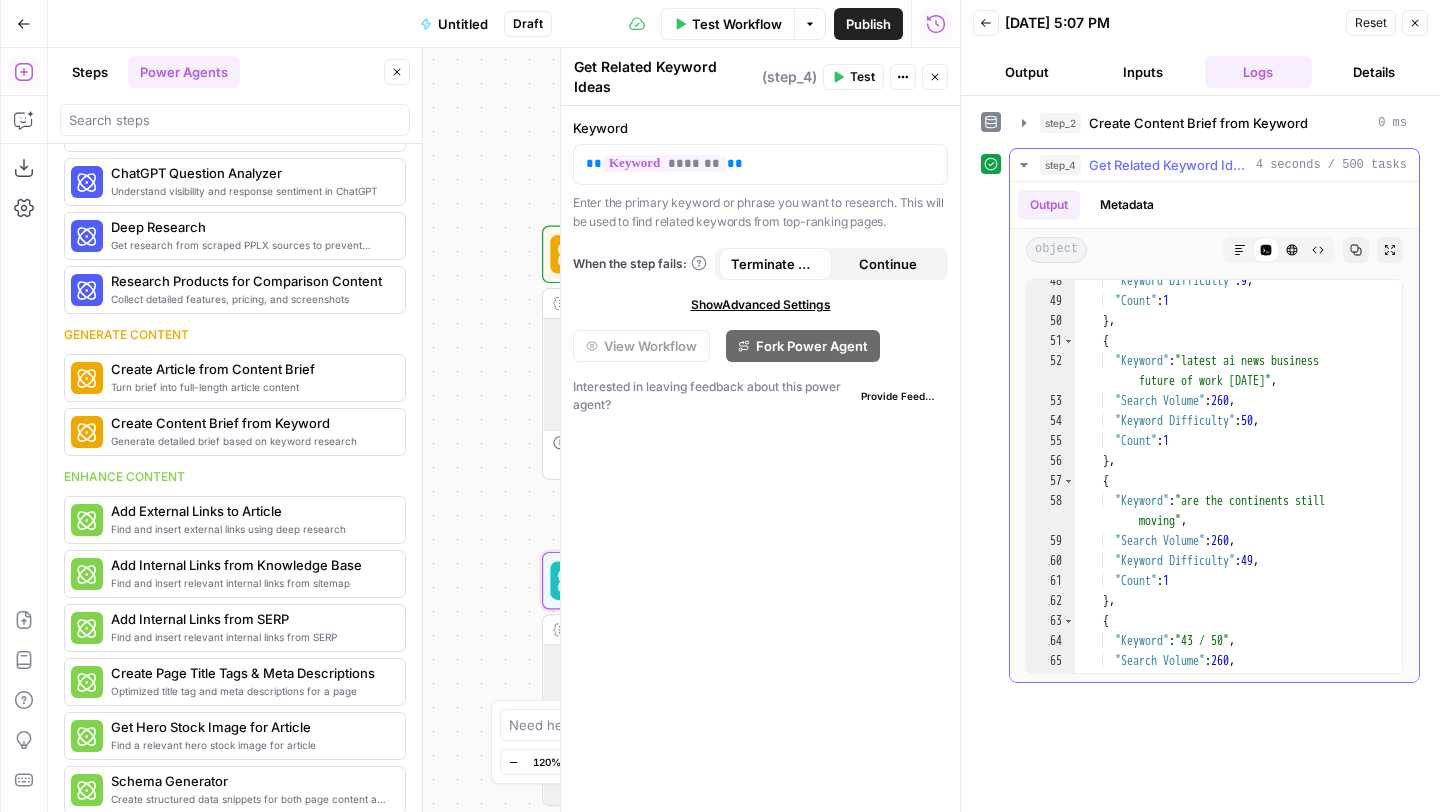 click 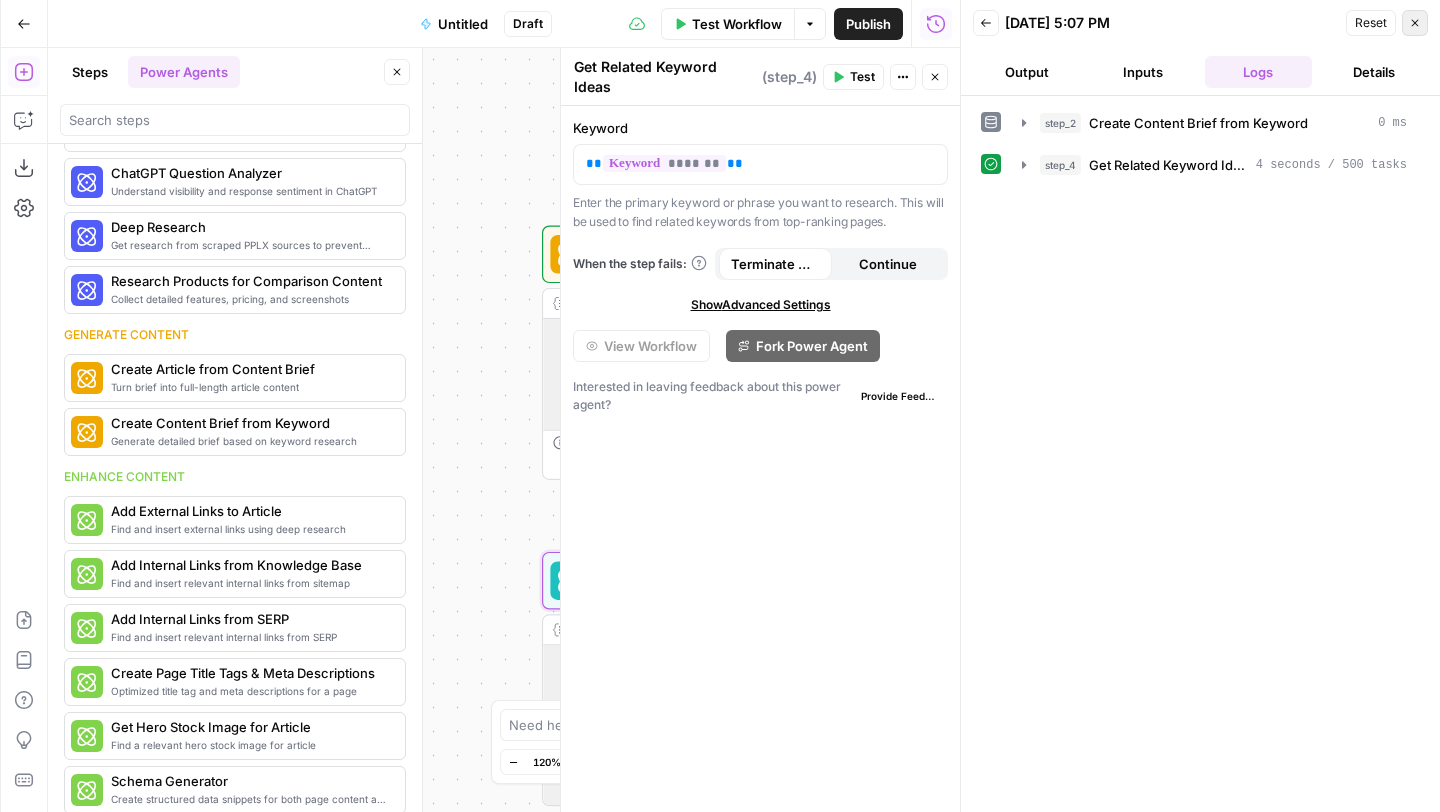 click 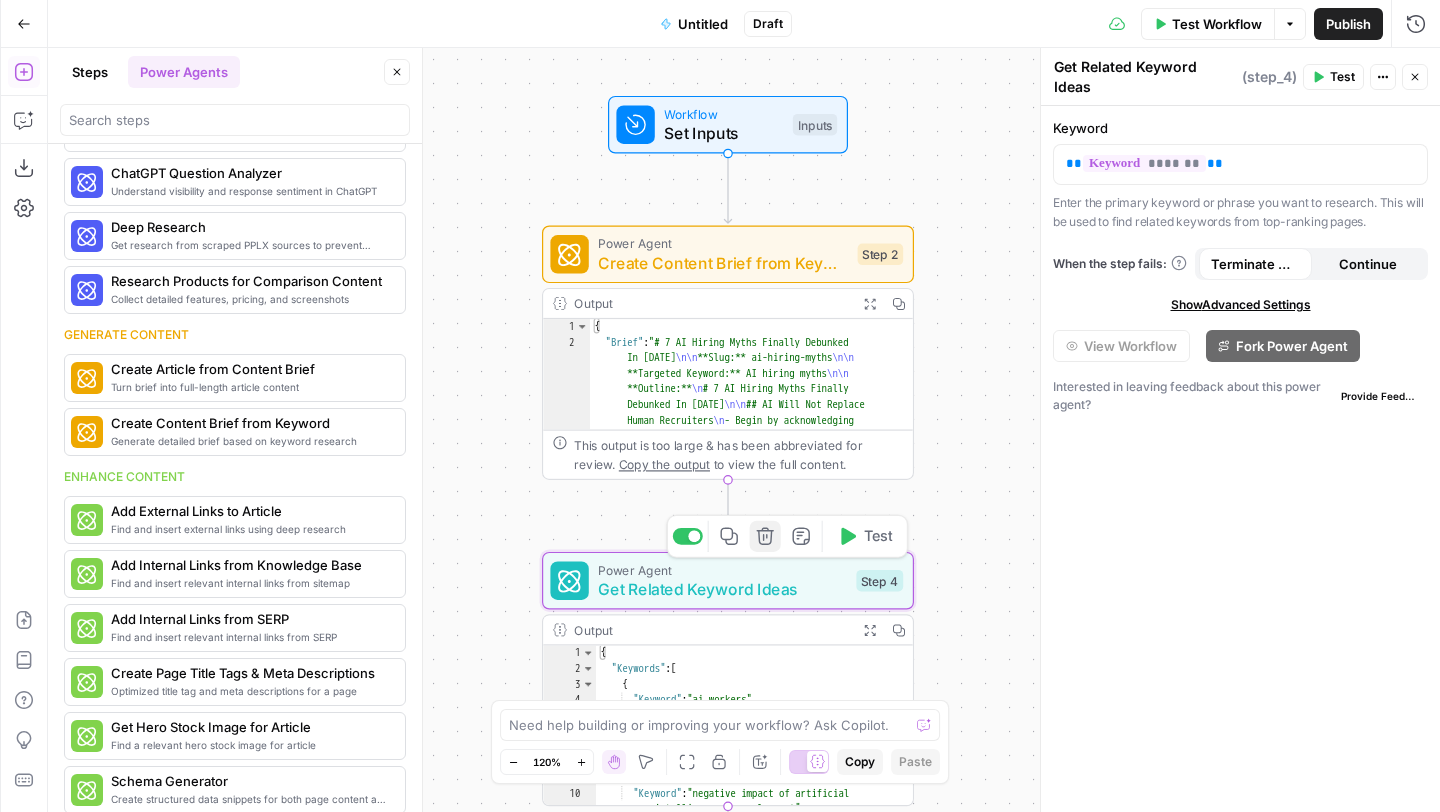 click on "Delete step" at bounding box center [765, 536] 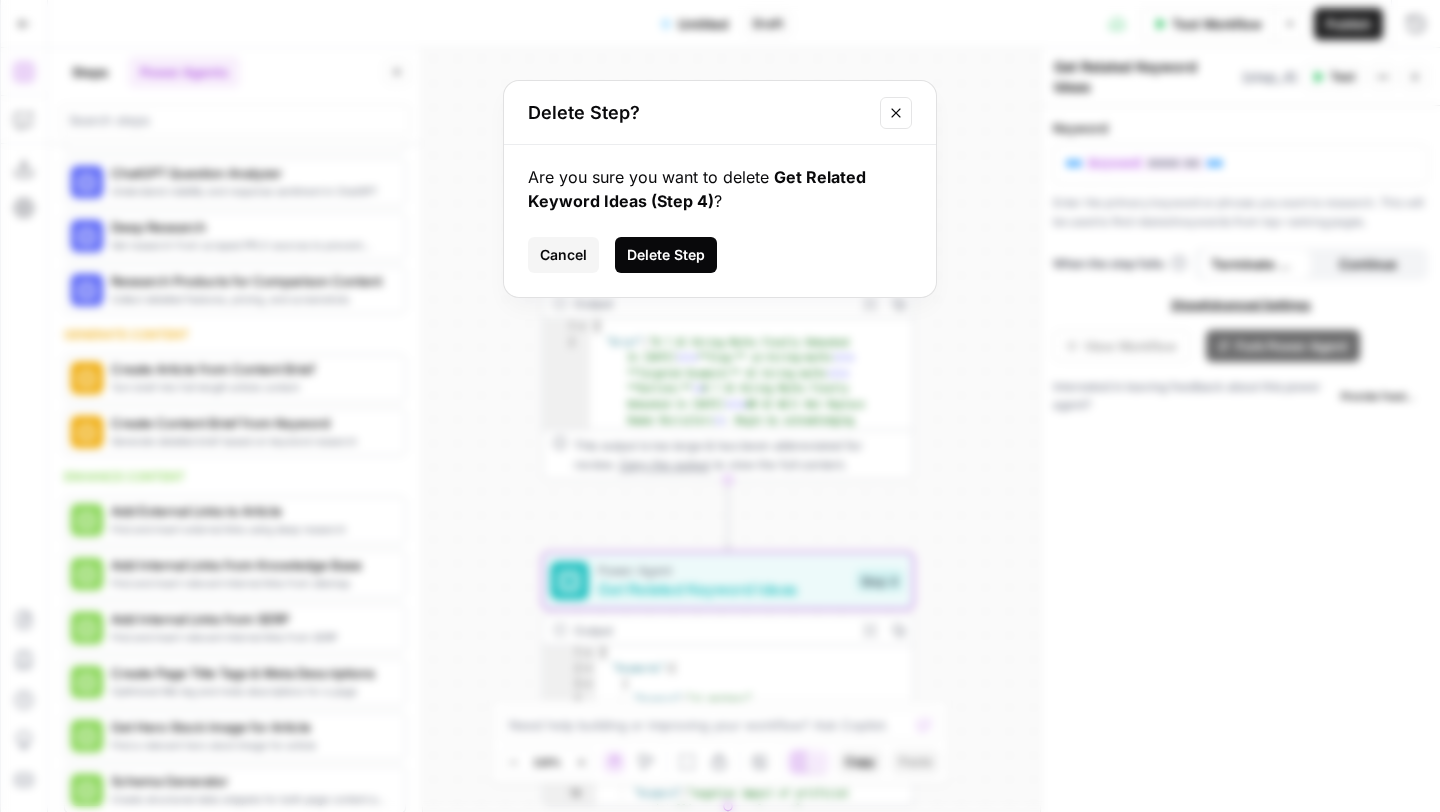 click on "Delete Step" at bounding box center [666, 255] 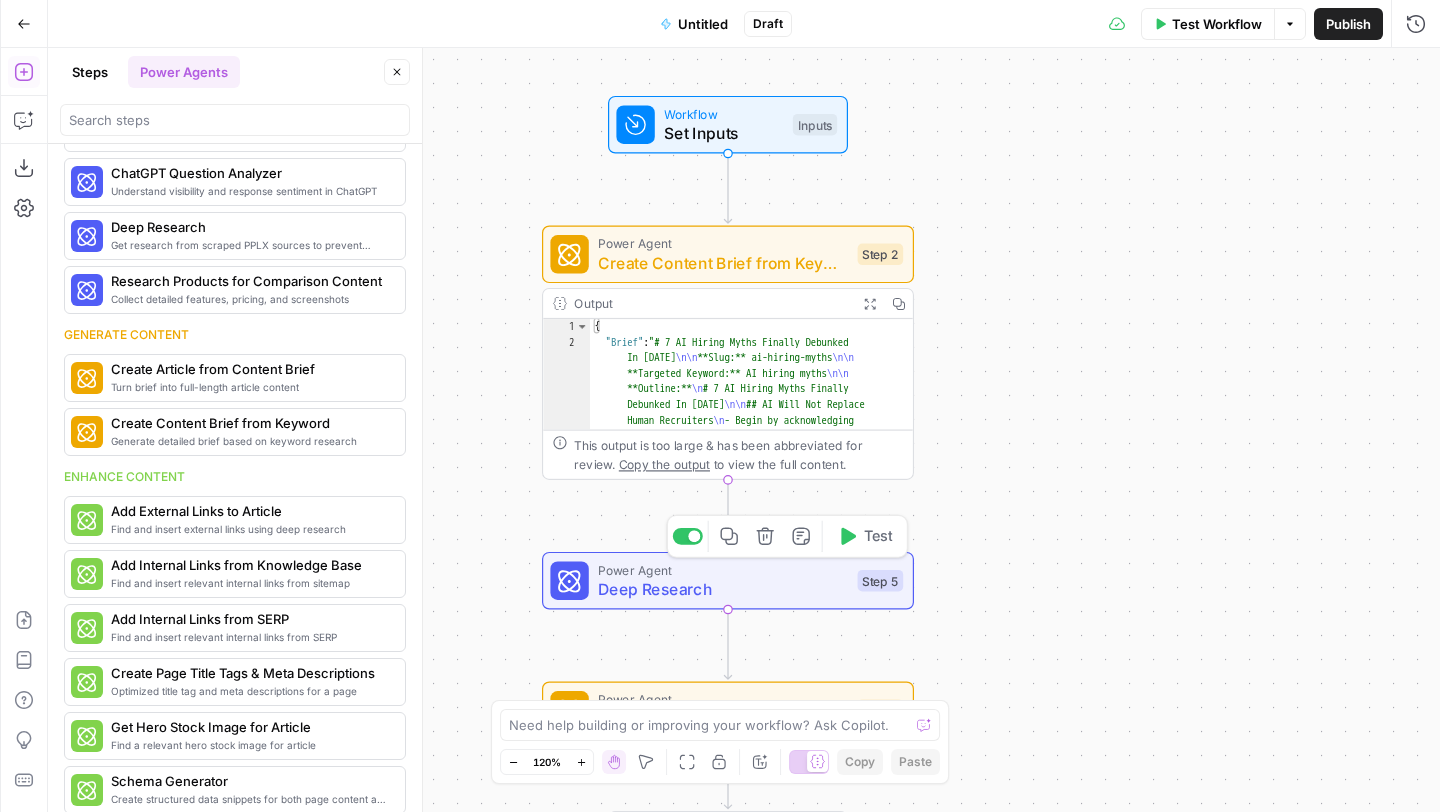 click on "Deep Research" at bounding box center [723, 589] 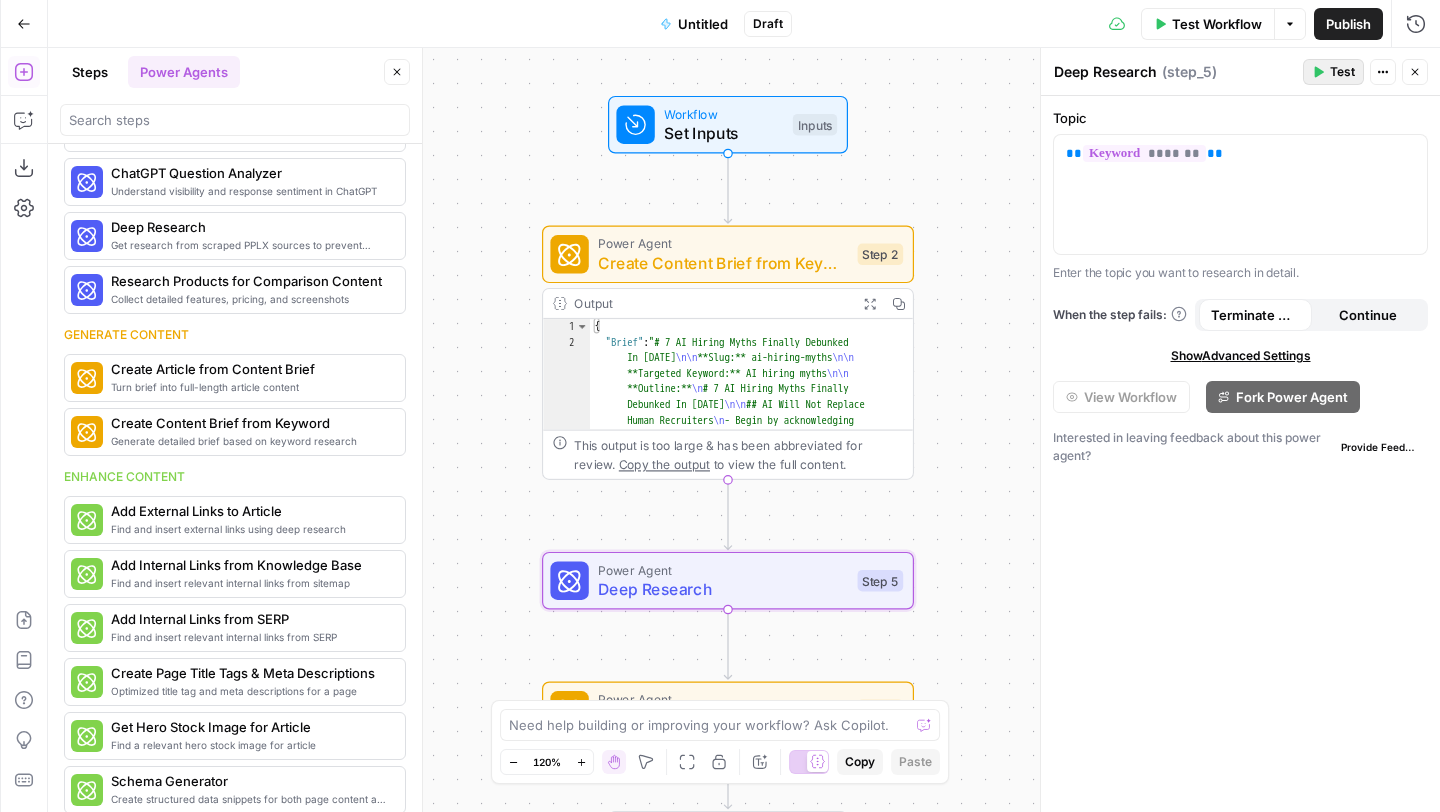 click on "Test" at bounding box center [1333, 72] 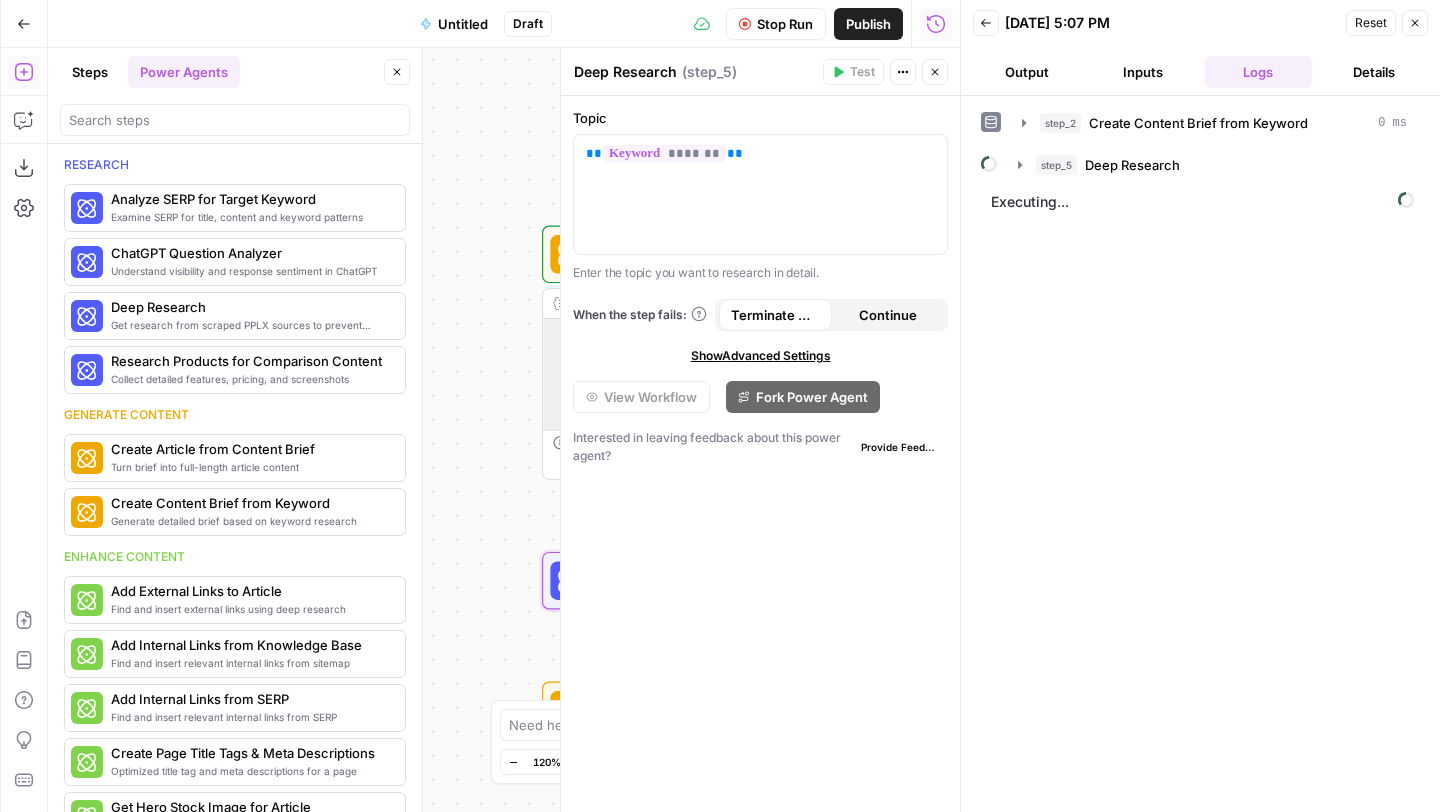 scroll, scrollTop: 0, scrollLeft: 0, axis: both 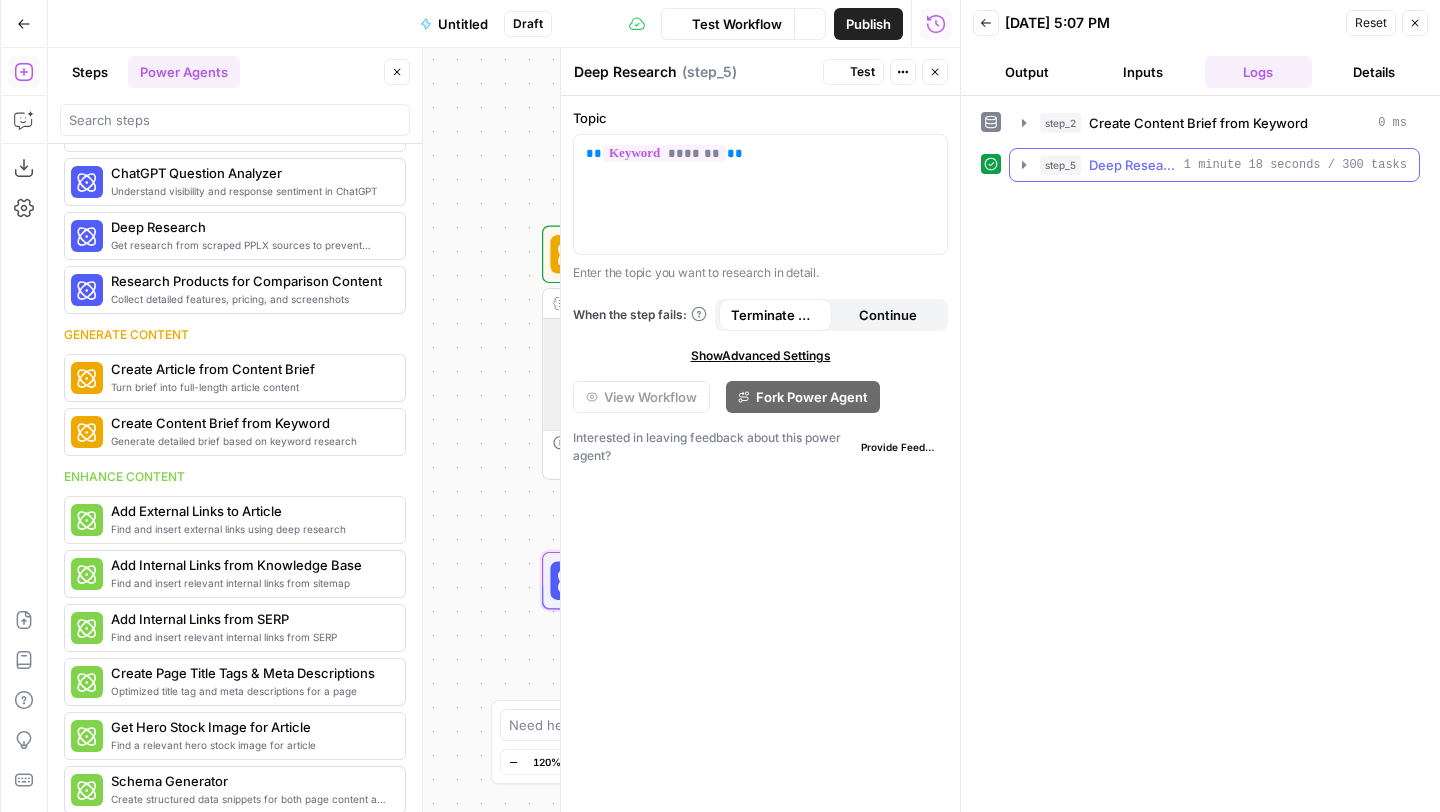 click 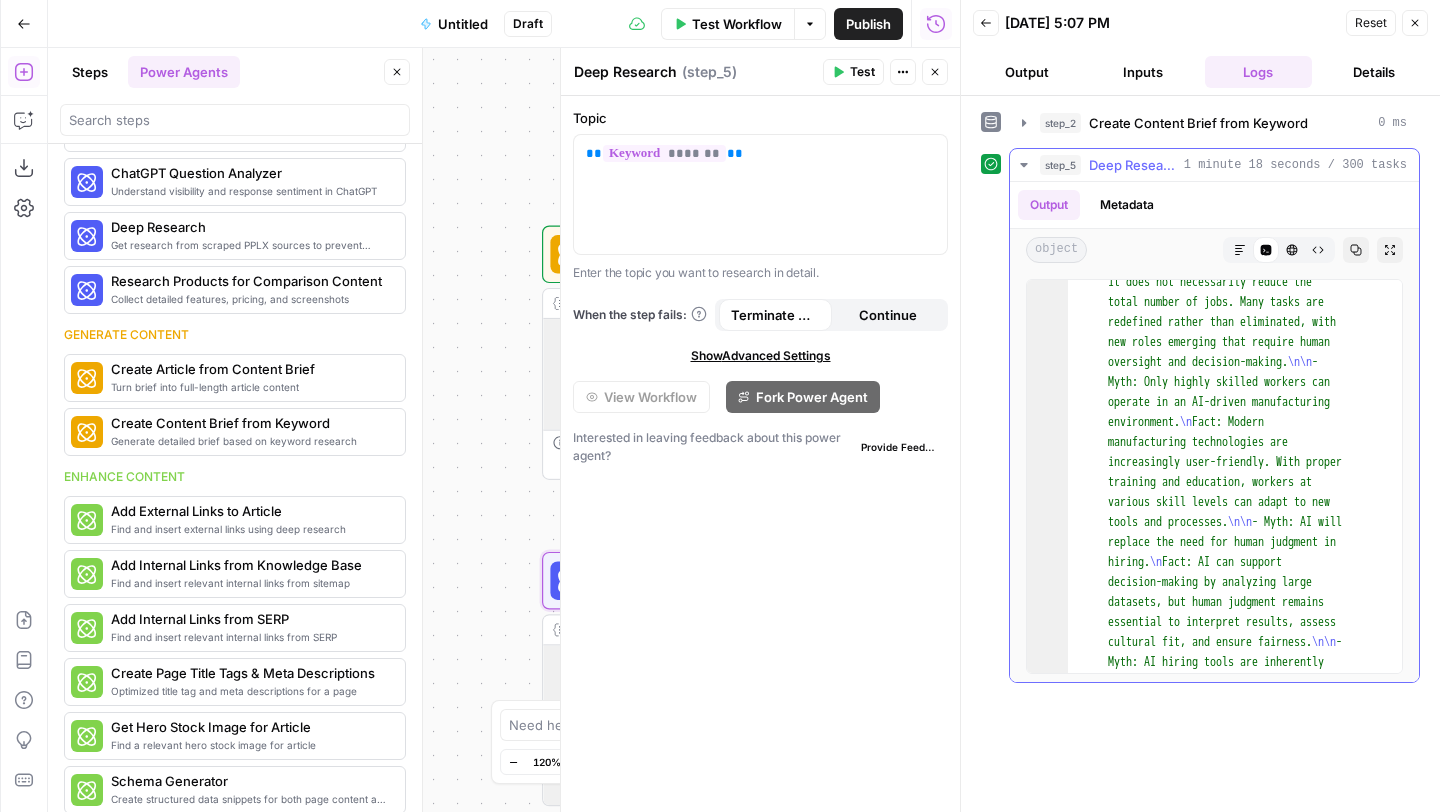 scroll, scrollTop: 4088, scrollLeft: 0, axis: vertical 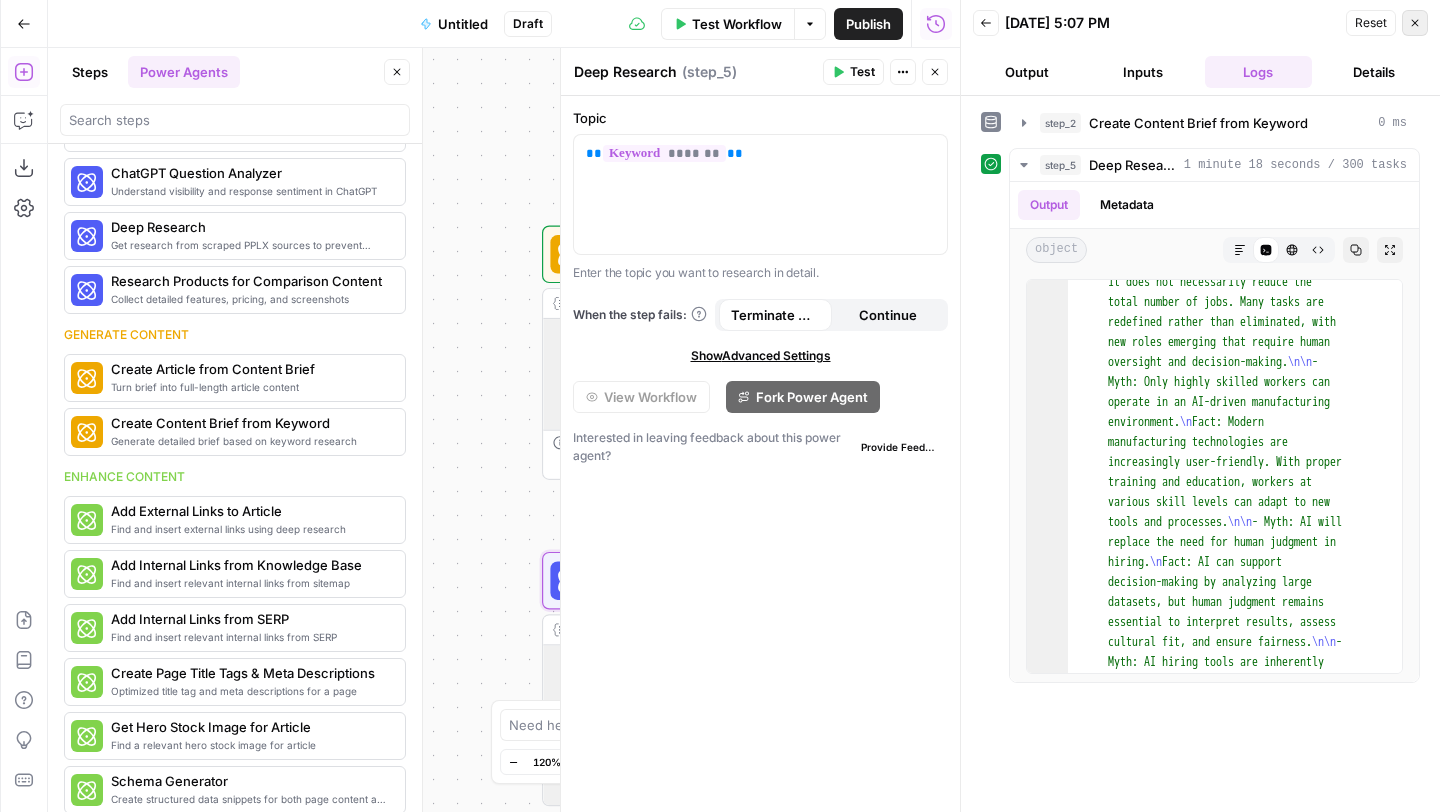 click on "Close" at bounding box center [1415, 23] 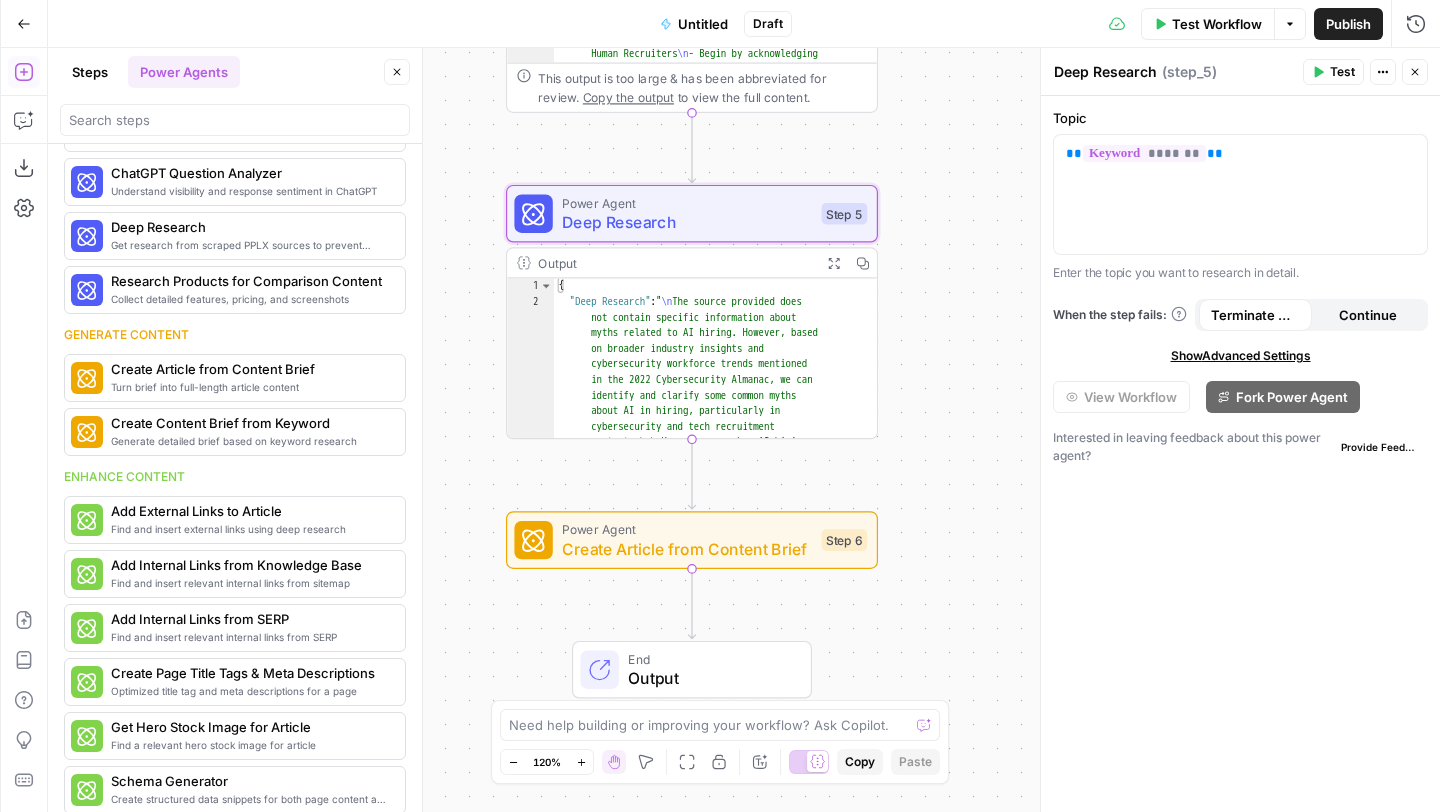 drag, startPoint x: 982, startPoint y: 572, endPoint x: 947, endPoint y: 171, distance: 402.52454 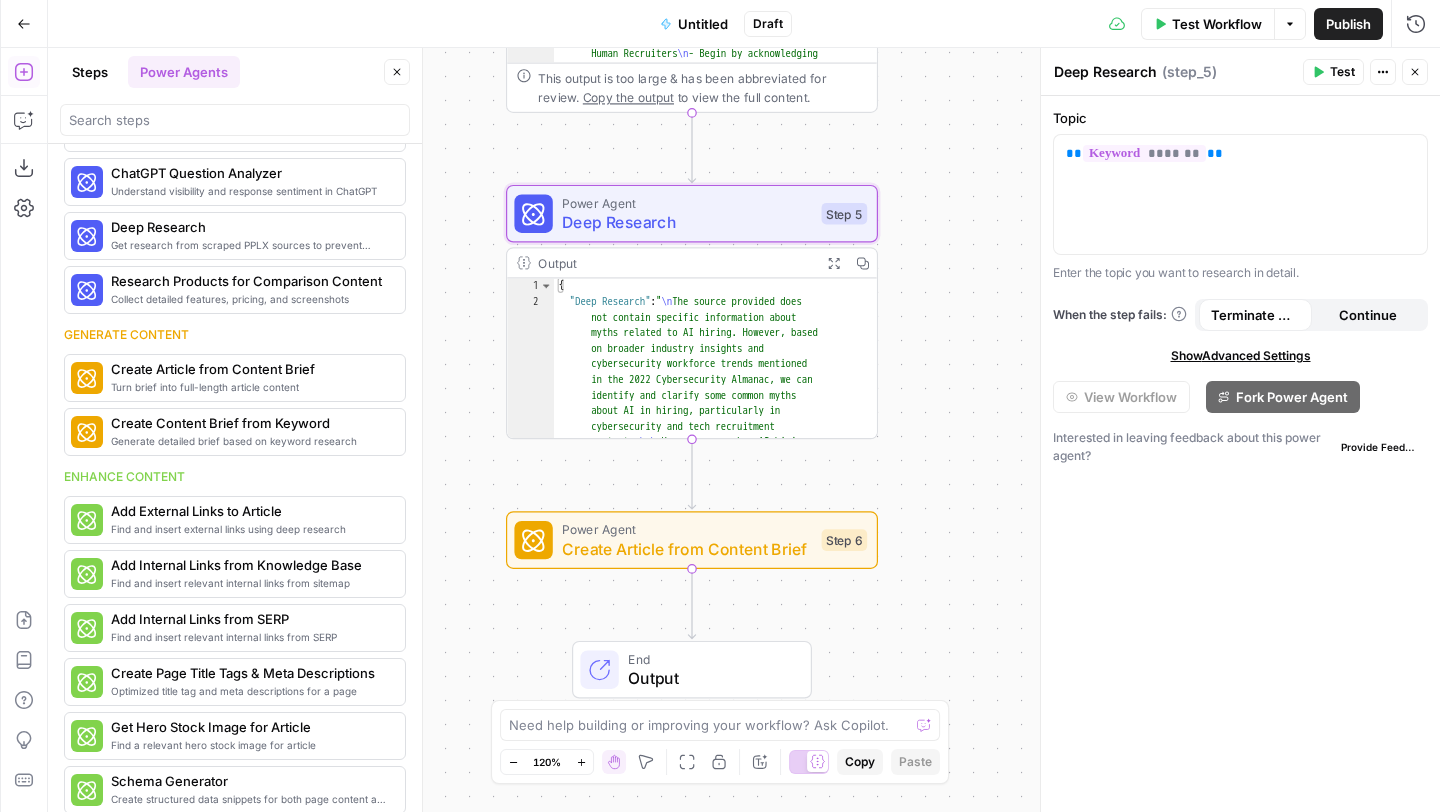 click on "Workflow Set Inputs Inputs Power Agent Create Content Brief from Keyword Step 2 Output Expand Output Copy 1 2 {    "Brief" :  "# 7 AI Hiring Myths Finally Debunked         In [DATE] \n\n **Slug:** ai-hiring-myths \n\n        **Targeted Keyword:** AI hiring myths  \n\n        **Outline:**  \n # 7 AI Hiring Myths Finally         Debunked In [DATE] \n\n ## AI Will Not Replace         Human Recruiters \n - Begin by acknowledging         the common fear that AI will make         recruiters obsolete \n - Explain the reality        : AI handles repetitive tasks but human         judgment remains essential \n - Include data         on how AI and human recruiters work         complementarily \n - Use bullet points to         highlight: \n   - **Automation of Routine         Tasks:** AI excels at resume screening and         initial candidate sorting \n   - **Human         Expertise Required:** Explain where human         \n" at bounding box center [744, 430] 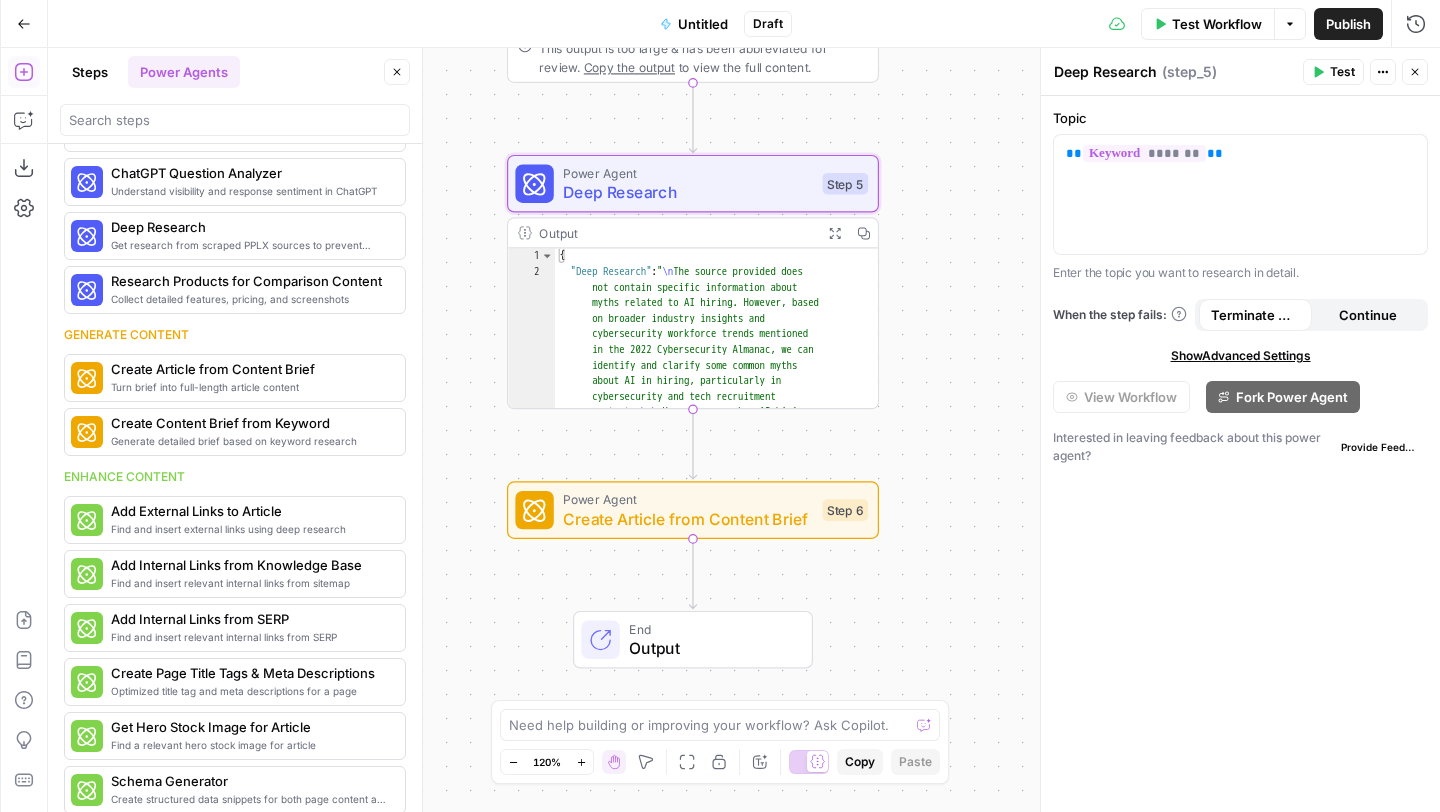 click on "Create Article from Content Brief" at bounding box center (688, 519) 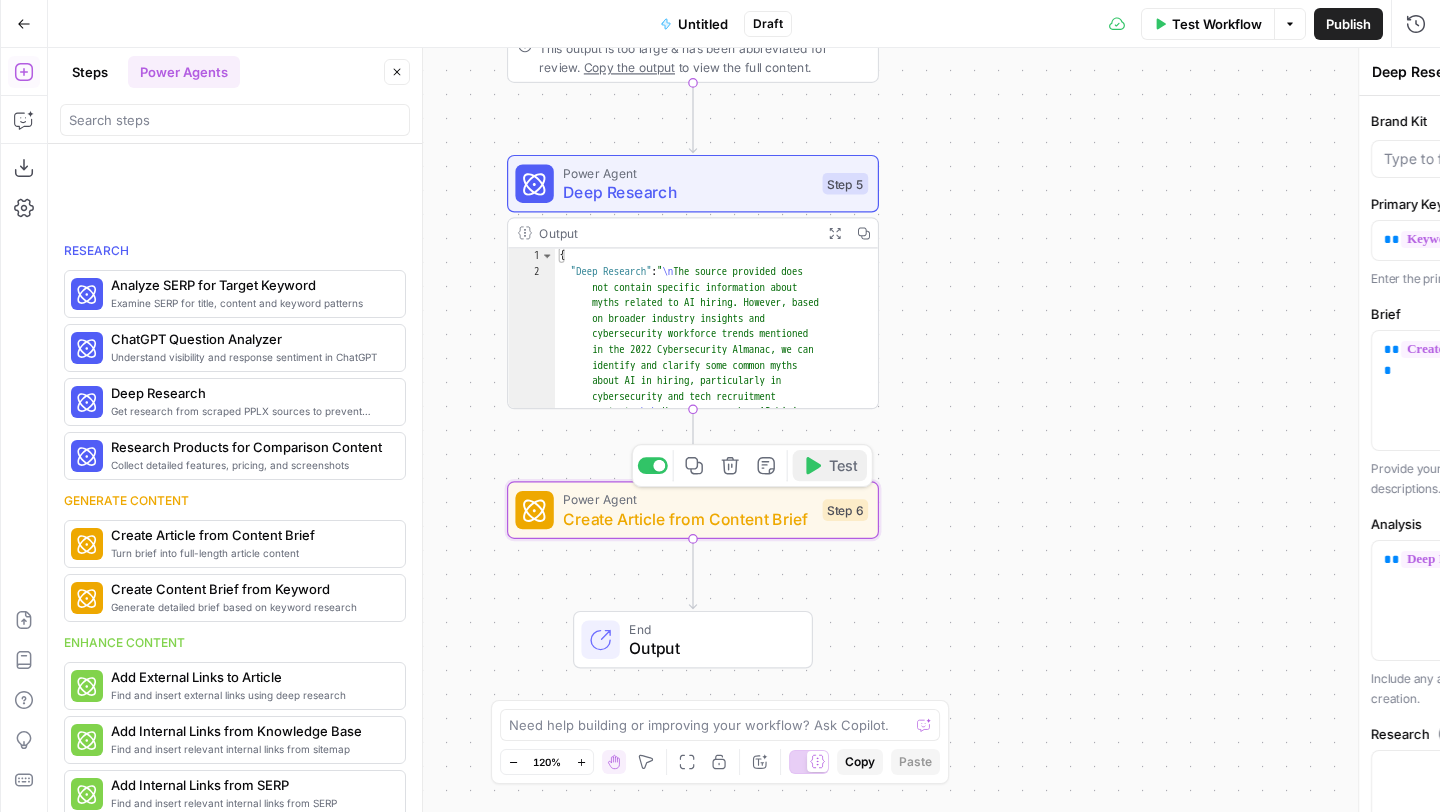 type on "Create Article from Content Brief" 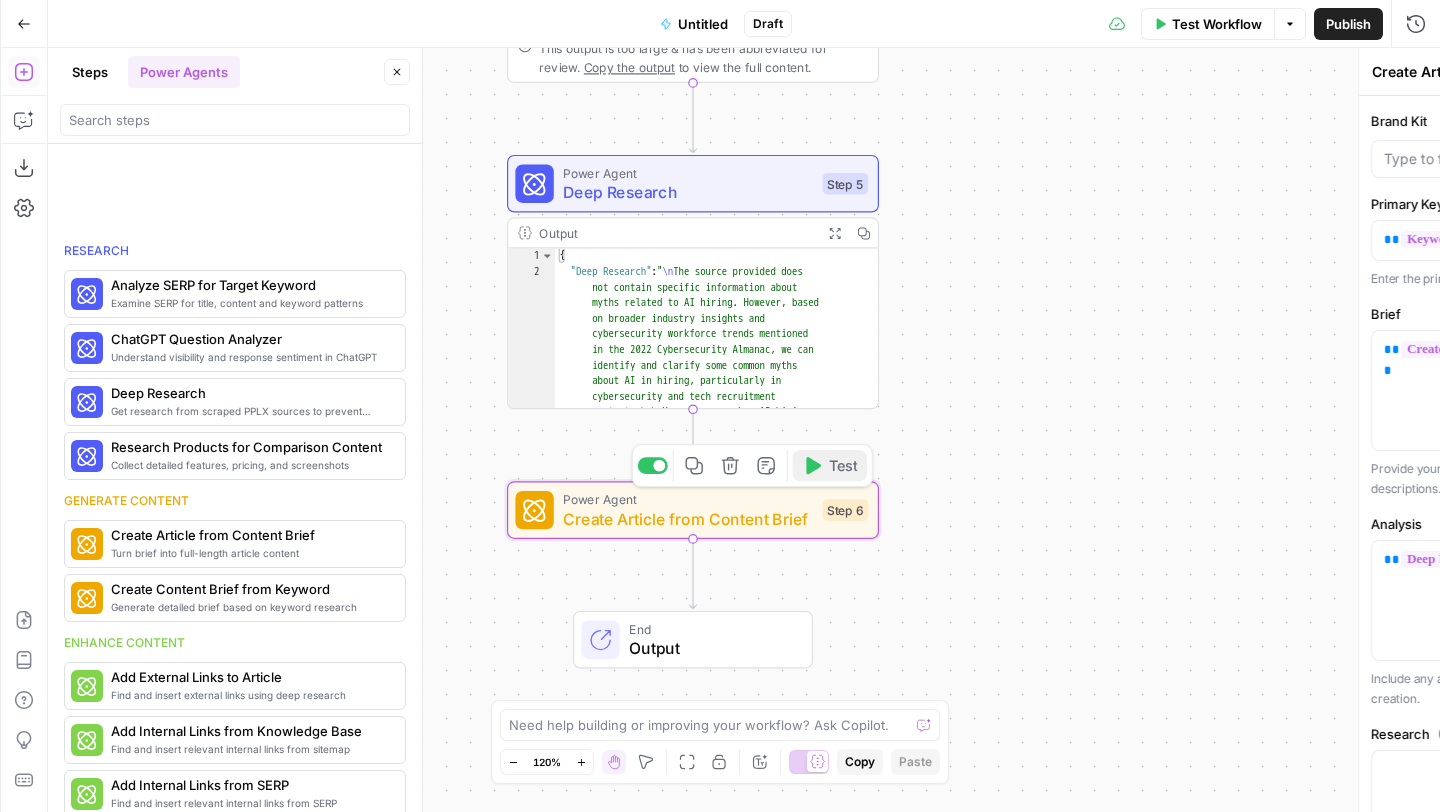 scroll, scrollTop: 246, scrollLeft: 0, axis: vertical 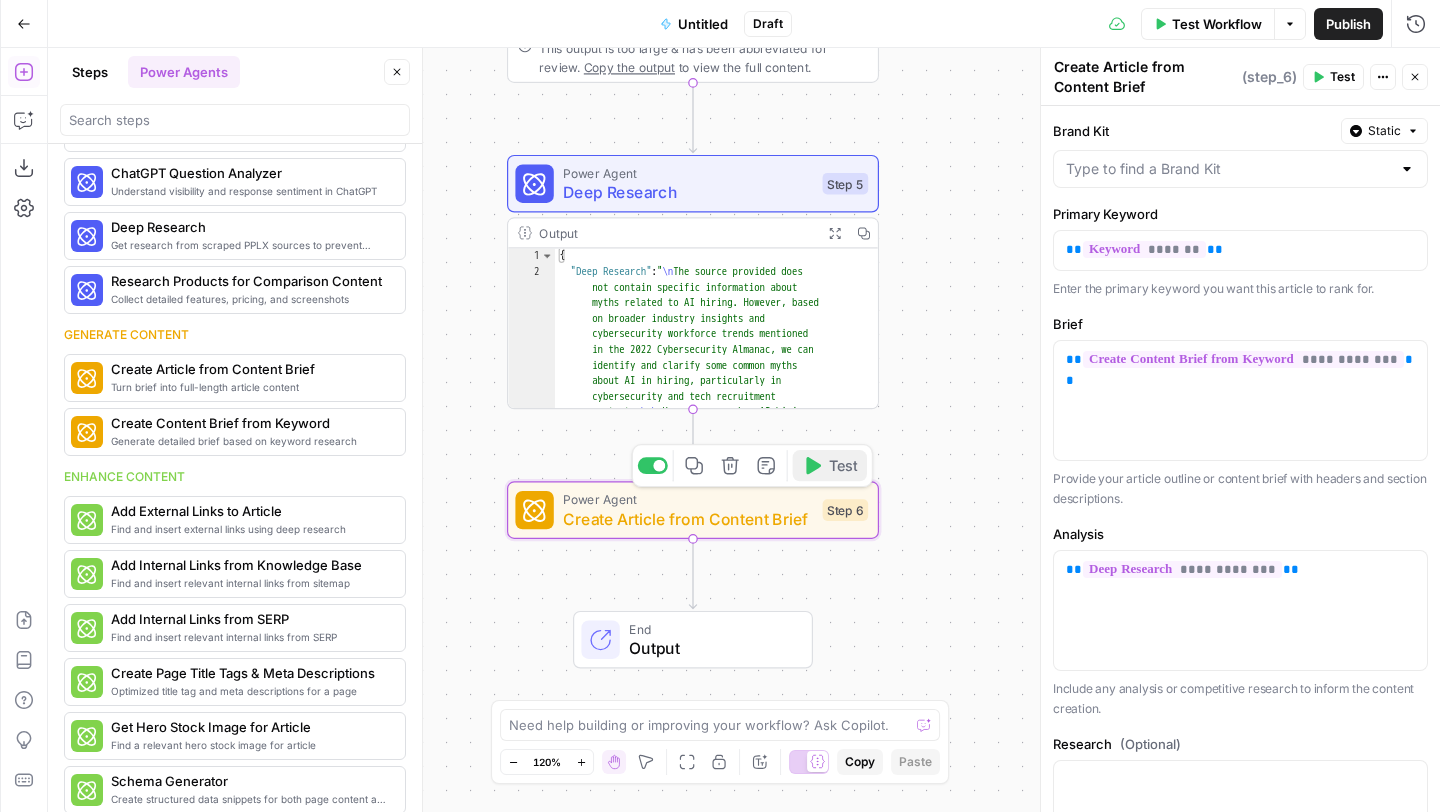 click on "Test" at bounding box center (843, 466) 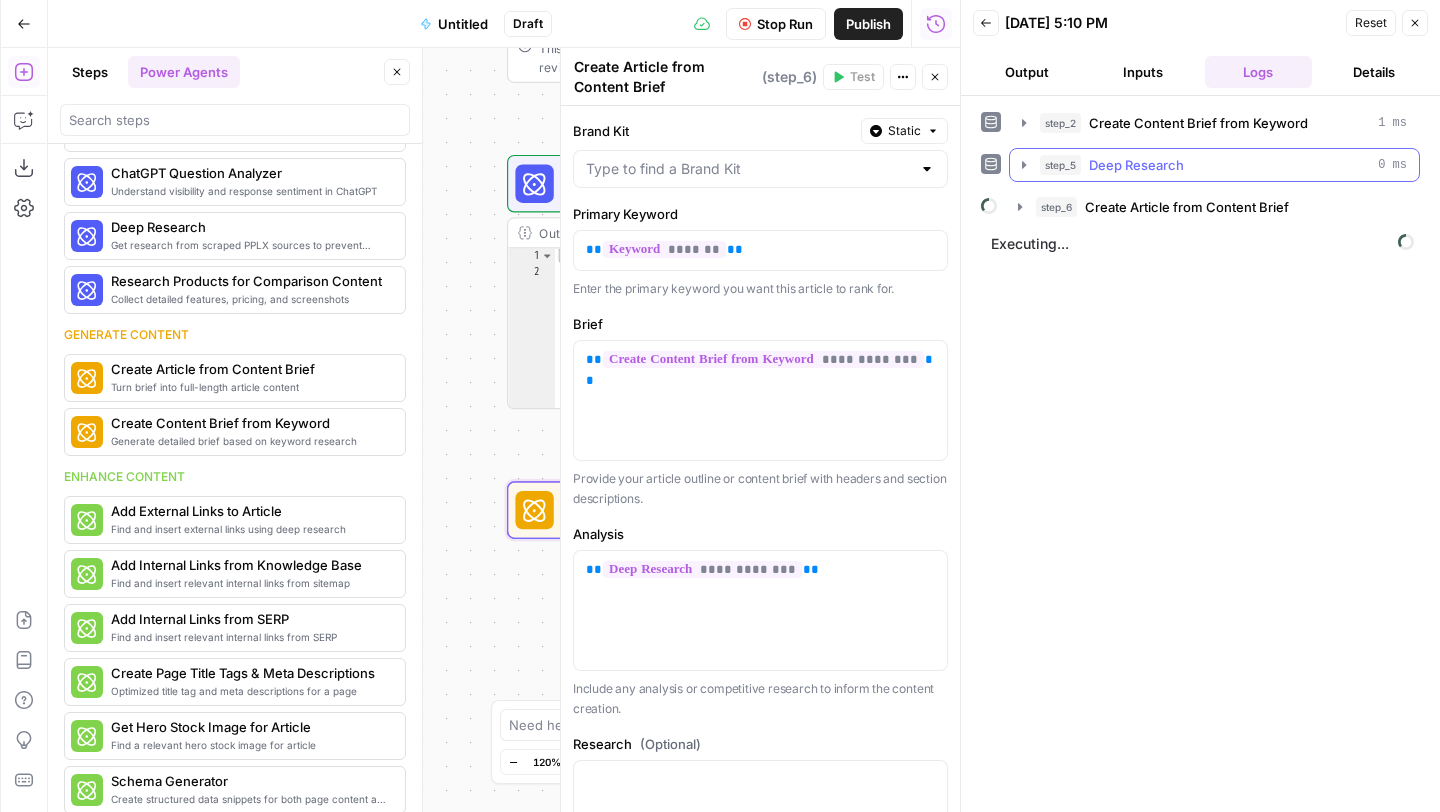 click 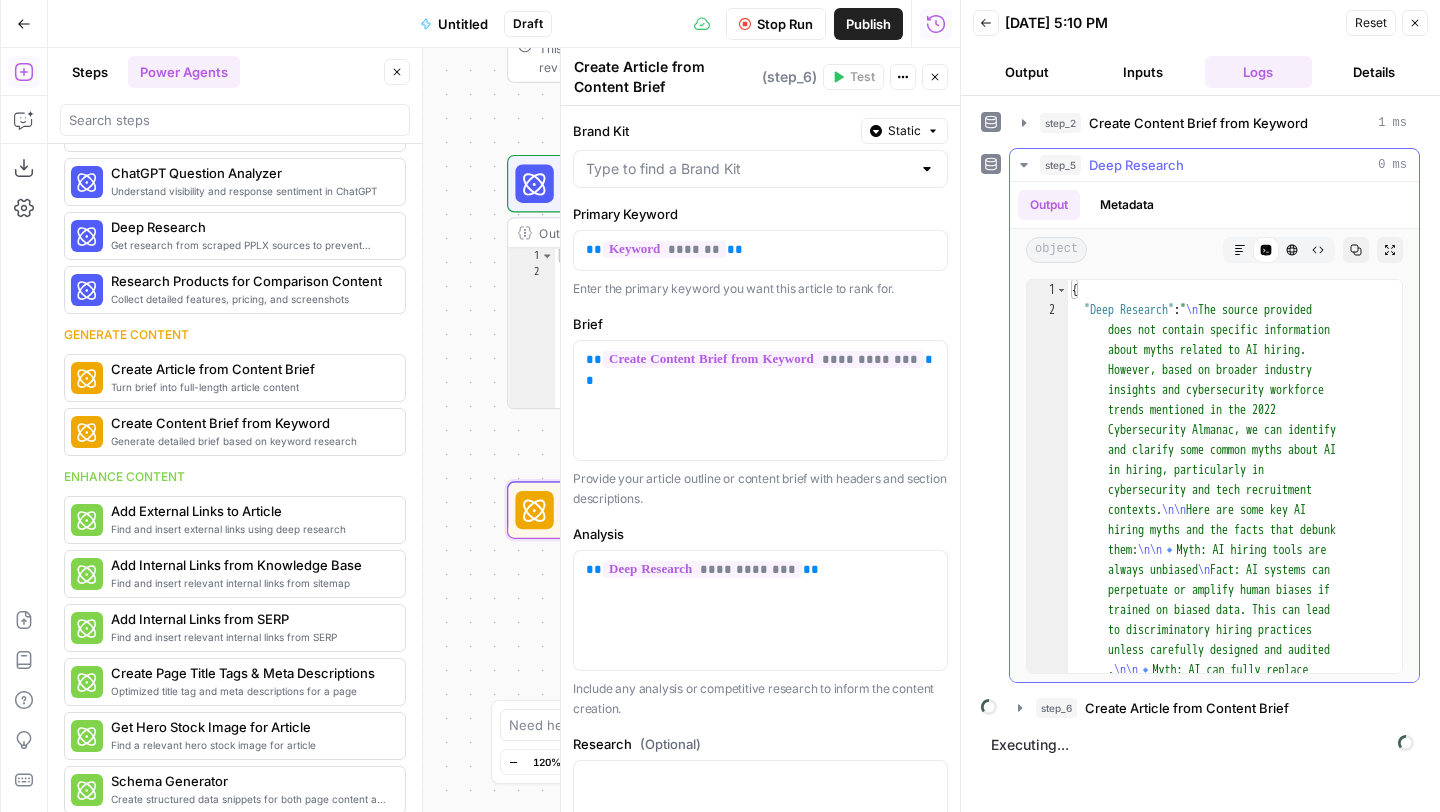 click 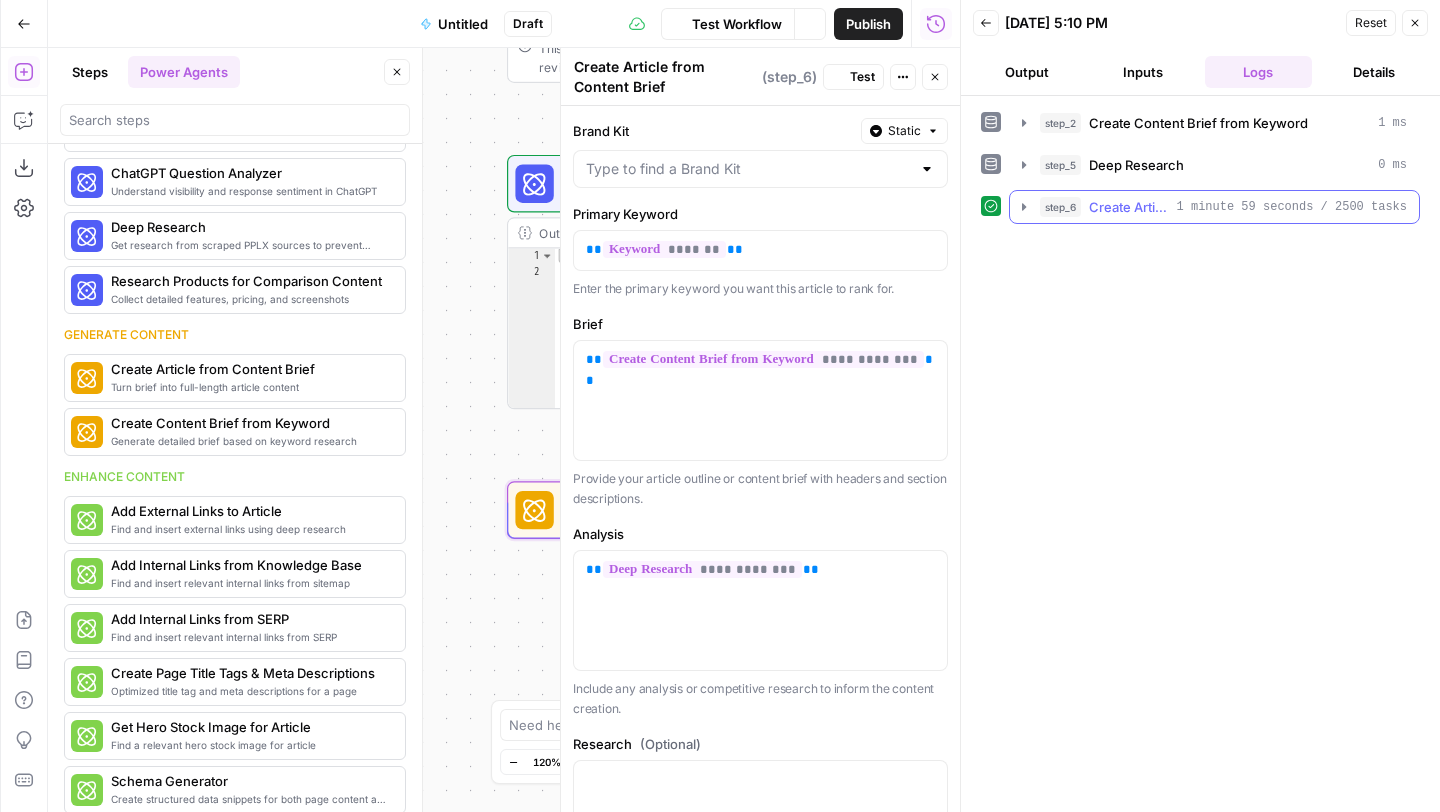 click on "step_6 Create Article from Content Brief 1 minute 59 seconds / 2500 tasks" at bounding box center [1214, 207] 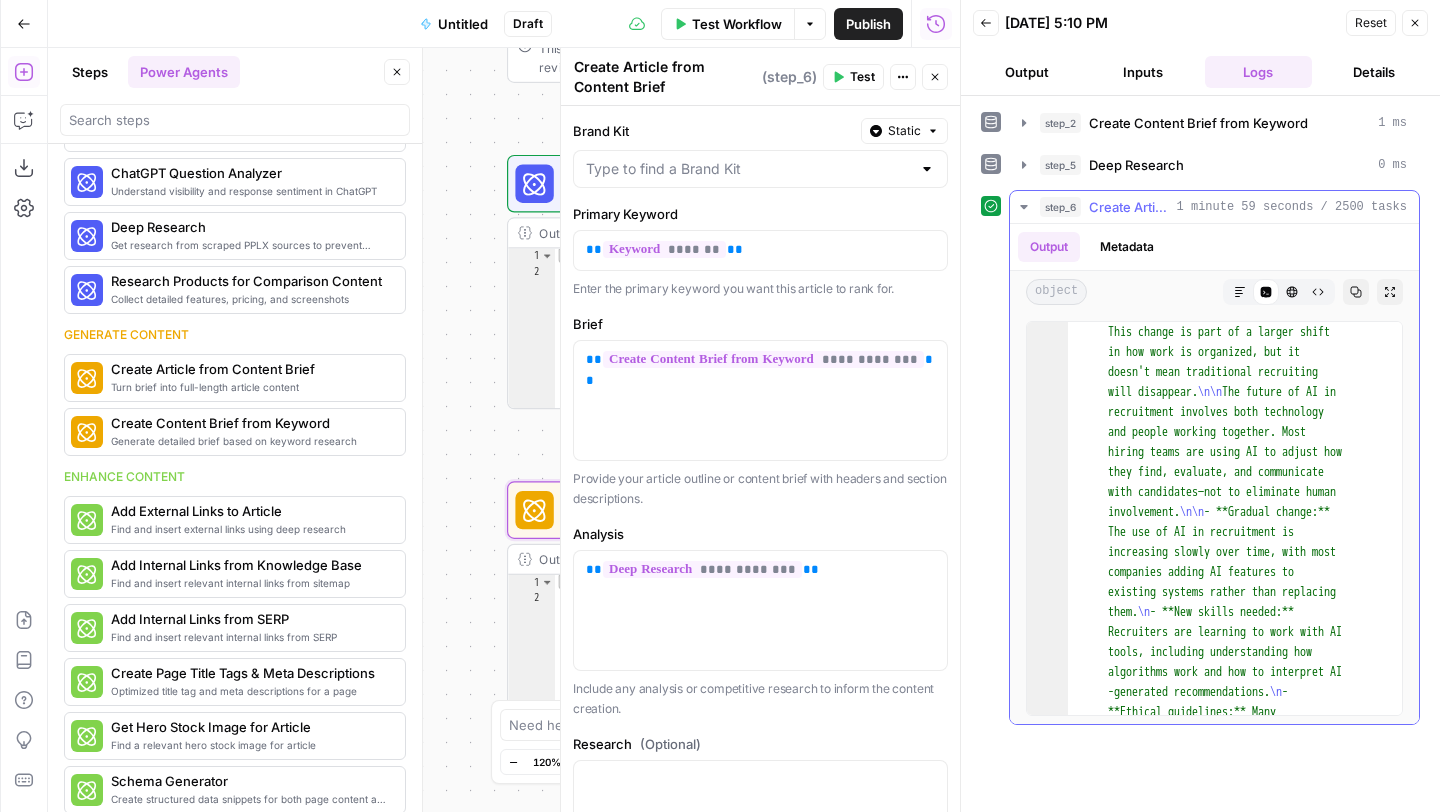 scroll, scrollTop: 5439, scrollLeft: 0, axis: vertical 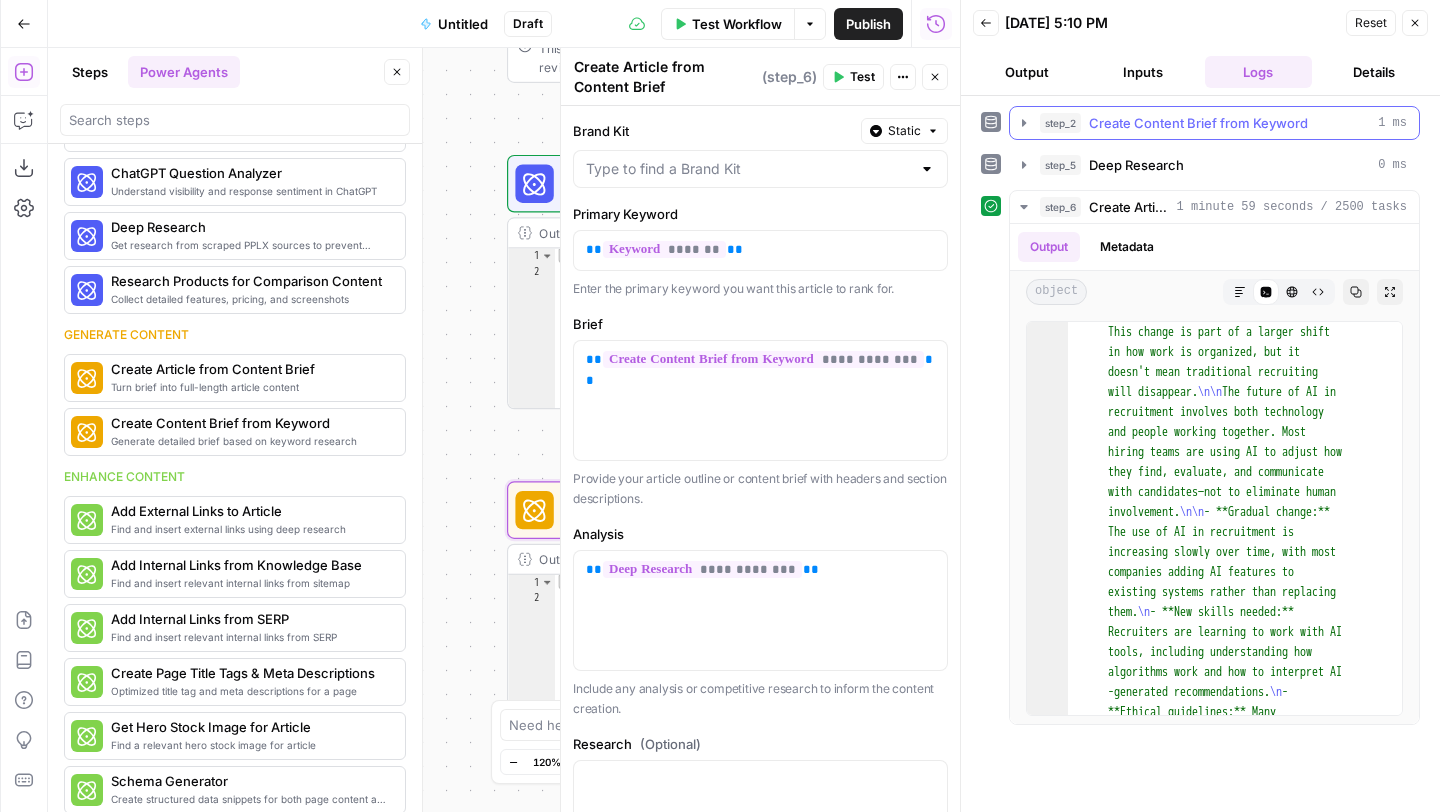 click 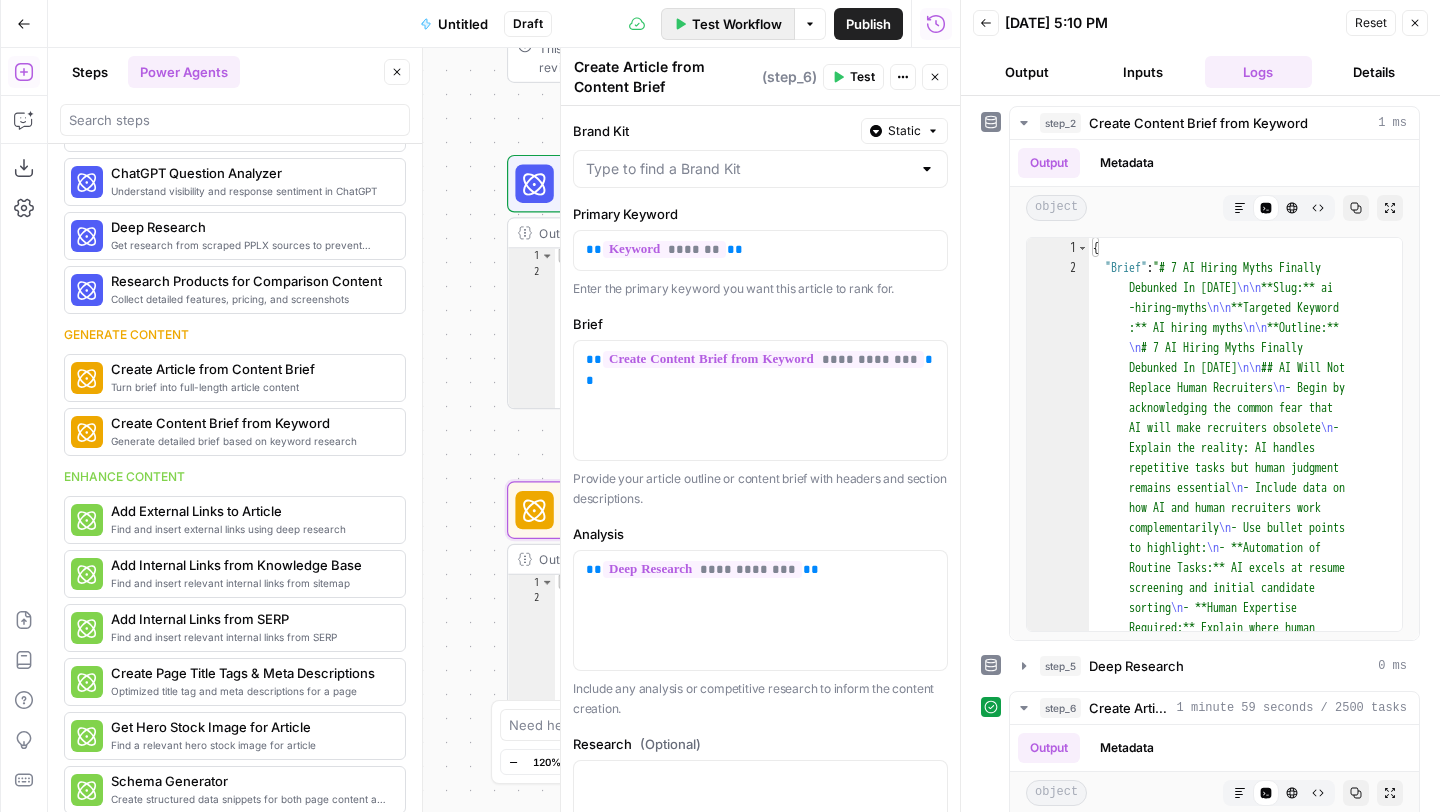 click on "Test Workflow" at bounding box center (737, 24) 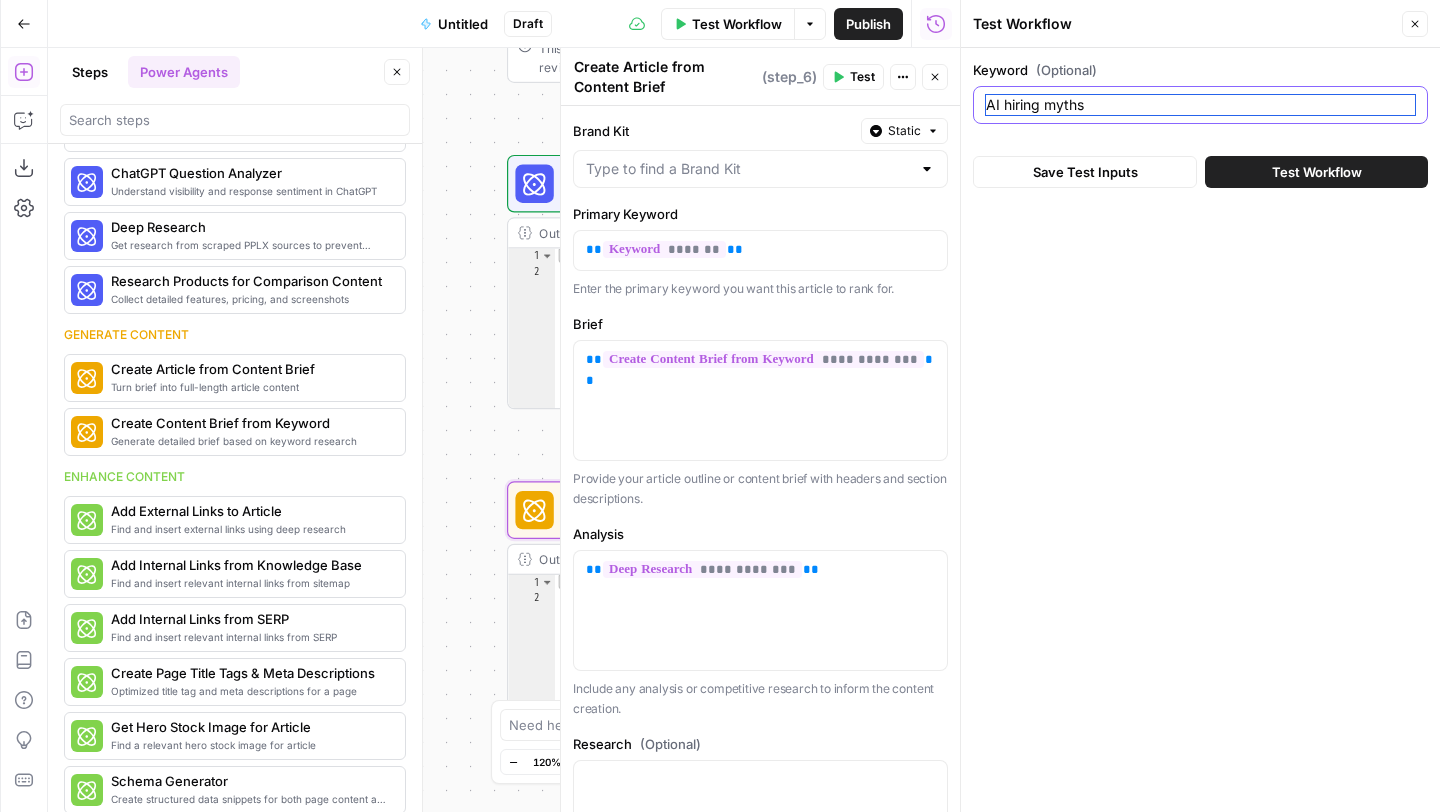 click on "AI hiring myths" at bounding box center [1200, 105] 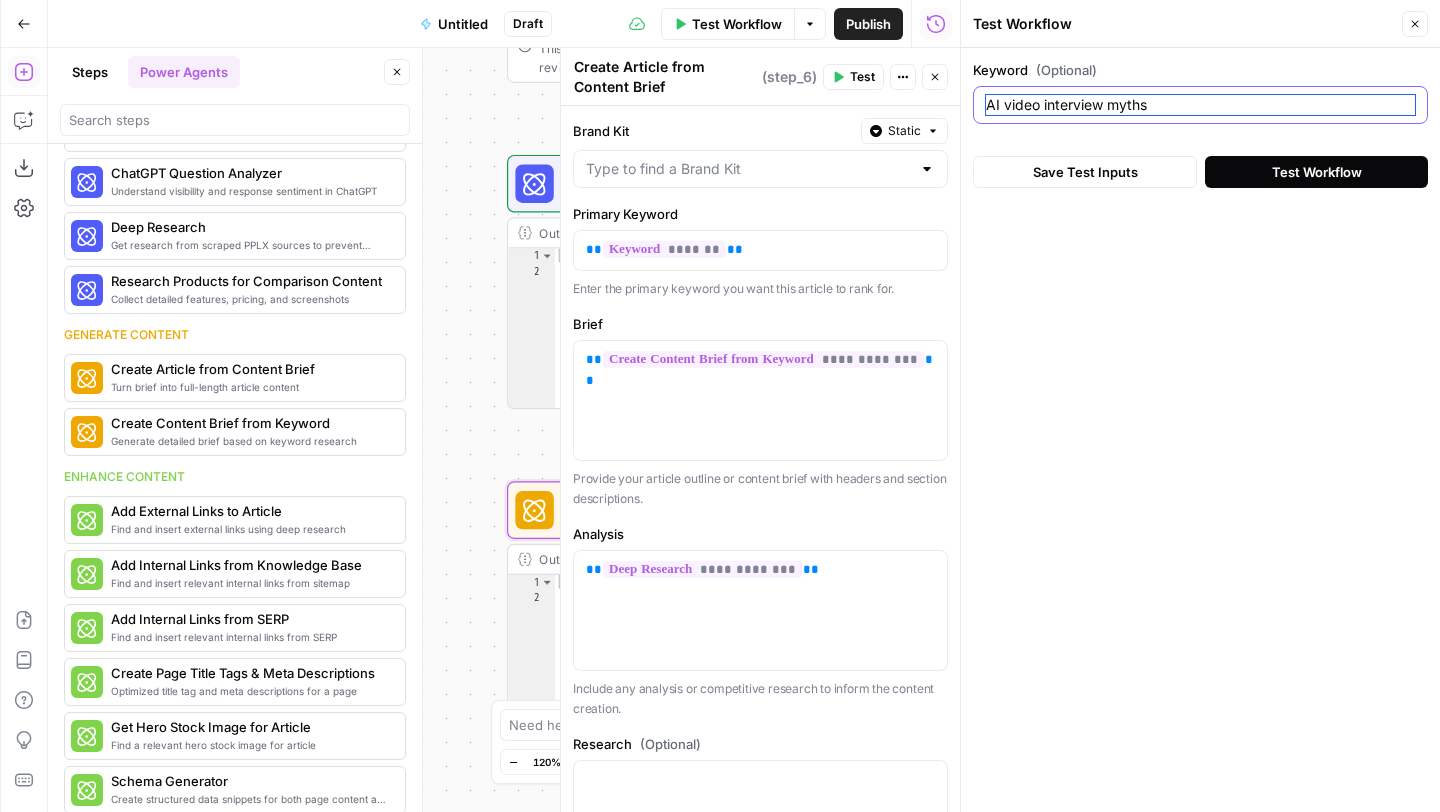 type on "AI video interview myths" 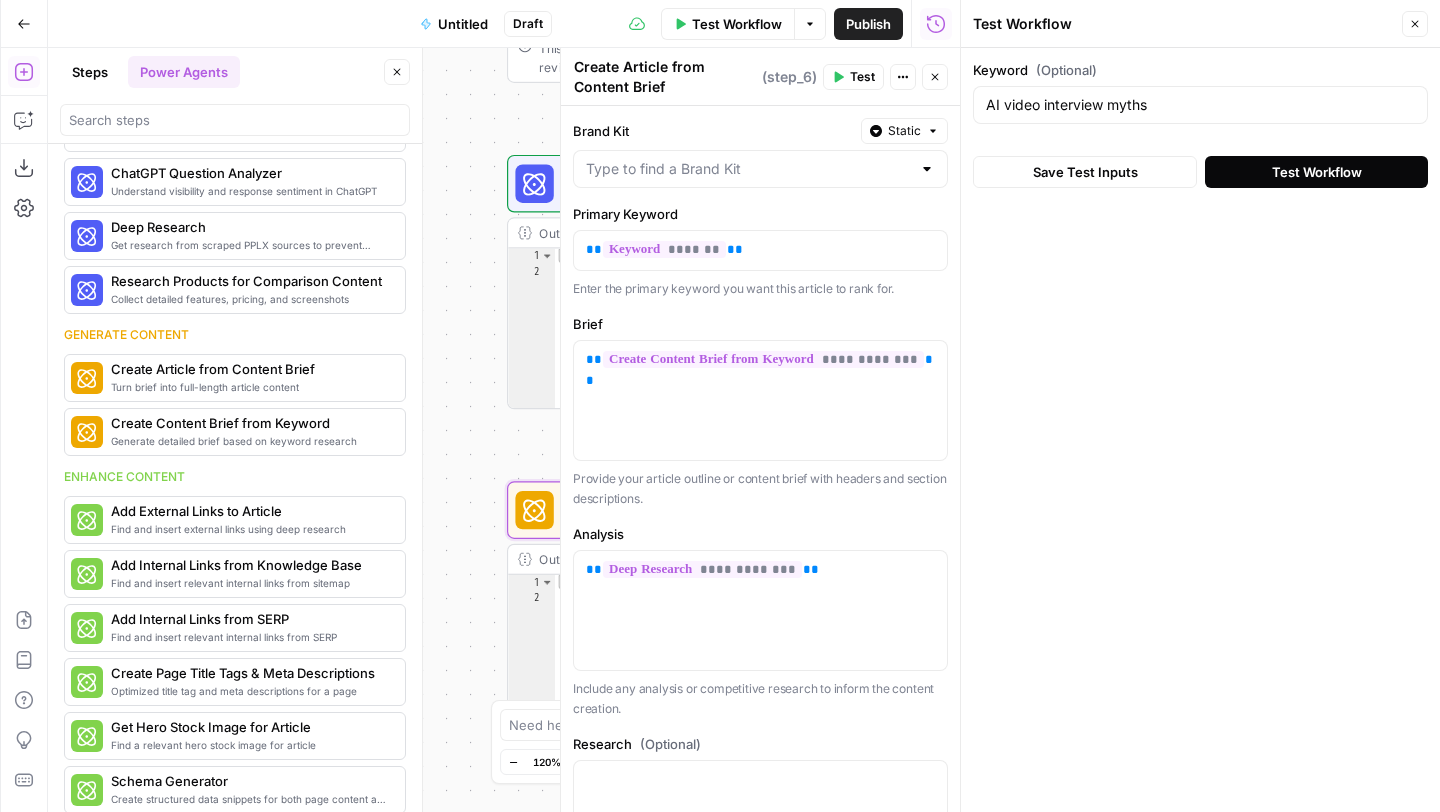 click on "Test Workflow" at bounding box center [1316, 172] 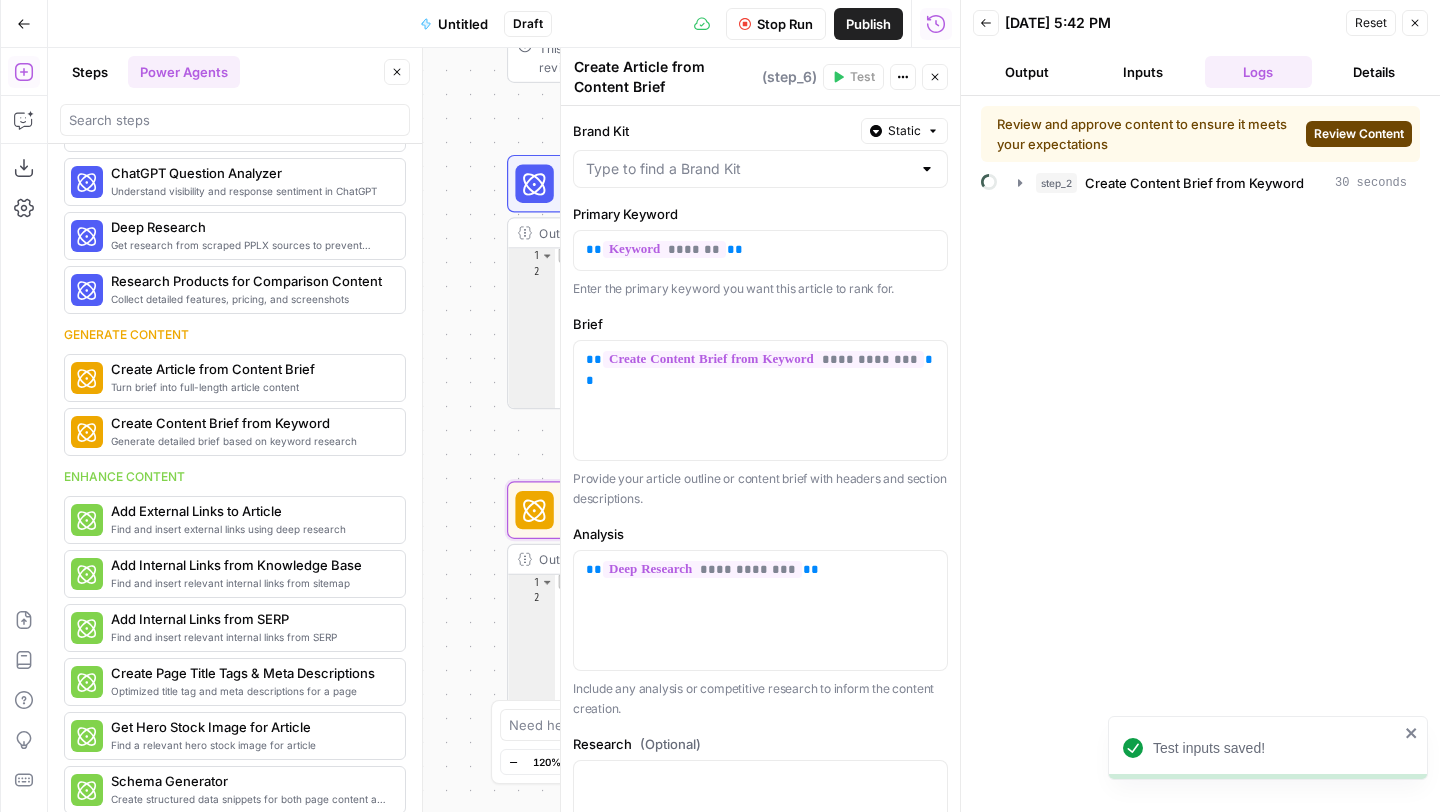 click on "Review Content" at bounding box center [1359, 134] 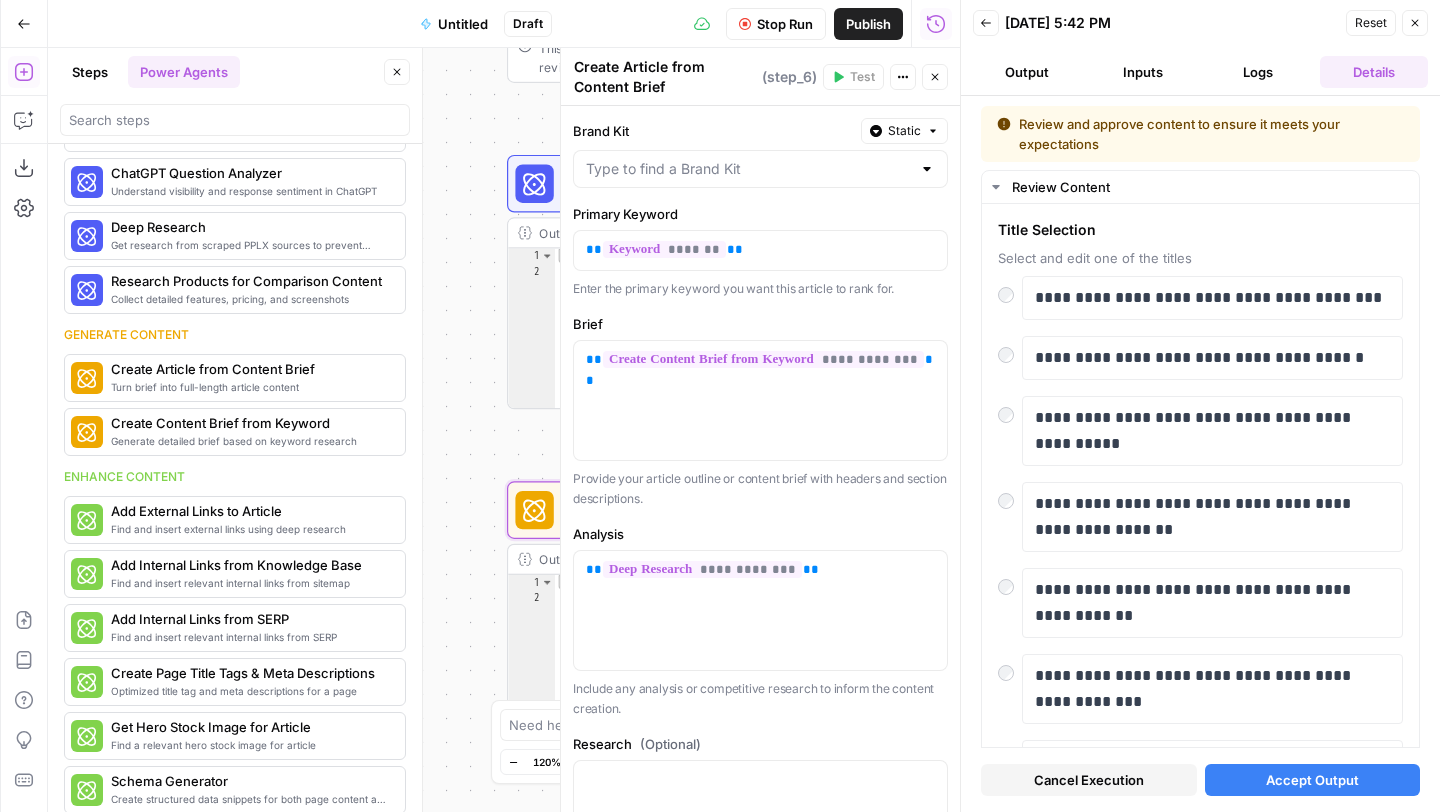 click on "Accept Output" at bounding box center (1312, 780) 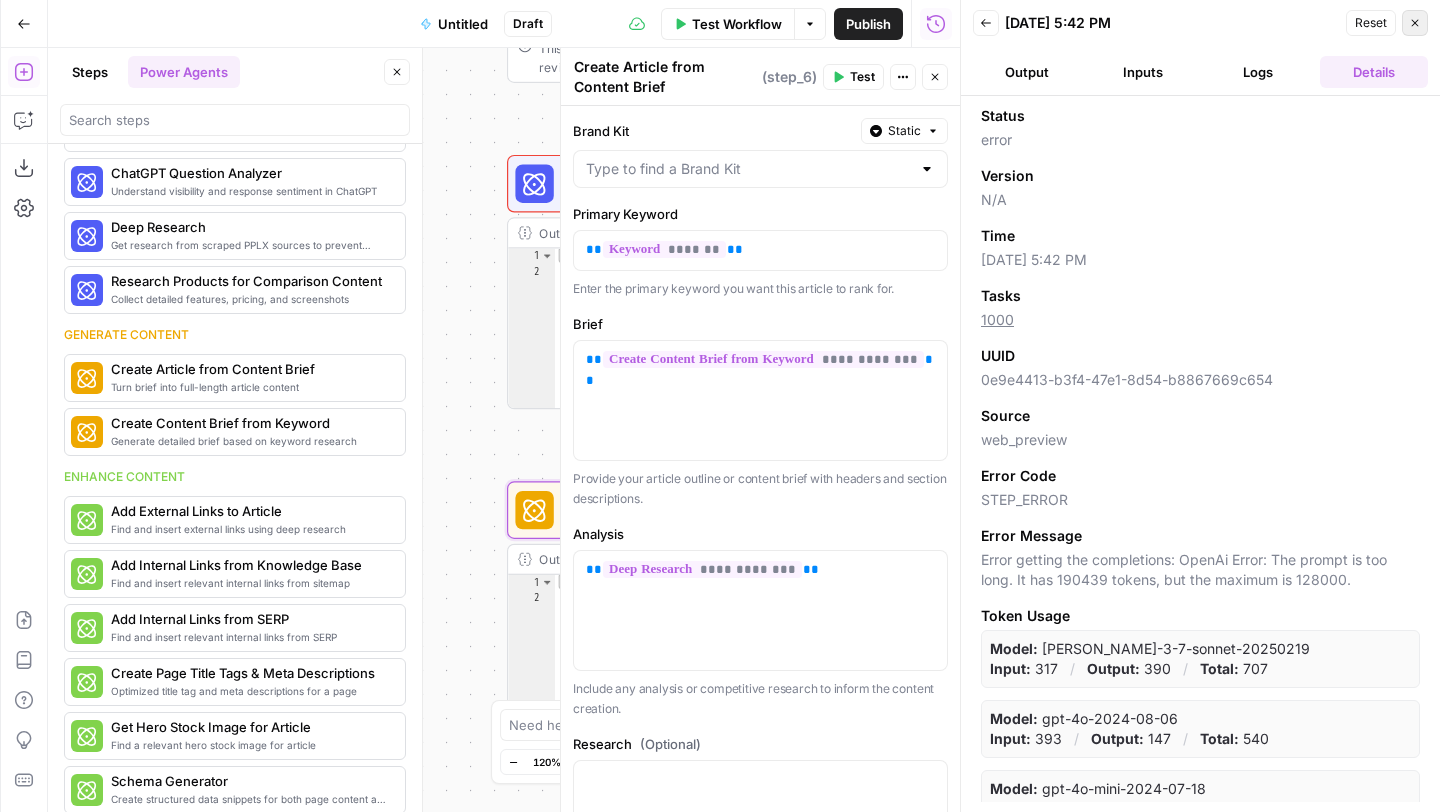 click 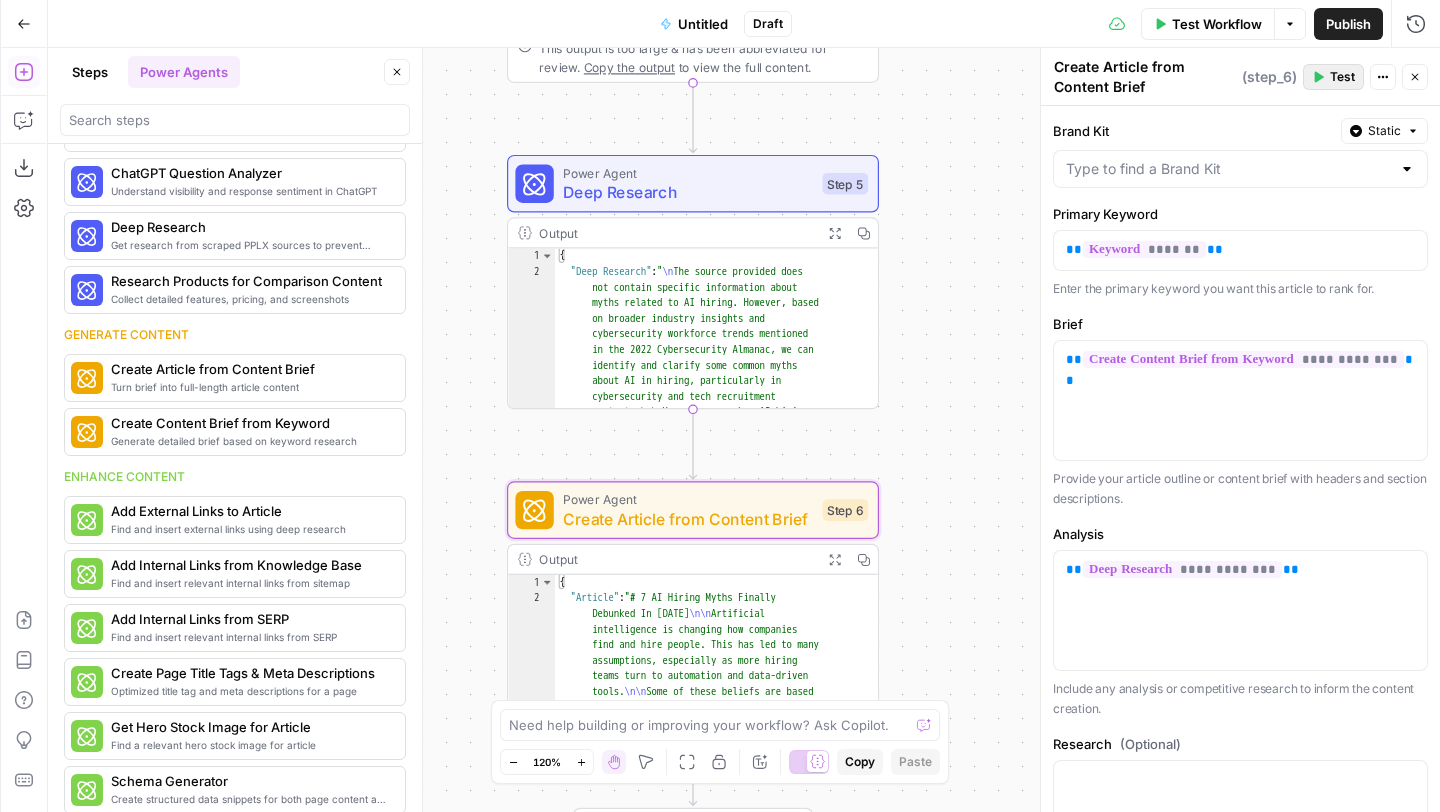 click on "Test" at bounding box center [1342, 77] 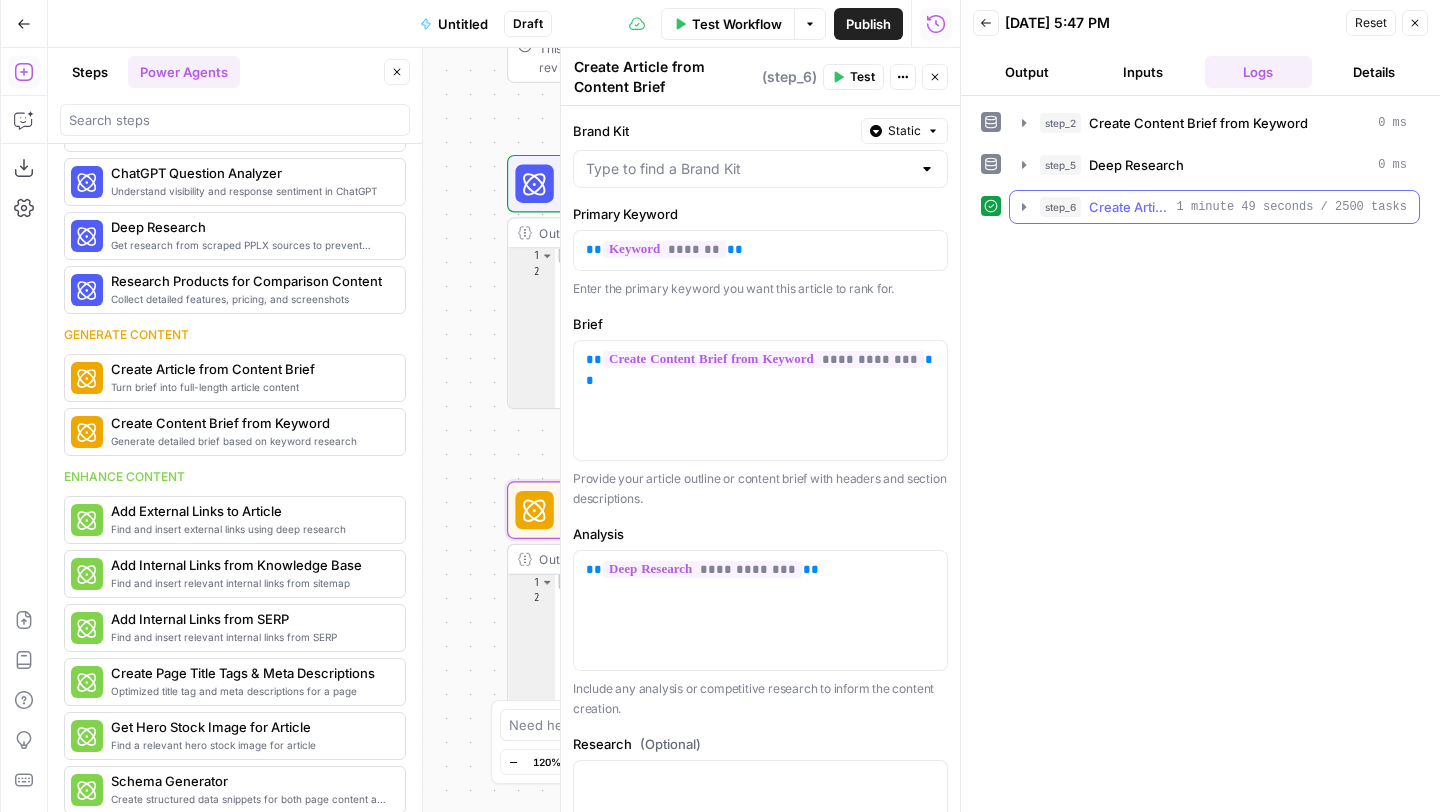 click 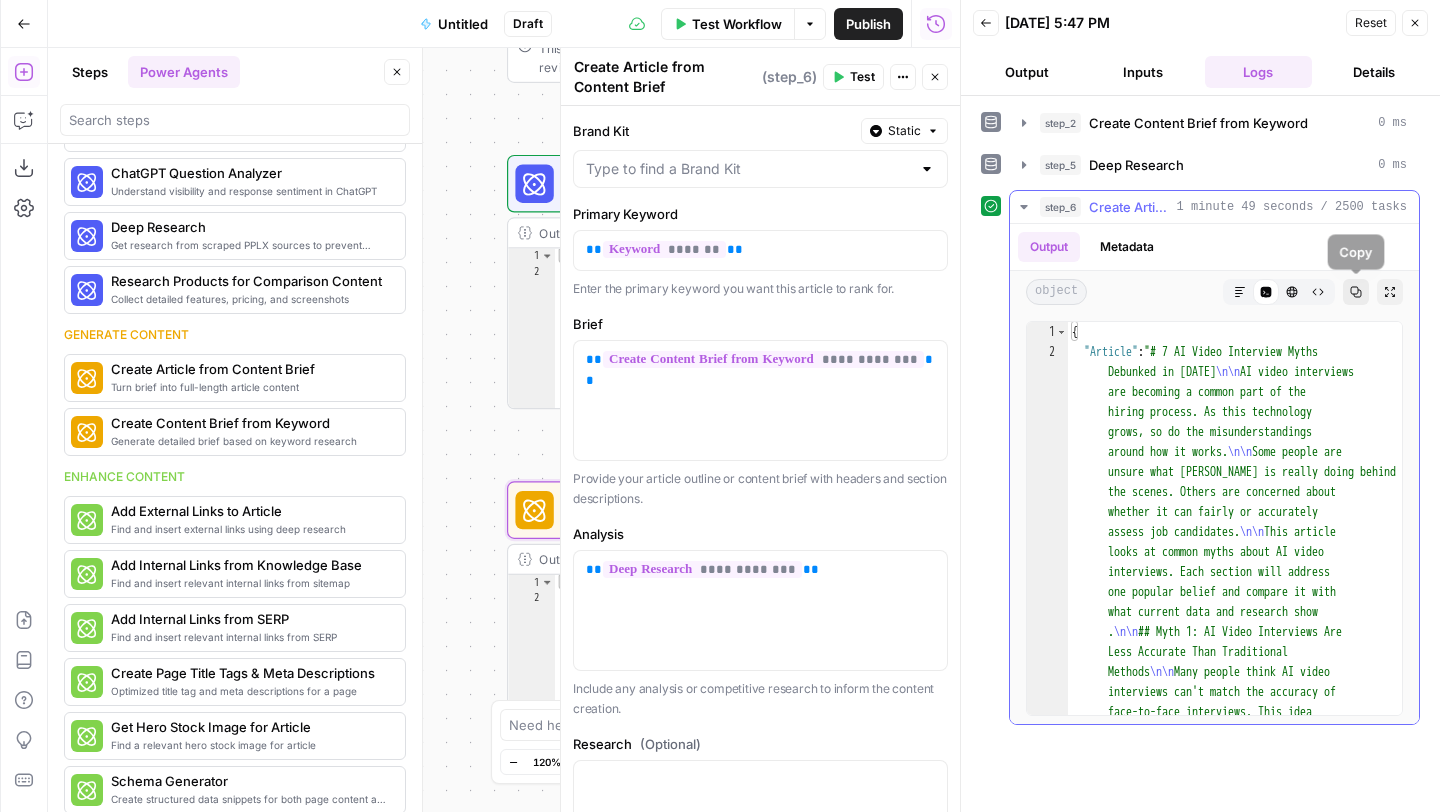 click 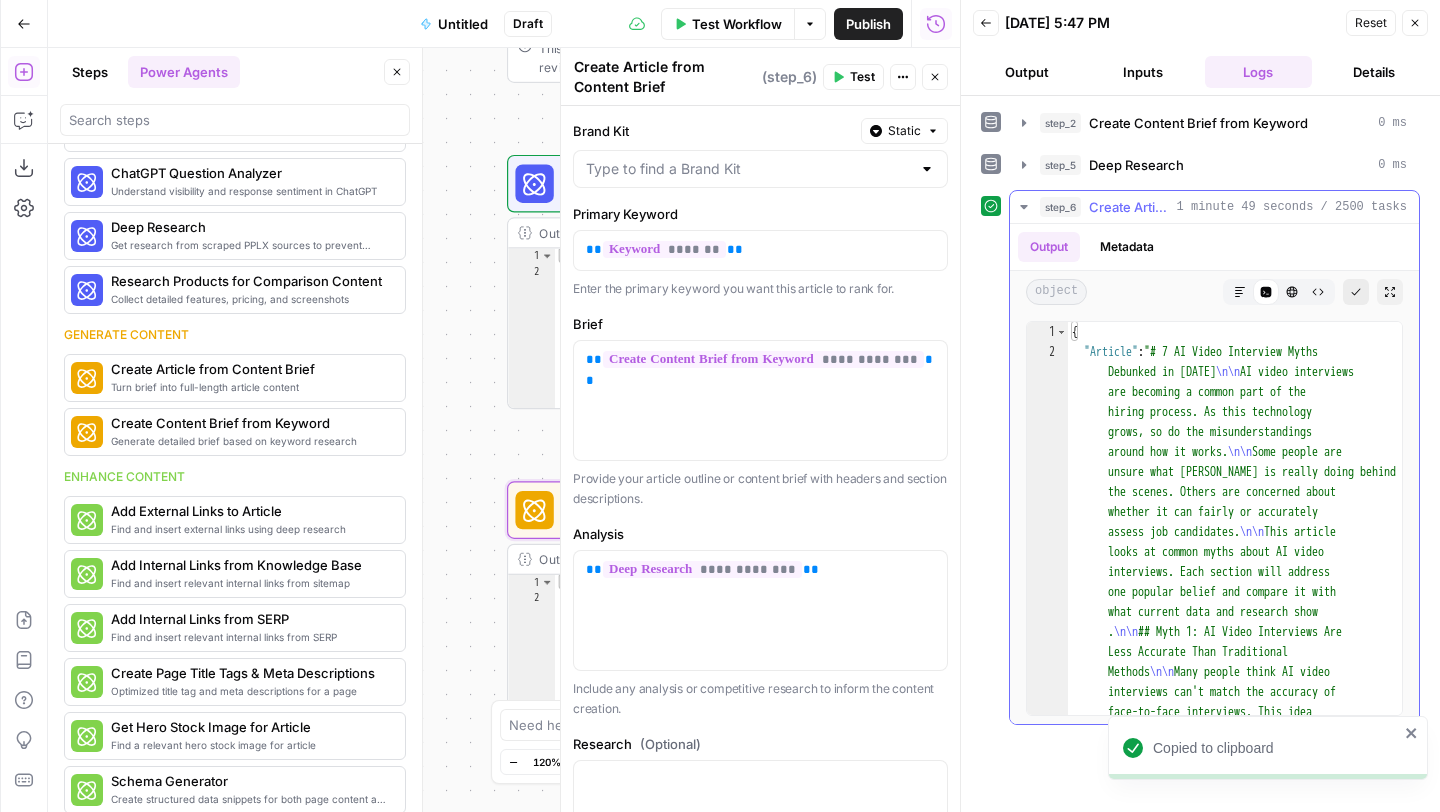 click on "Markdown" at bounding box center (1240, 292) 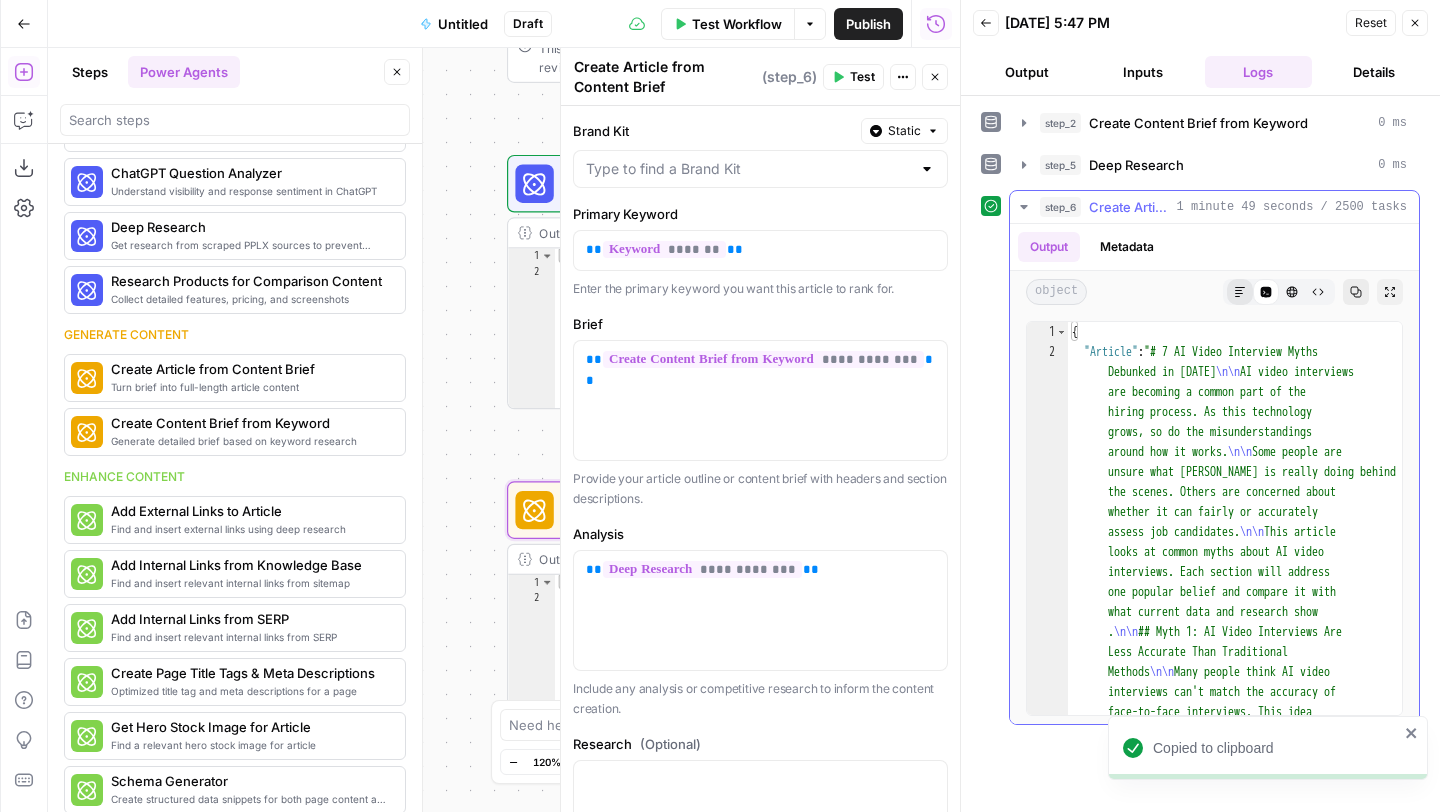 click on "Markdown" at bounding box center (1240, 292) 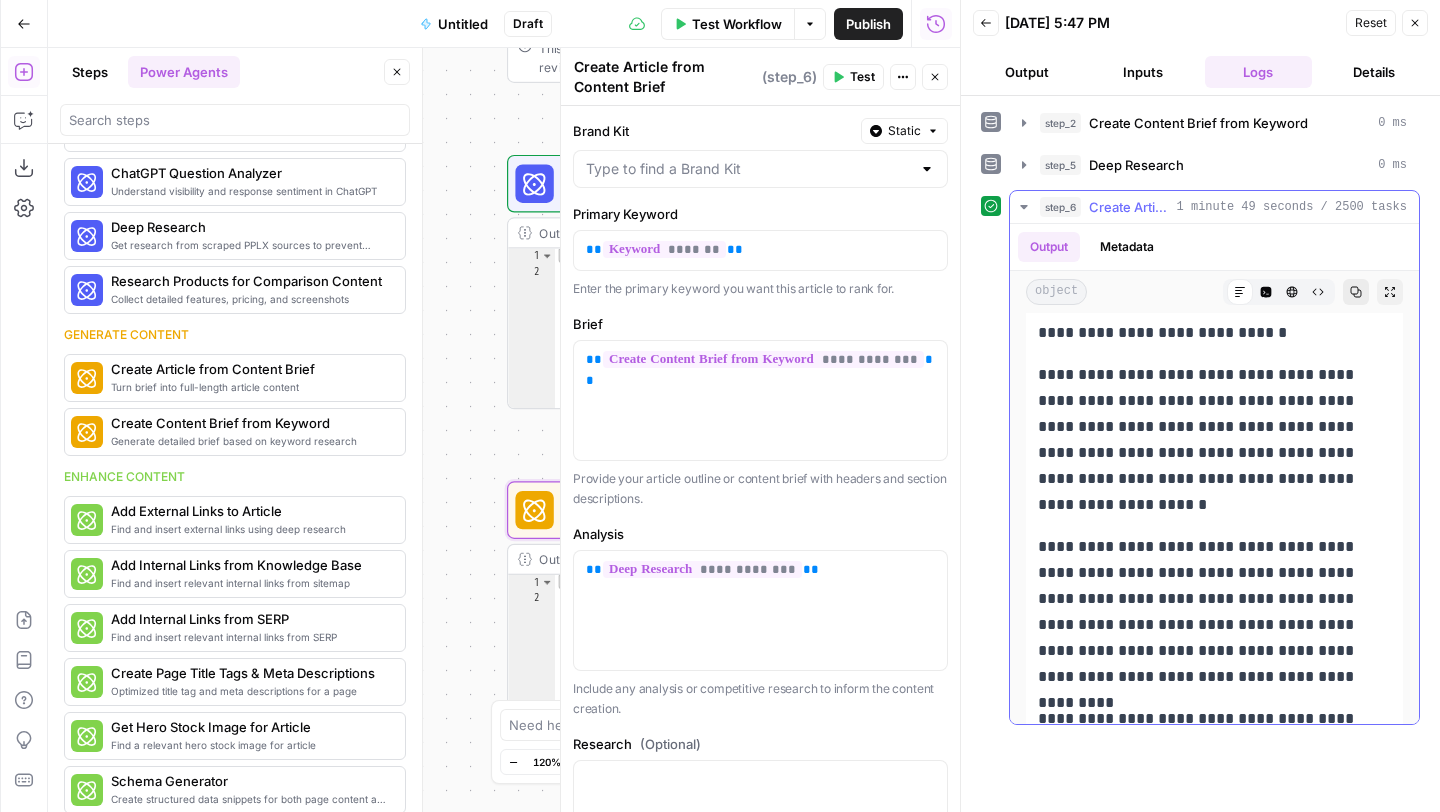 scroll, scrollTop: 9377, scrollLeft: 0, axis: vertical 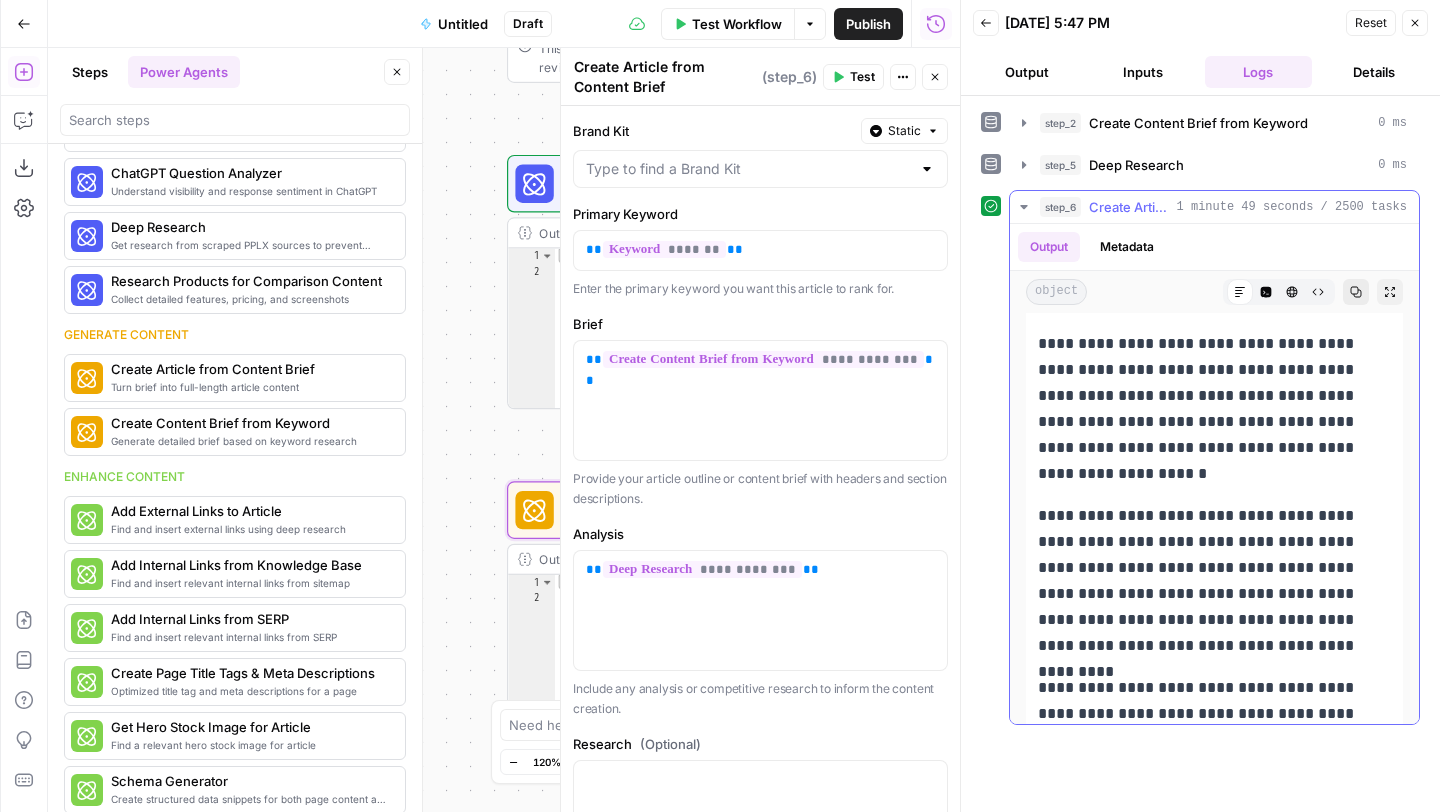 click on "Copy" at bounding box center [1356, 292] 